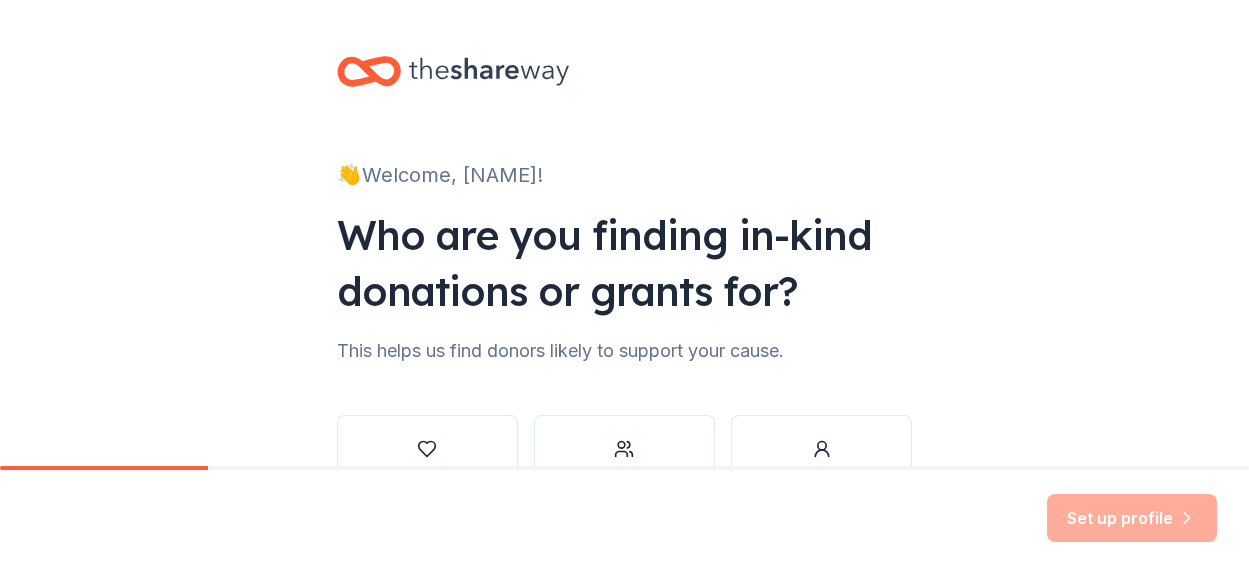 scroll, scrollTop: 0, scrollLeft: 0, axis: both 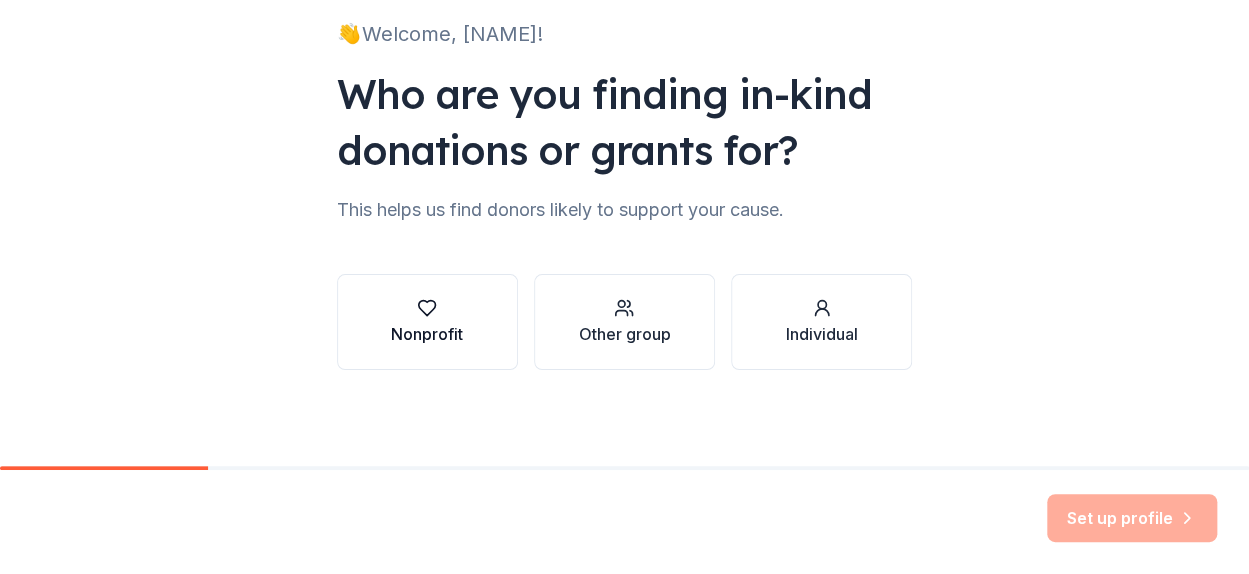 click on "Nonprofit" at bounding box center [427, 334] 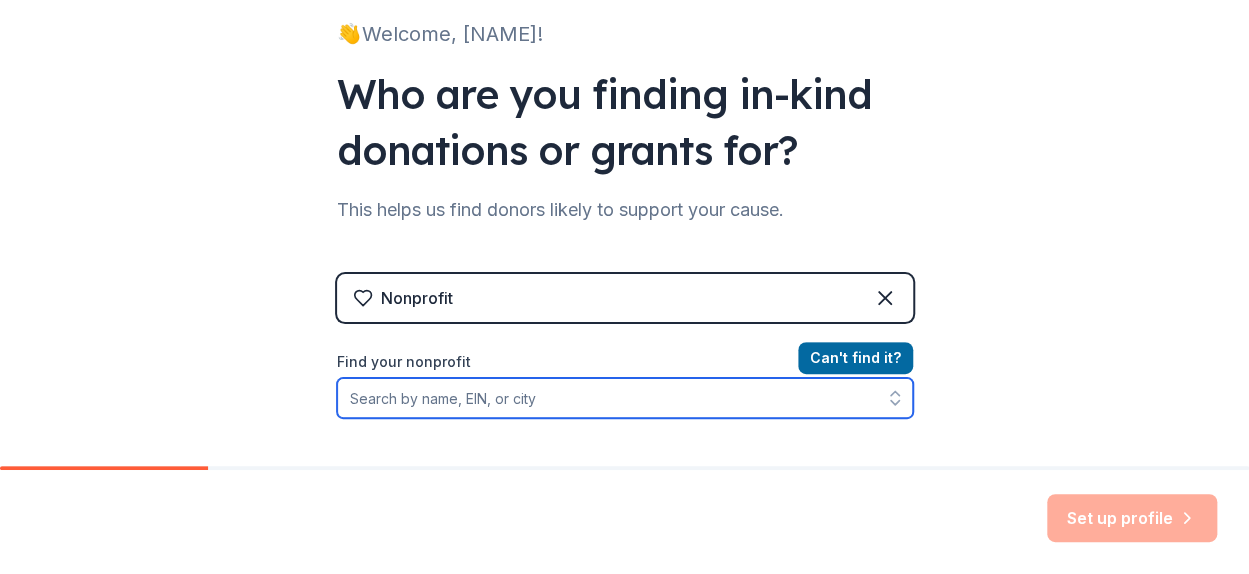click on "Find your nonprofit" at bounding box center (625, 398) 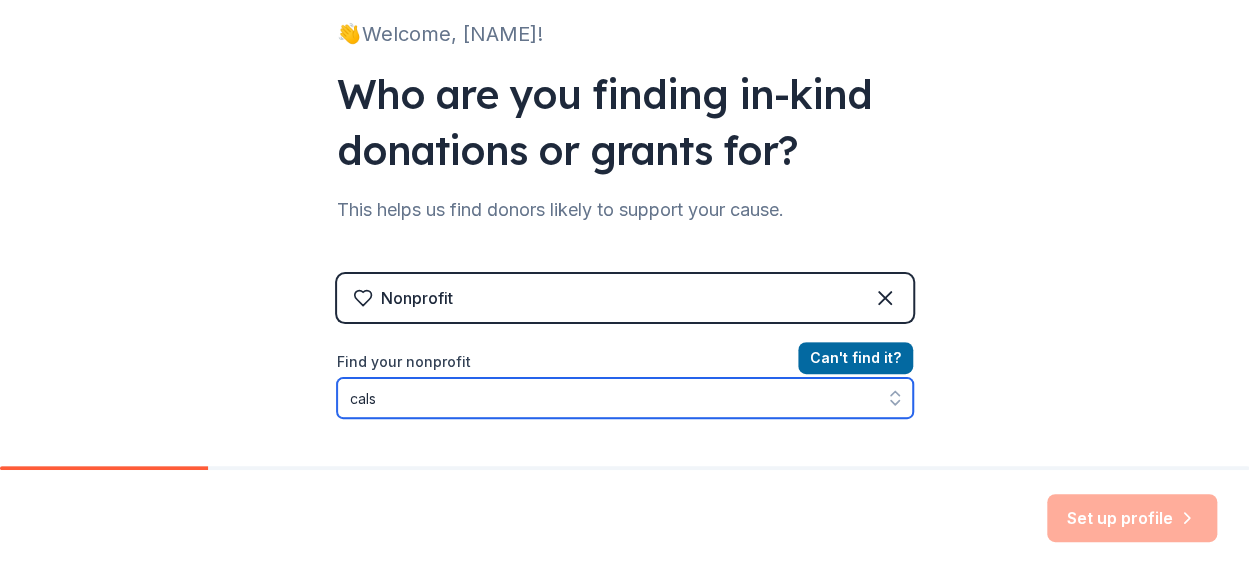 scroll, scrollTop: 192, scrollLeft: 0, axis: vertical 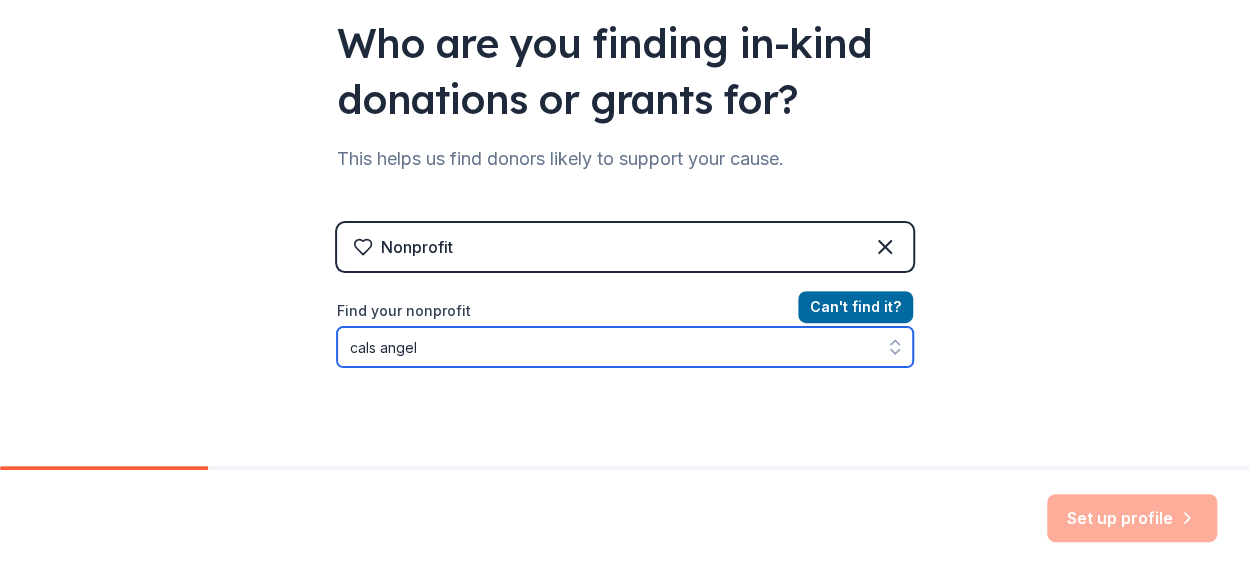 type on "cals angels" 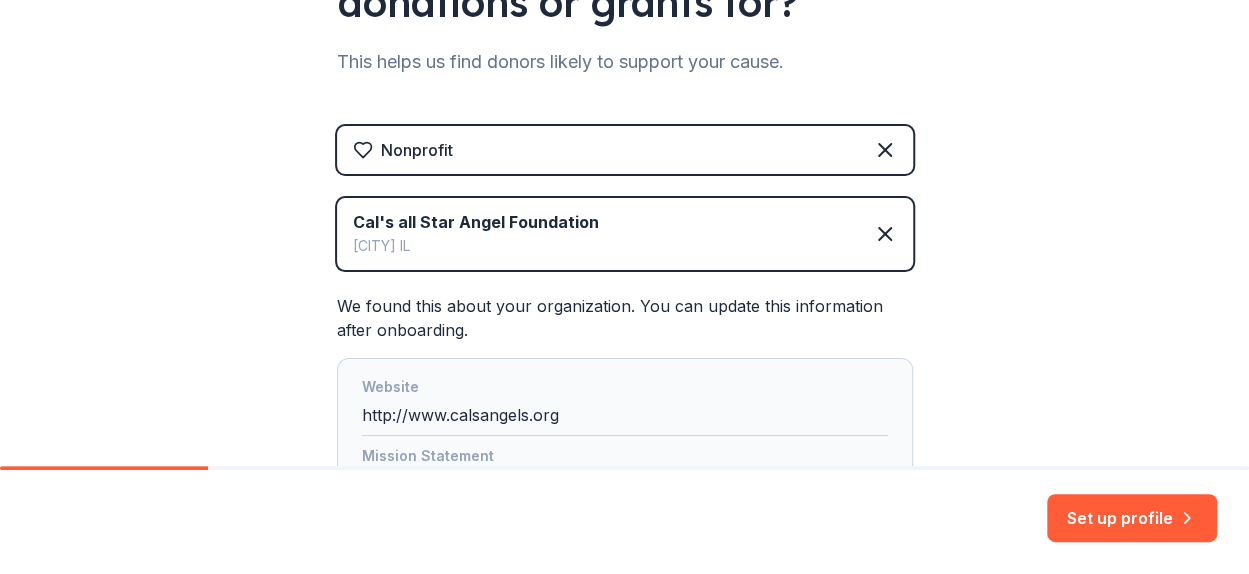scroll, scrollTop: 527, scrollLeft: 0, axis: vertical 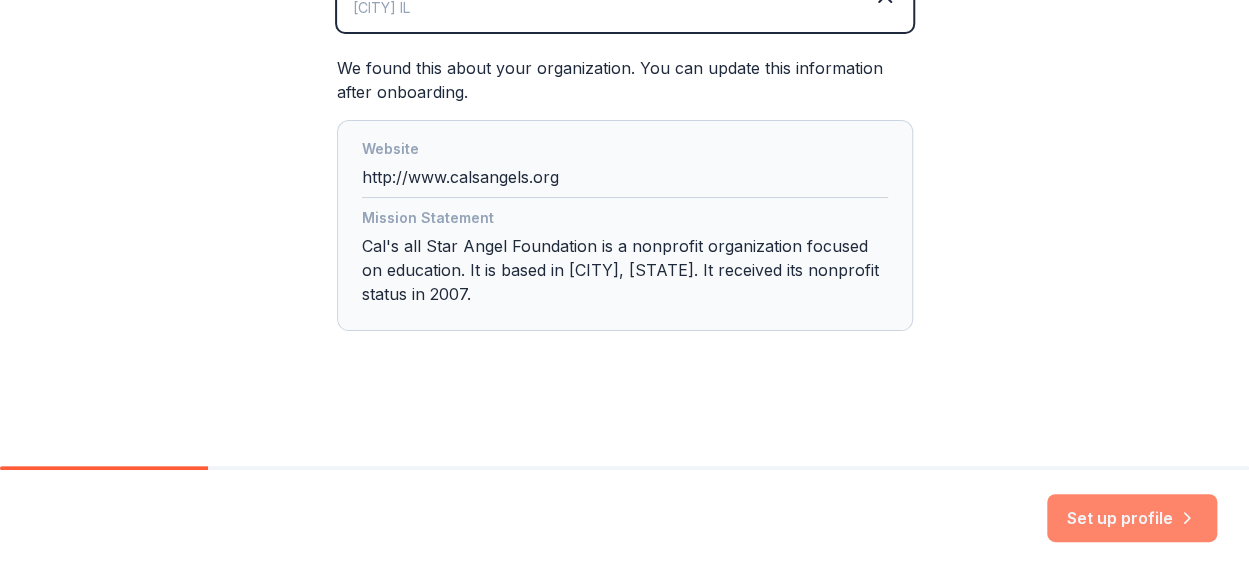 click on "Set up profile" at bounding box center (1132, 518) 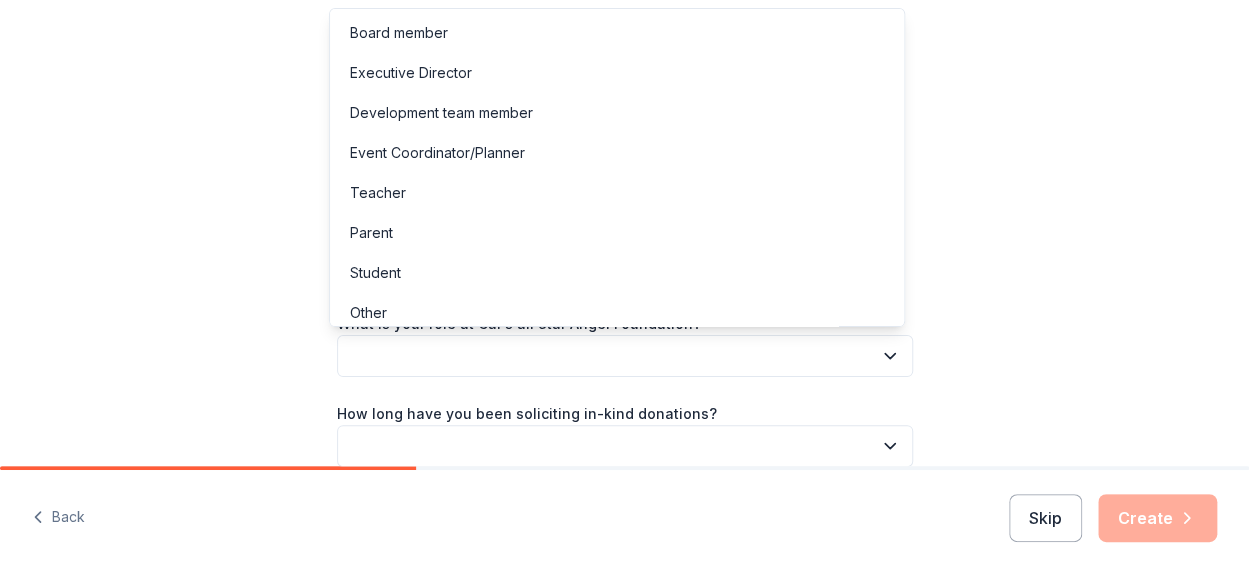 click at bounding box center [625, 356] 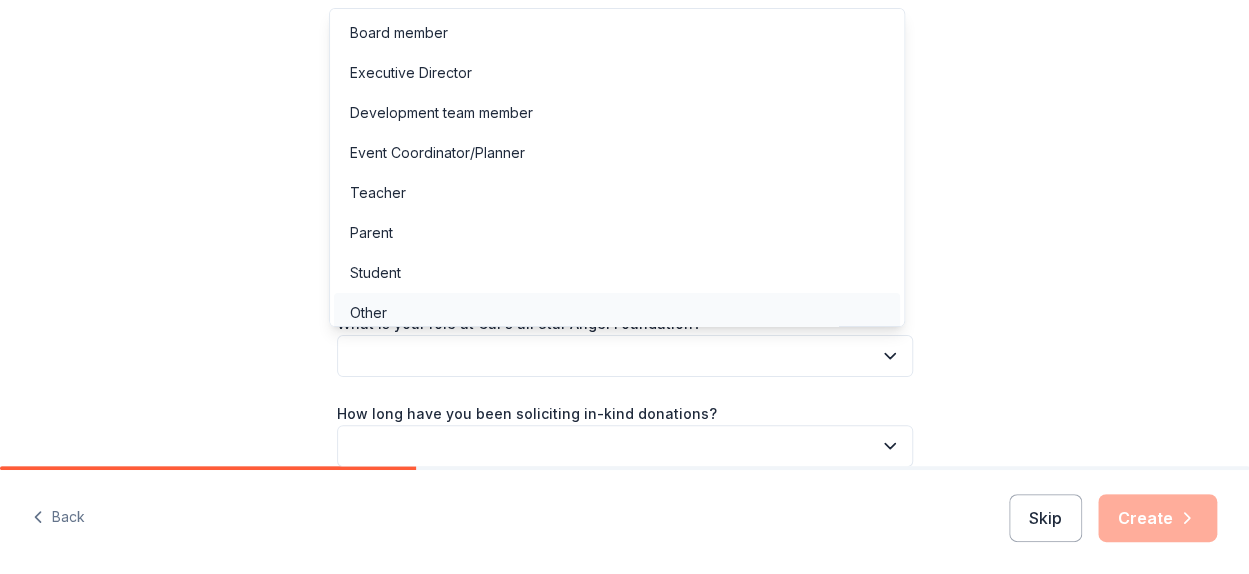 click on "Other" at bounding box center [368, 313] 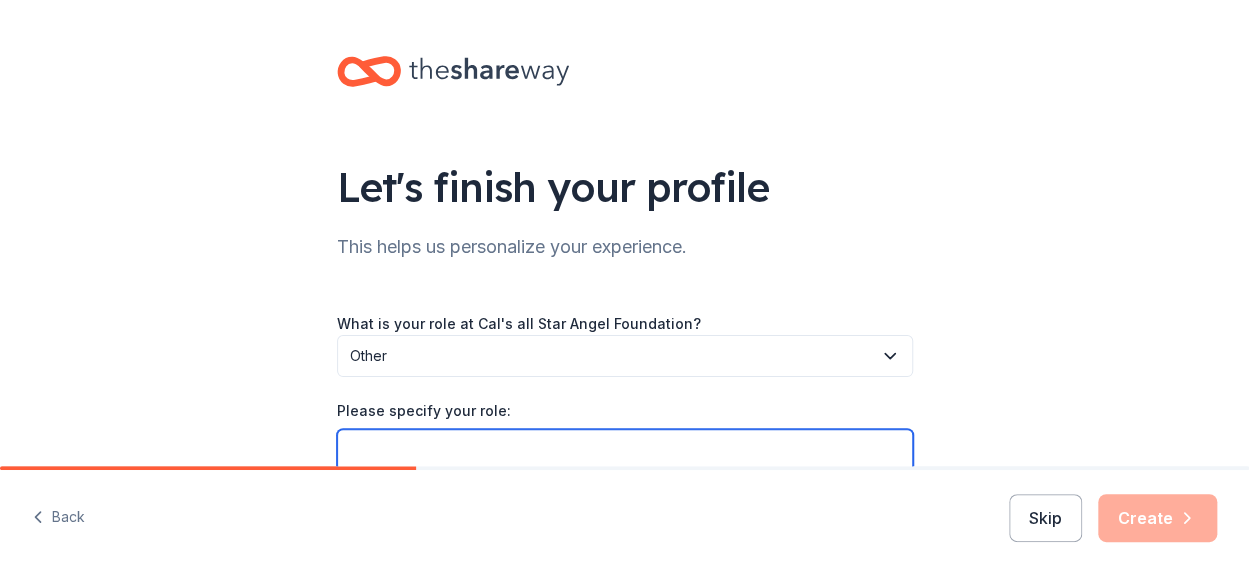 click on "Please specify your role:" at bounding box center [625, 450] 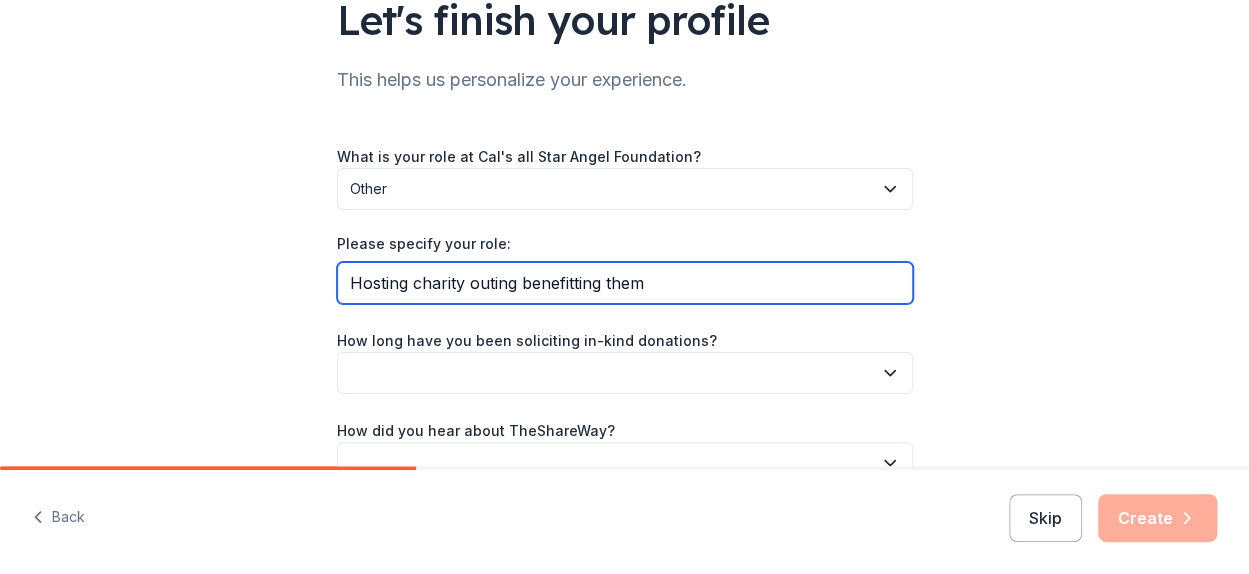 scroll, scrollTop: 223, scrollLeft: 0, axis: vertical 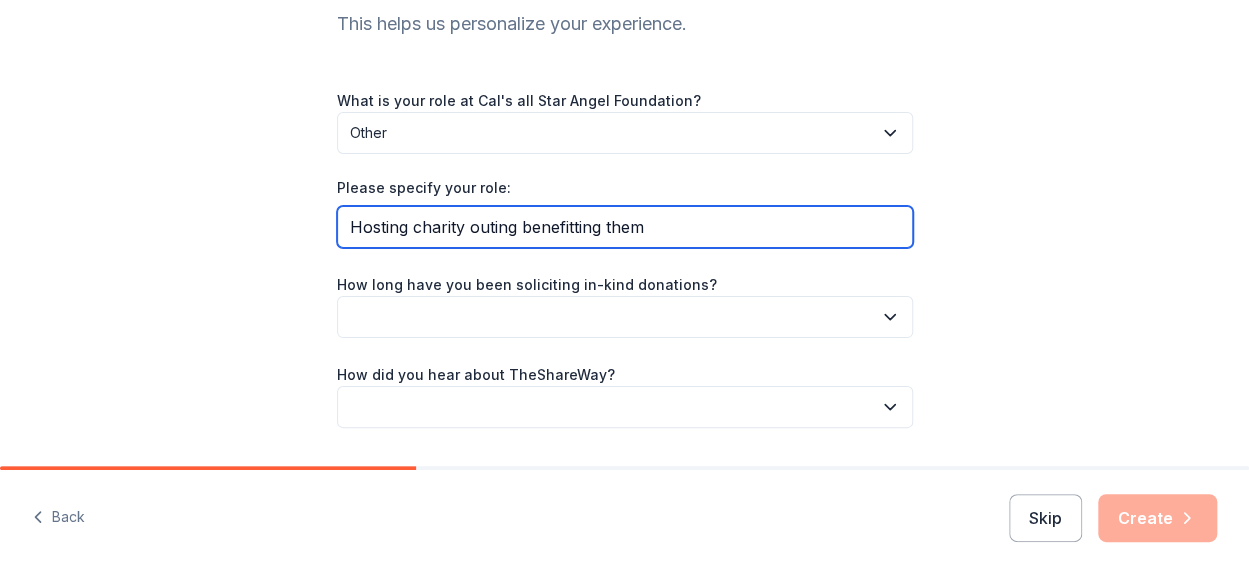 type on "Hosting charity outing benefitting them" 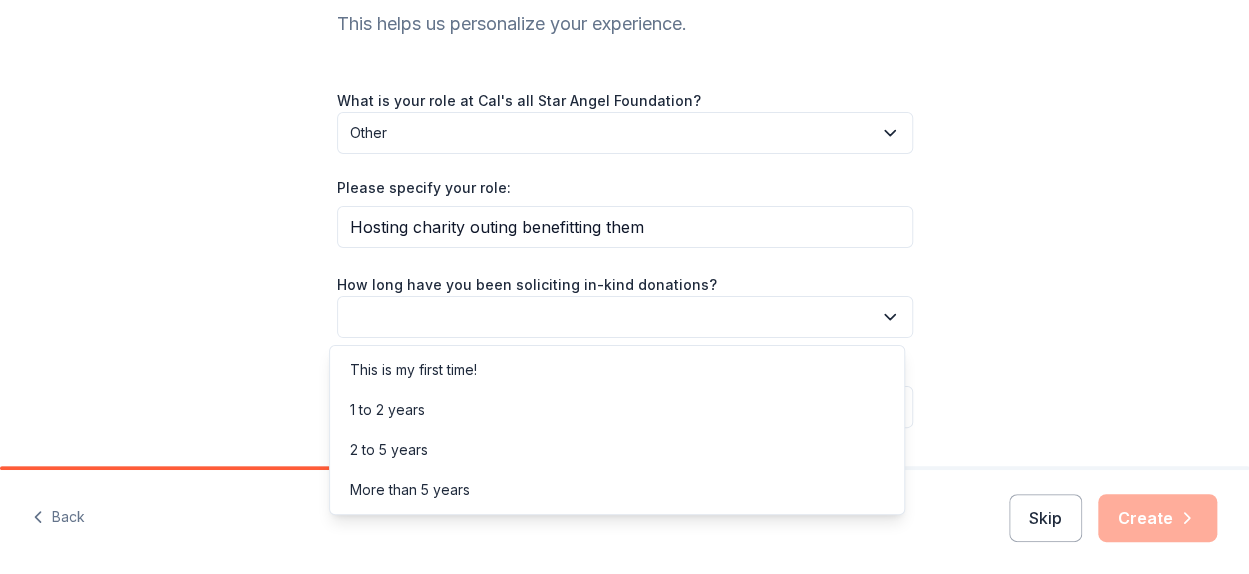 click at bounding box center [625, 317] 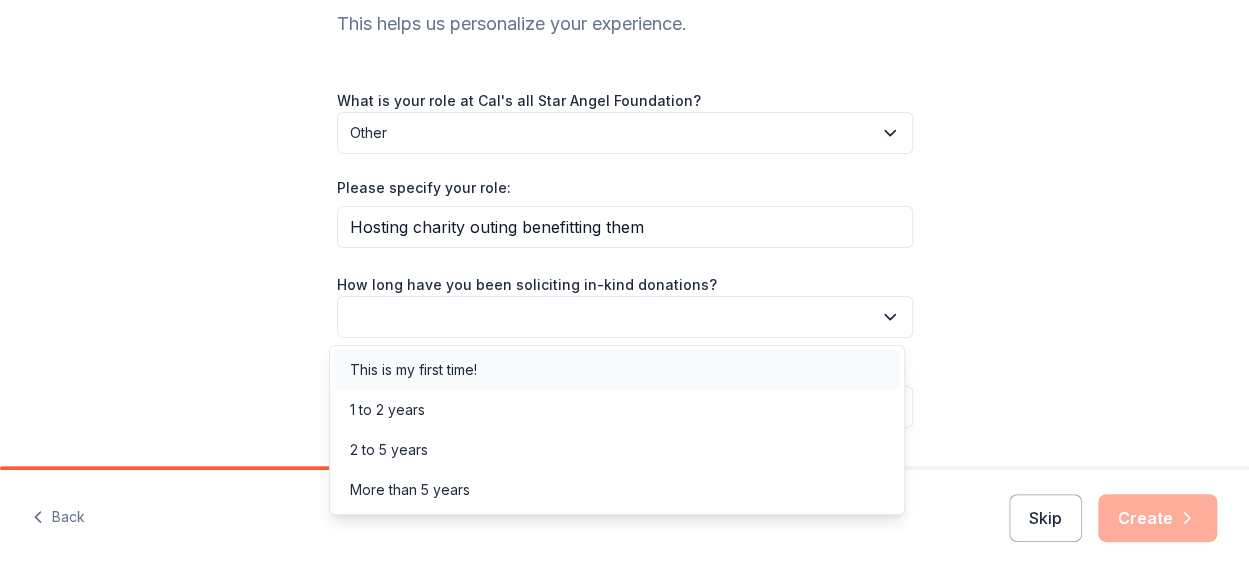 click on "This is my first time!" at bounding box center [413, 370] 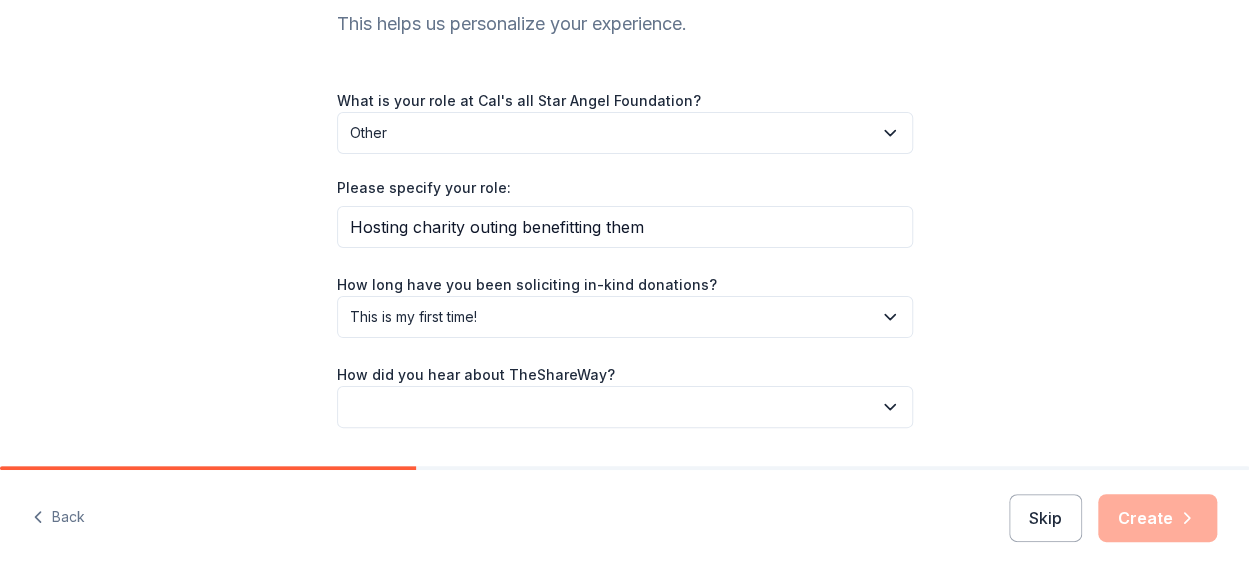click at bounding box center (625, 407) 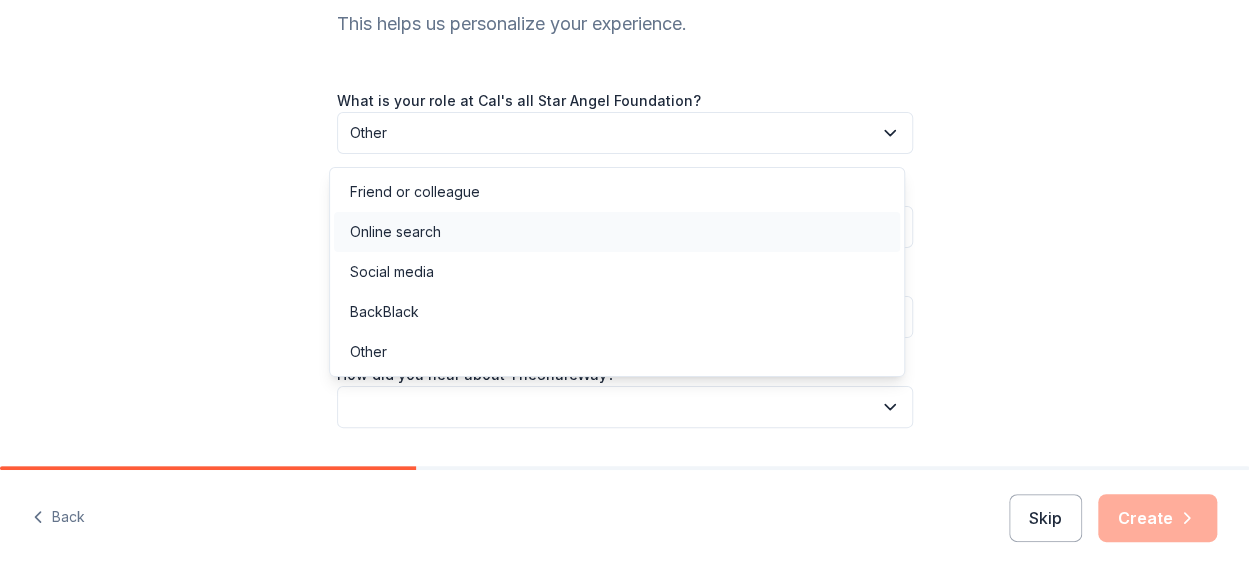 click on "Online search" at bounding box center (395, 232) 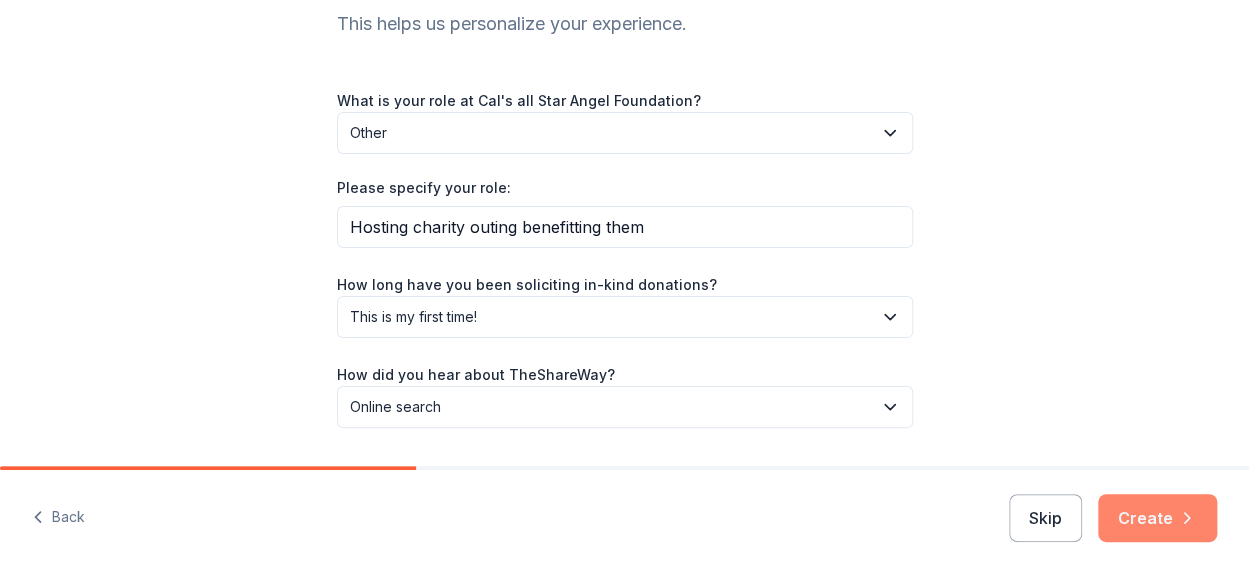 click on "Create" at bounding box center (1157, 518) 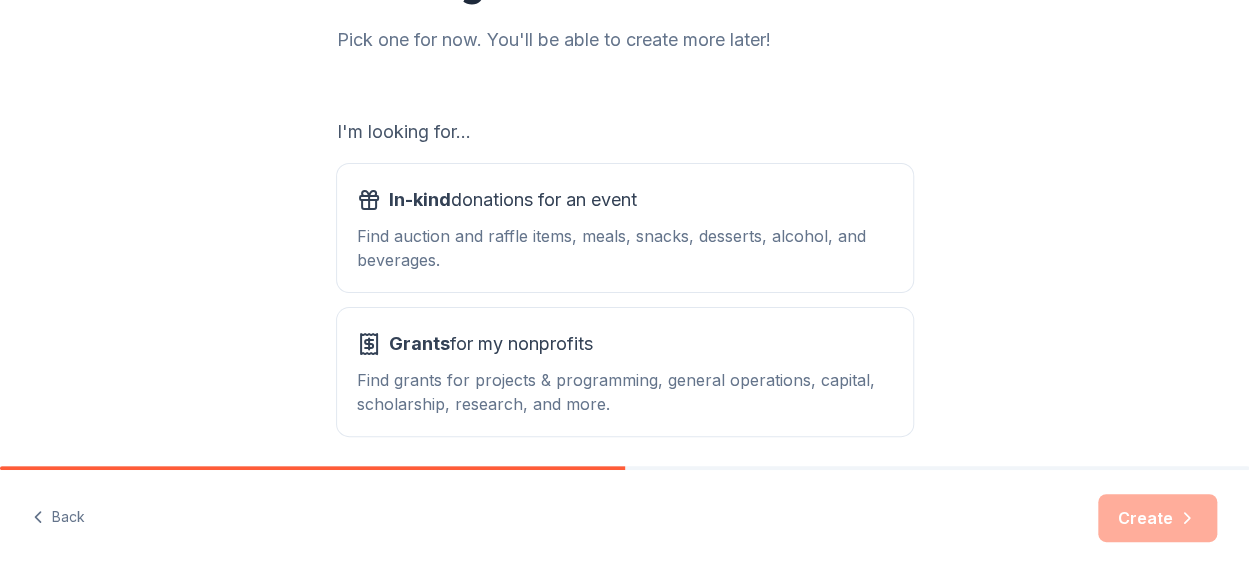 scroll, scrollTop: 261, scrollLeft: 0, axis: vertical 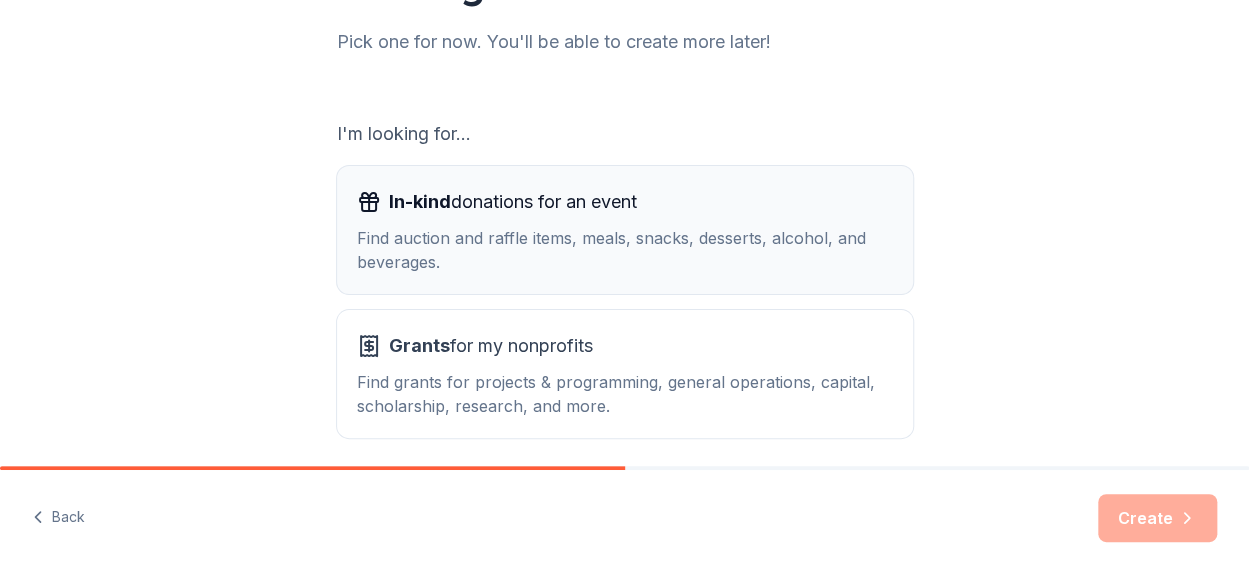 click on "Find auction and raffle items, meals, snacks, desserts, alcohol, and beverages." at bounding box center [625, 250] 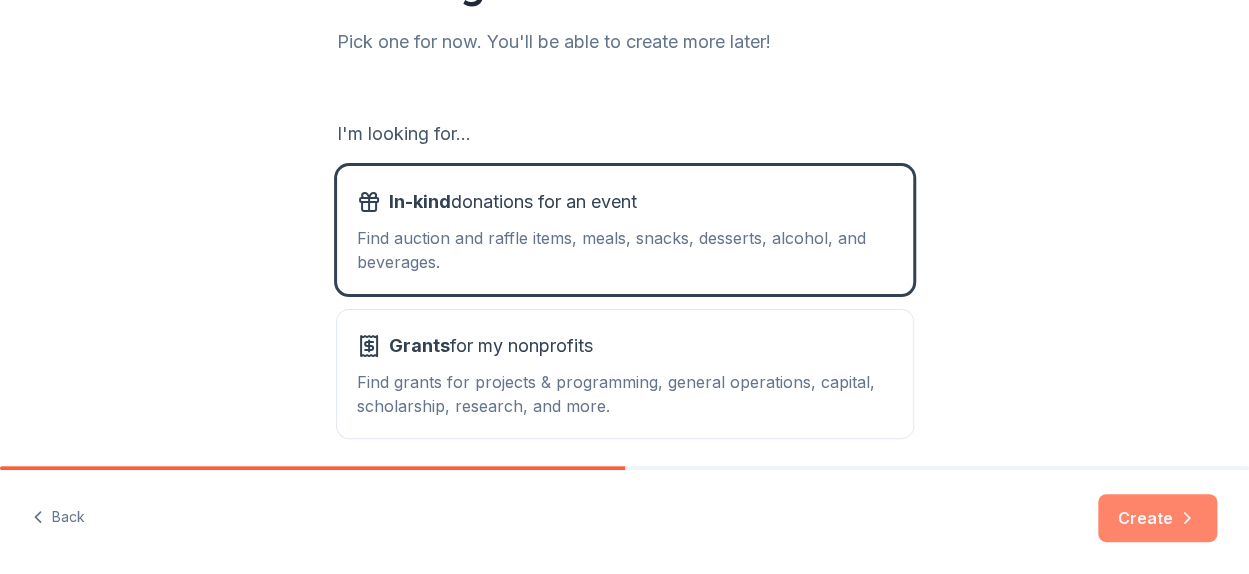 click on "Create" at bounding box center [1157, 518] 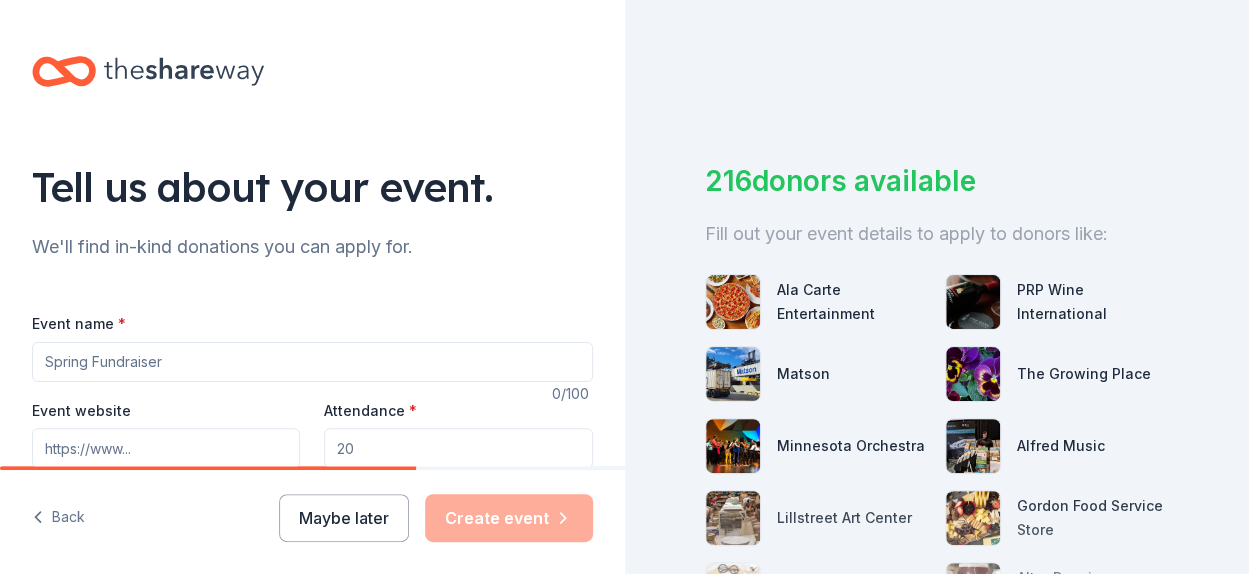 click on "Event name *" at bounding box center [312, 362] 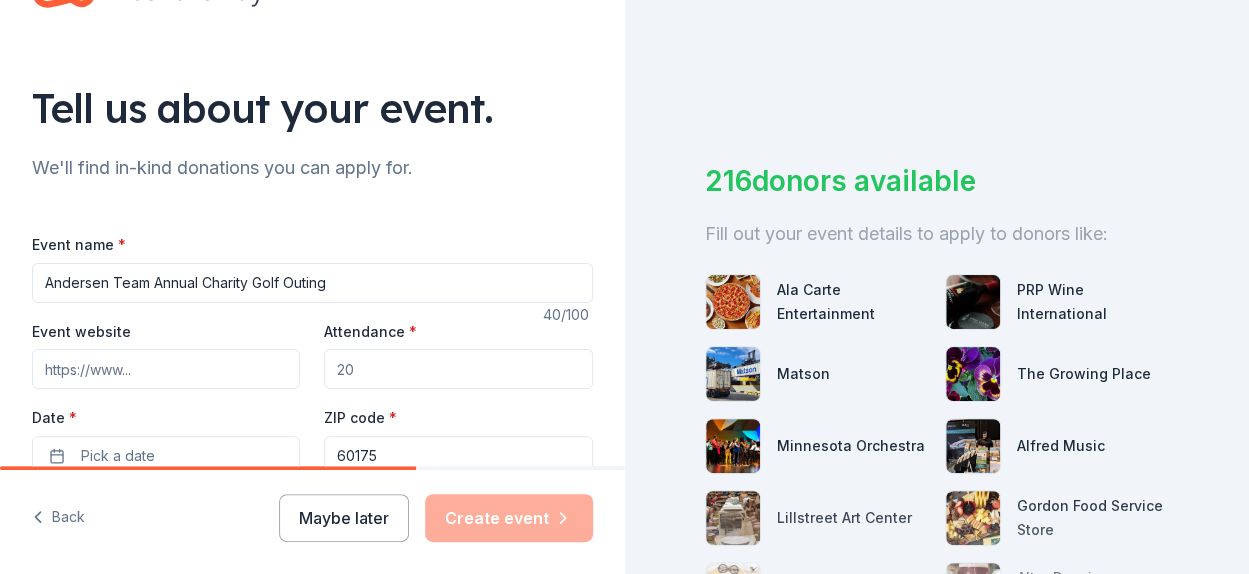 scroll, scrollTop: 116, scrollLeft: 0, axis: vertical 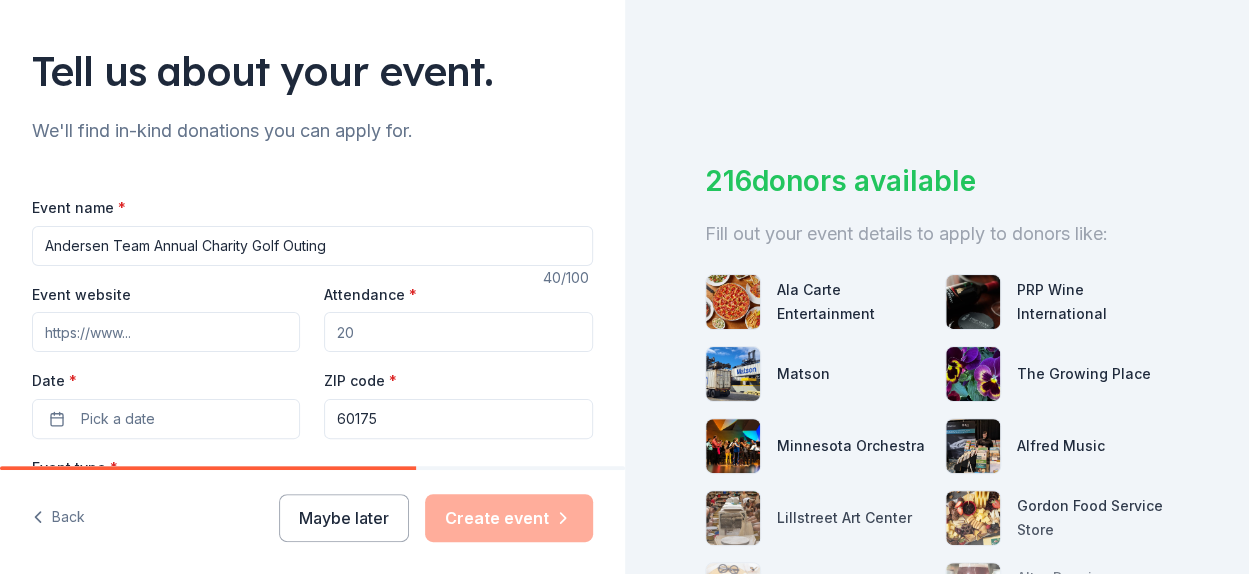 type on "Andersen Team Annual Charity Golf Outing" 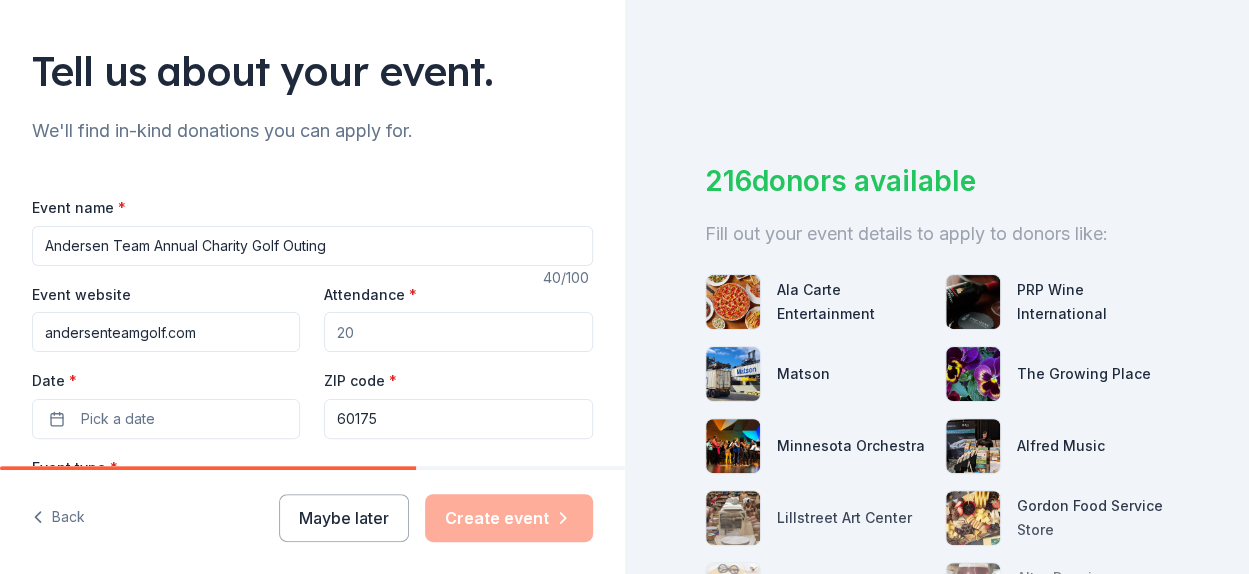 type on "andersenteamgolf.com" 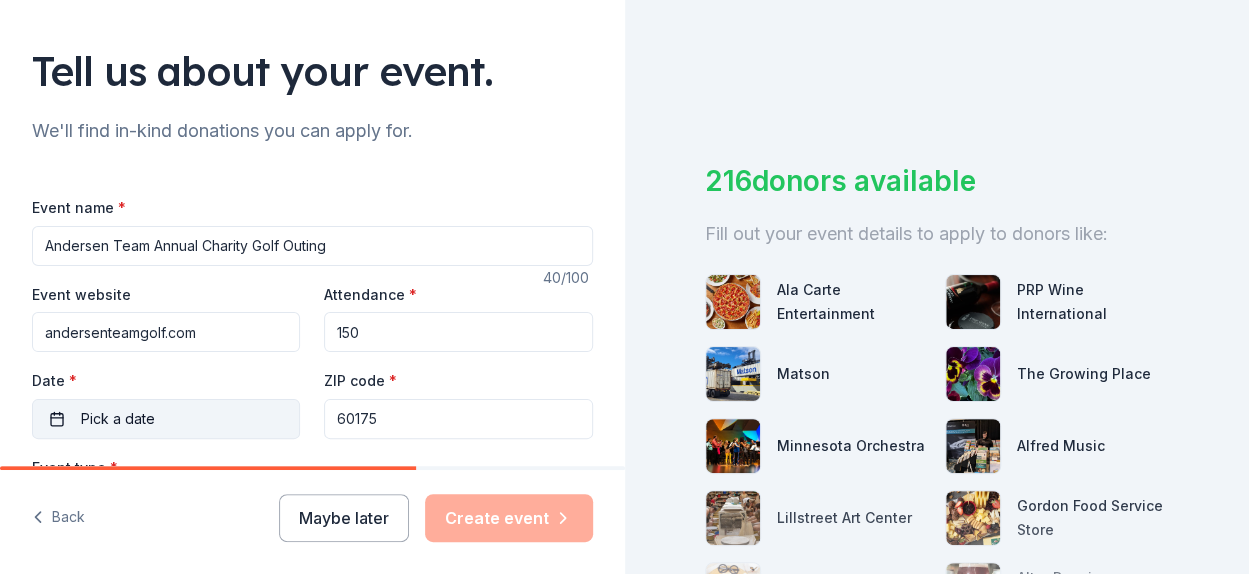 type on "150" 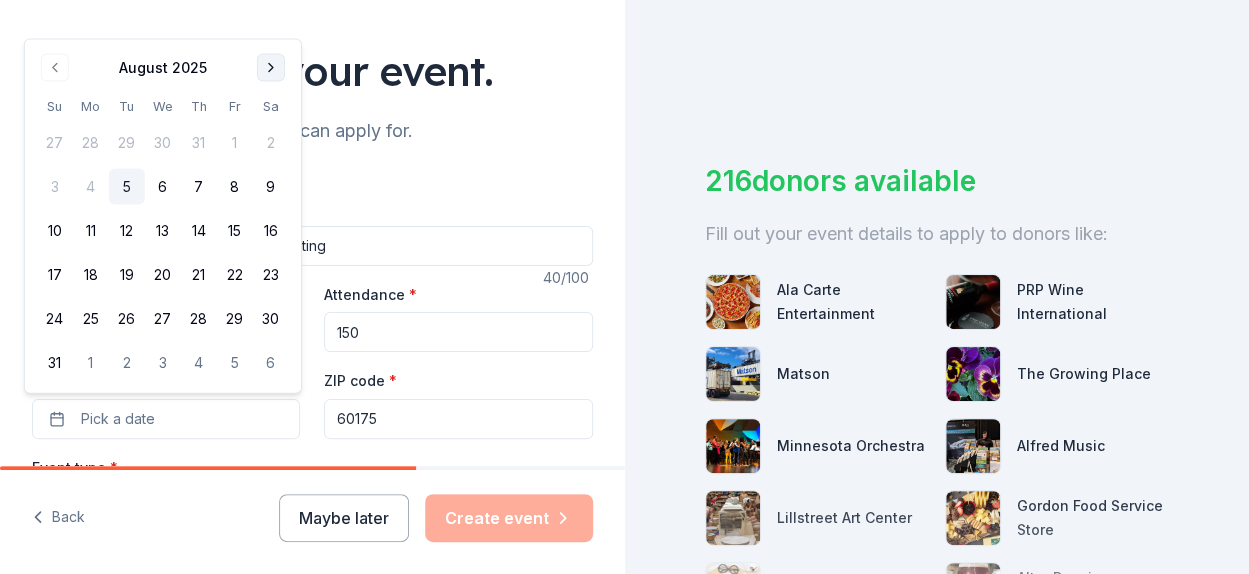 click at bounding box center (271, 68) 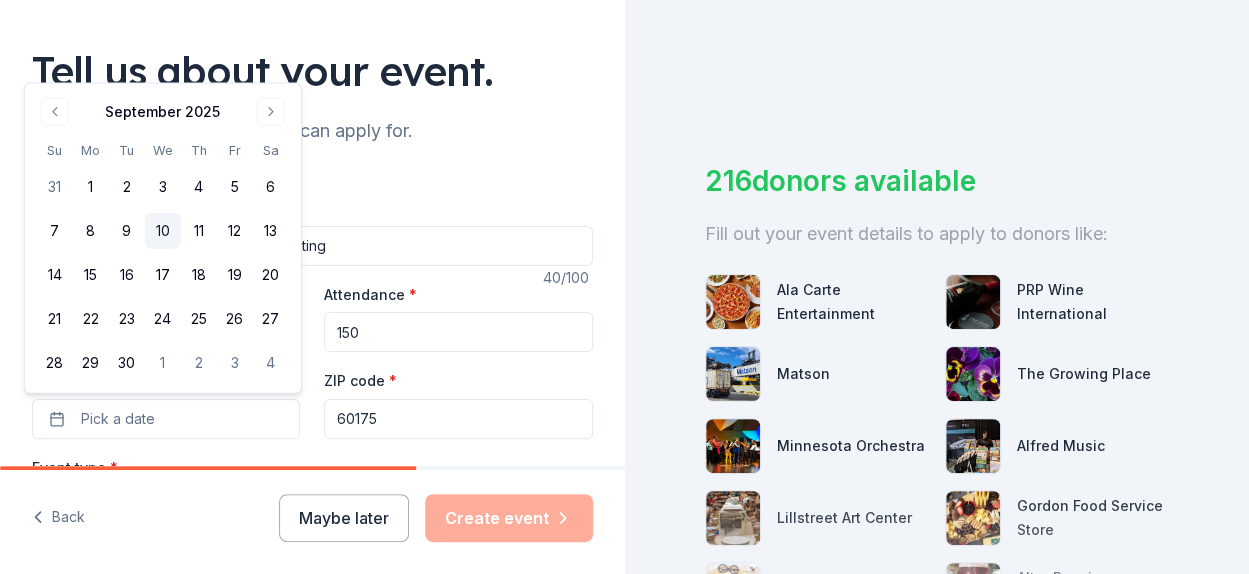 click on "10" at bounding box center [163, 231] 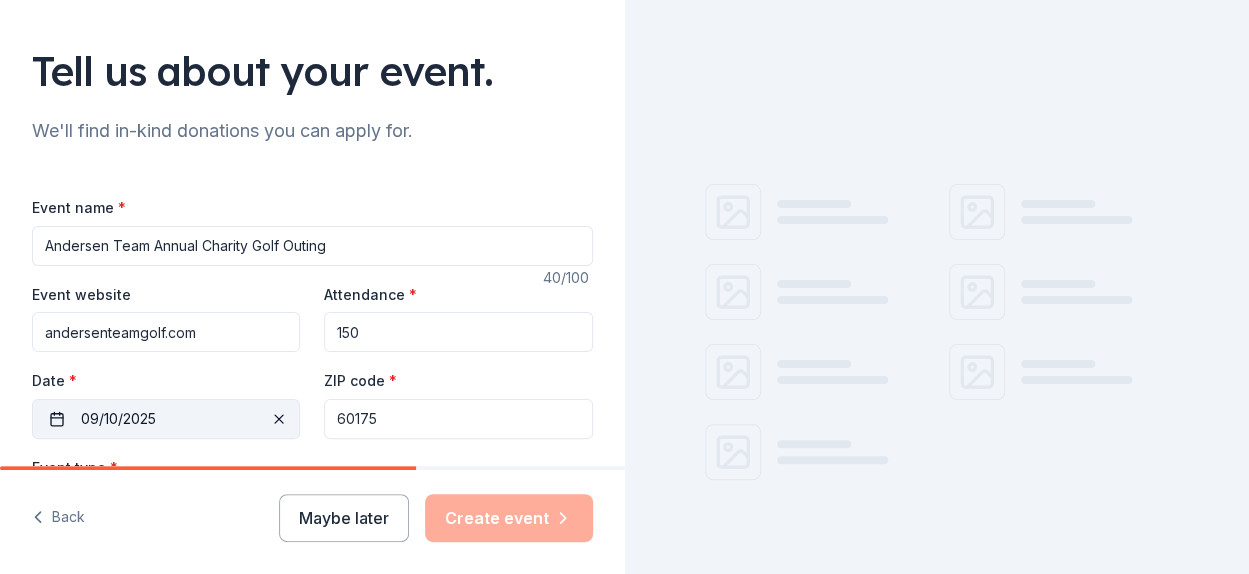 drag, startPoint x: 410, startPoint y: 426, endPoint x: 277, endPoint y: 409, distance: 134.08206 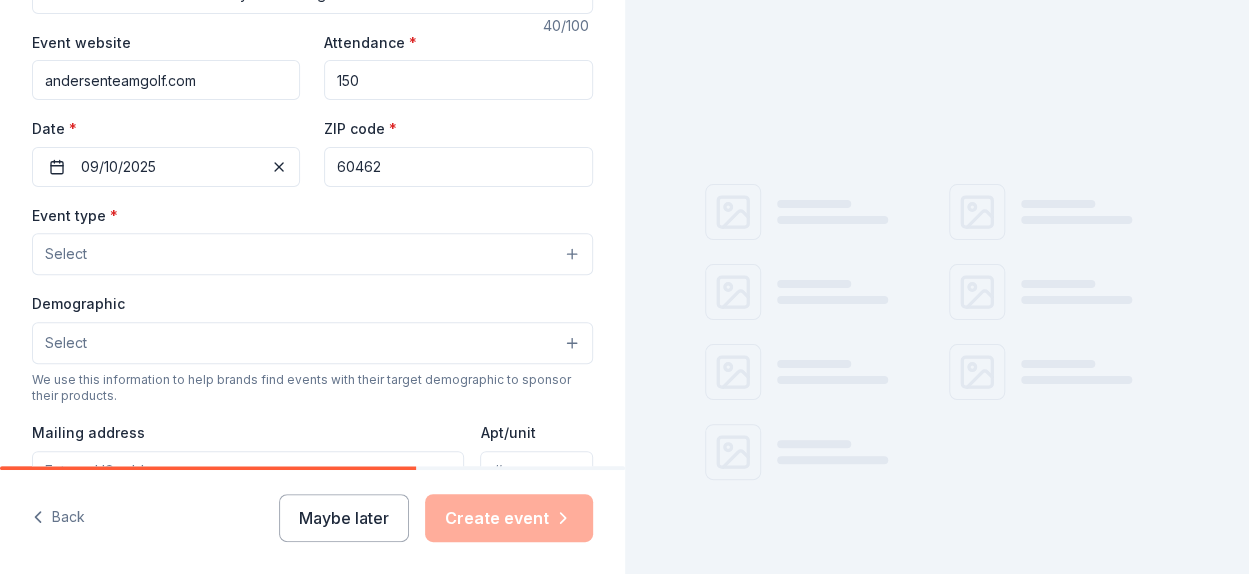 scroll, scrollTop: 382, scrollLeft: 0, axis: vertical 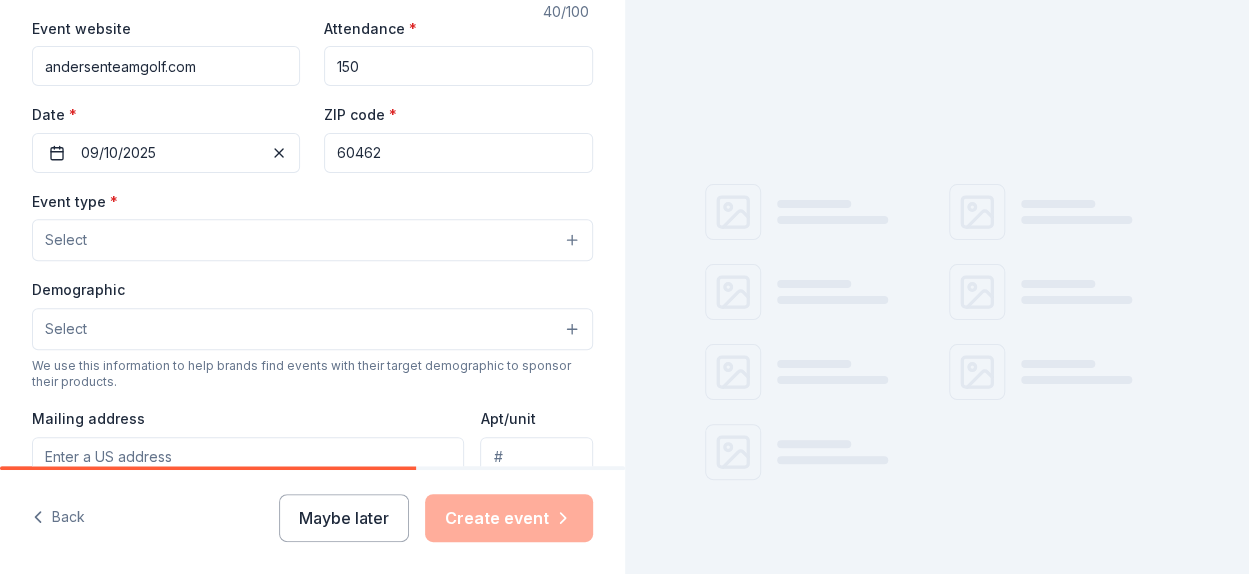 type on "60462" 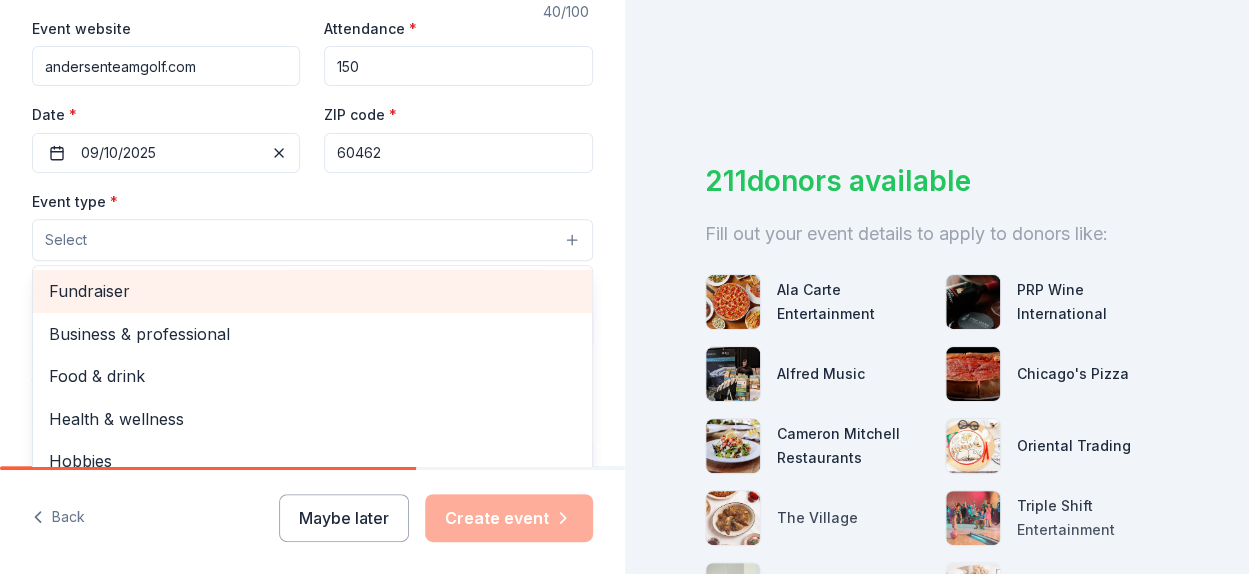 click on "Fundraiser" at bounding box center (312, 291) 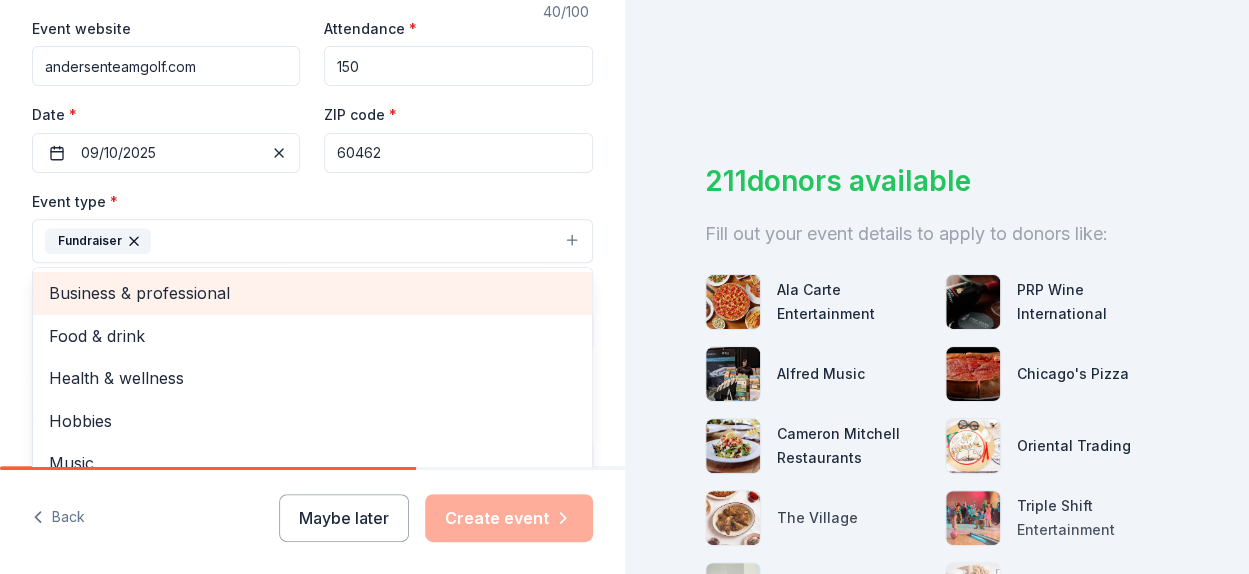 click on "Business & professional" at bounding box center [312, 293] 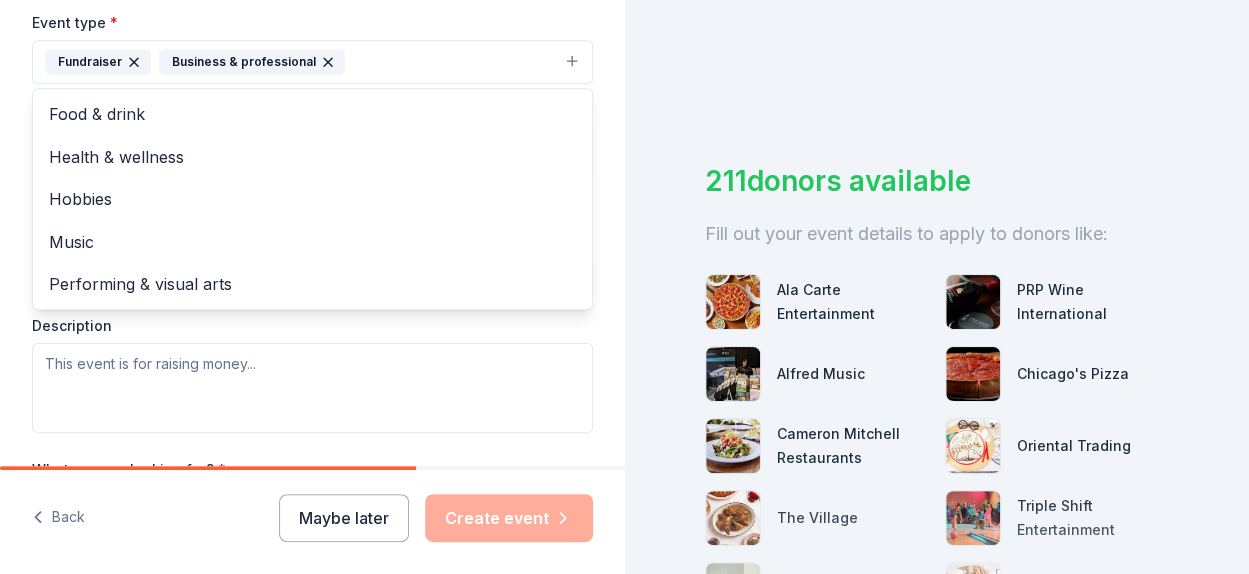 scroll, scrollTop: 564, scrollLeft: 0, axis: vertical 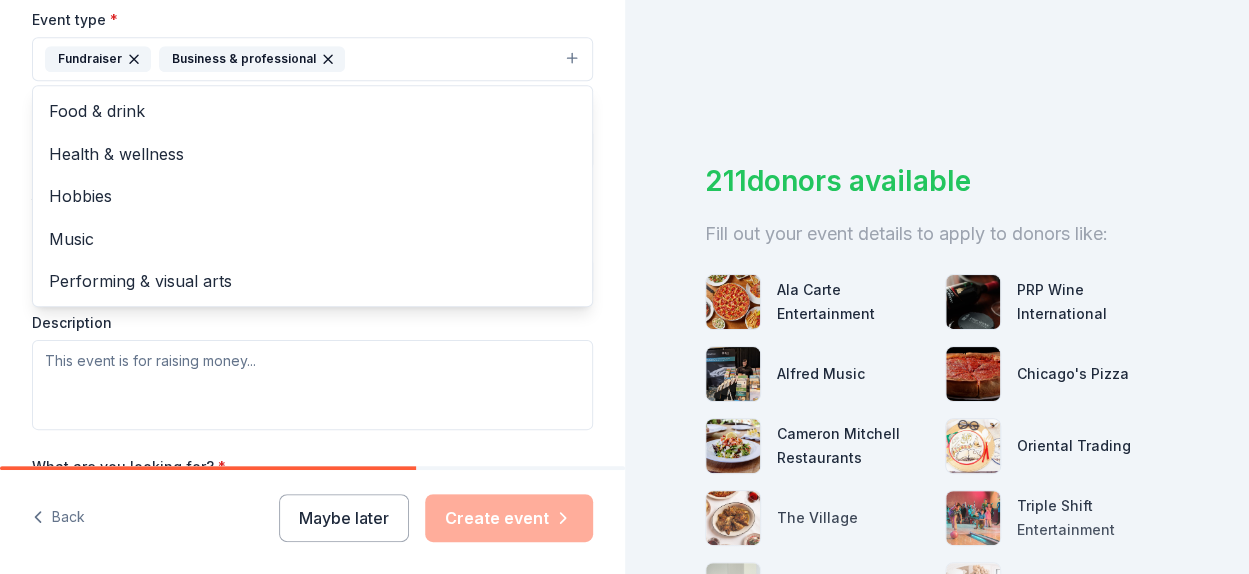 click on "Event type * Fundraiser Business & professional Food & drink Health & wellness Hobbies Music Performing & visual arts Demographic Select We use this information to help brands find events with their target demographic to sponsor their products. Mailing address Apt/unit Description" at bounding box center (312, 218) 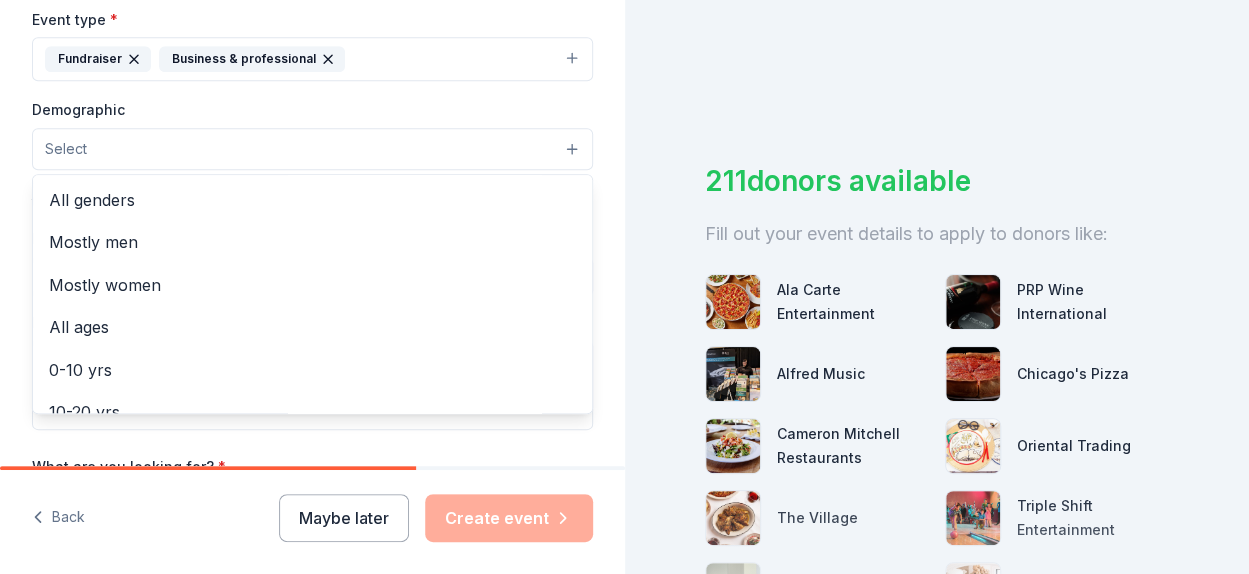 click on "Select" at bounding box center (312, 149) 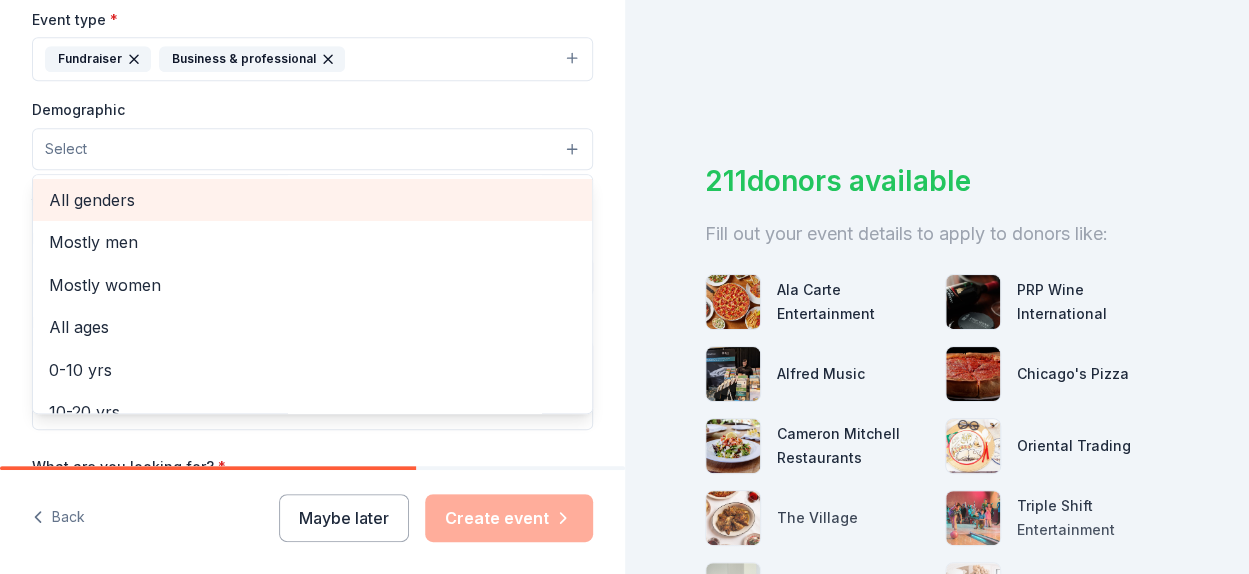 click on "All genders" at bounding box center [312, 200] 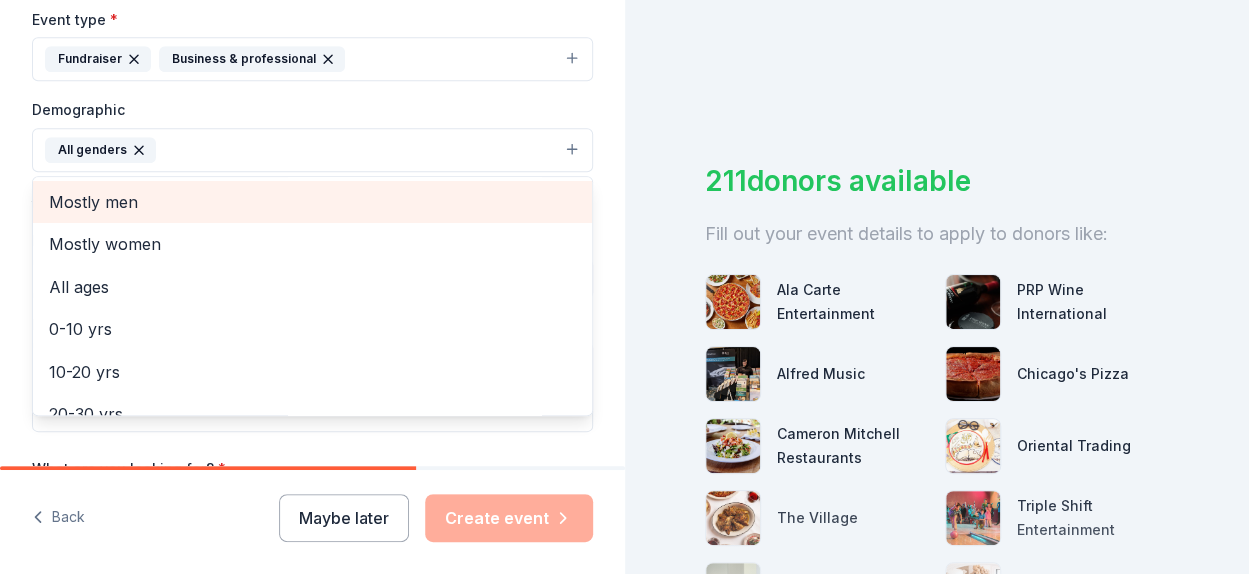 click on "Mostly men" at bounding box center (312, 202) 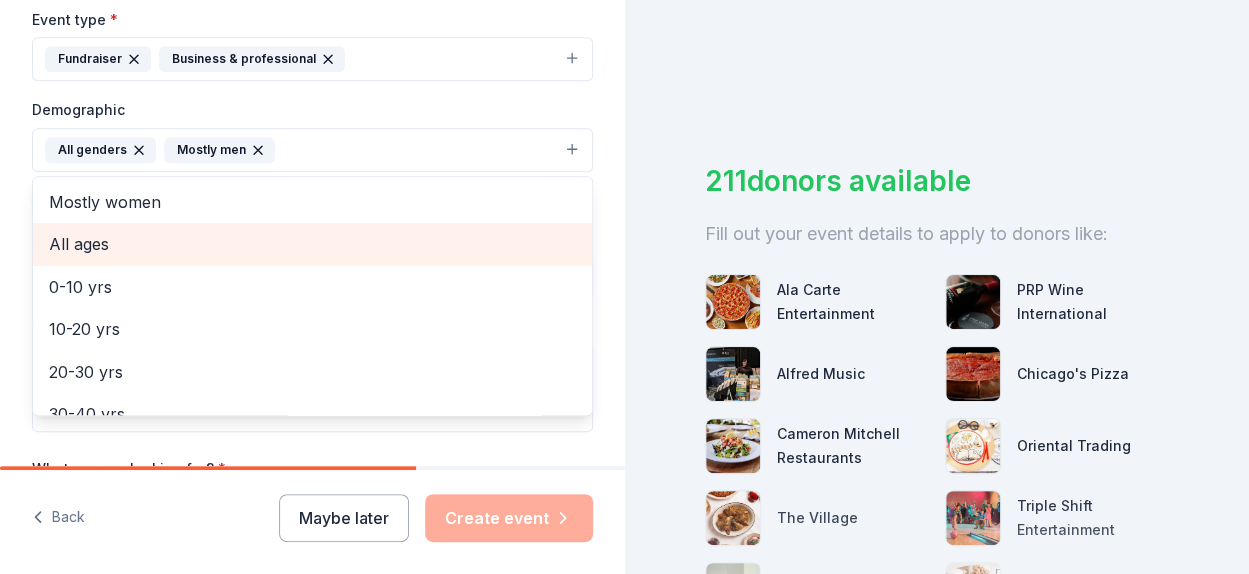click on "All ages" at bounding box center [312, 244] 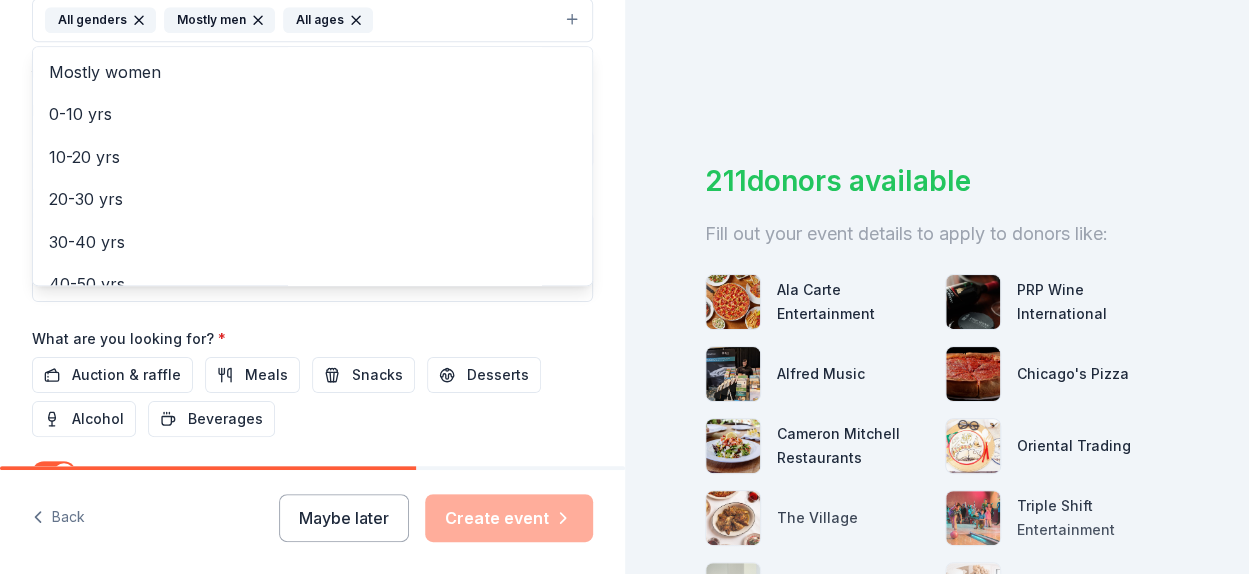 scroll, scrollTop: 697, scrollLeft: 0, axis: vertical 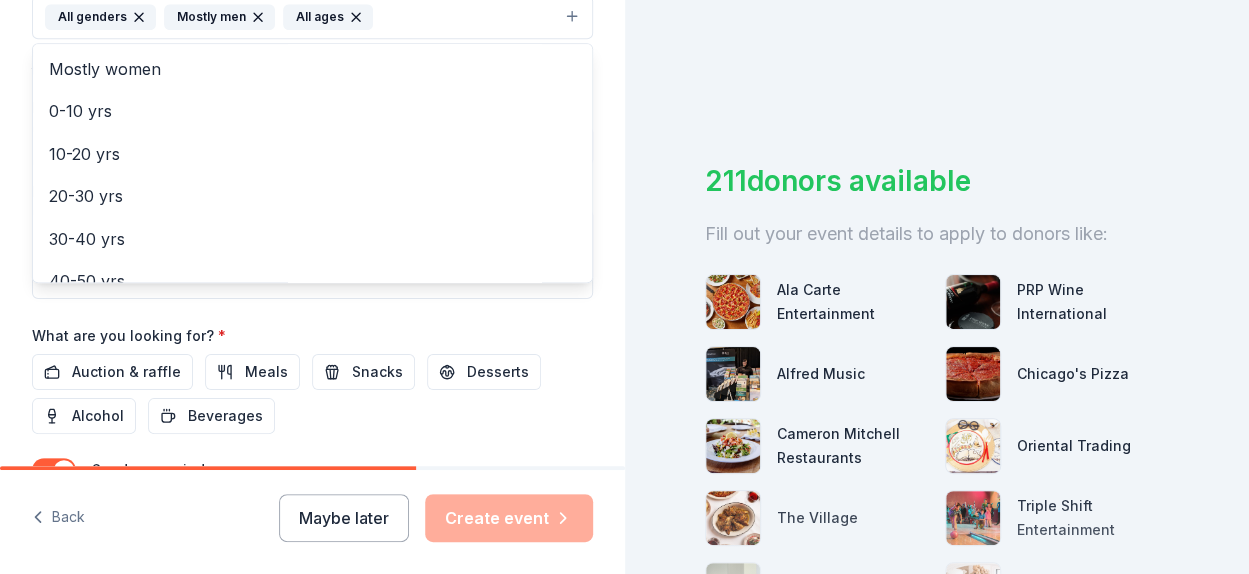 click on "Event name * Andersen Team Annual Charity Golf Outing 40 /100 Event website andersenteamgolf.com Attendance * 150 Date * 09/10/2025 ZIP code * 60462 Event type * Fundraiser Business & professional Demographic All genders Mostly men All ages Mostly women 0-10 yrs 10-20 yrs 20-30 yrs 30-40 yrs 40-50 yrs 50-60 yrs 60-70 yrs 70-80 yrs 80+ yrs We use this information to help brands find events with their target demographic to sponsor their products. Mailing address Apt/unit Description What are you looking for? * Auction & raffle Meals Snacks Desserts Alcohol Beverages Send me reminders Email me reminders of donor application deadlines Recurring event" at bounding box center [312, 78] 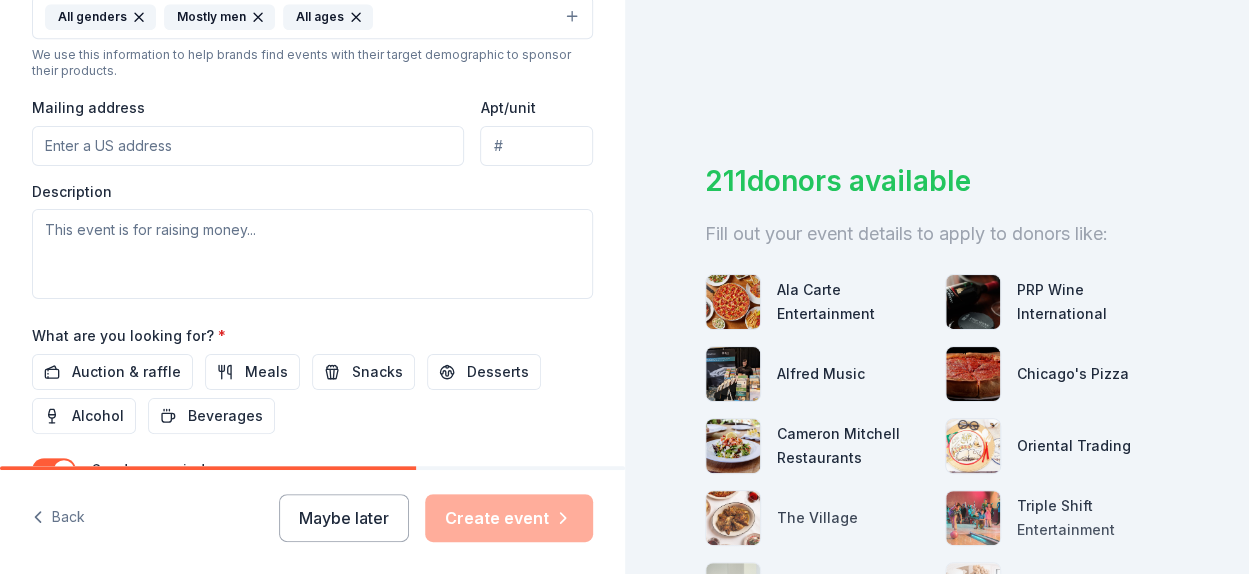scroll, scrollTop: 689, scrollLeft: 0, axis: vertical 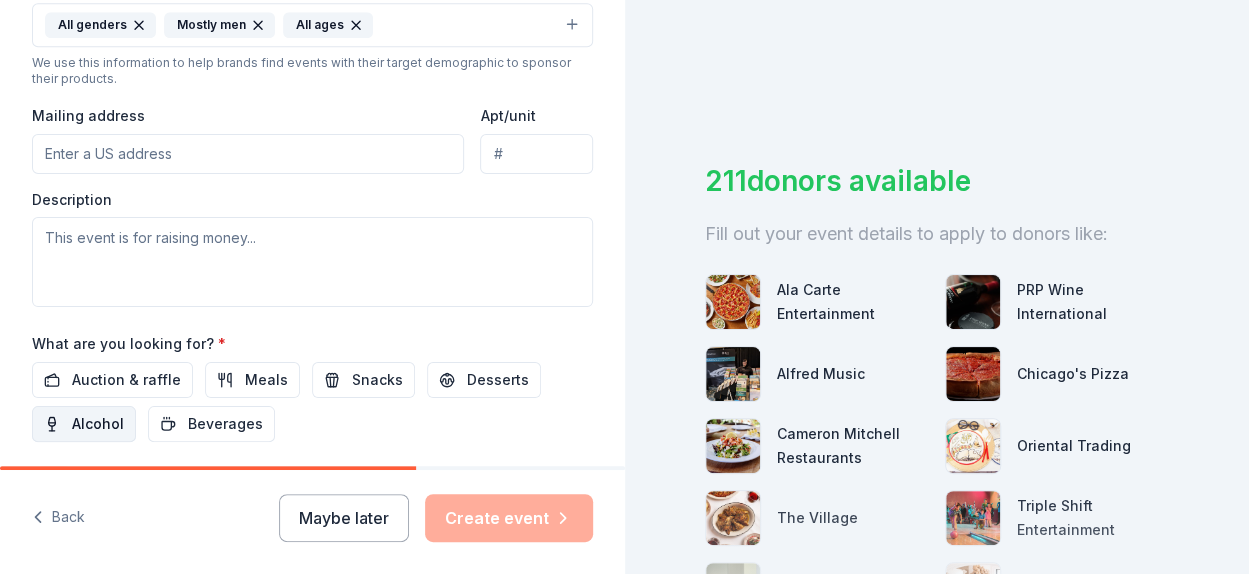 click on "Alcohol" at bounding box center (98, 424) 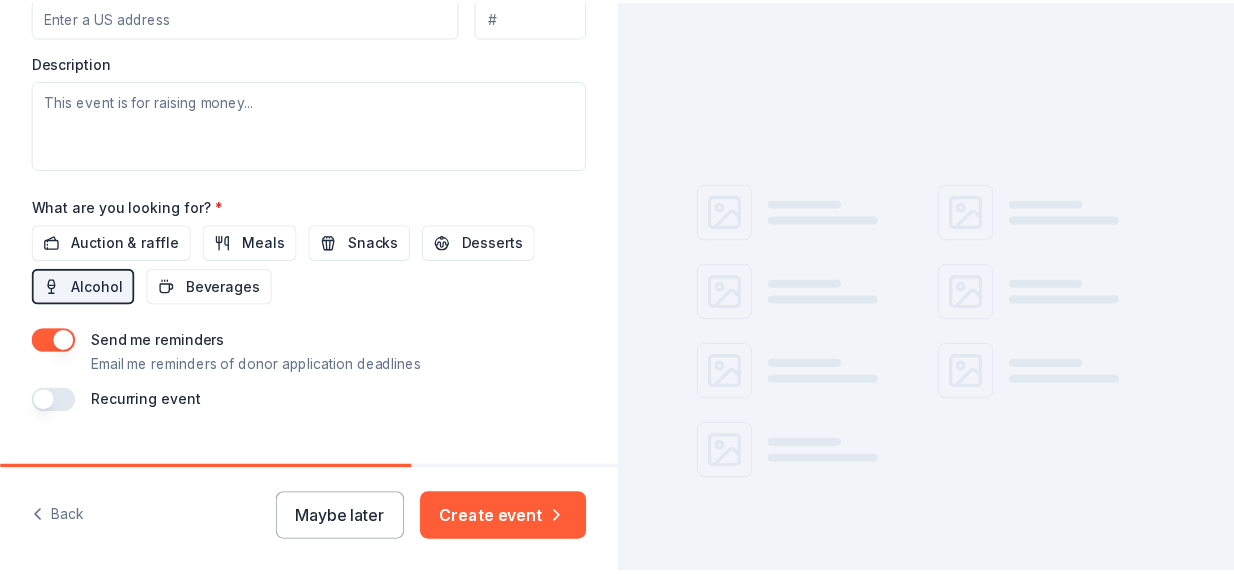 scroll, scrollTop: 866, scrollLeft: 0, axis: vertical 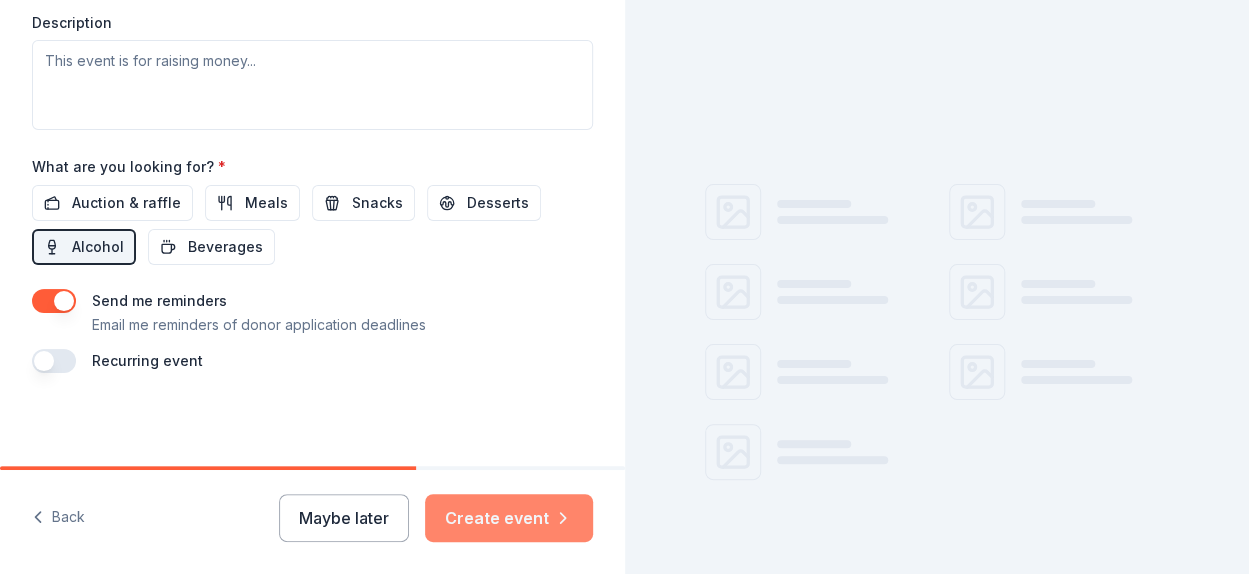 click on "Create event" at bounding box center [509, 518] 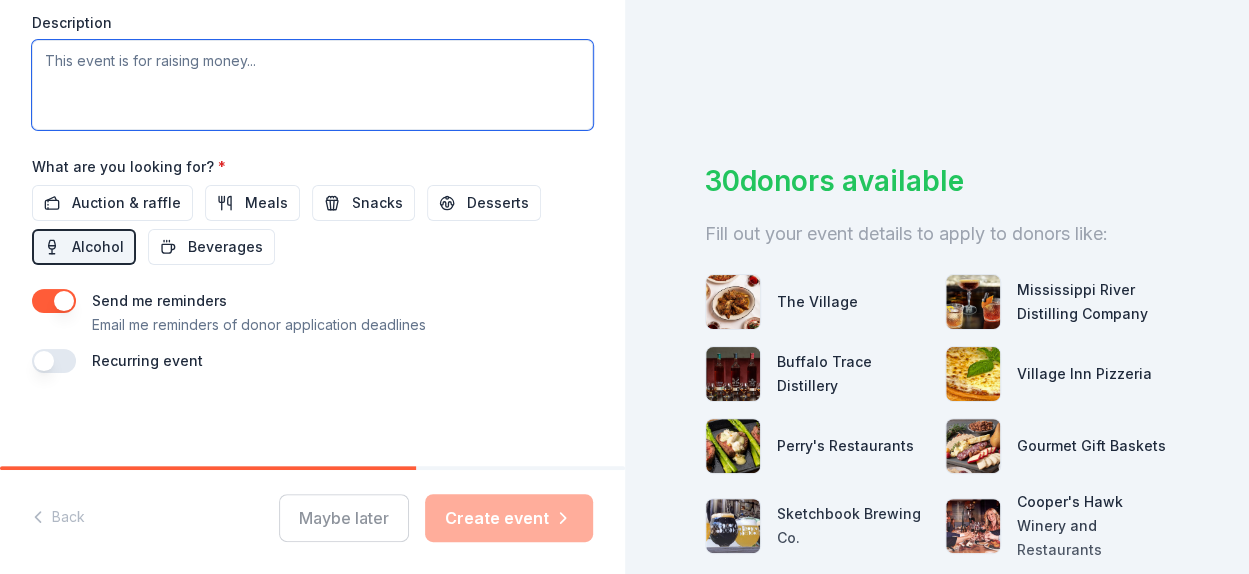 click at bounding box center (312, 85) 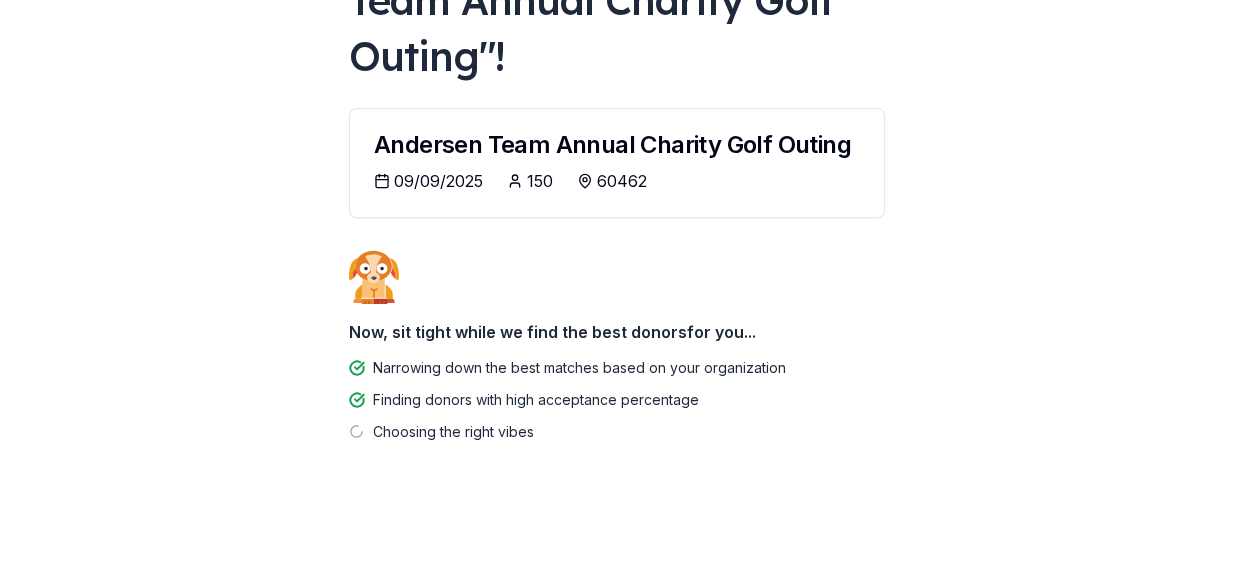 scroll, scrollTop: 212, scrollLeft: 0, axis: vertical 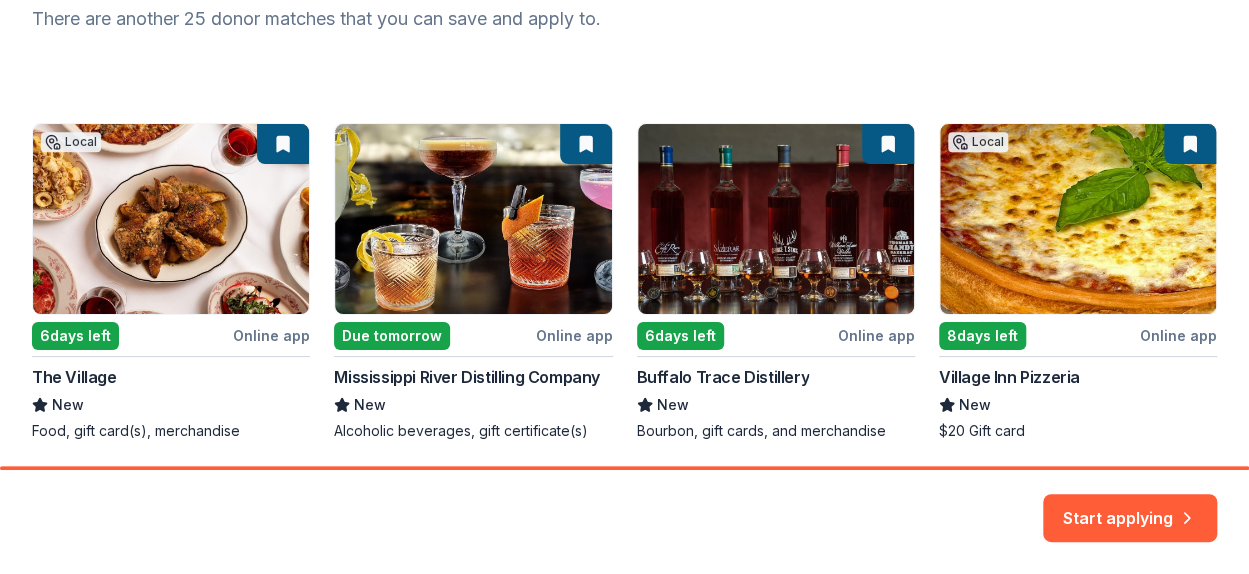 click on "Local 6  days left Online app The Village  New Food, gift card(s), merchandise Due tomorrow Online app Mississippi River Distilling Company New Alcoholic beverages, gift certificate(s) 6  days left Online app Buffalo Trace Distillery New Bourbon, gift cards, and merchandise Local 8  days left Online app Village Inn Pizzeria New $20 Gift card 6  days left Perry's Restaurants New Food, gift card(s)" at bounding box center [624, 457] 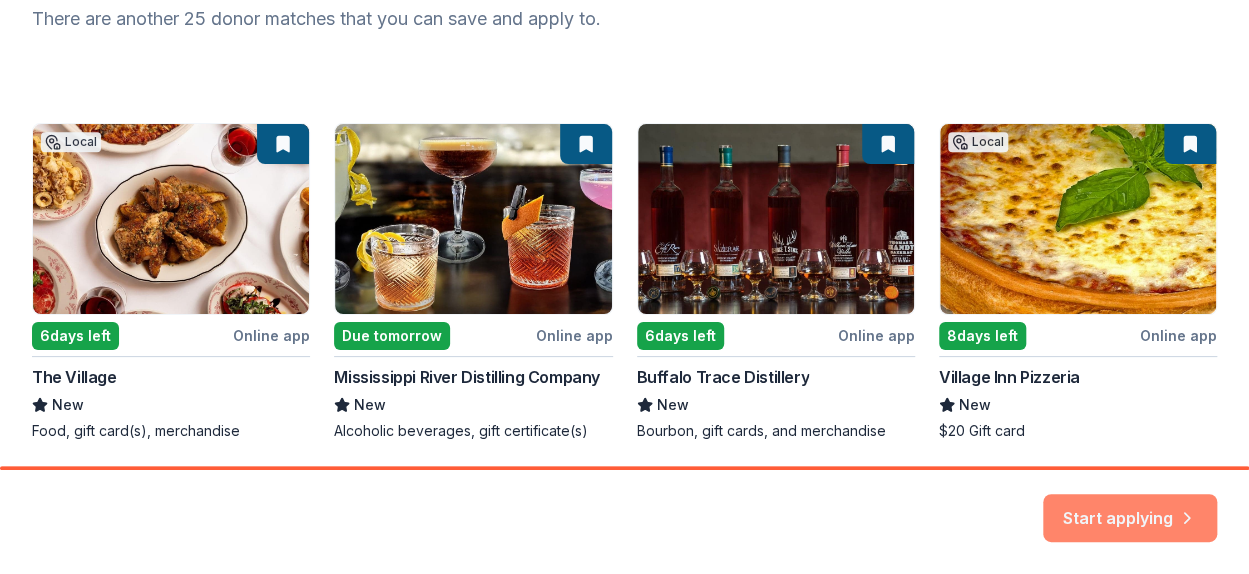 click on "Start applying" at bounding box center [1130, 506] 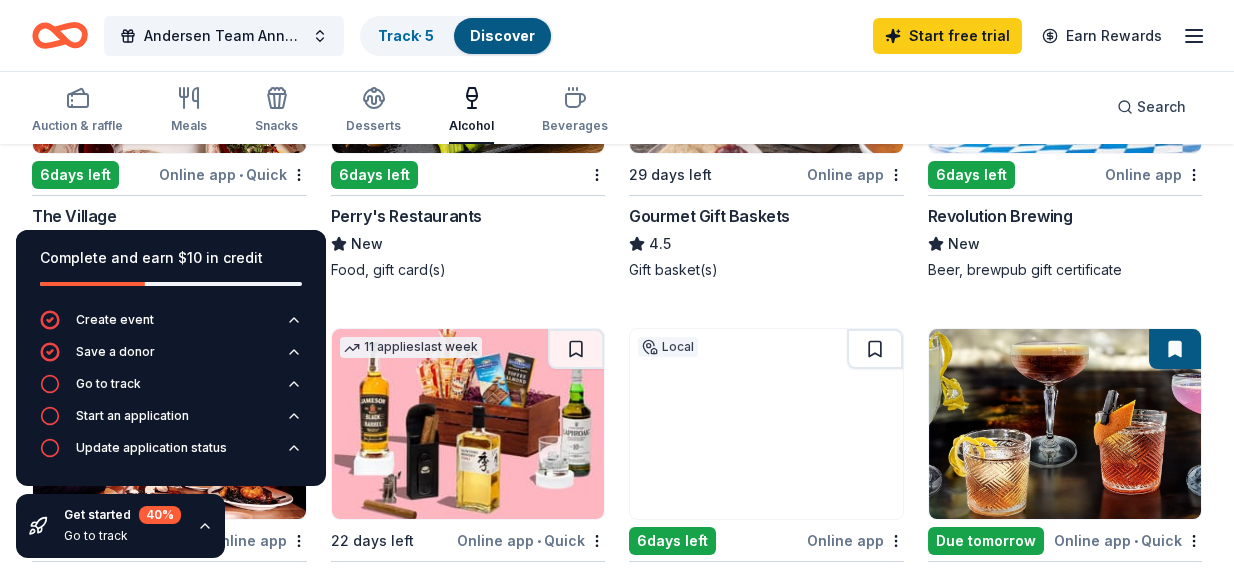 scroll, scrollTop: 385, scrollLeft: 0, axis: vertical 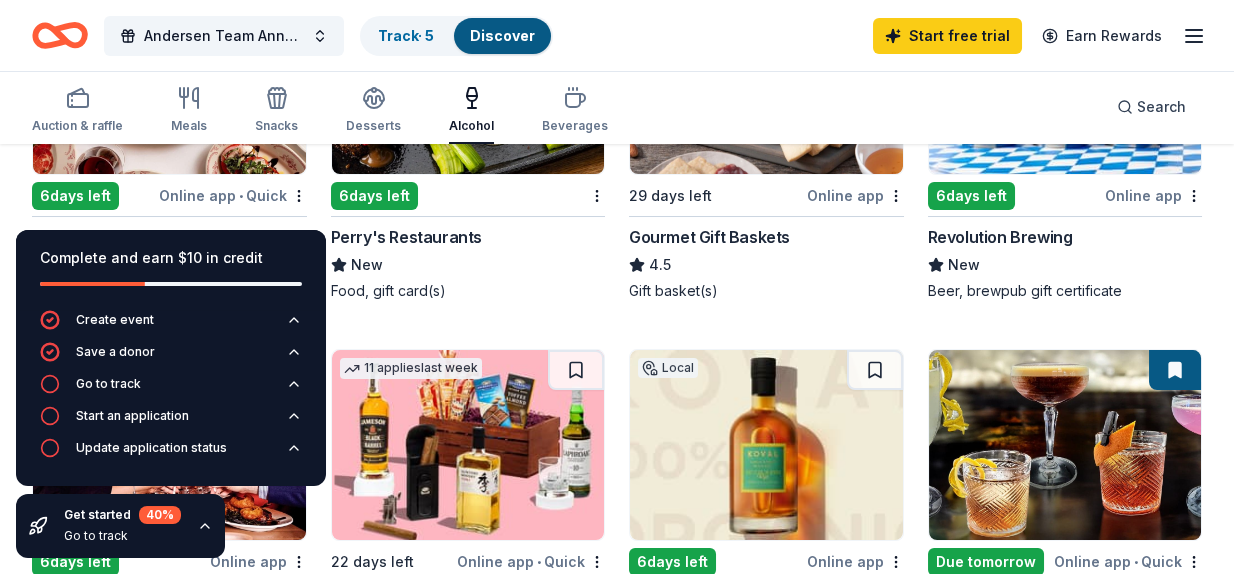 click at bounding box center (468, 79) 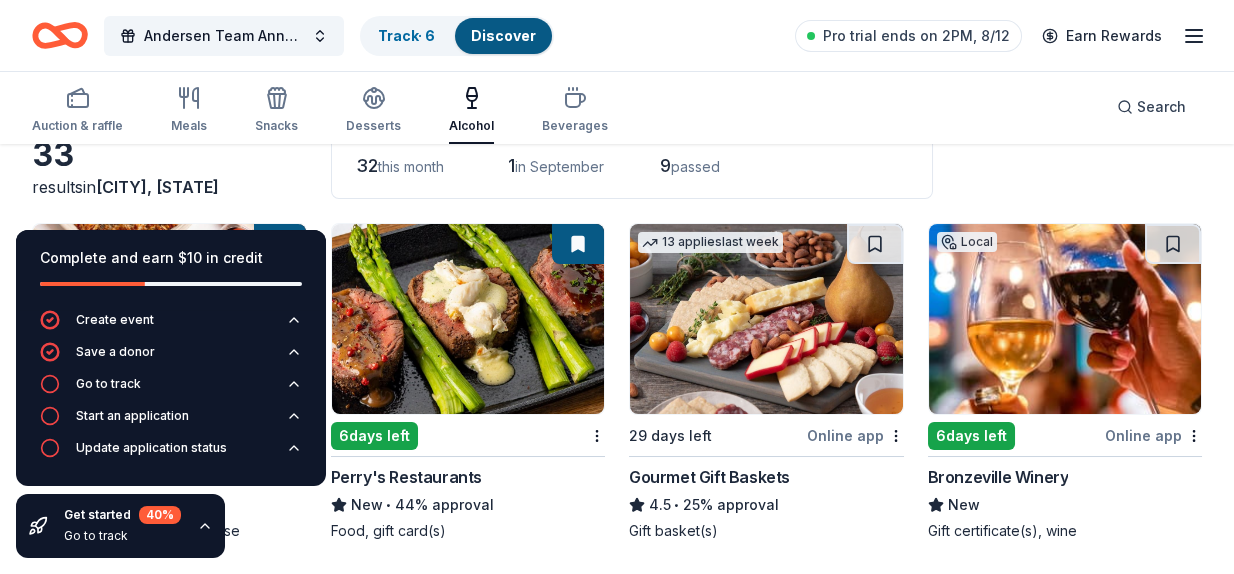 scroll, scrollTop: 385, scrollLeft: 0, axis: vertical 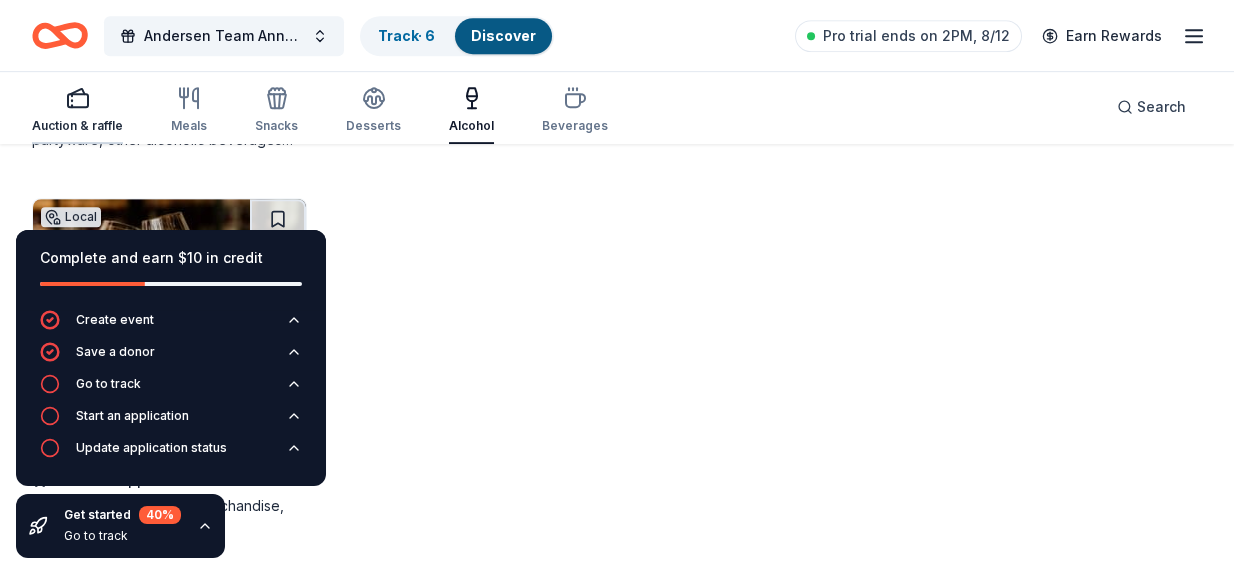 click on "Auction & raffle" at bounding box center [77, 110] 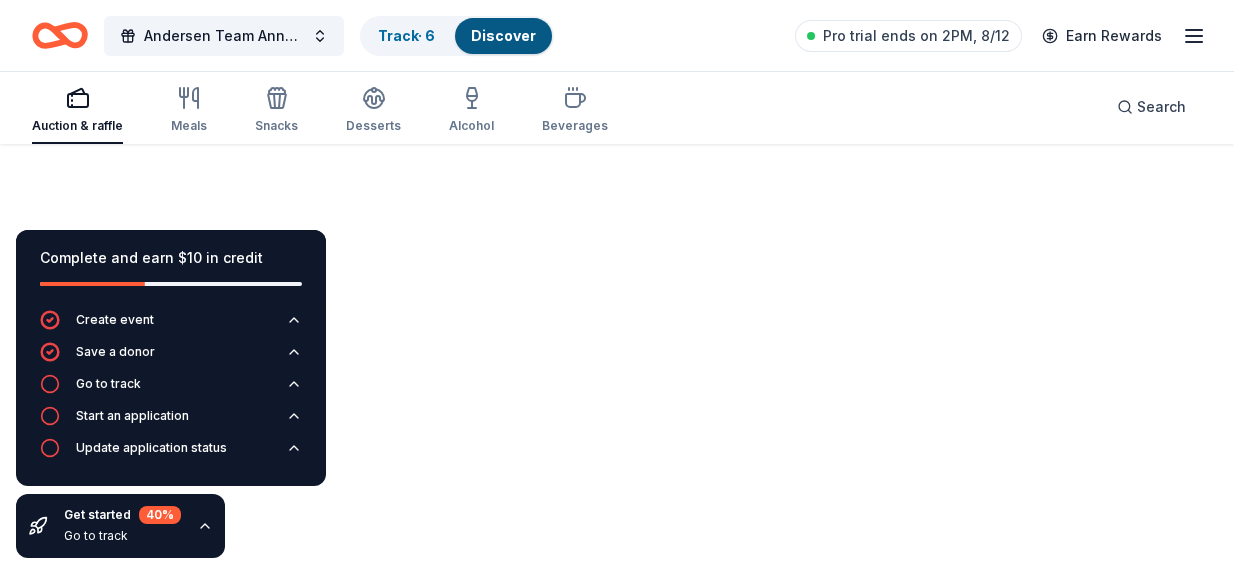 scroll, scrollTop: 0, scrollLeft: 0, axis: both 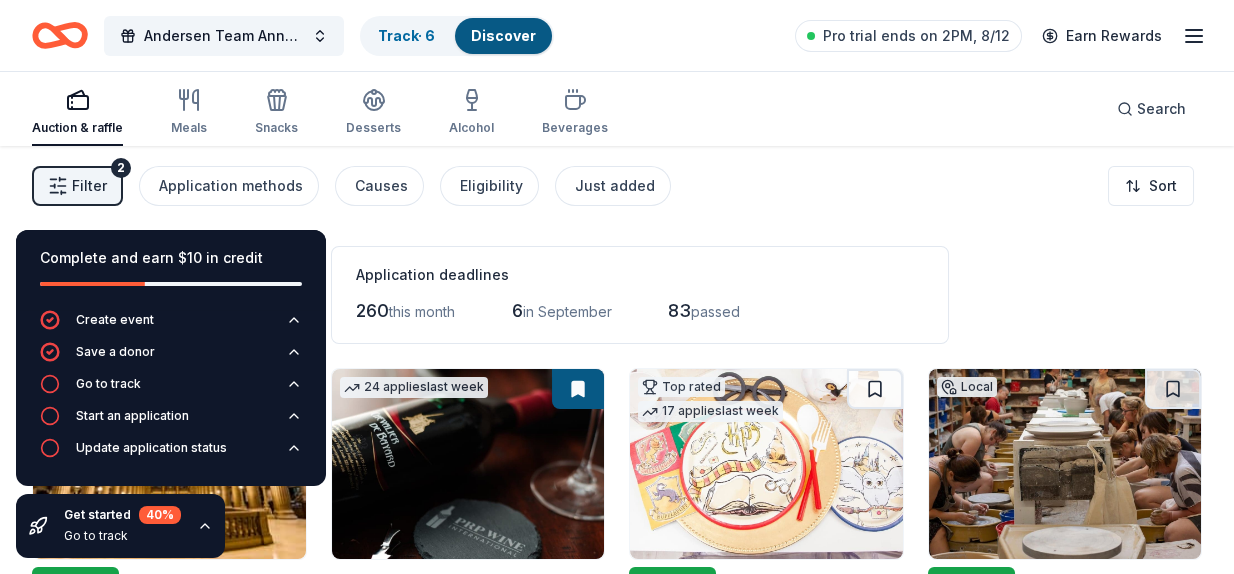 click on "Filter" at bounding box center [89, 186] 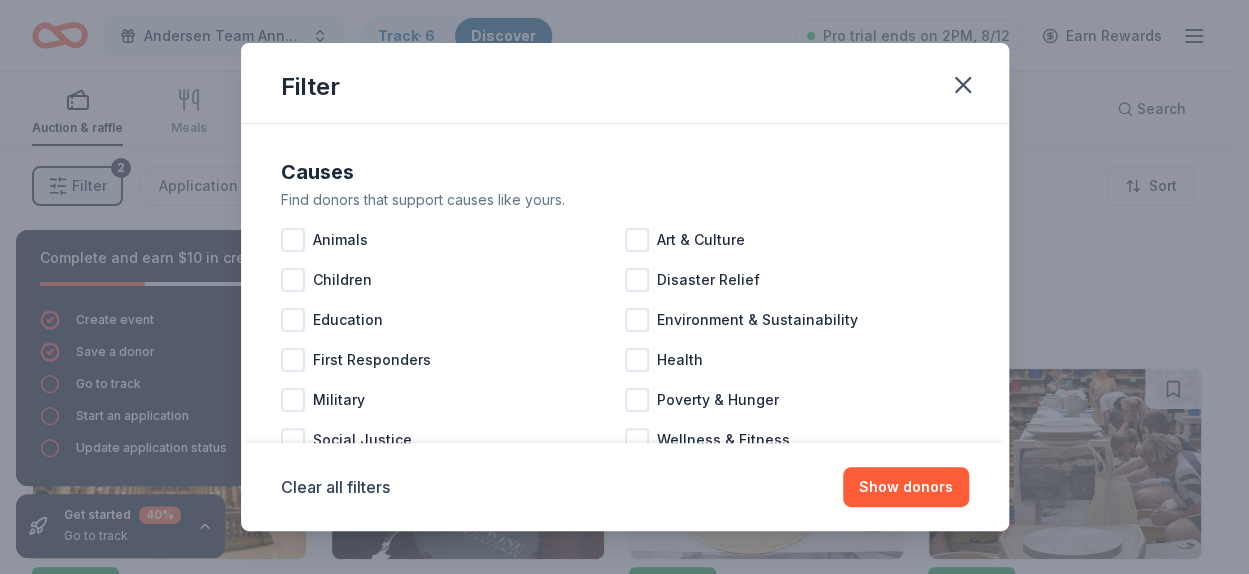 click on "Filter Causes Find donors that support causes like yours. Animals Art & Culture Children Disaster Relief Education Environment & Sustainability First Responders Health Military Poverty & Hunger Social Justice Wellness & Fitness Application methods Pick the ones that work best for you. In app Website Email In person Mail Fax Phone Eligibility Select any that describe you or your organization. Individuals Political Religious Sports Teams For profit Schools Lobbying & advocacy Just added Show donors that were added in the last two months. Ships to you Show donors that can ship products to you. Virtual events Show lightweight products that are easy to mail to attendees. Hide Hide donors with paused donation programs. Hide donors whose deadlines have passed. Hide donors you've already saved or have applied to. Clear all filters Show    donors" at bounding box center (624, 287) 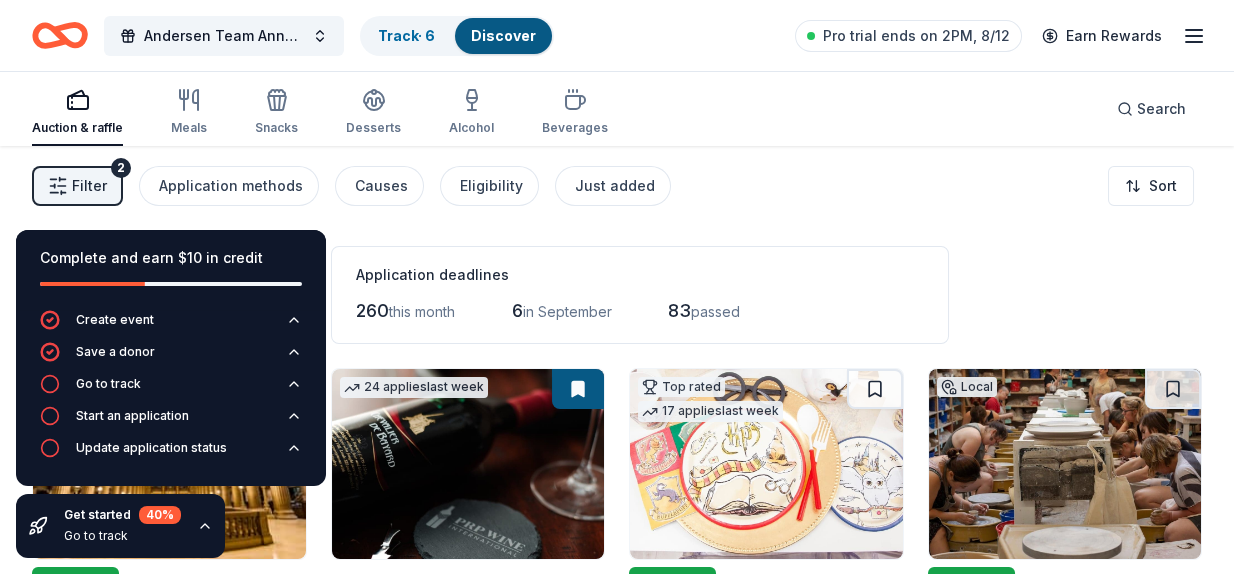 click on "Filter" at bounding box center [89, 186] 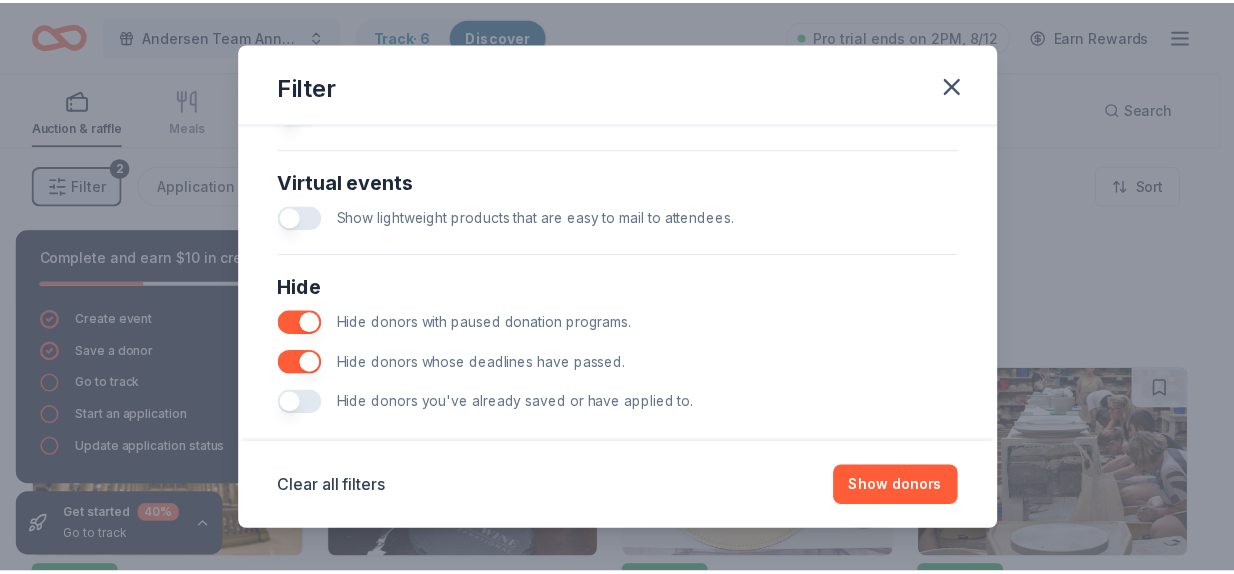 scroll, scrollTop: 998, scrollLeft: 0, axis: vertical 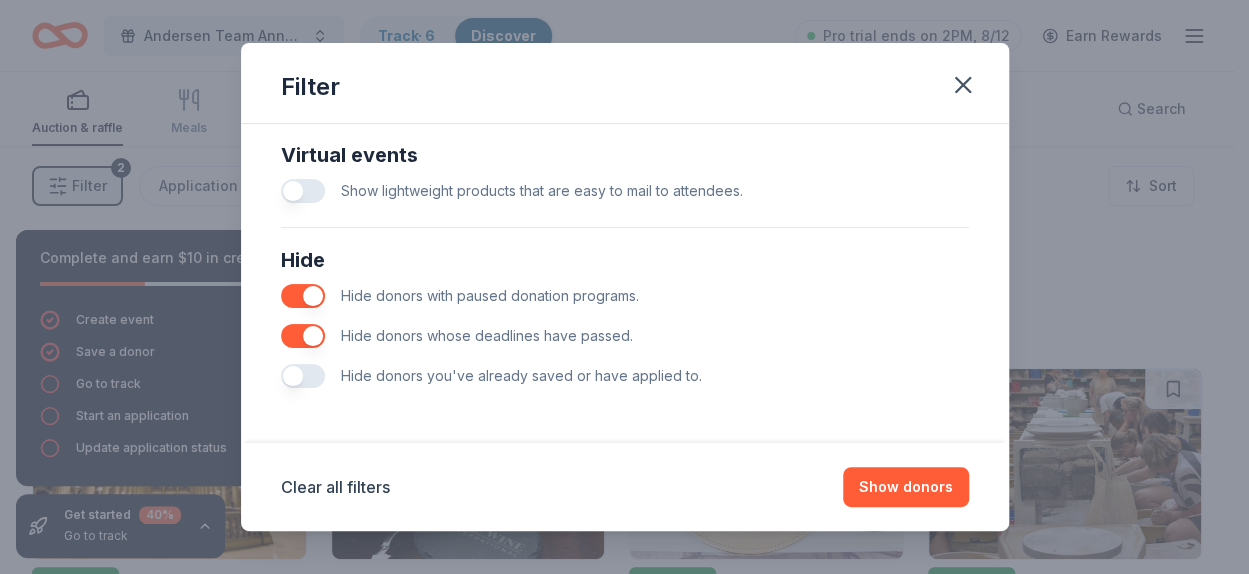 click at bounding box center (303, 296) 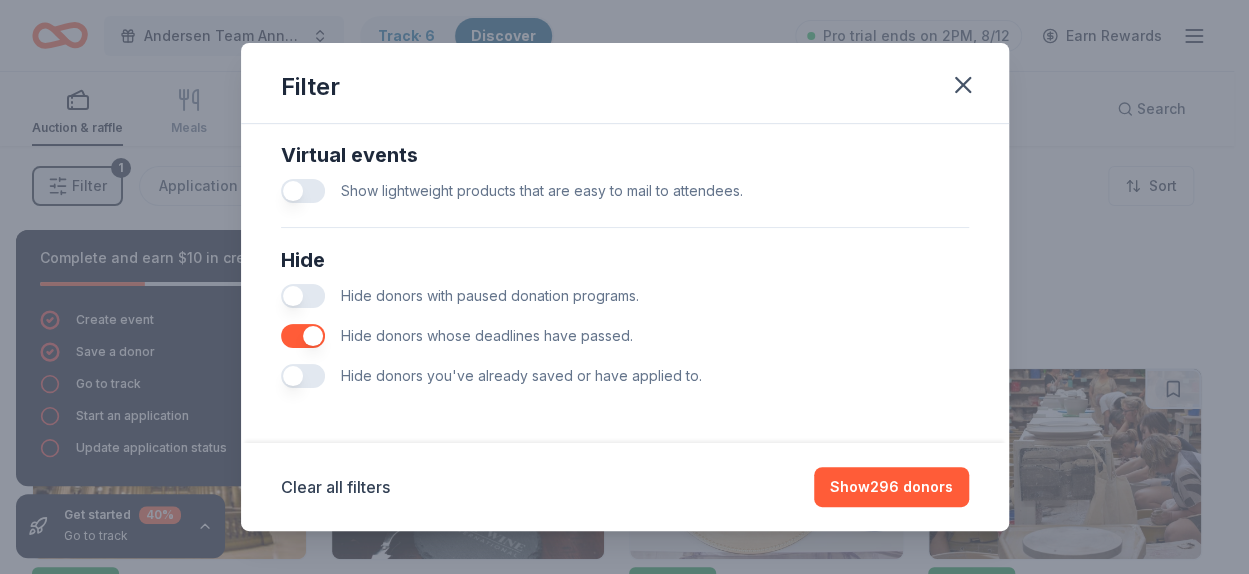 click at bounding box center (303, 296) 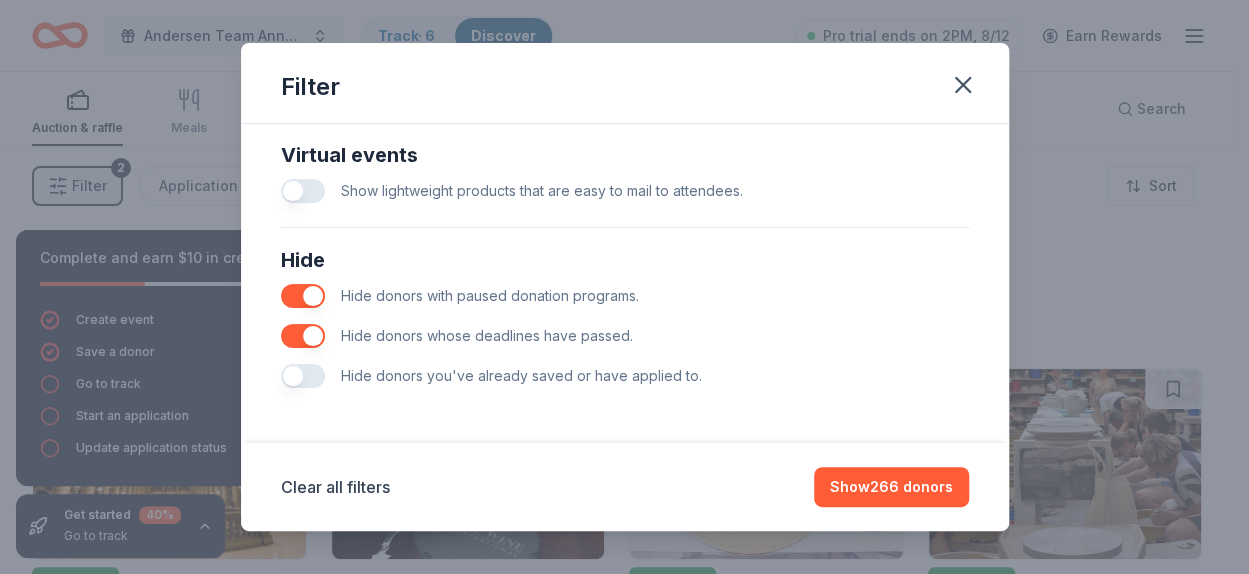 click at bounding box center (303, 376) 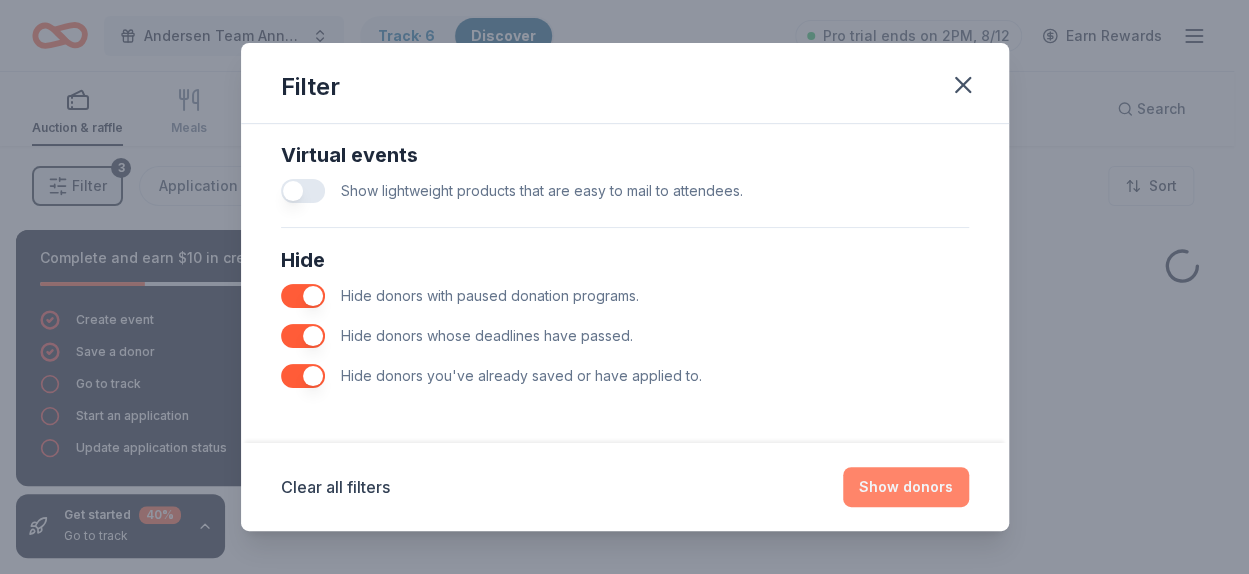click on "Show    donors" at bounding box center (906, 487) 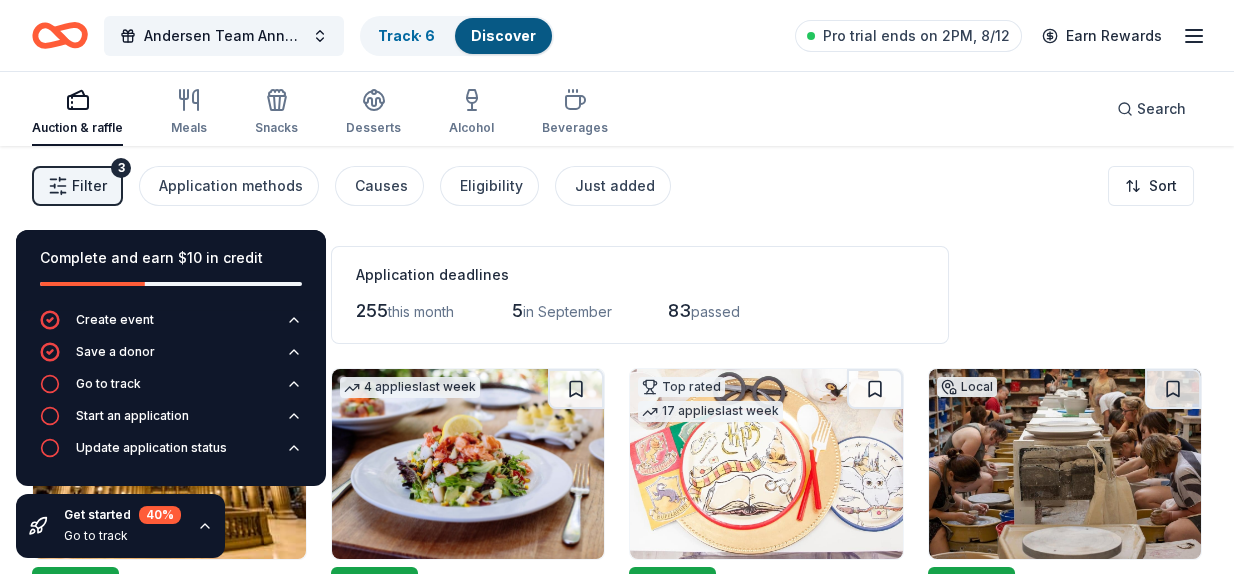 click on "40 %" at bounding box center (160, 515) 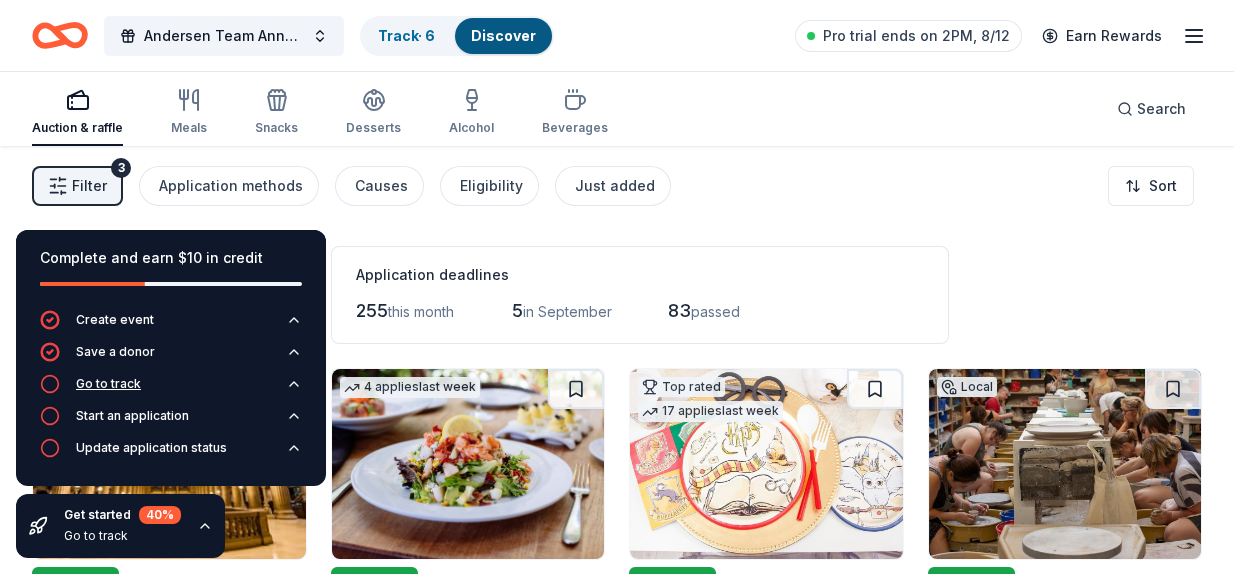 click on "Go to track" at bounding box center [108, 384] 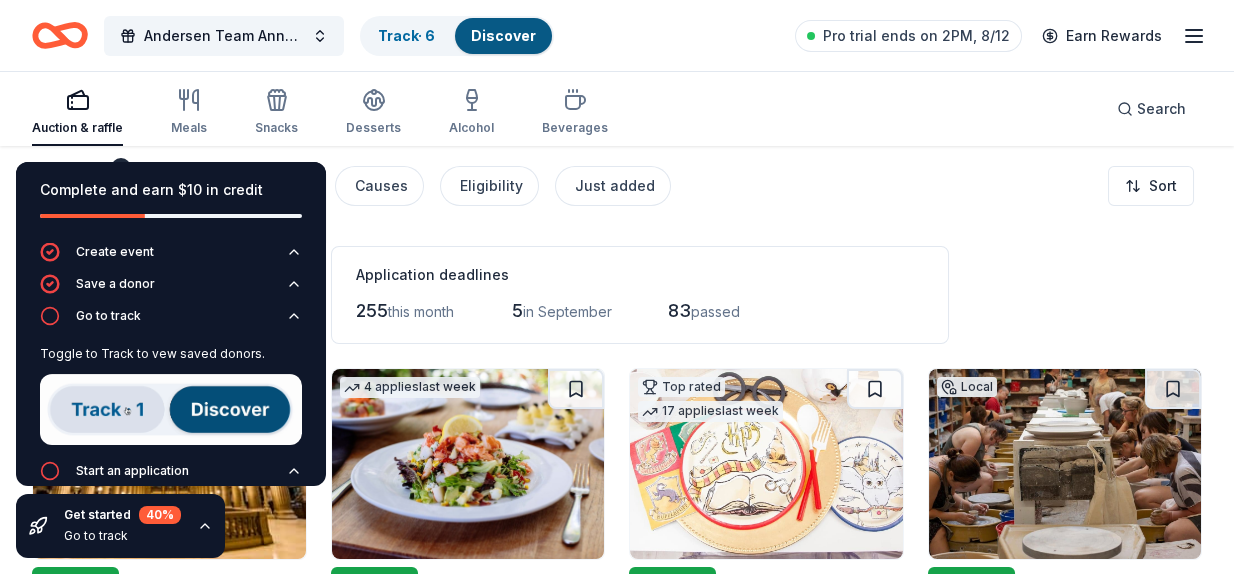 click at bounding box center (171, 409) 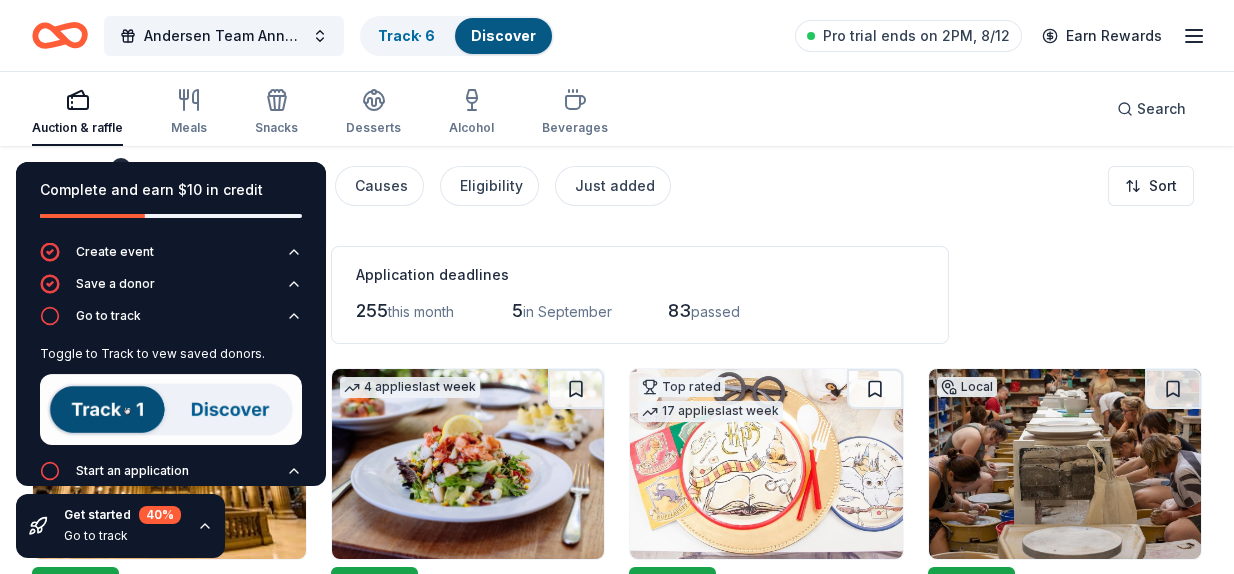 click at bounding box center [171, 409] 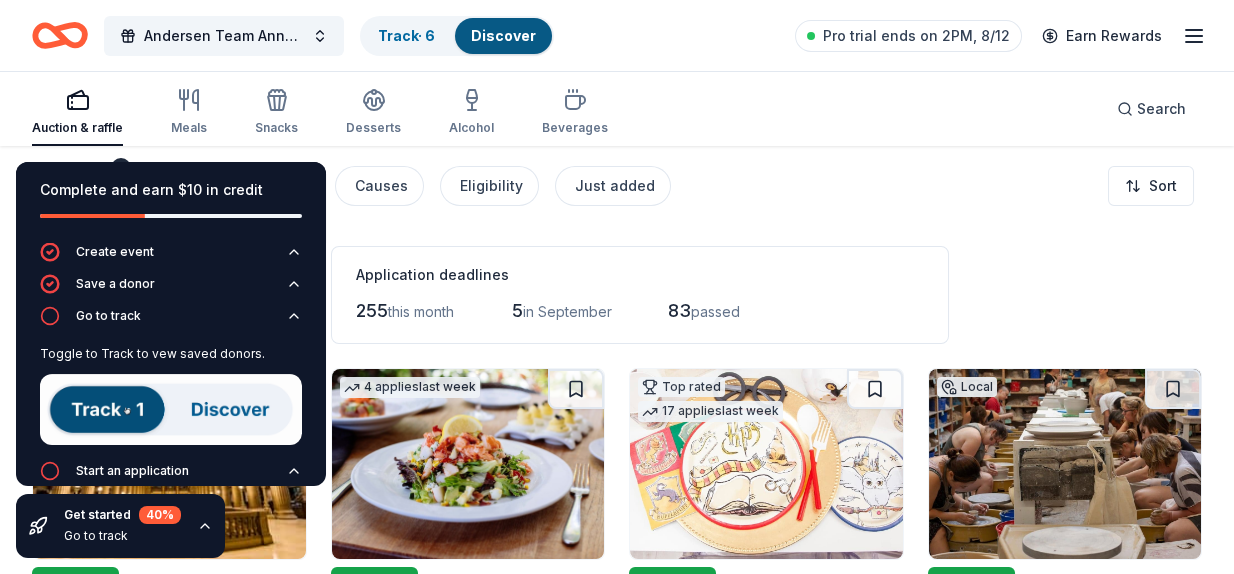 click at bounding box center [171, 409] 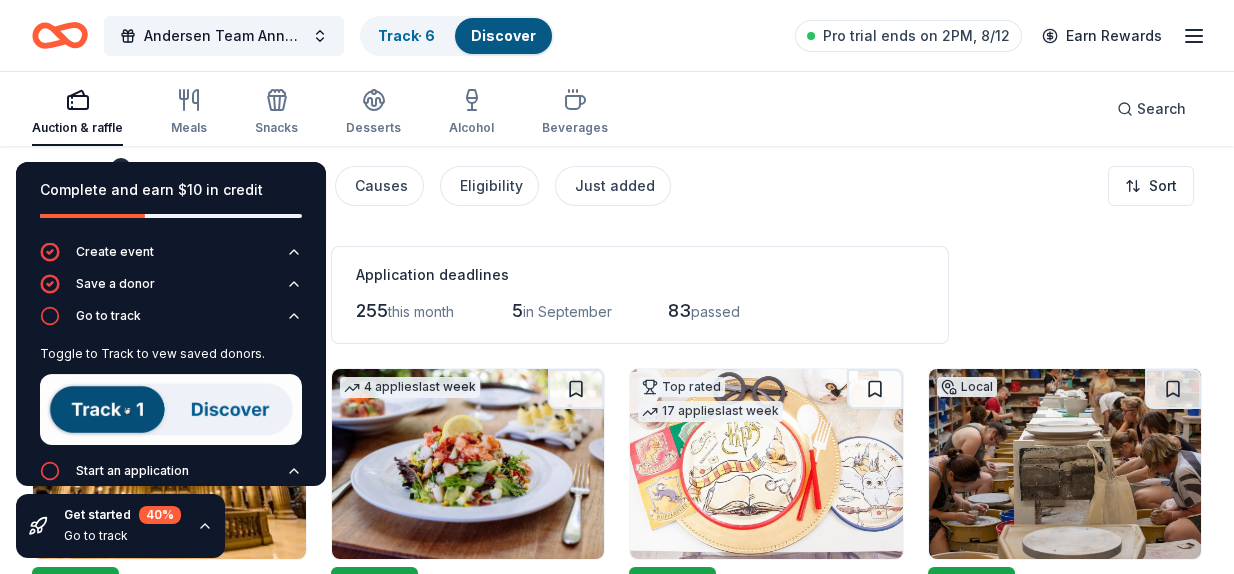 click at bounding box center (171, 409) 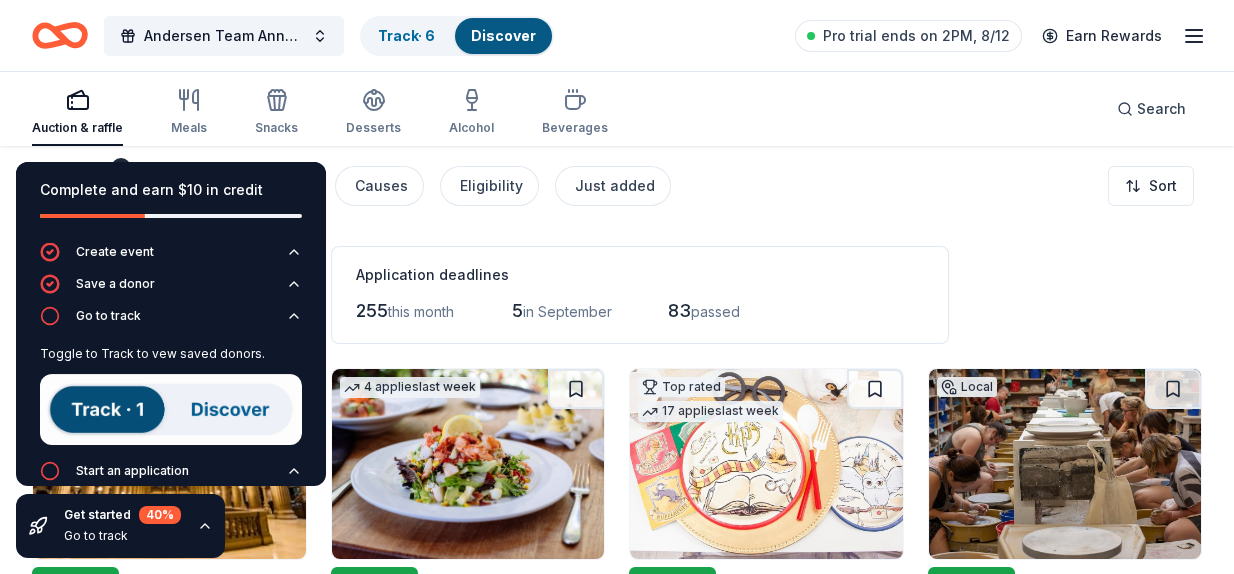 click at bounding box center [171, 409] 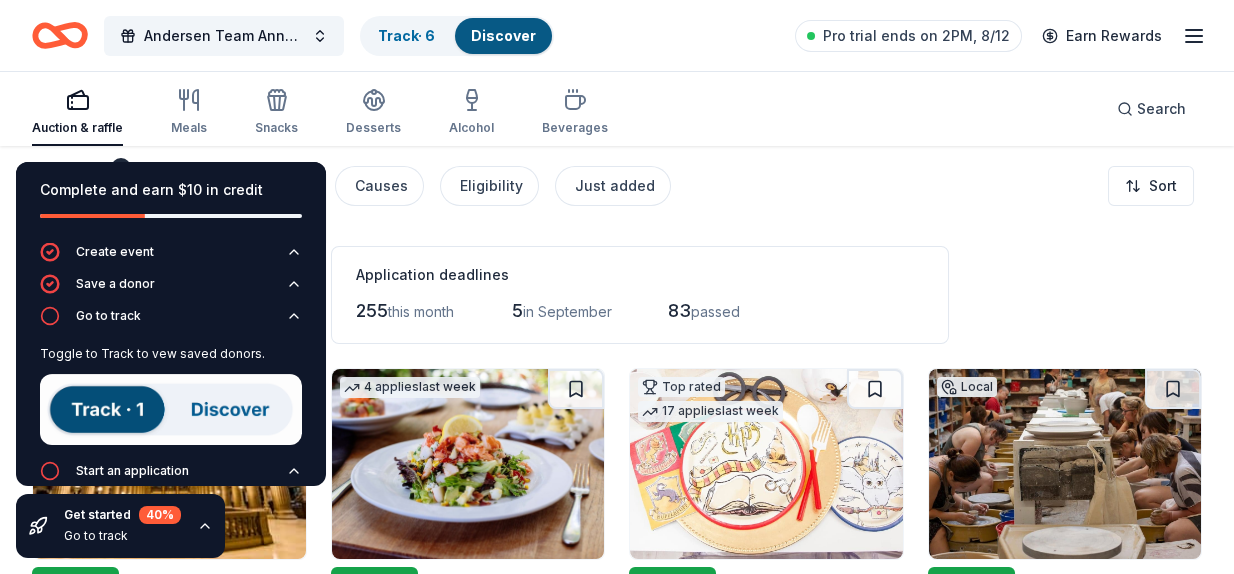 click at bounding box center [171, 409] 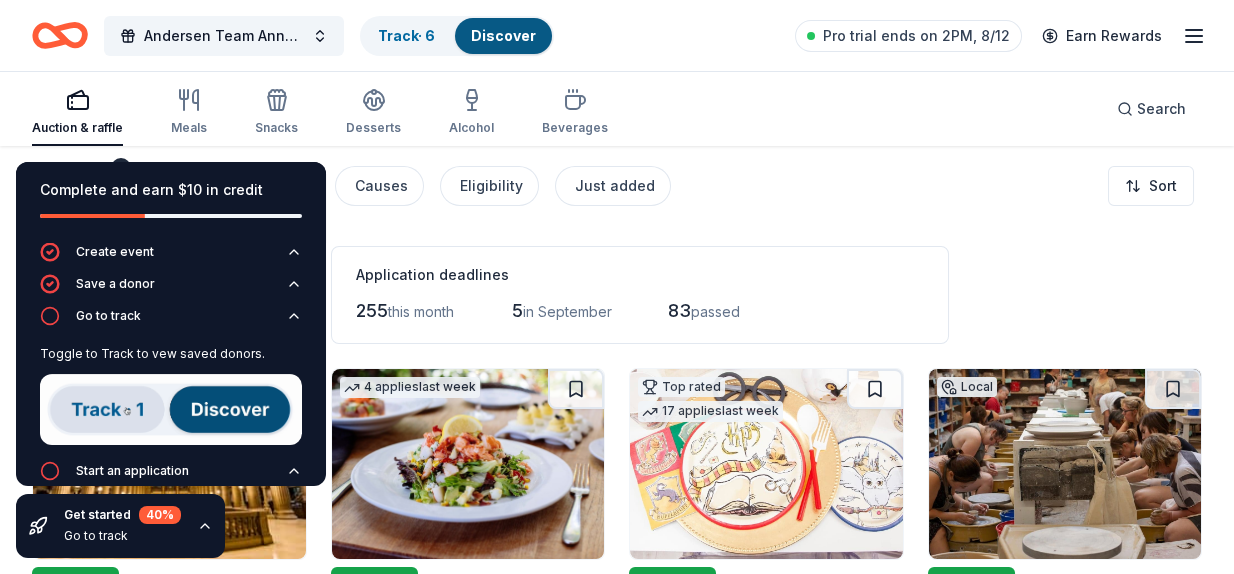 scroll, scrollTop: 51, scrollLeft: 0, axis: vertical 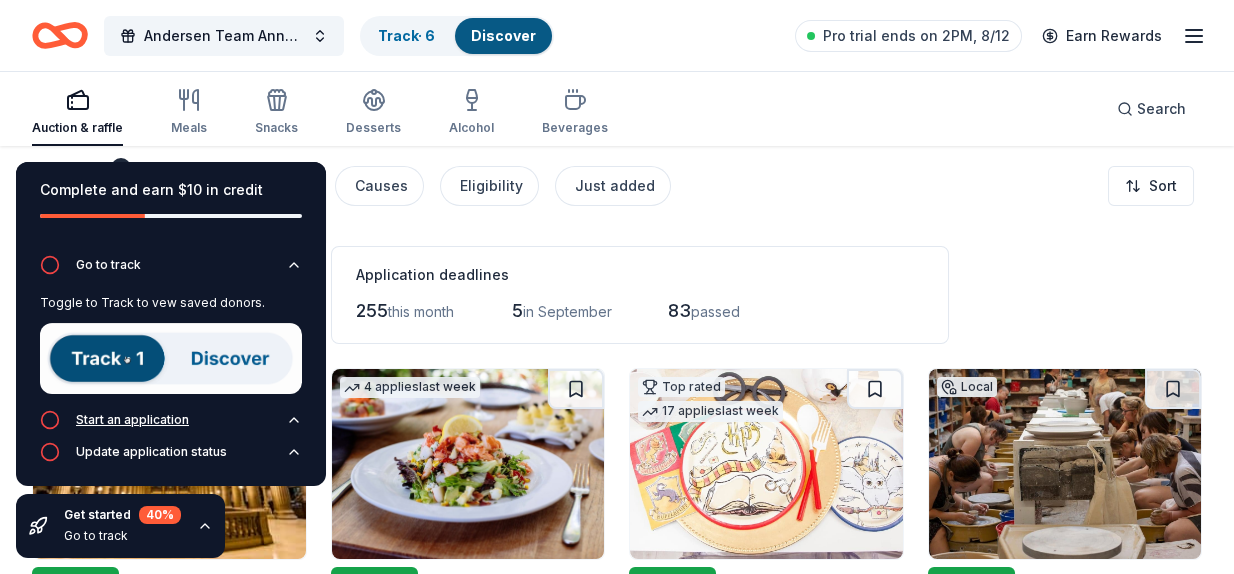 click on "Start an application" at bounding box center [171, 426] 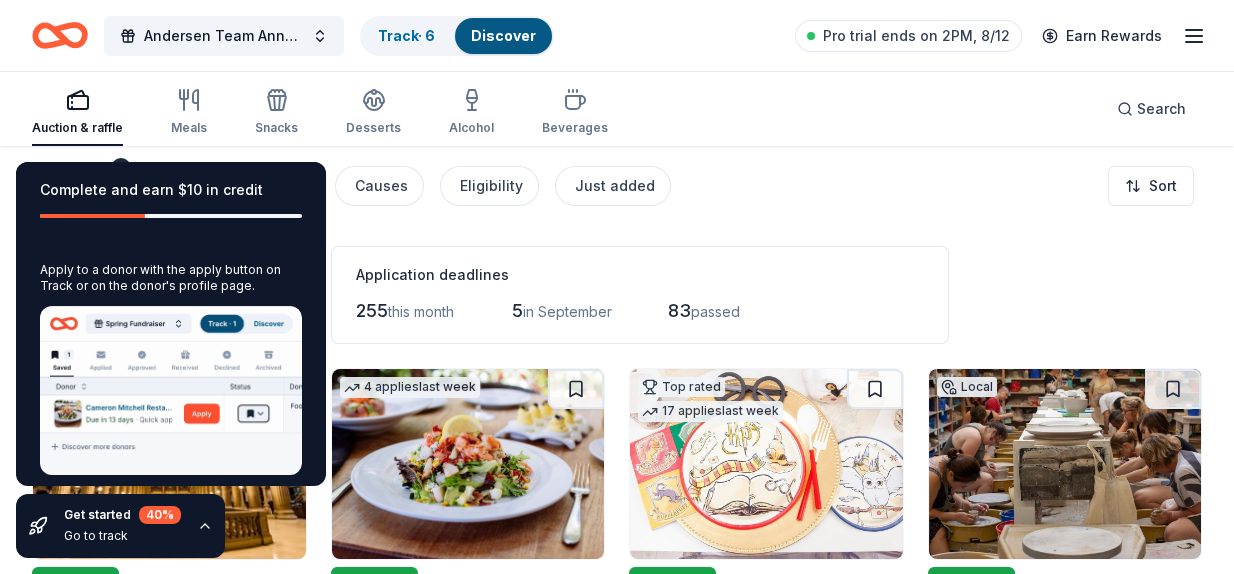 scroll, scrollTop: 159, scrollLeft: 0, axis: vertical 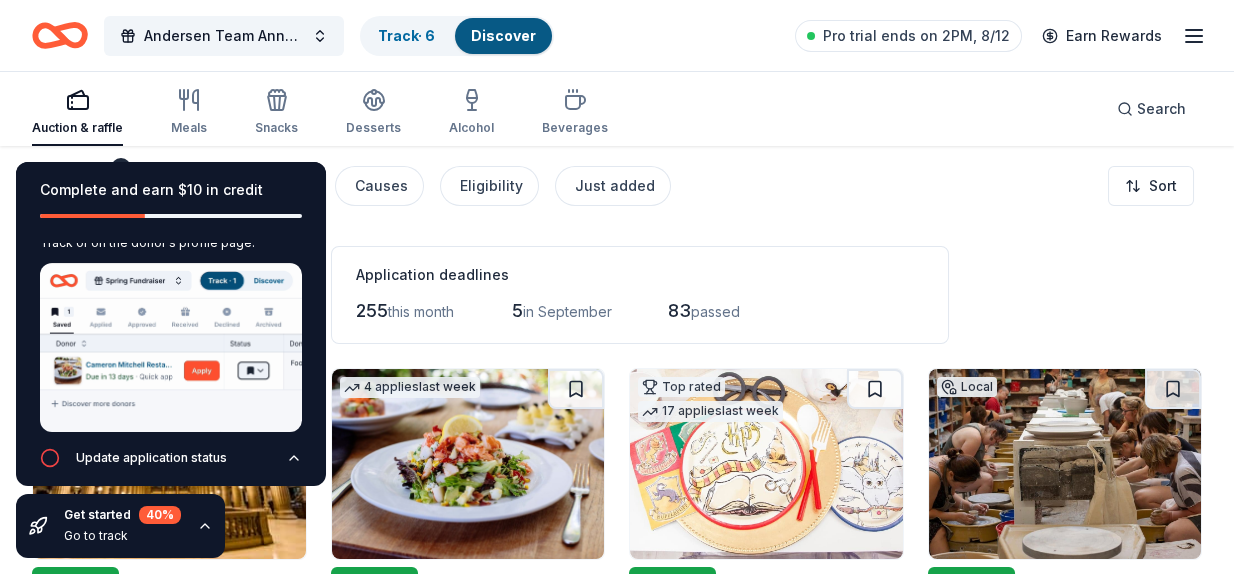 click on "Filter 3 Application methods Causes Eligibility Just added Sort" at bounding box center (617, 186) 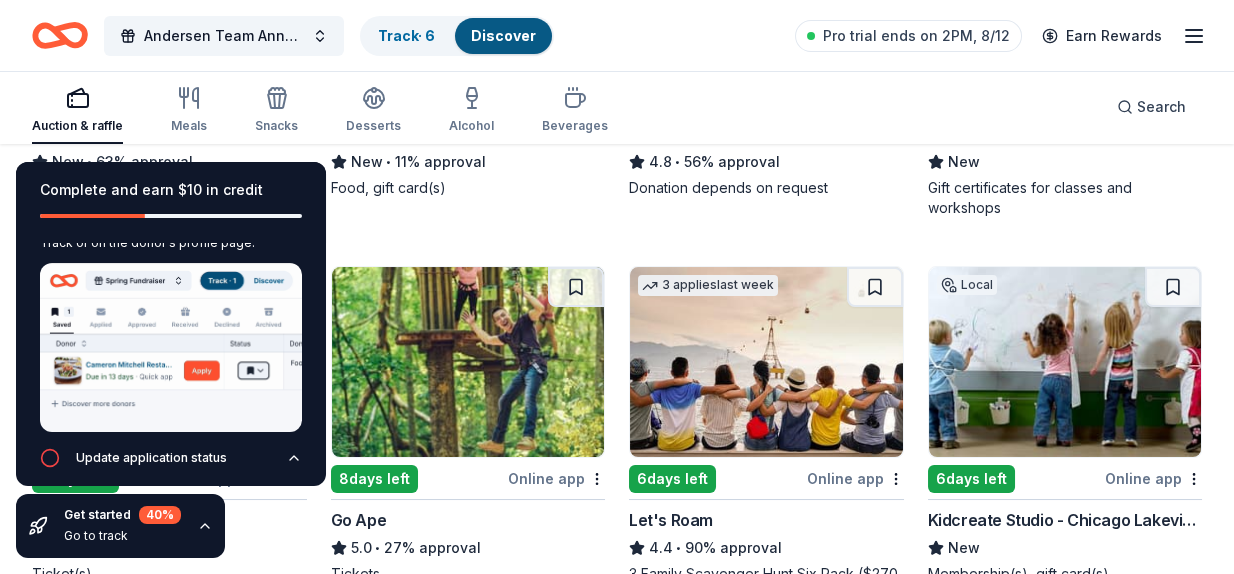 scroll, scrollTop: 536, scrollLeft: 0, axis: vertical 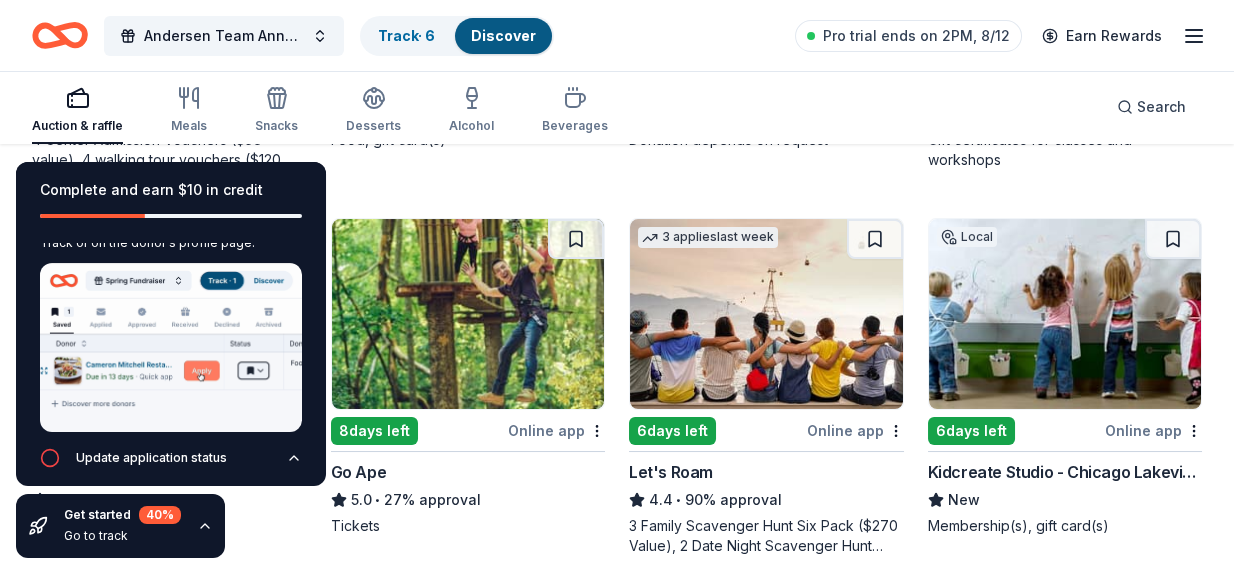 click on "Gift certificates for classes and workshops" at bounding box center (1065, 150) 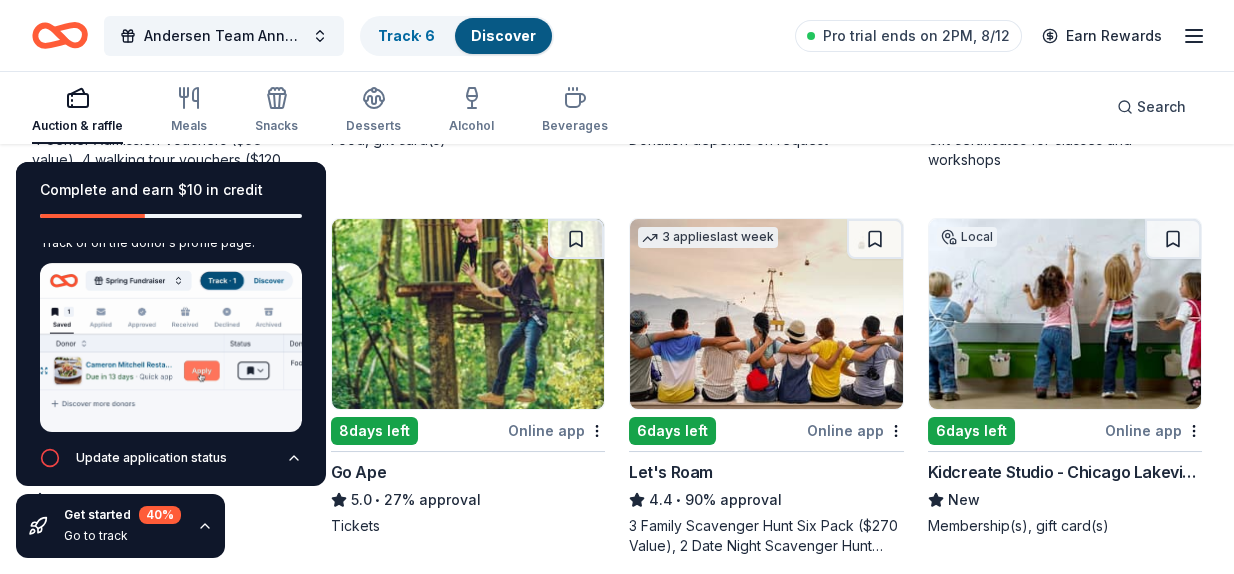 scroll, scrollTop: 0, scrollLeft: 0, axis: both 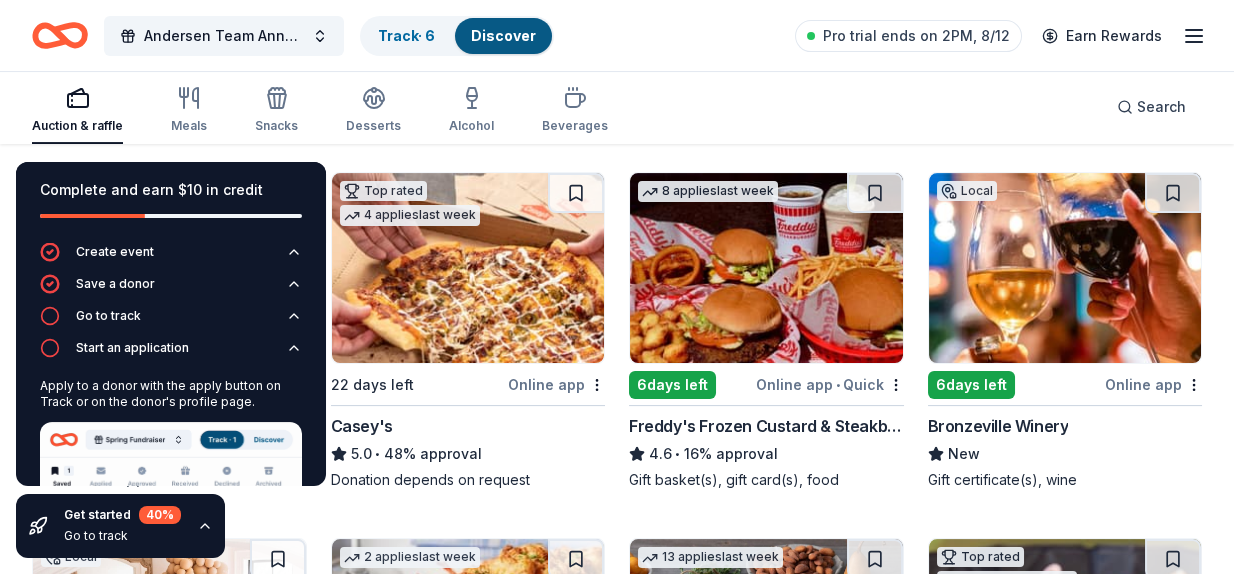 click at bounding box center (1065, 268) 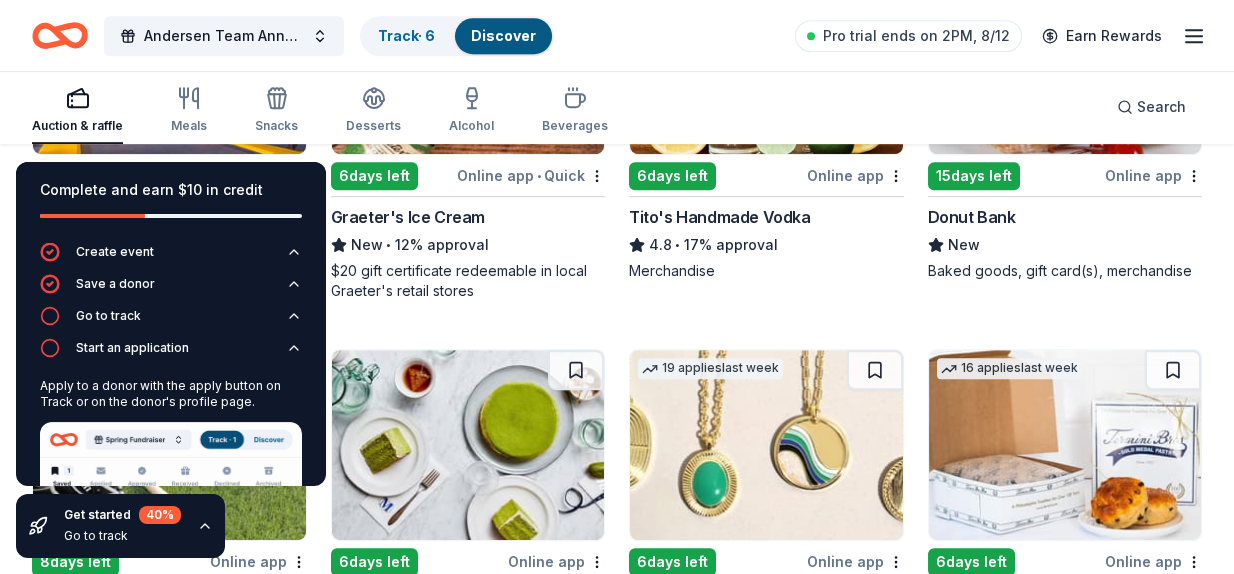 scroll, scrollTop: 3456, scrollLeft: 0, axis: vertical 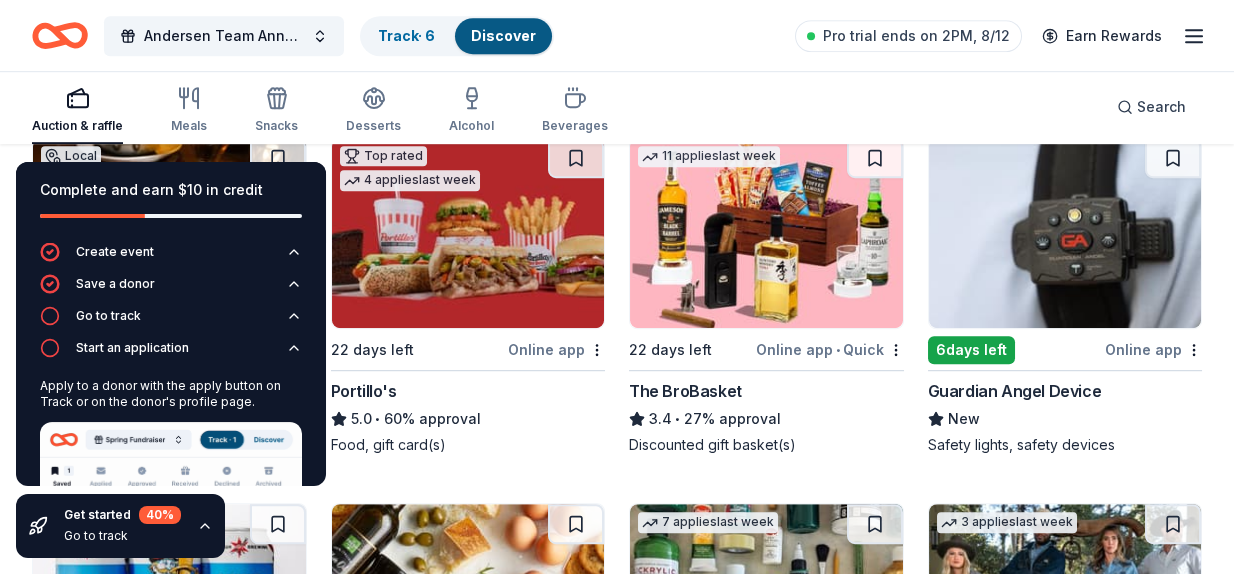 click at bounding box center (468, 233) 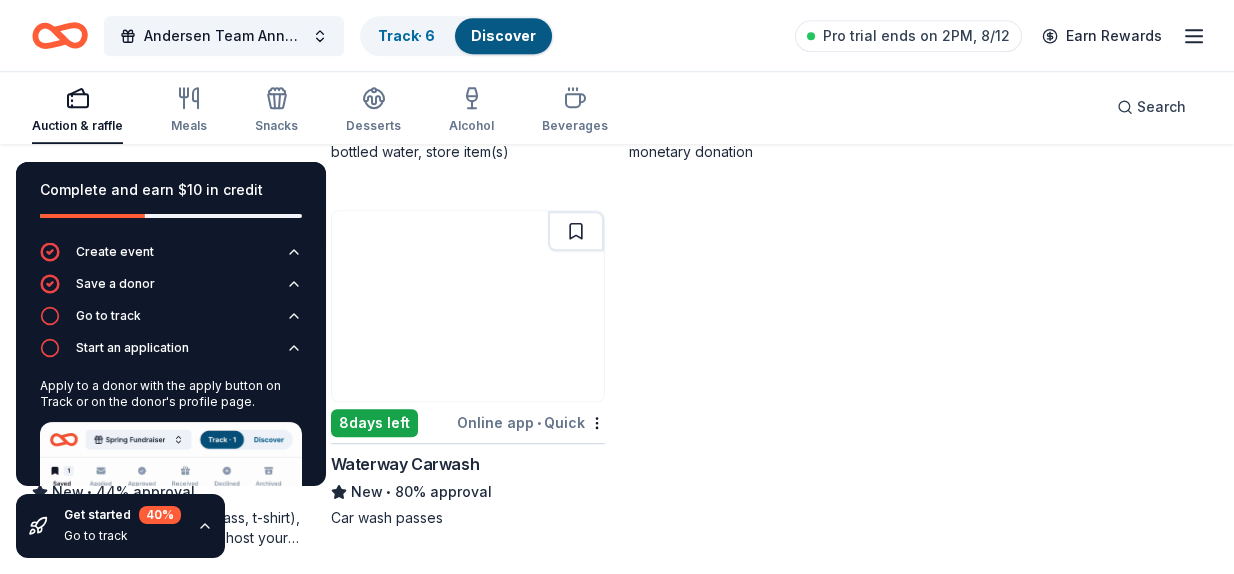 scroll, scrollTop: 4700, scrollLeft: 0, axis: vertical 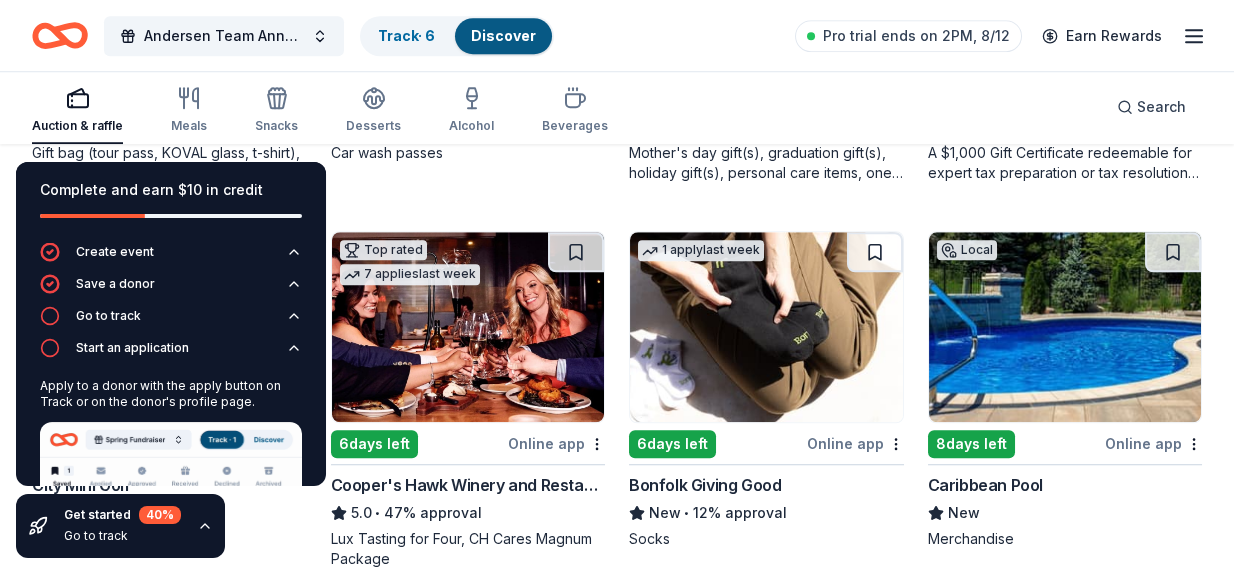 click at bounding box center [468, 327] 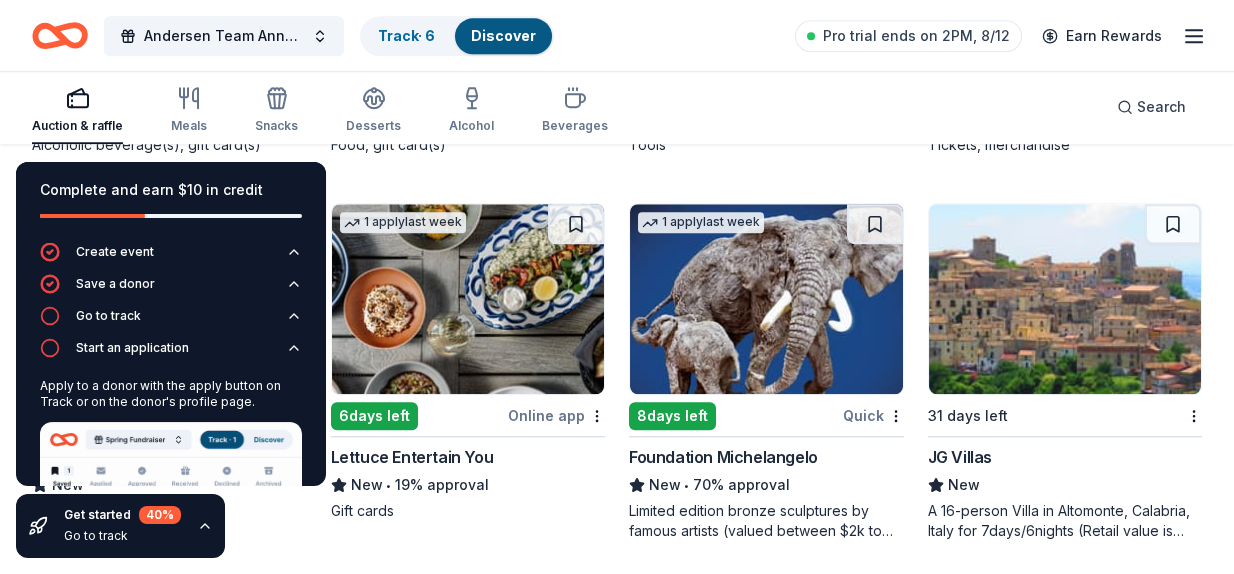 scroll, scrollTop: 5848, scrollLeft: 0, axis: vertical 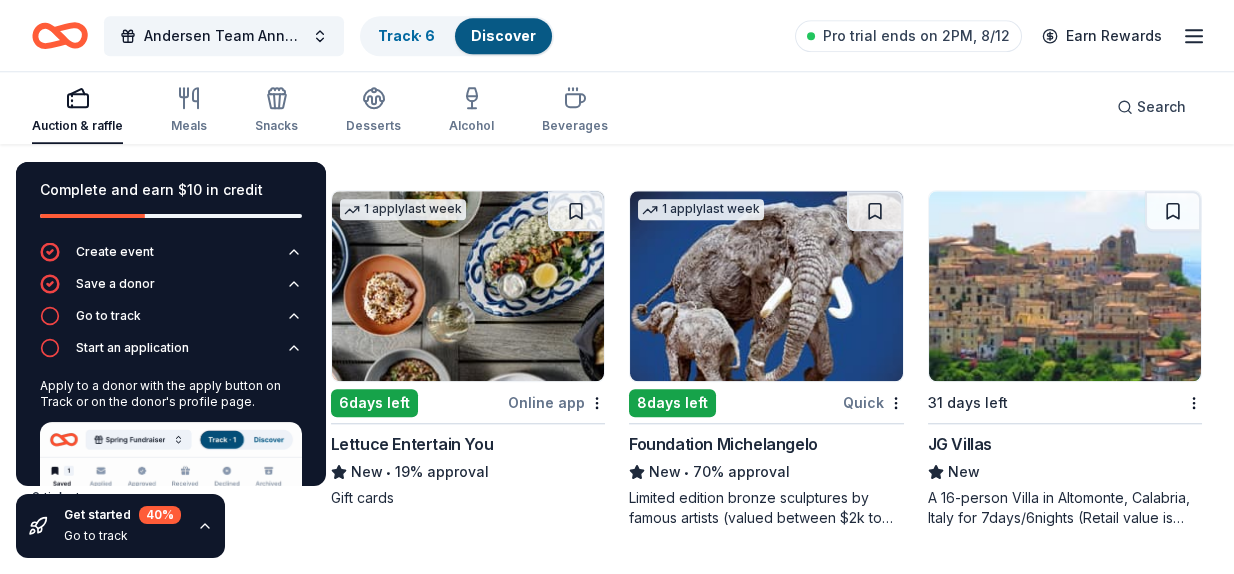 click at bounding box center [766, 286] 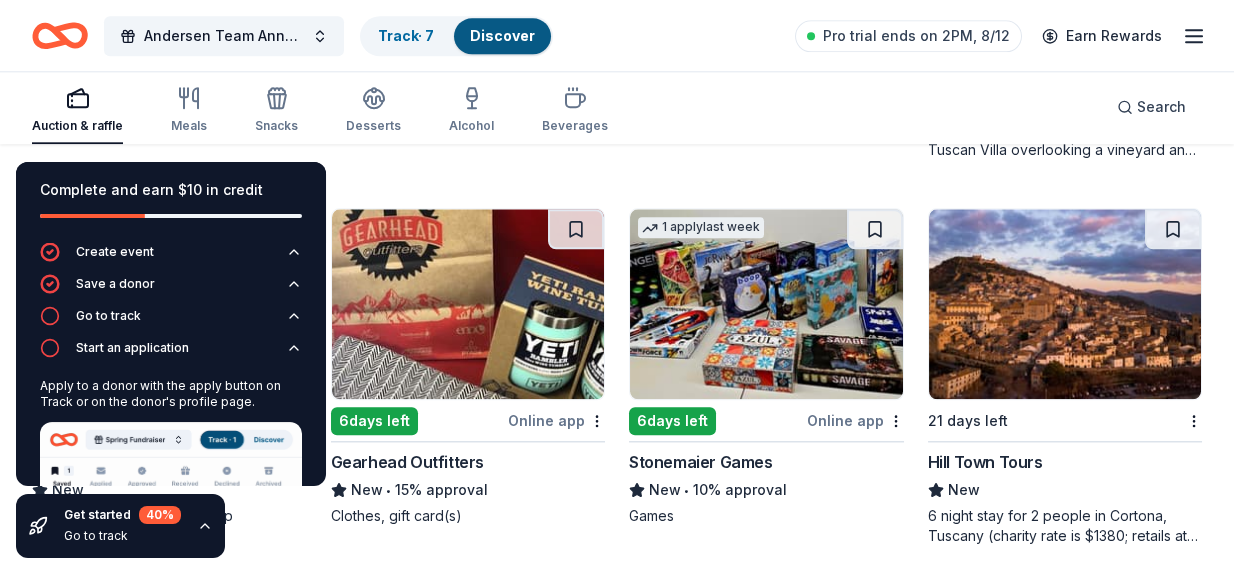scroll, scrollTop: 7264, scrollLeft: 0, axis: vertical 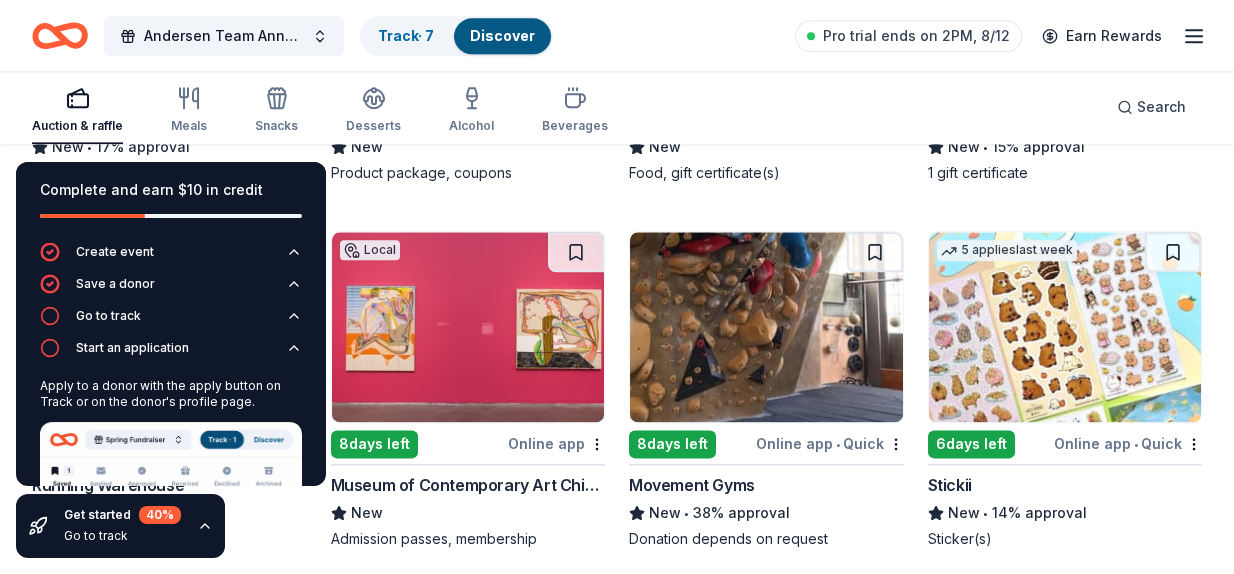 click at bounding box center (468, 327) 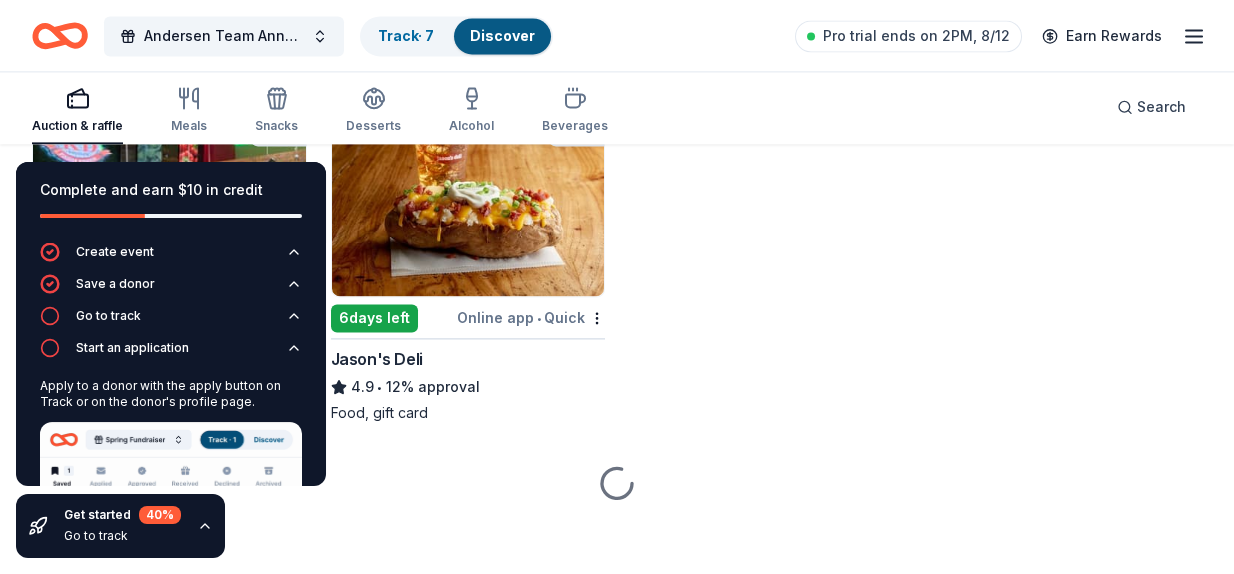 scroll, scrollTop: 8600, scrollLeft: 0, axis: vertical 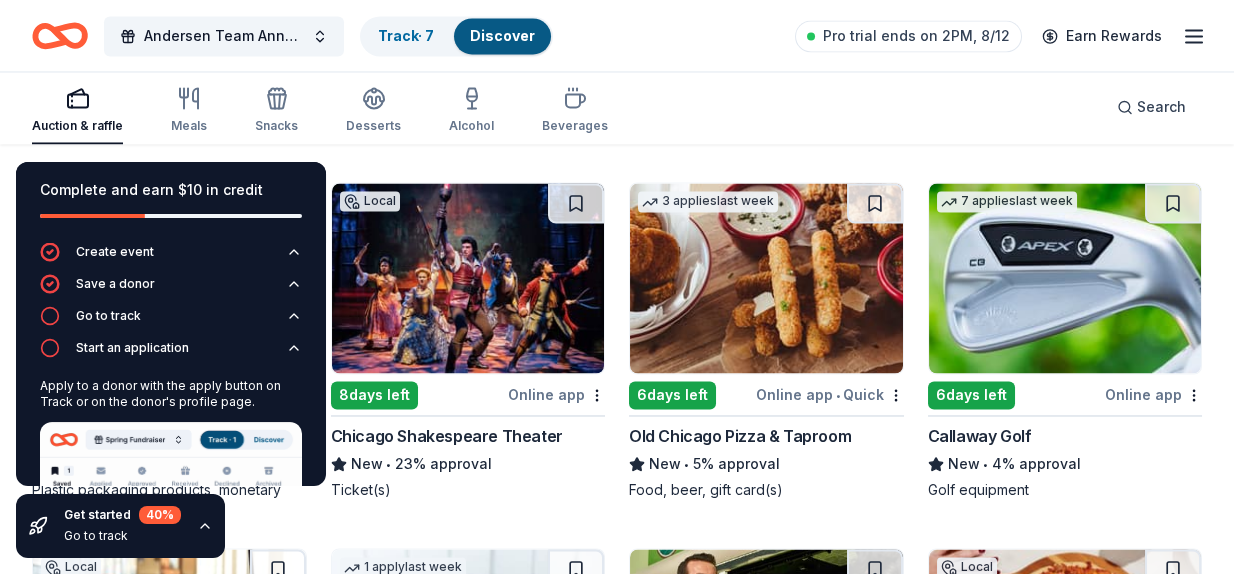 click at bounding box center (1065, 278) 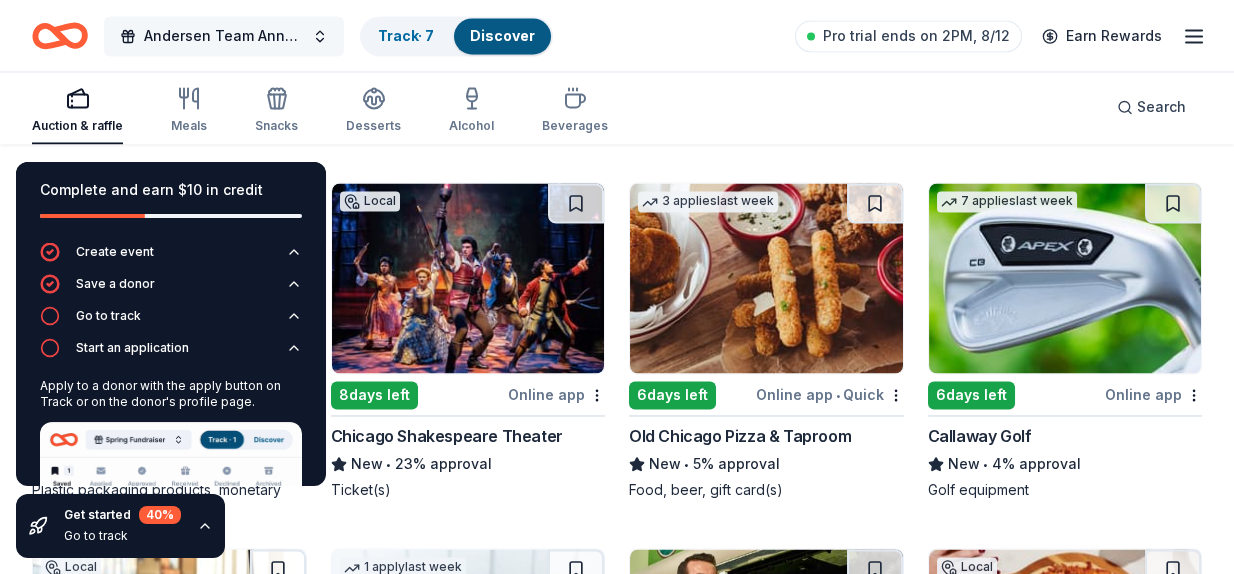 click on "Andersen Team Annual Charity Golf Outing" at bounding box center [224, 36] 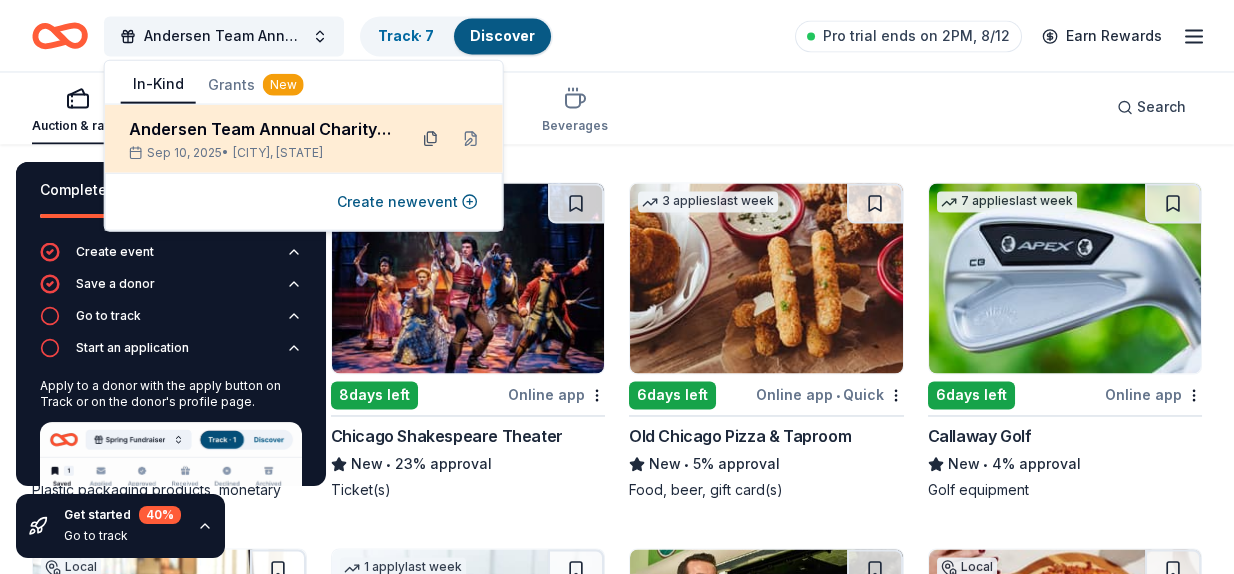 click at bounding box center [431, 139] 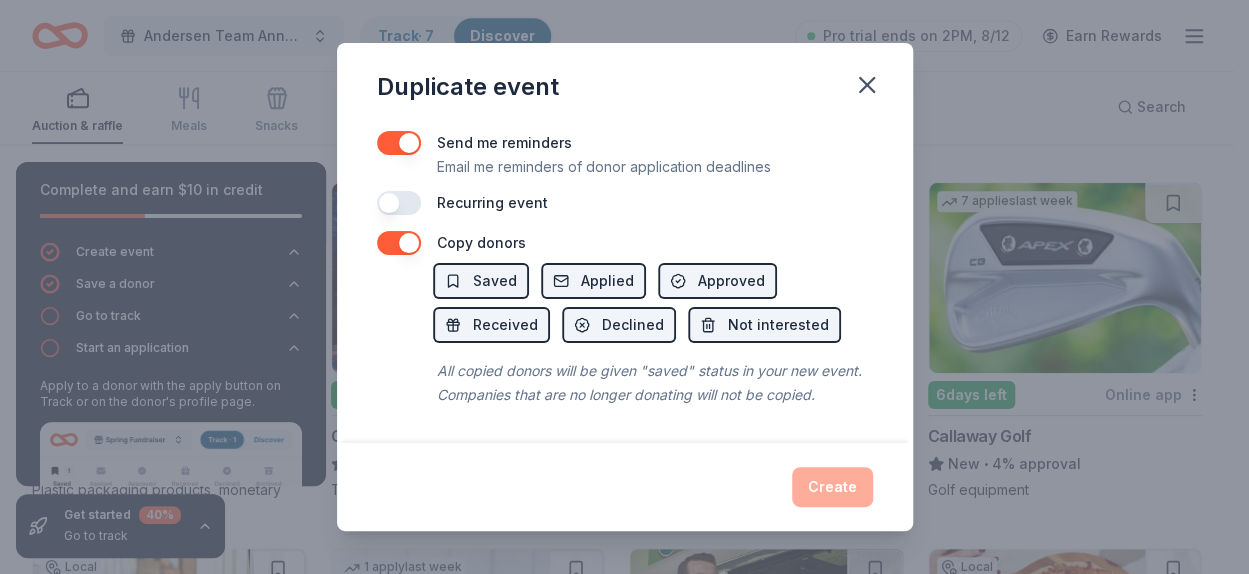 scroll, scrollTop: 856, scrollLeft: 0, axis: vertical 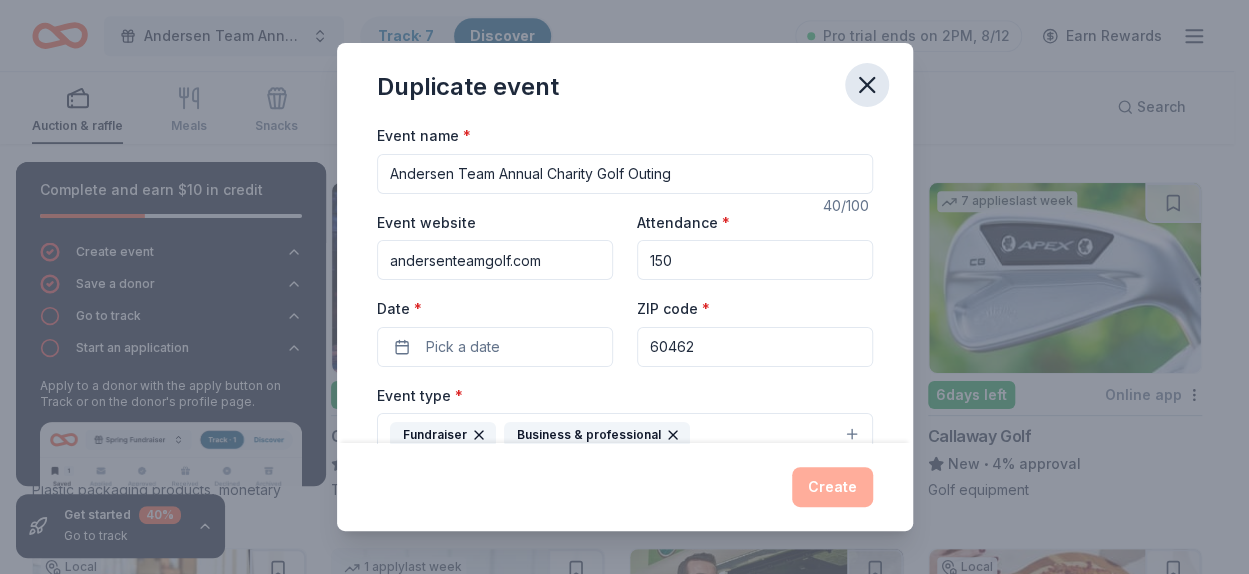 click 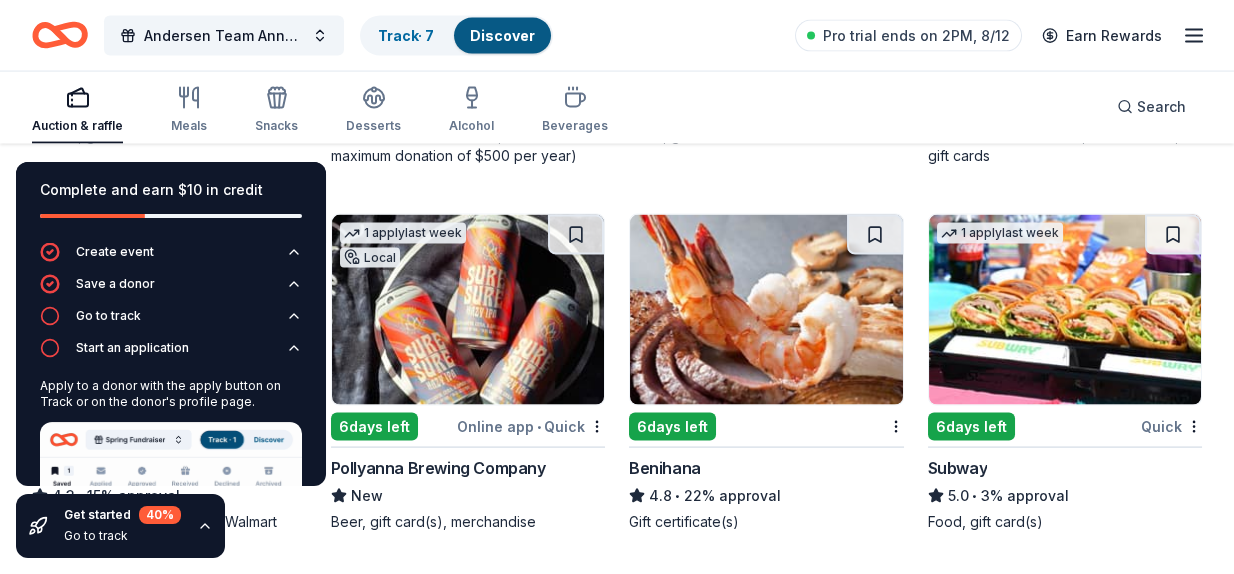 scroll, scrollTop: 12640, scrollLeft: 0, axis: vertical 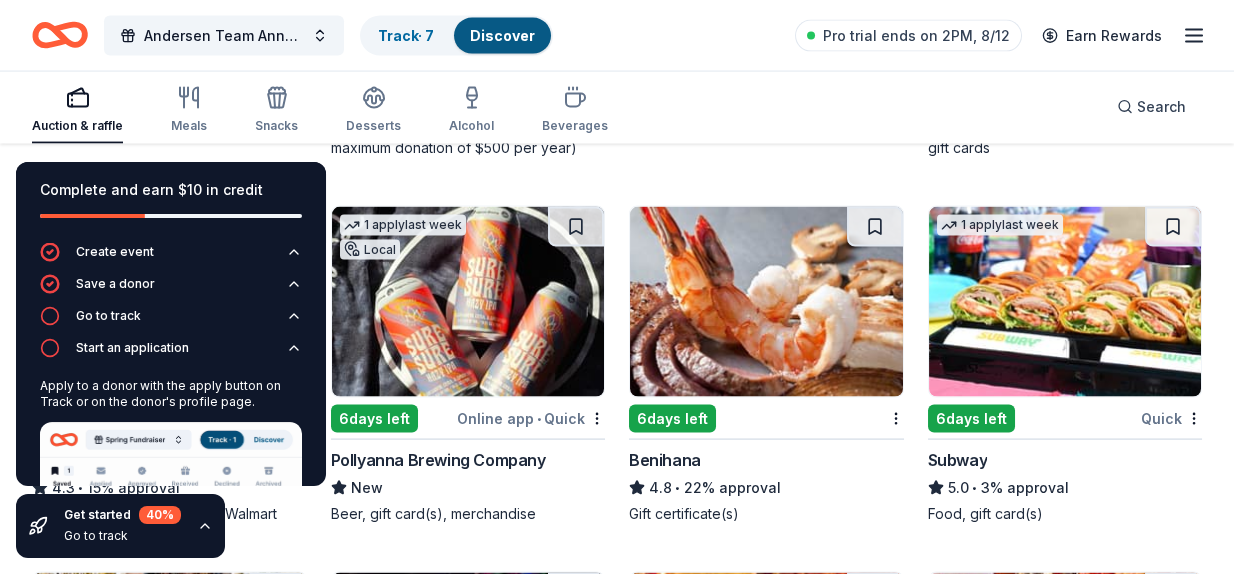click at bounding box center (468, 302) 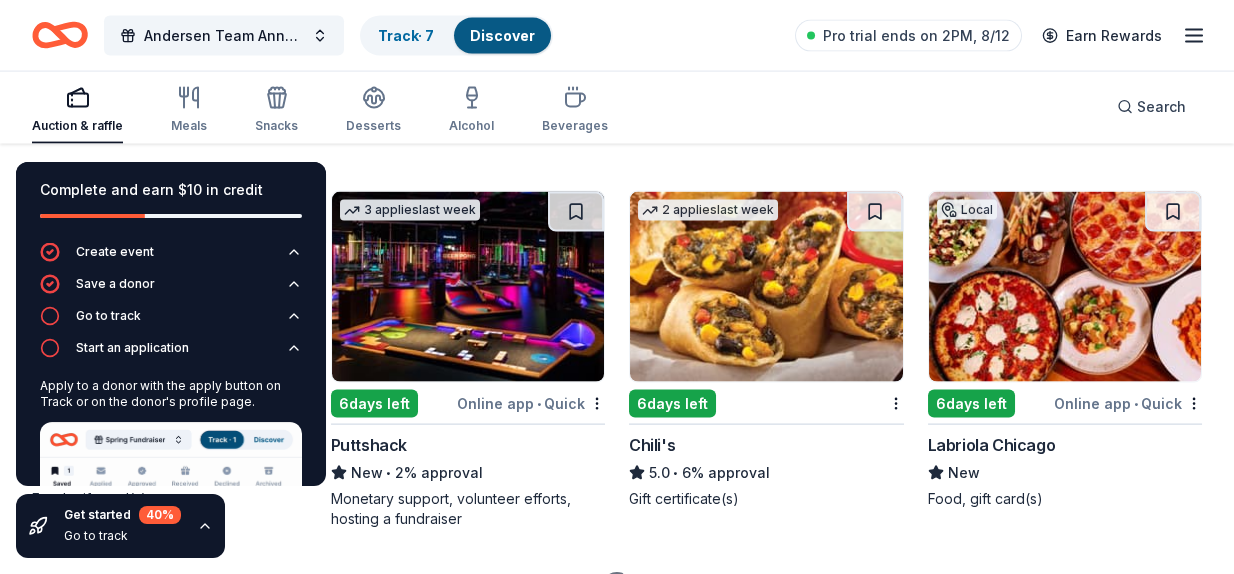 scroll, scrollTop: 13040, scrollLeft: 0, axis: vertical 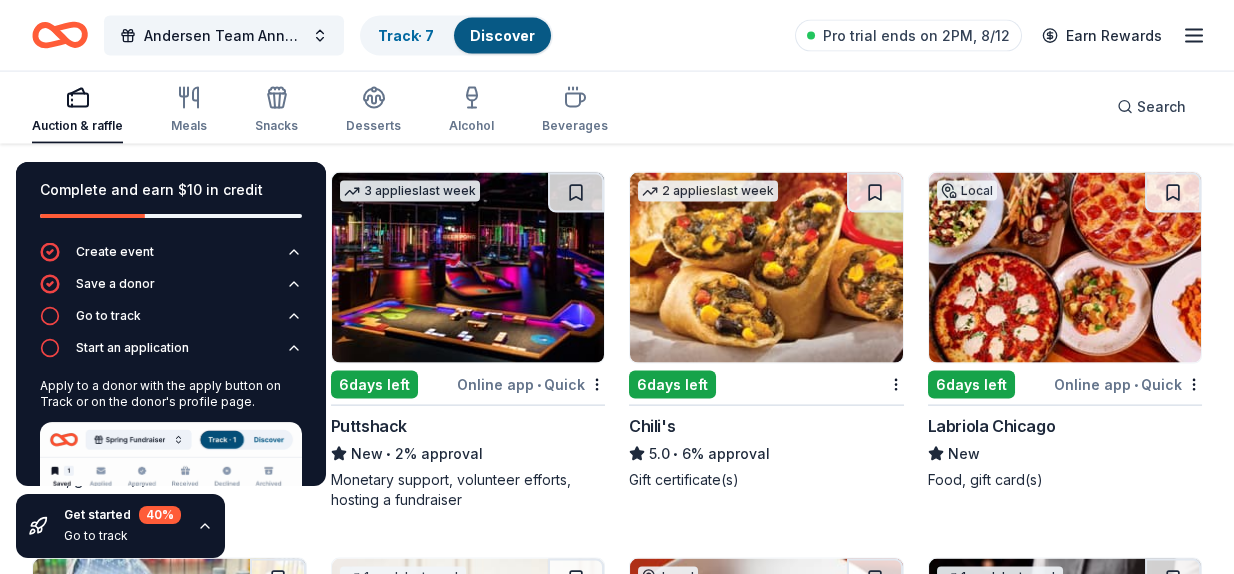 click at bounding box center (468, 268) 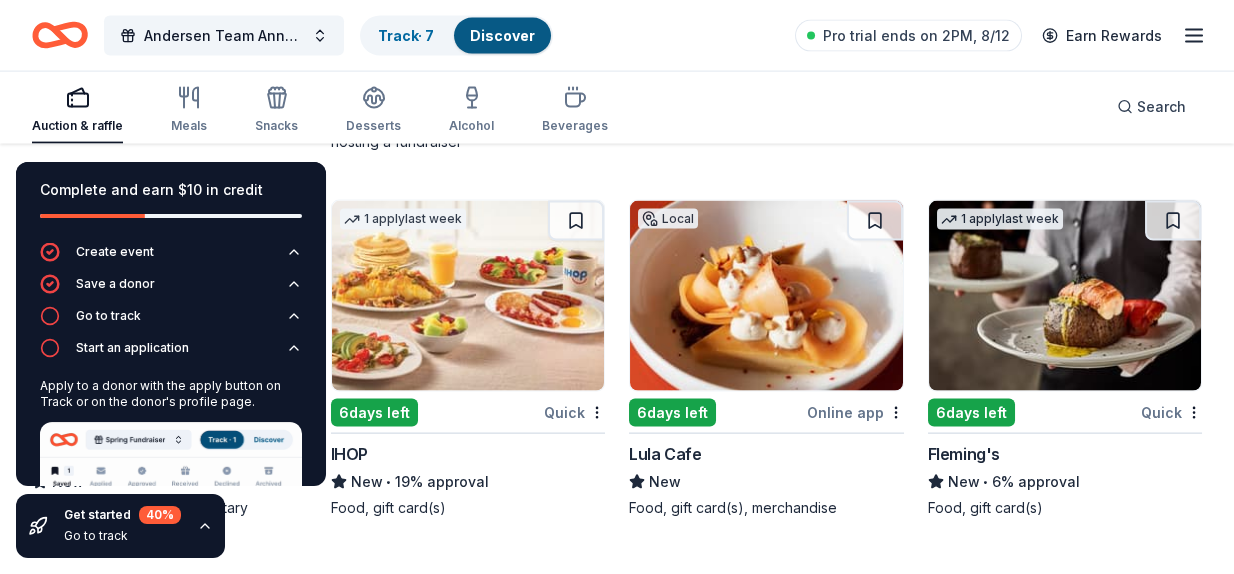 scroll, scrollTop: 13400, scrollLeft: 0, axis: vertical 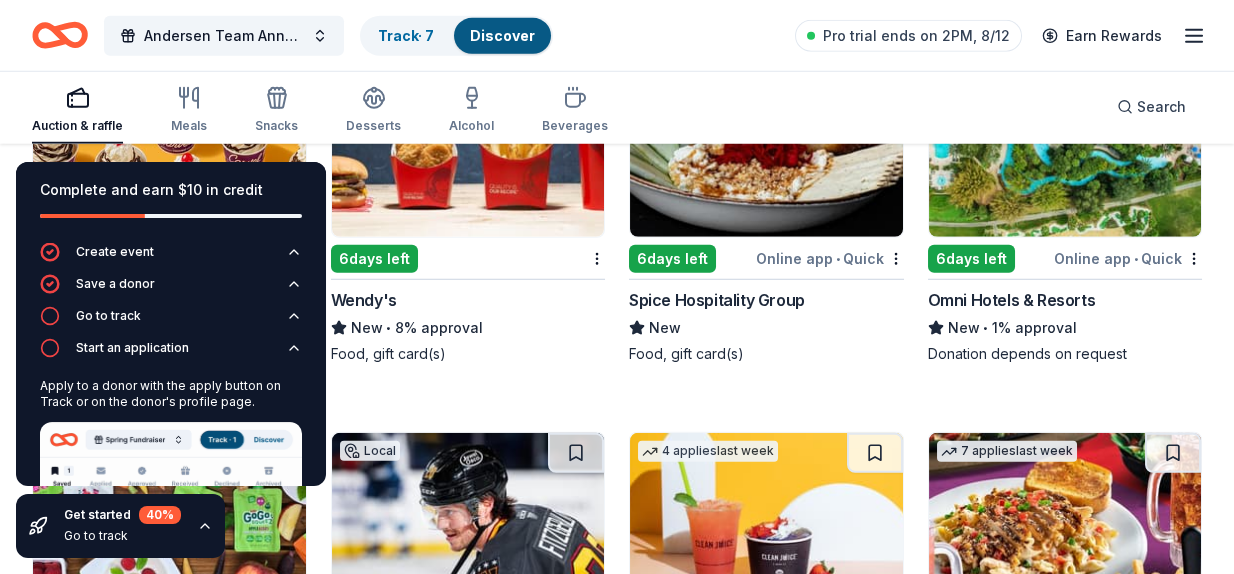 click at bounding box center (1065, 142) 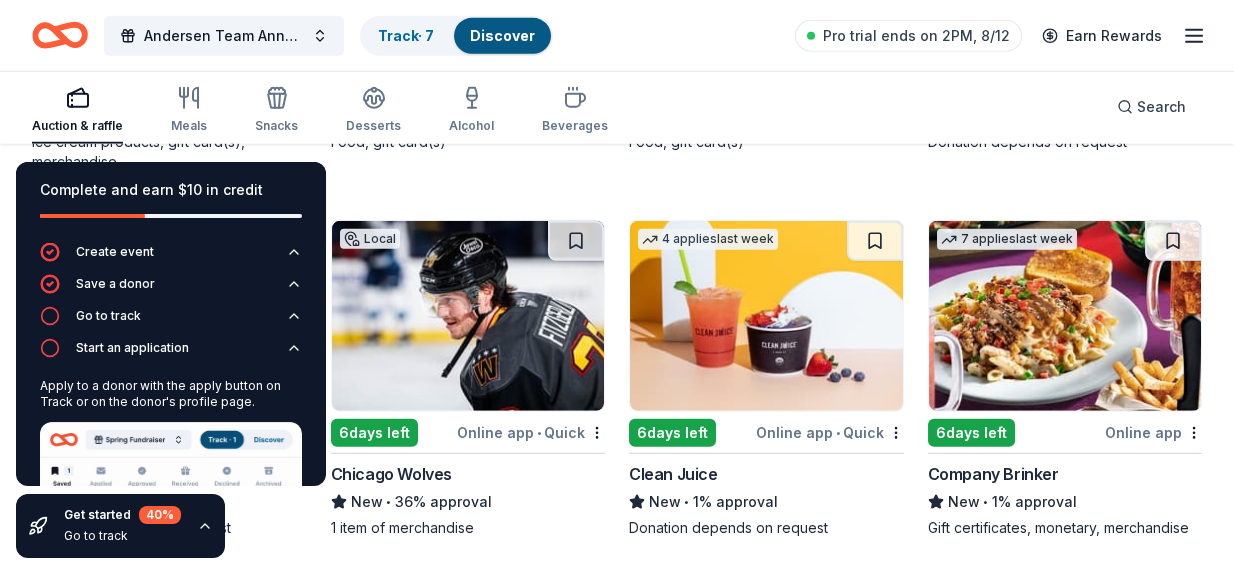 scroll, scrollTop: 17186, scrollLeft: 0, axis: vertical 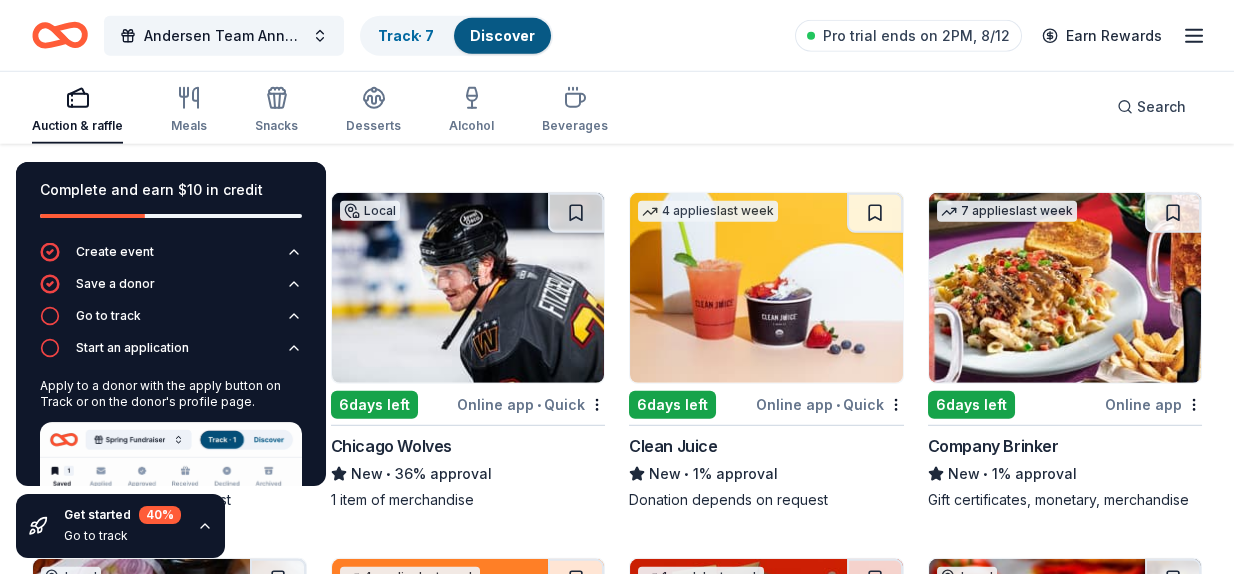click at bounding box center [468, 288] 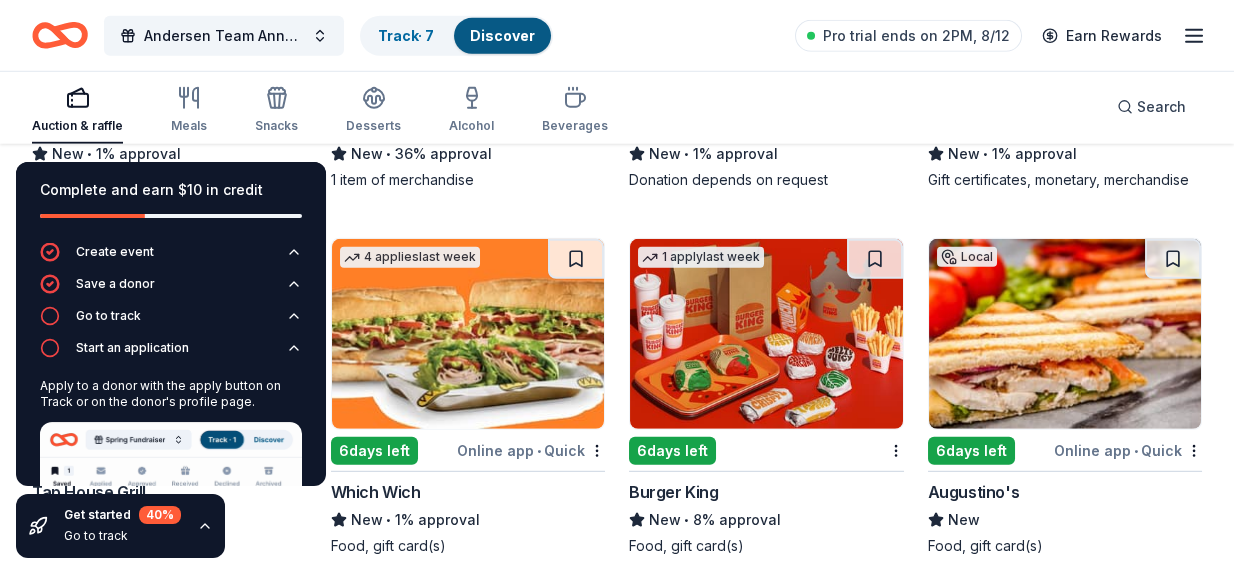 scroll, scrollTop: 17533, scrollLeft: 0, axis: vertical 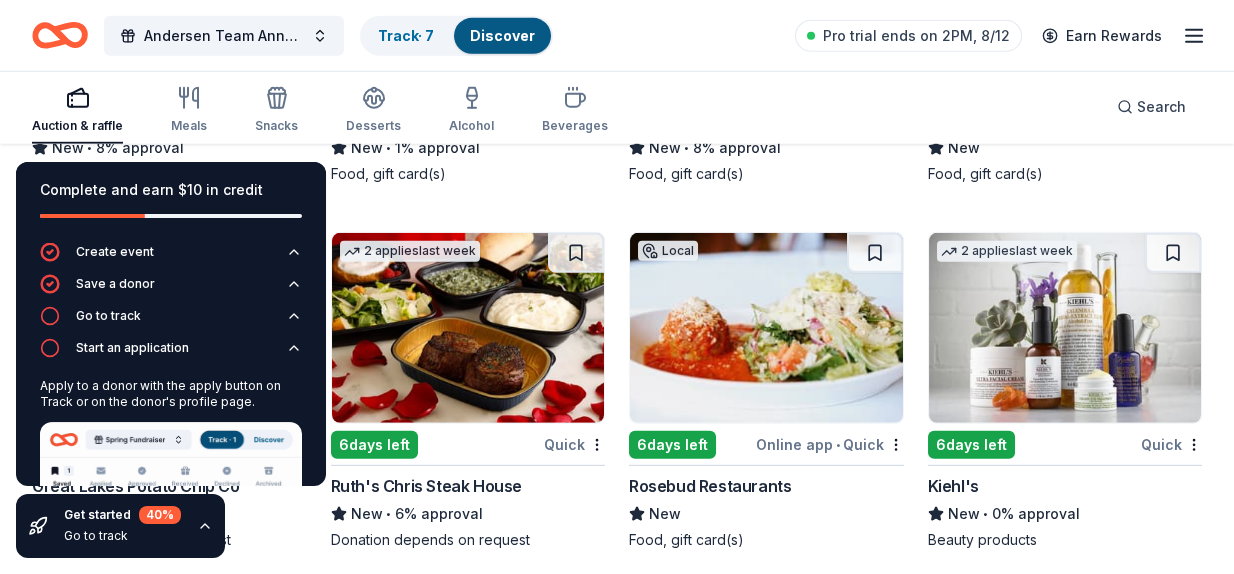 click at bounding box center (468, 328) 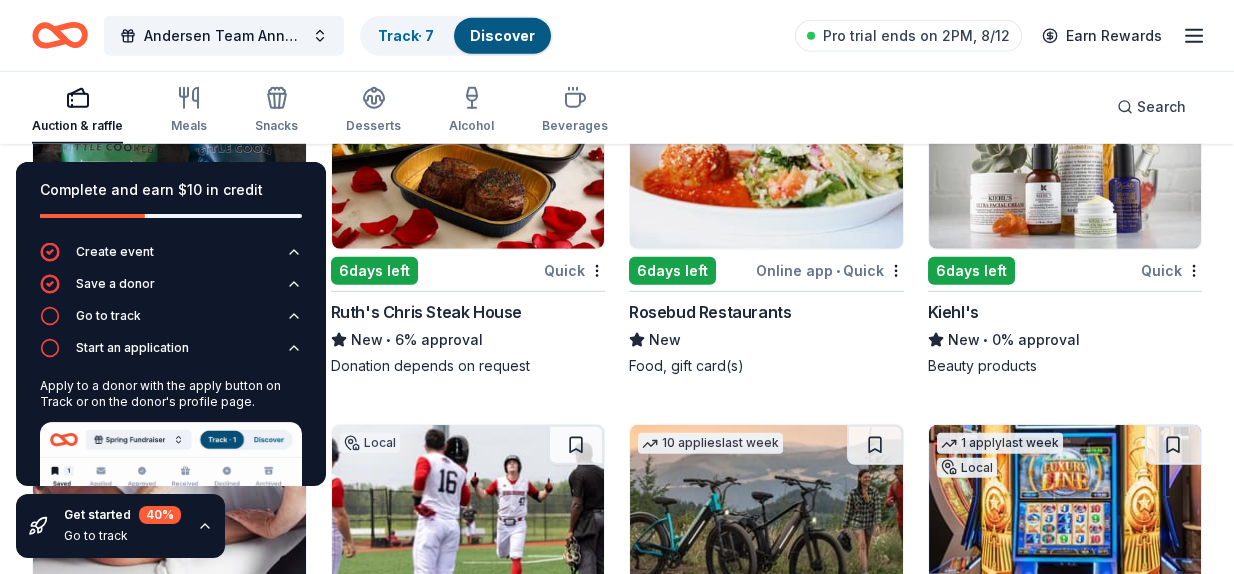 scroll, scrollTop: 18159, scrollLeft: 0, axis: vertical 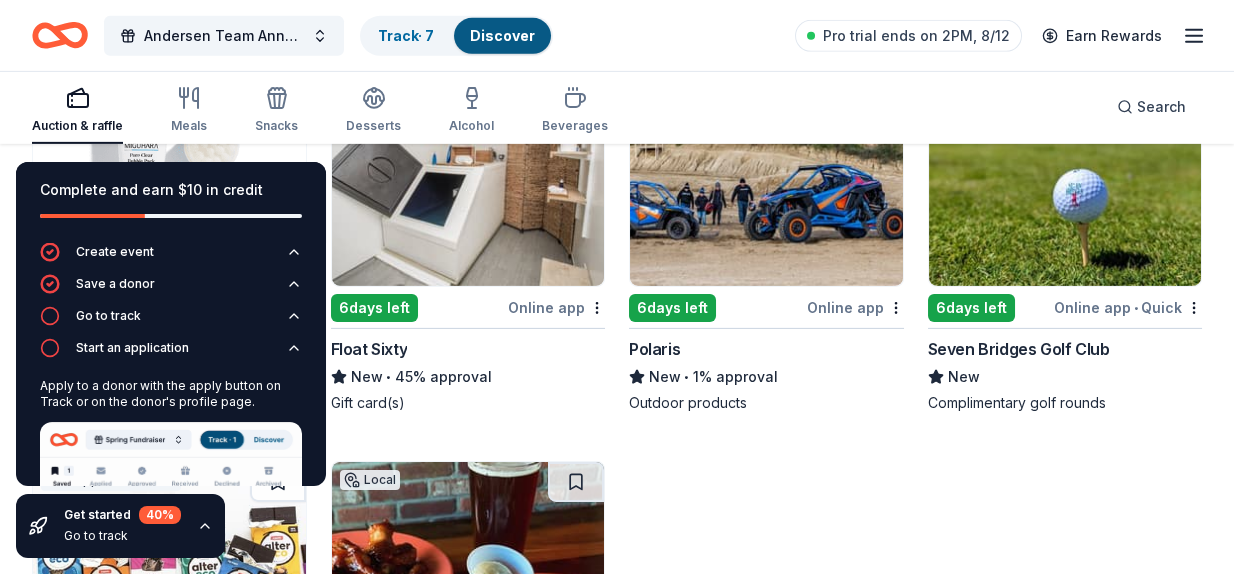 click at bounding box center [766, 191] 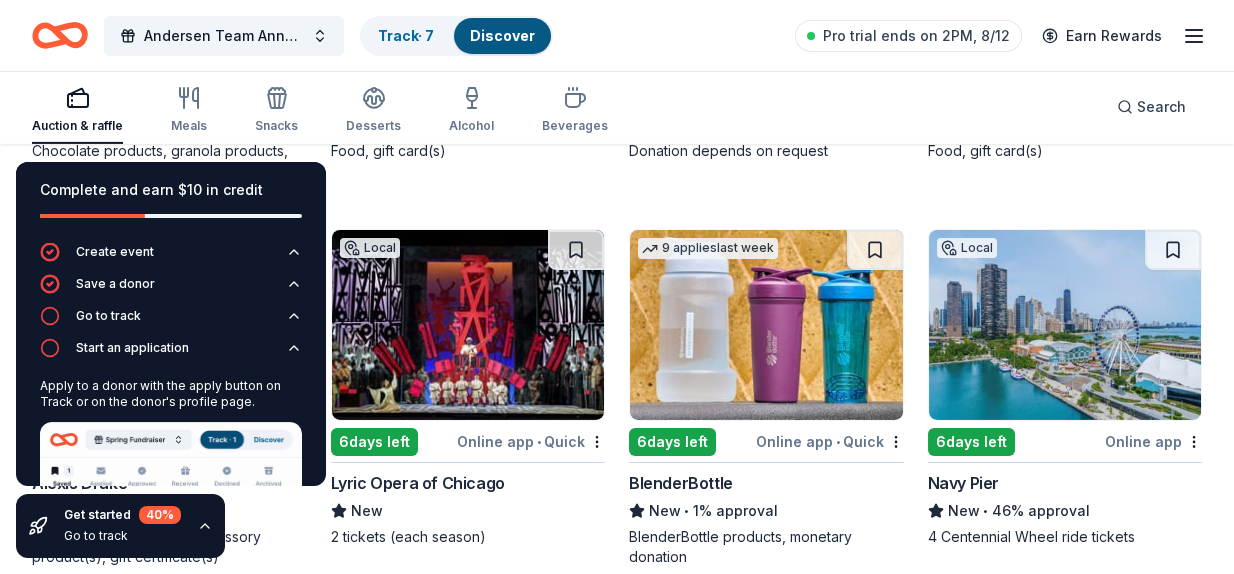 scroll, scrollTop: 20177, scrollLeft: 0, axis: vertical 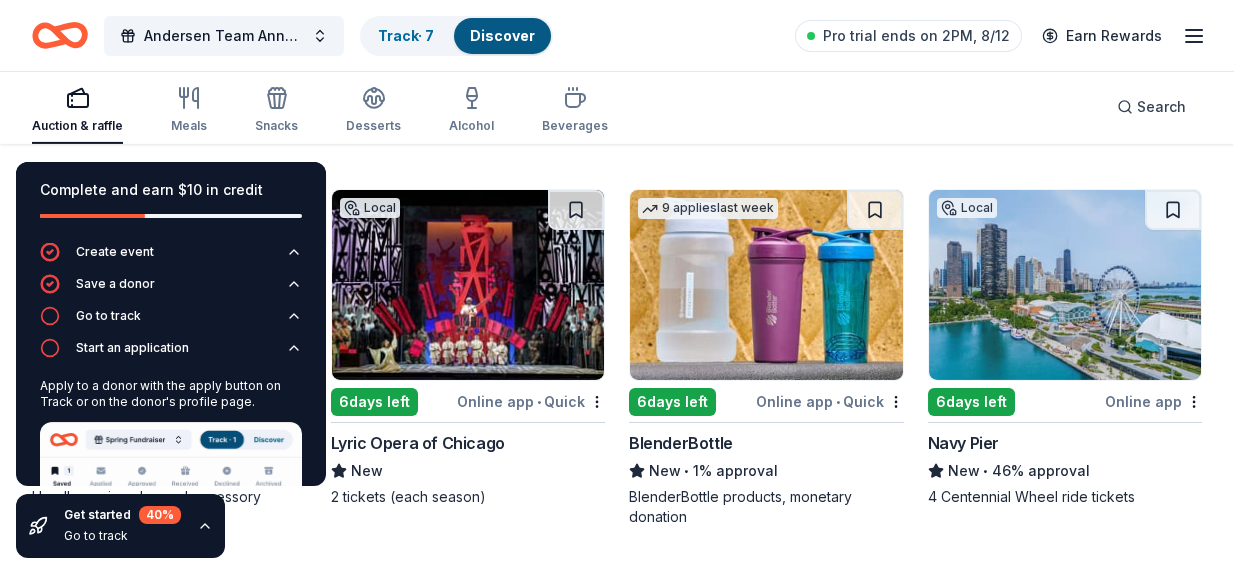 click at bounding box center [468, 285] 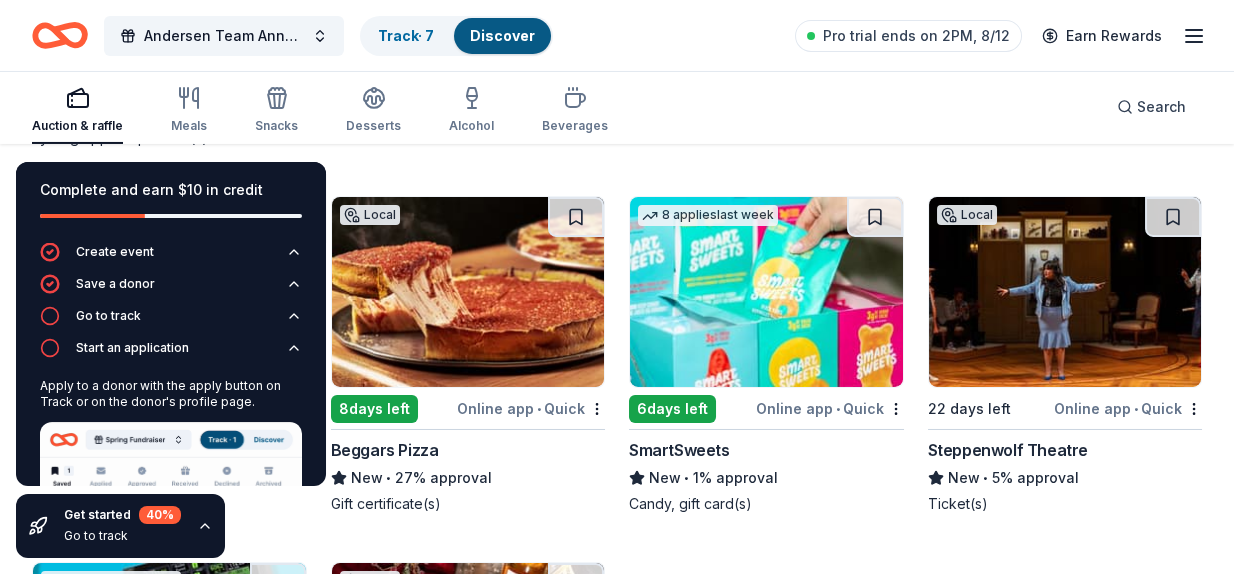 scroll, scrollTop: 21310, scrollLeft: 0, axis: vertical 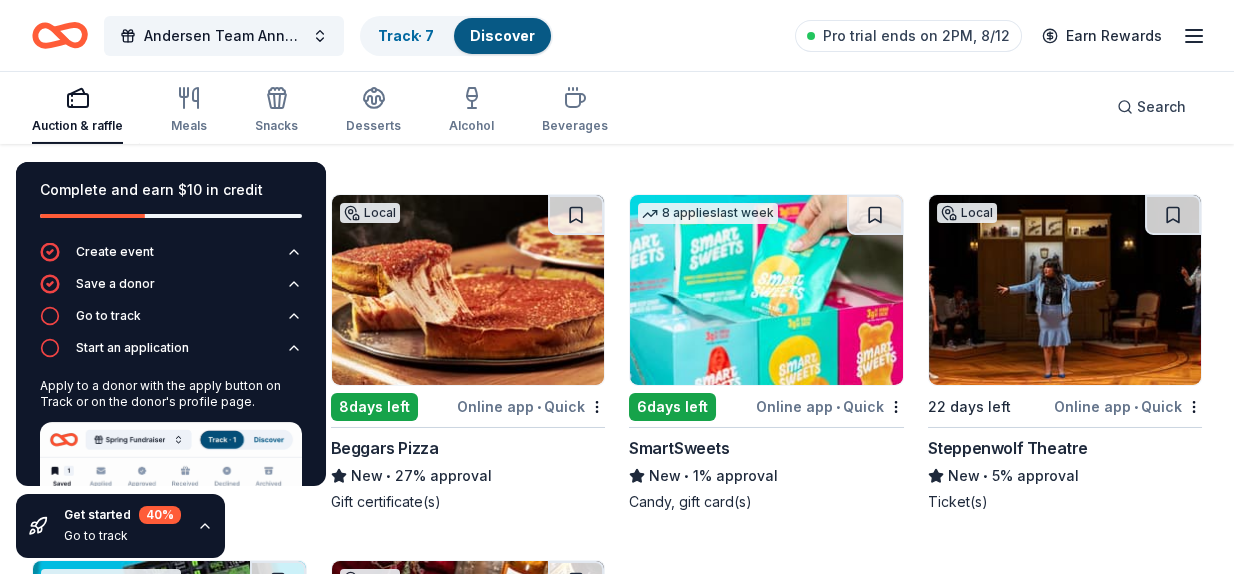 click at bounding box center [468, 290] 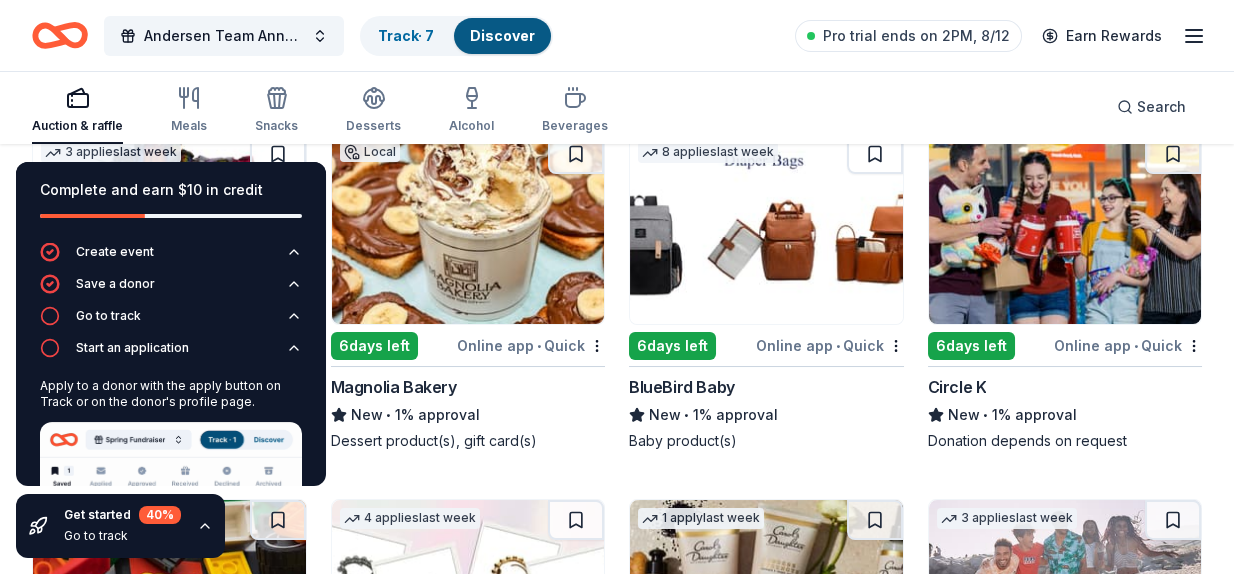 scroll, scrollTop: 22855, scrollLeft: 0, axis: vertical 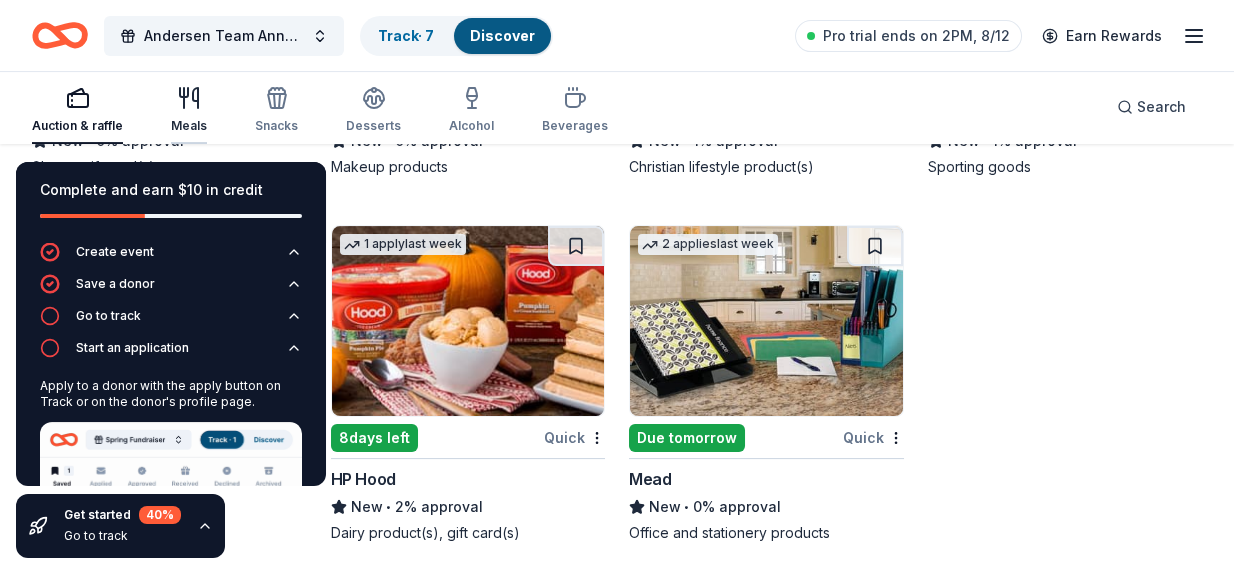 click 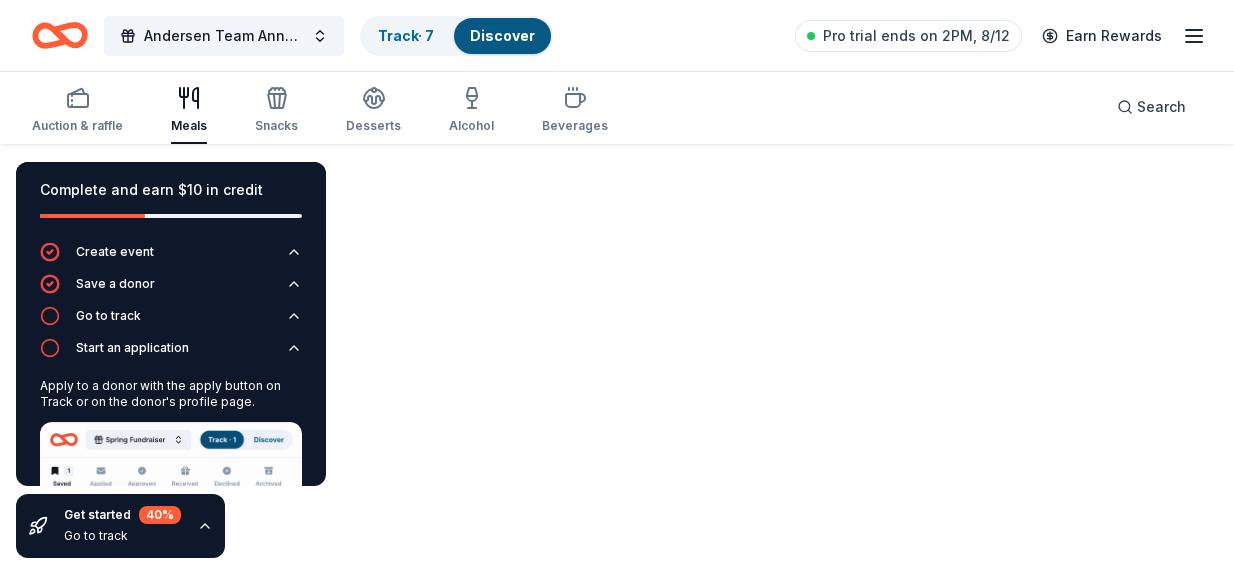 scroll, scrollTop: 0, scrollLeft: 0, axis: both 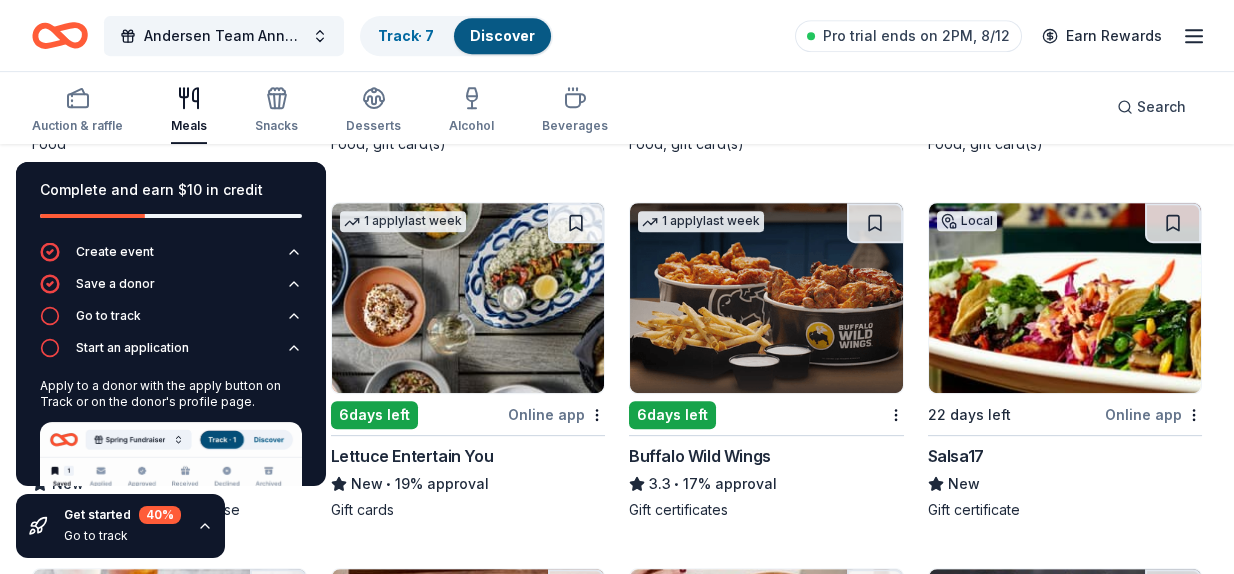 click at bounding box center (468, 298) 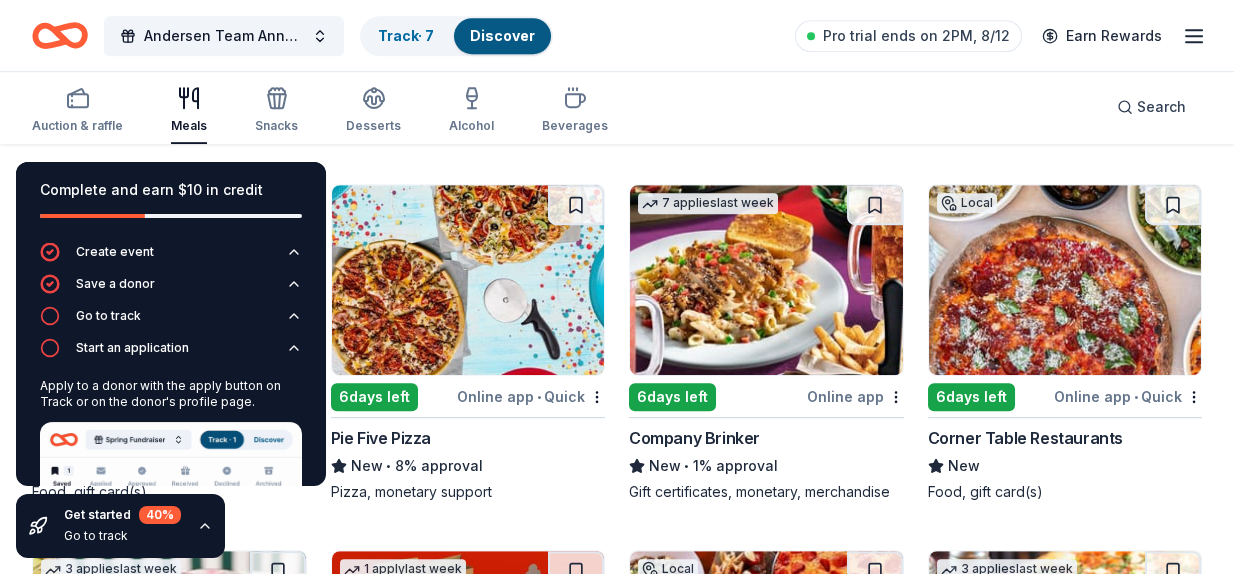 scroll, scrollTop: 3895, scrollLeft: 0, axis: vertical 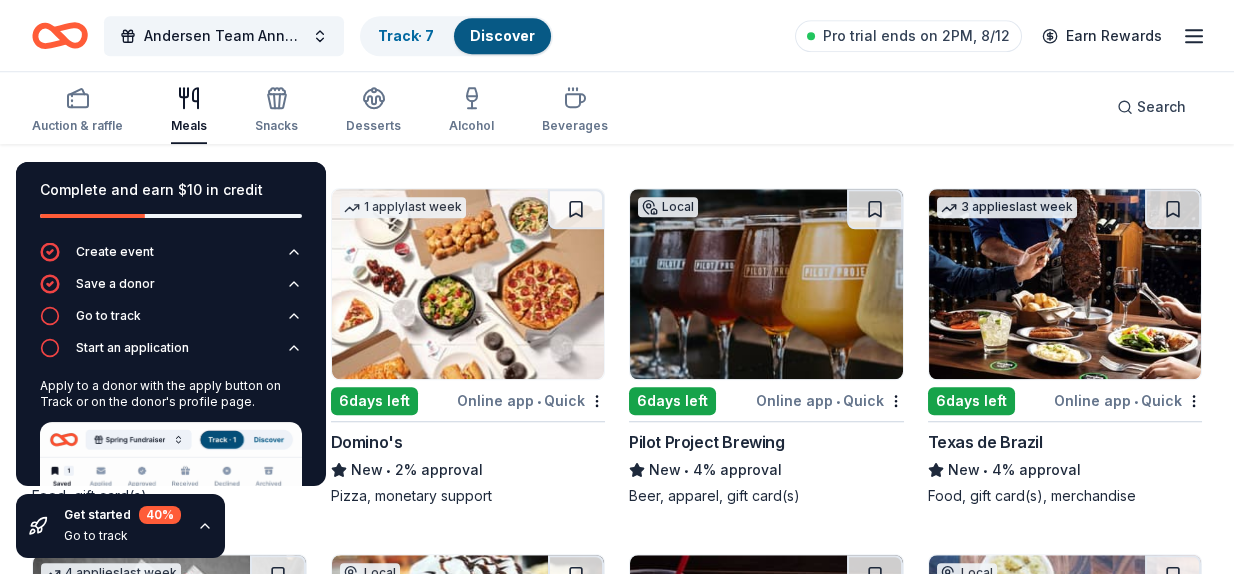 click at bounding box center (1065, 284) 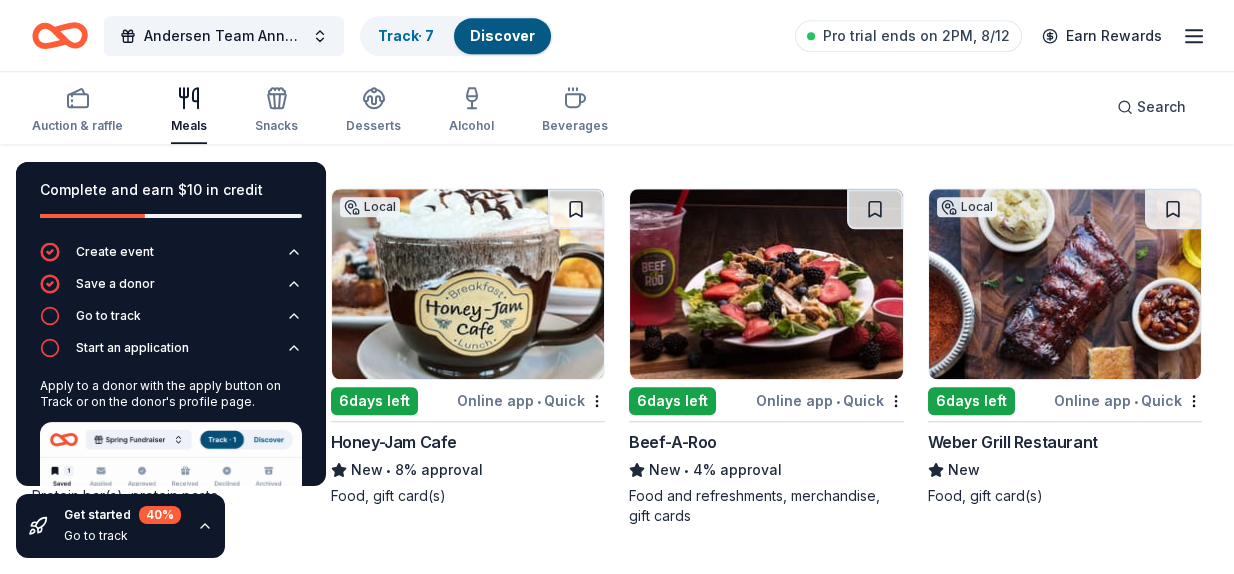 scroll, scrollTop: 5774, scrollLeft: 0, axis: vertical 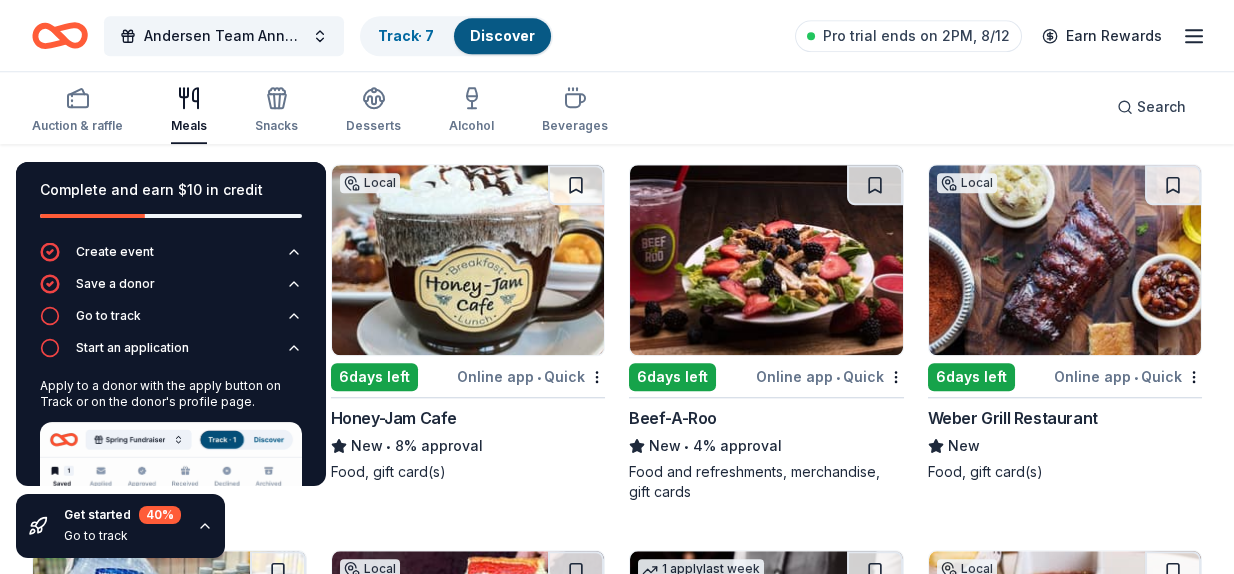 click at bounding box center [1065, 260] 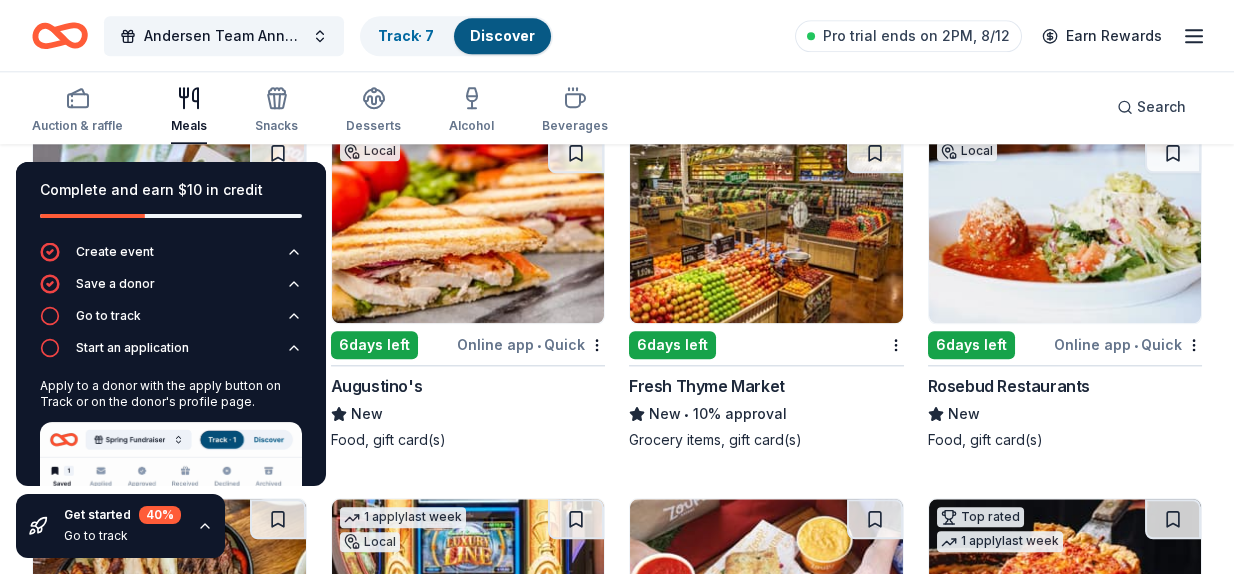 scroll, scrollTop: 6931, scrollLeft: 0, axis: vertical 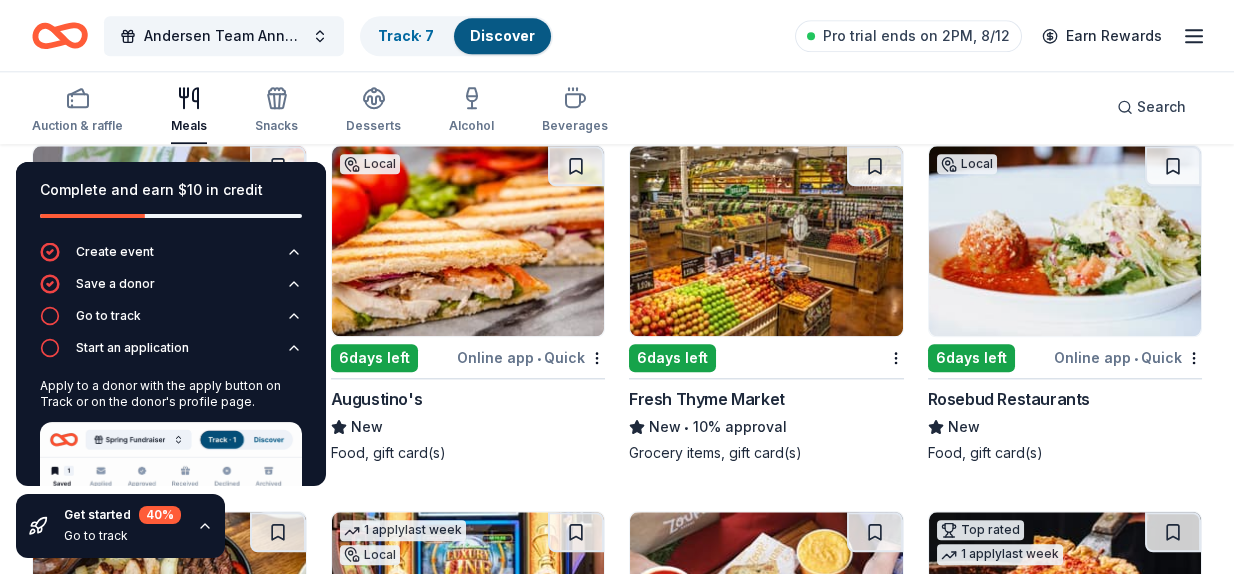 click at bounding box center (1065, 241) 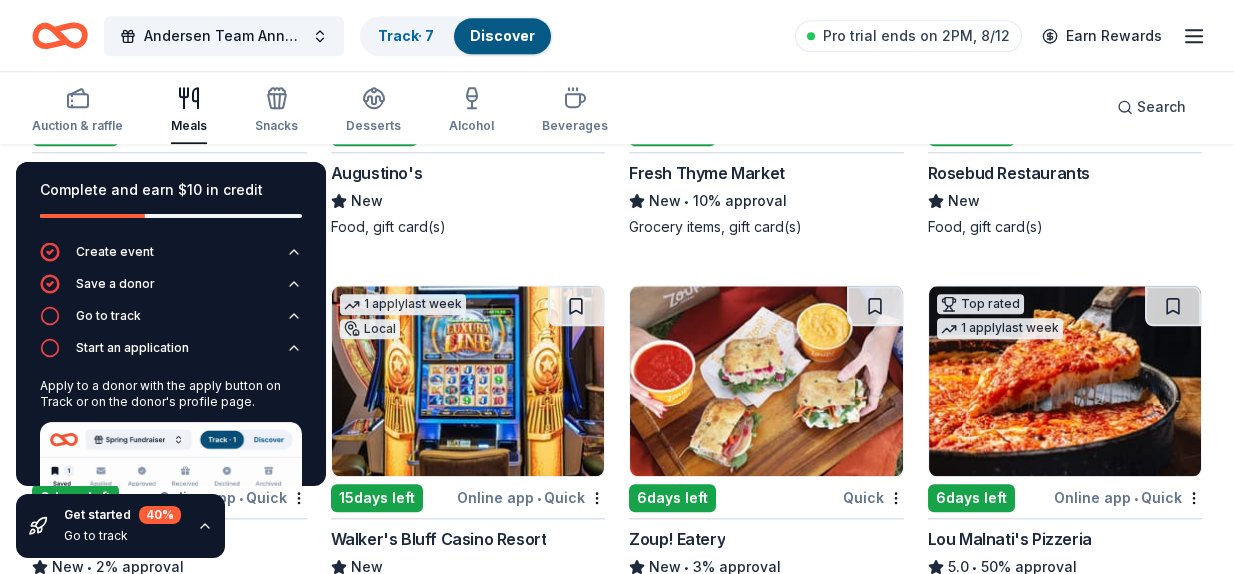 scroll, scrollTop: 7171, scrollLeft: 0, axis: vertical 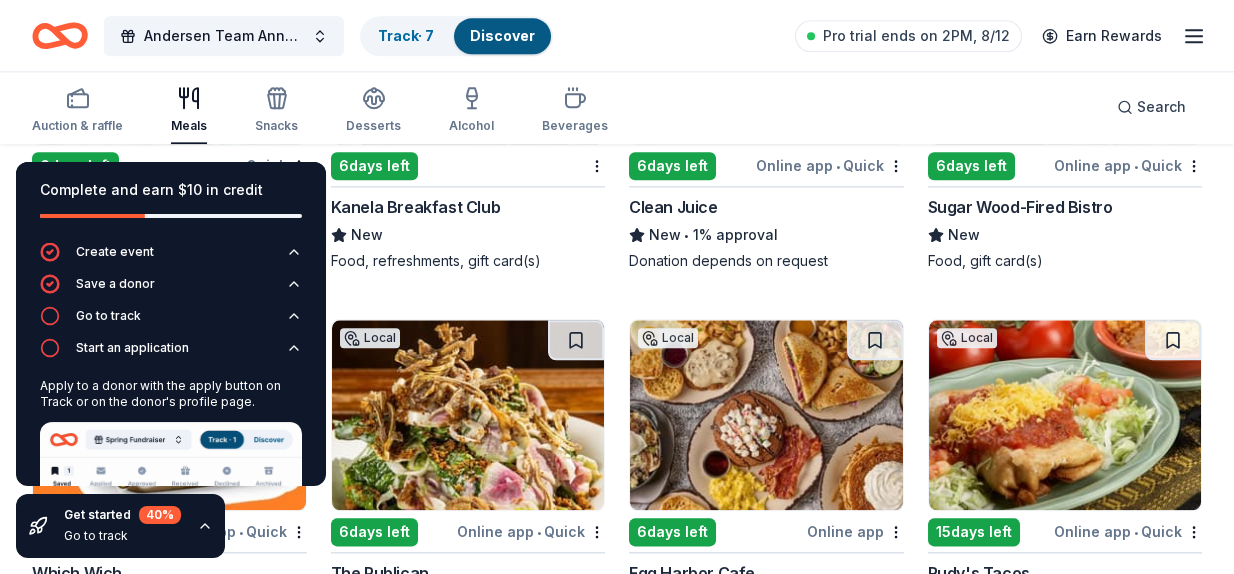 click at bounding box center (766, 415) 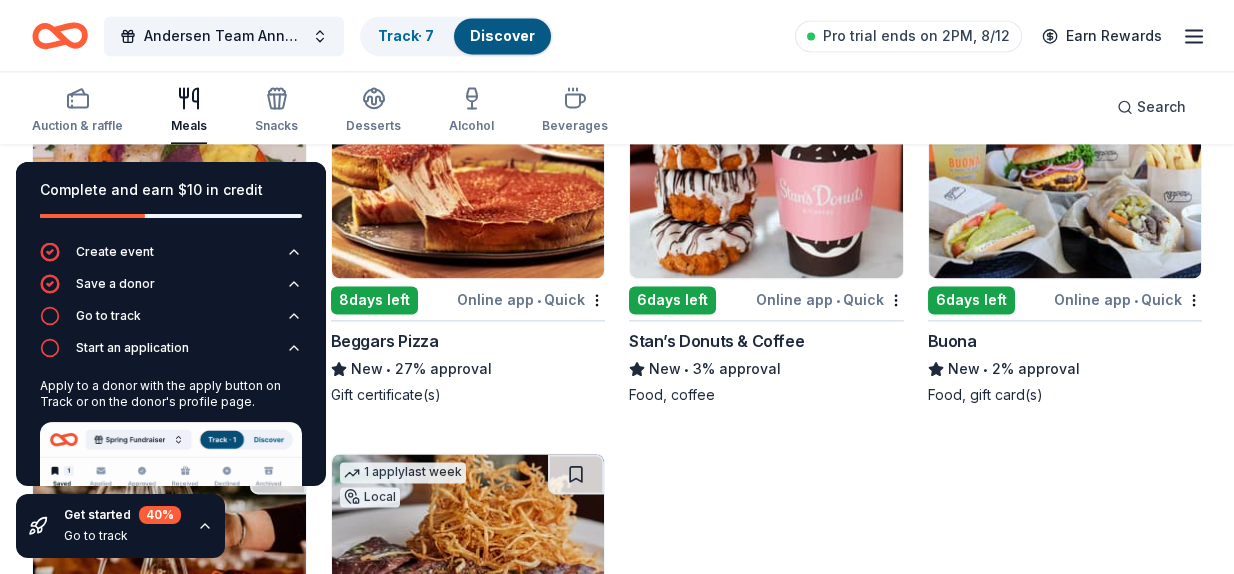 scroll, scrollTop: 8516, scrollLeft: 0, axis: vertical 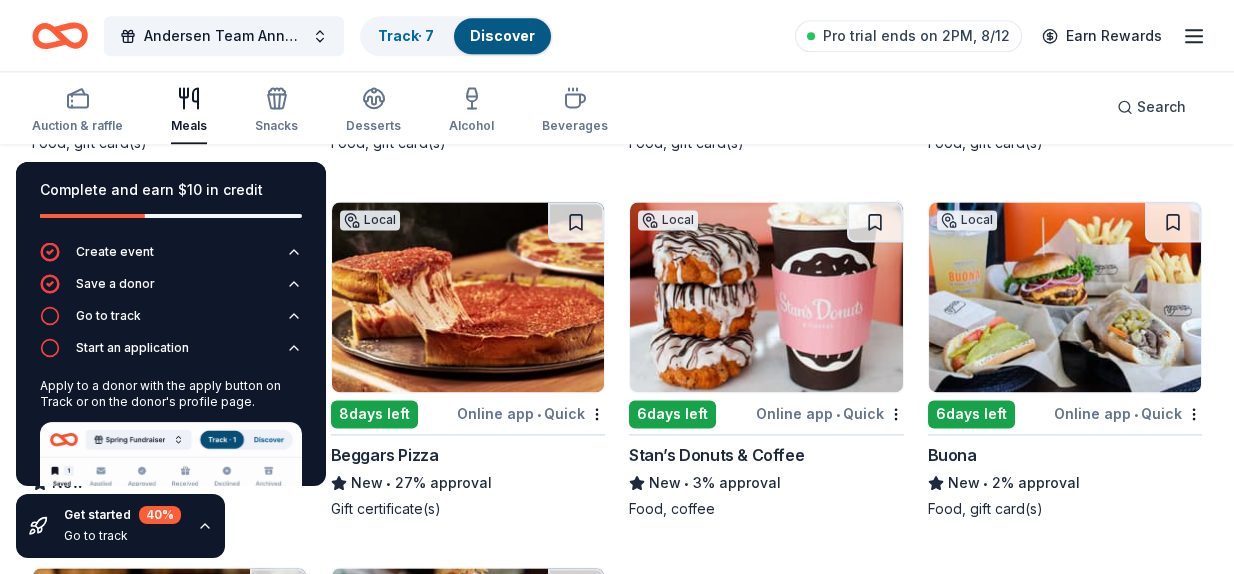click at bounding box center (766, 297) 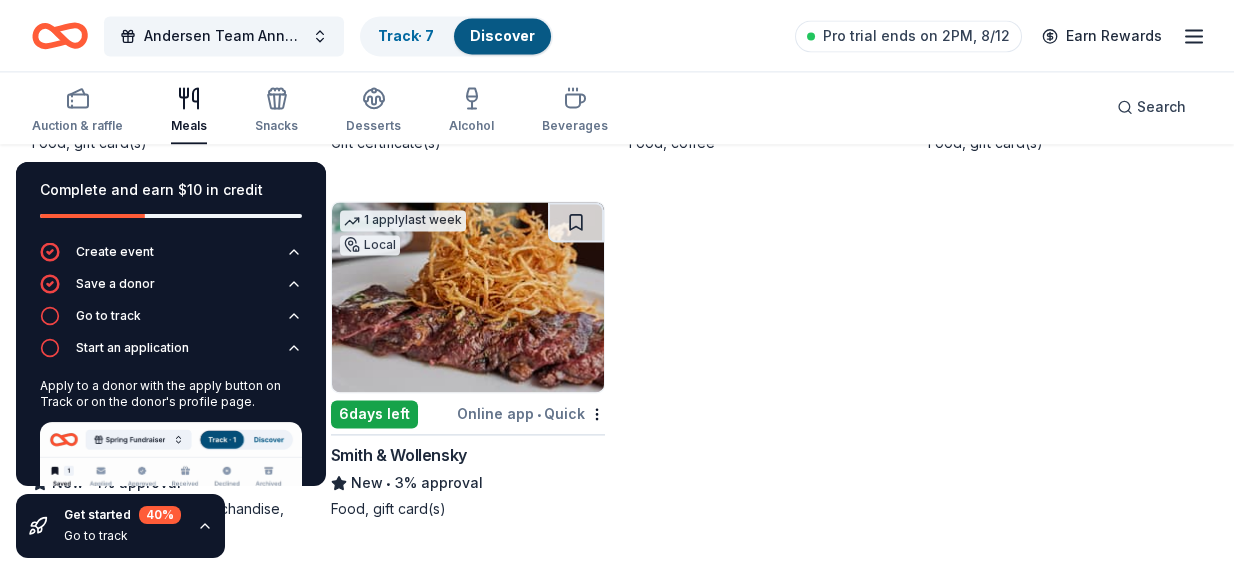 scroll, scrollTop: 8706, scrollLeft: 0, axis: vertical 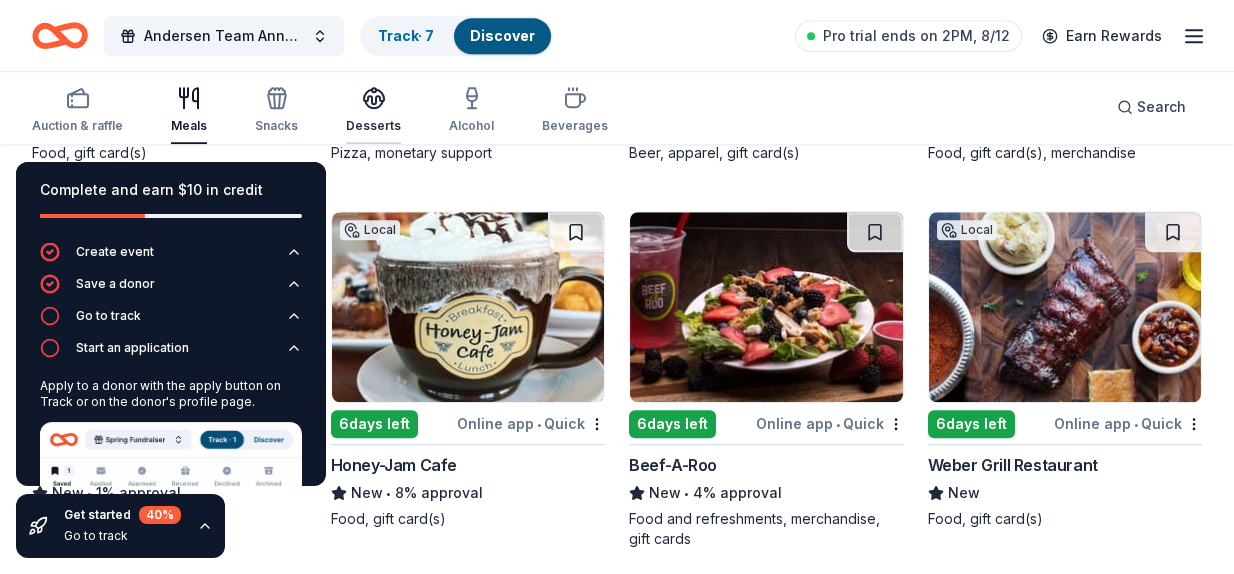 click at bounding box center (373, 98) 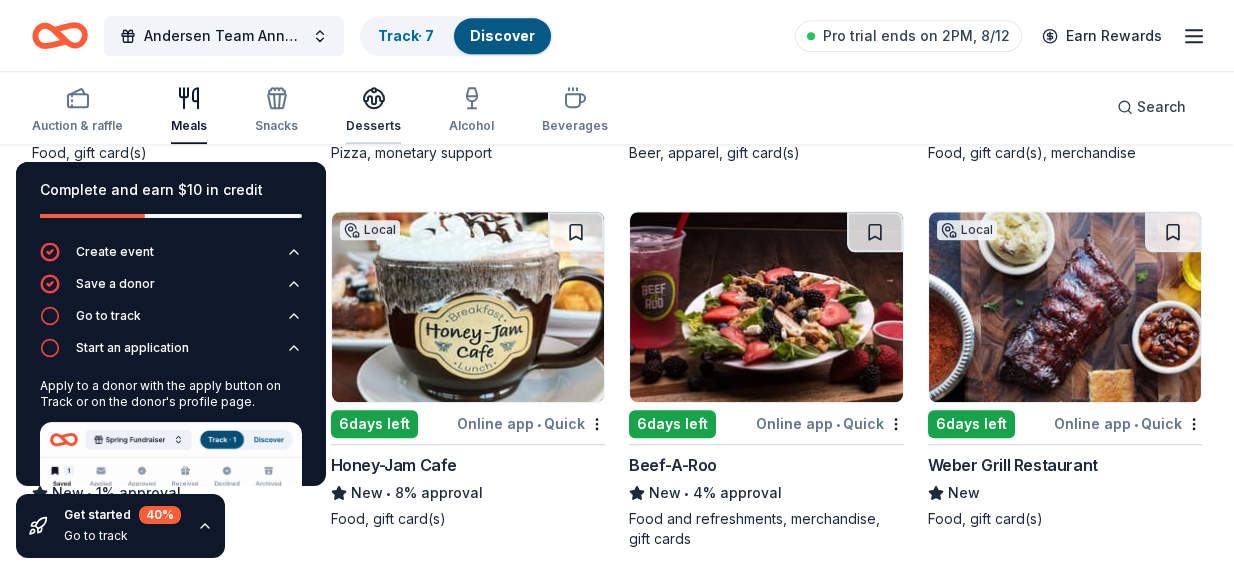 scroll, scrollTop: 0, scrollLeft: 0, axis: both 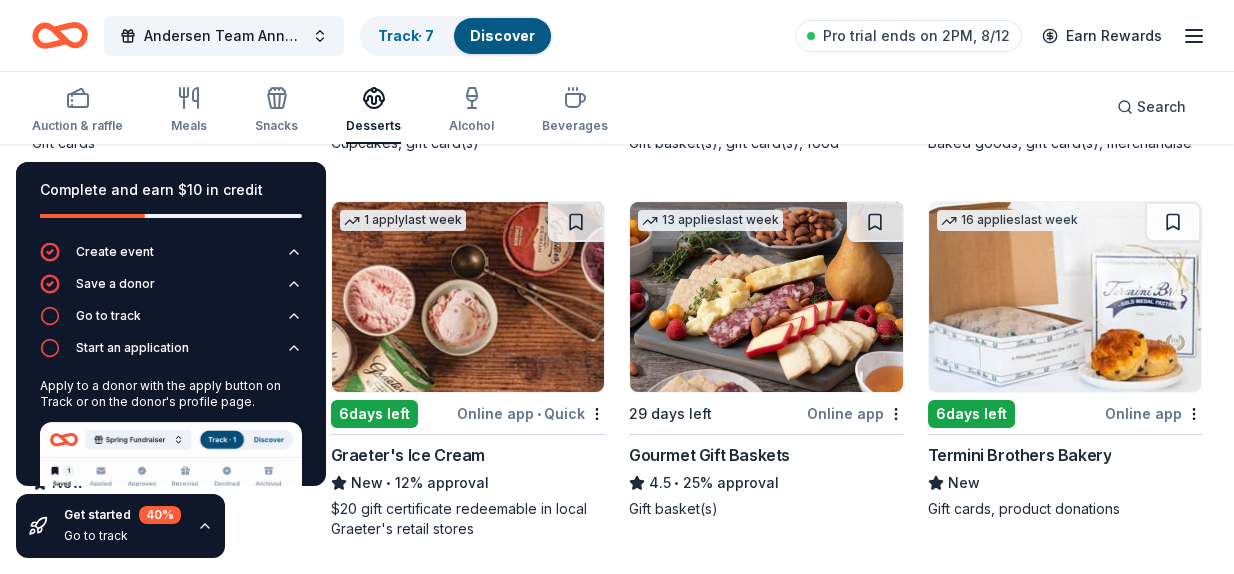 click at bounding box center [766, 297] 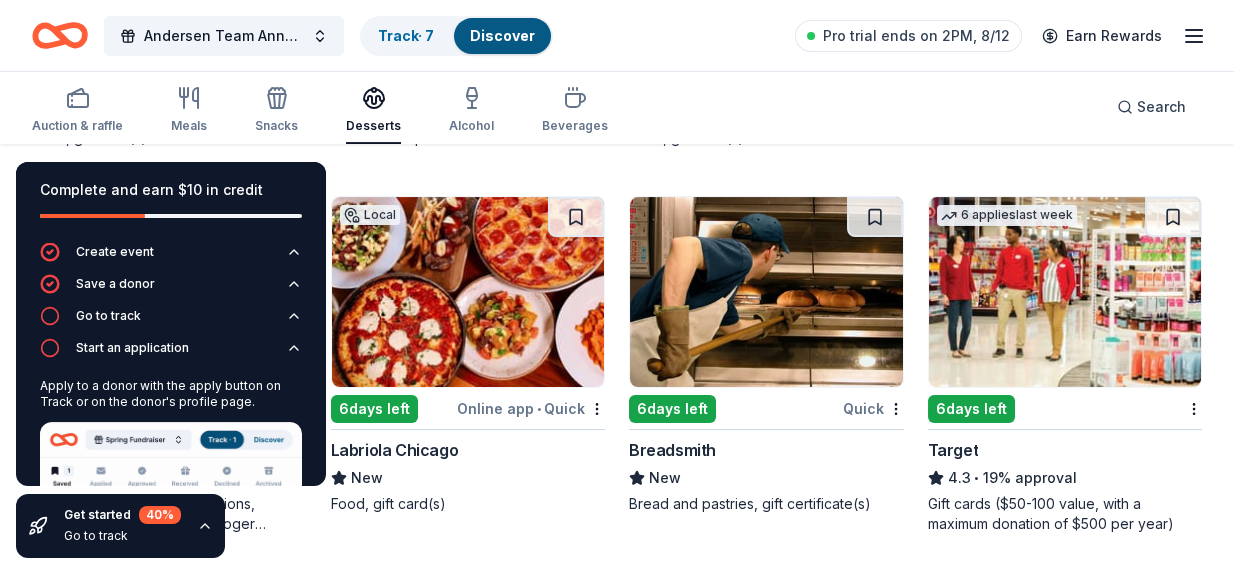 scroll, scrollTop: 1688, scrollLeft: 0, axis: vertical 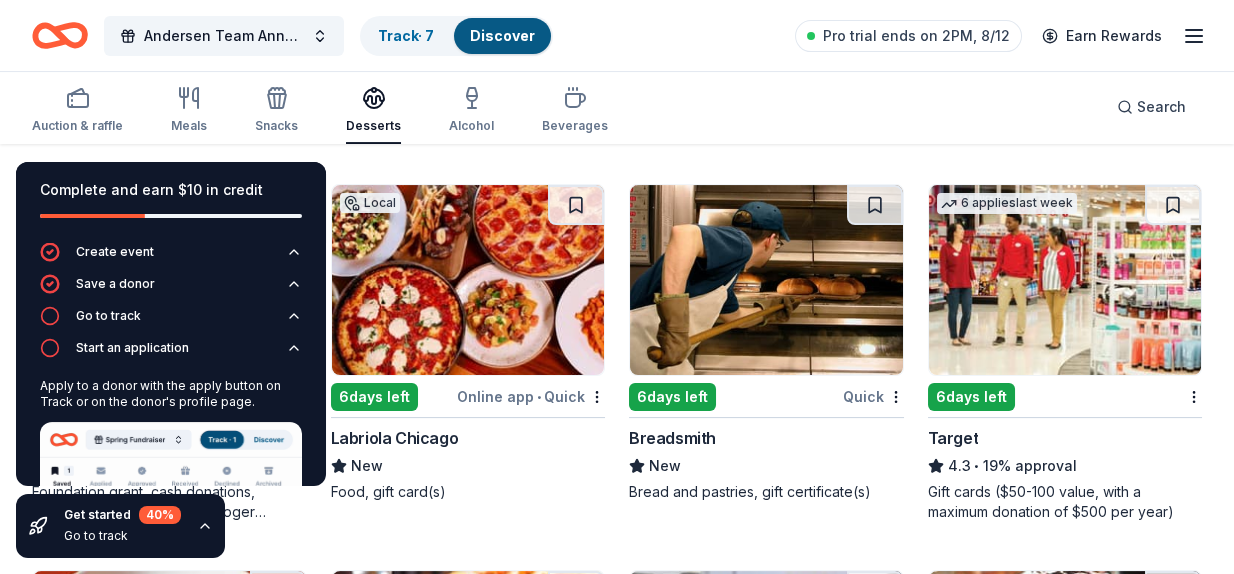 click at bounding box center (766, 280) 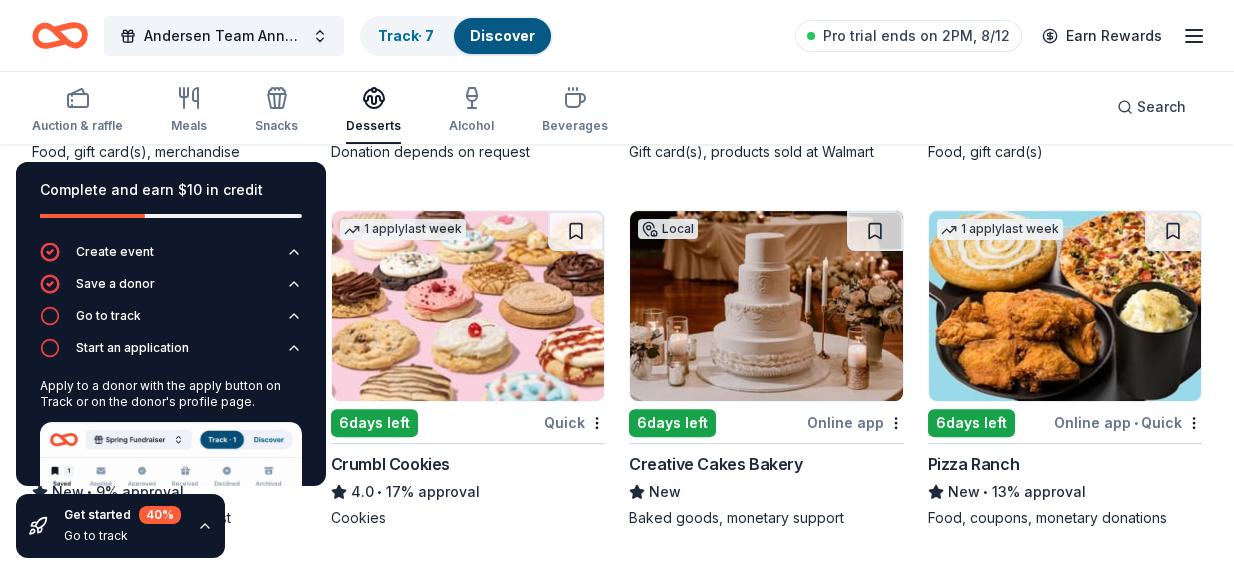 scroll, scrollTop: 2421, scrollLeft: 0, axis: vertical 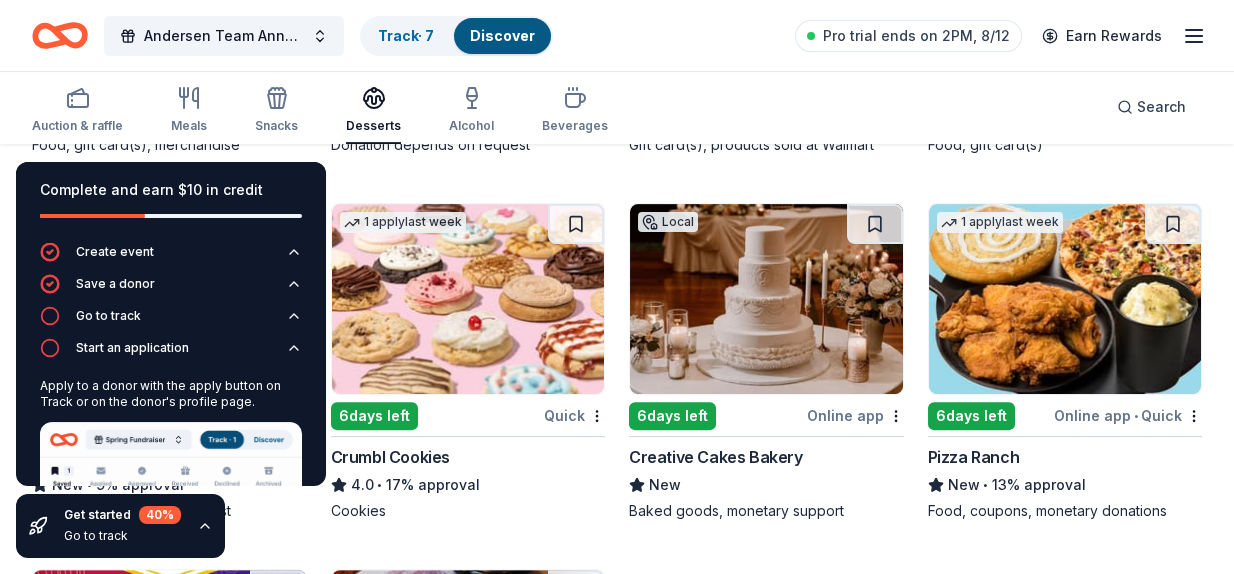 click at bounding box center (468, 299) 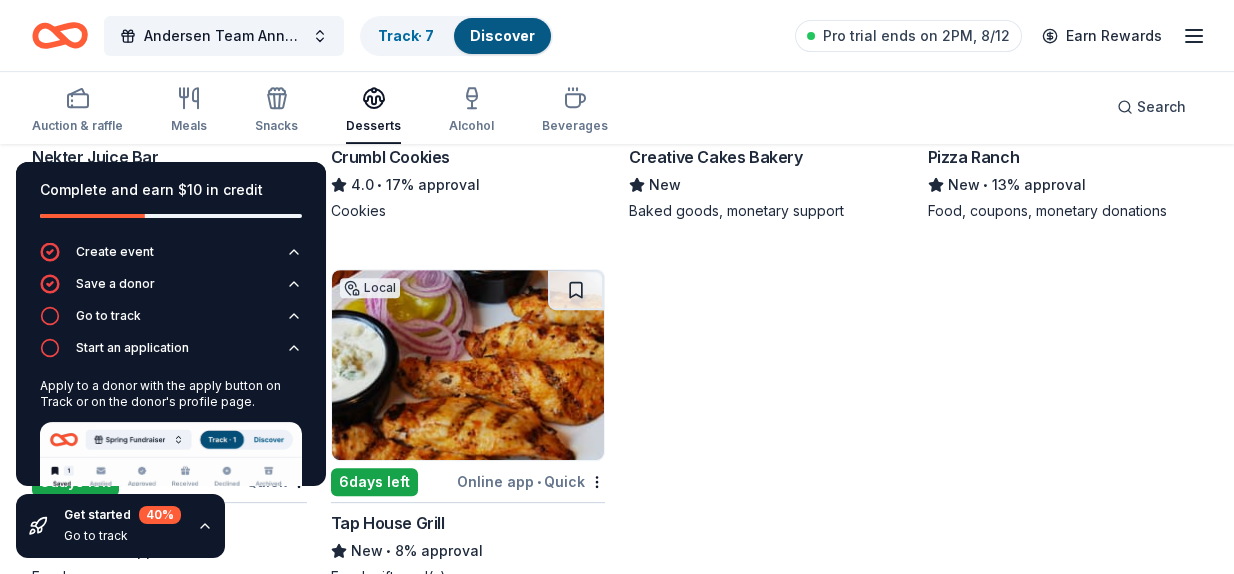 scroll, scrollTop: 2733, scrollLeft: 0, axis: vertical 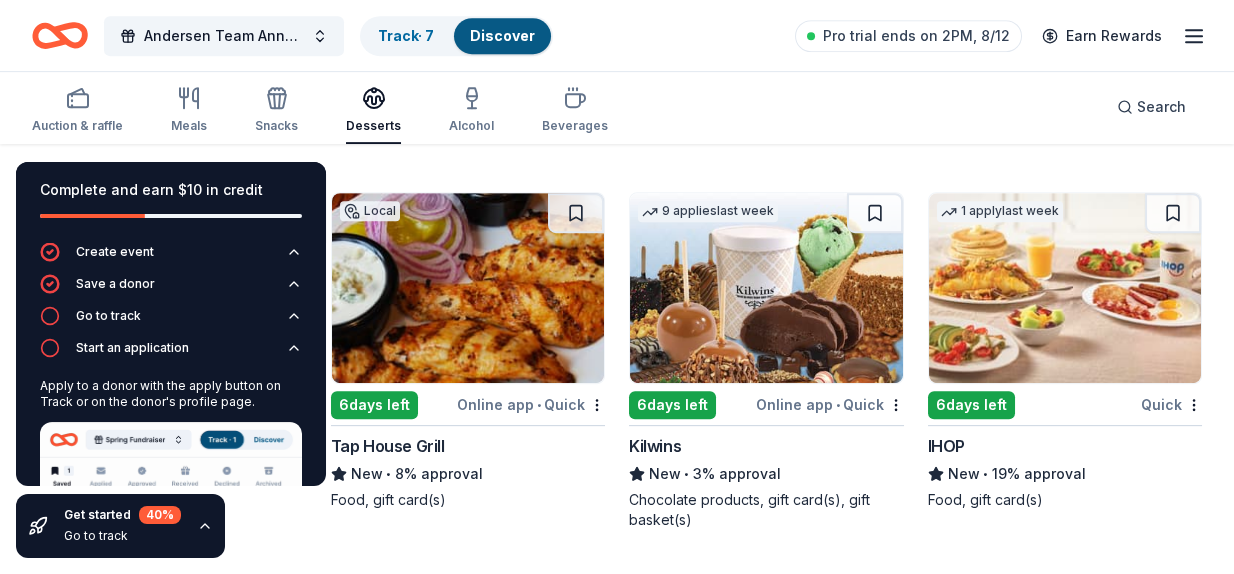 click at bounding box center [468, 288] 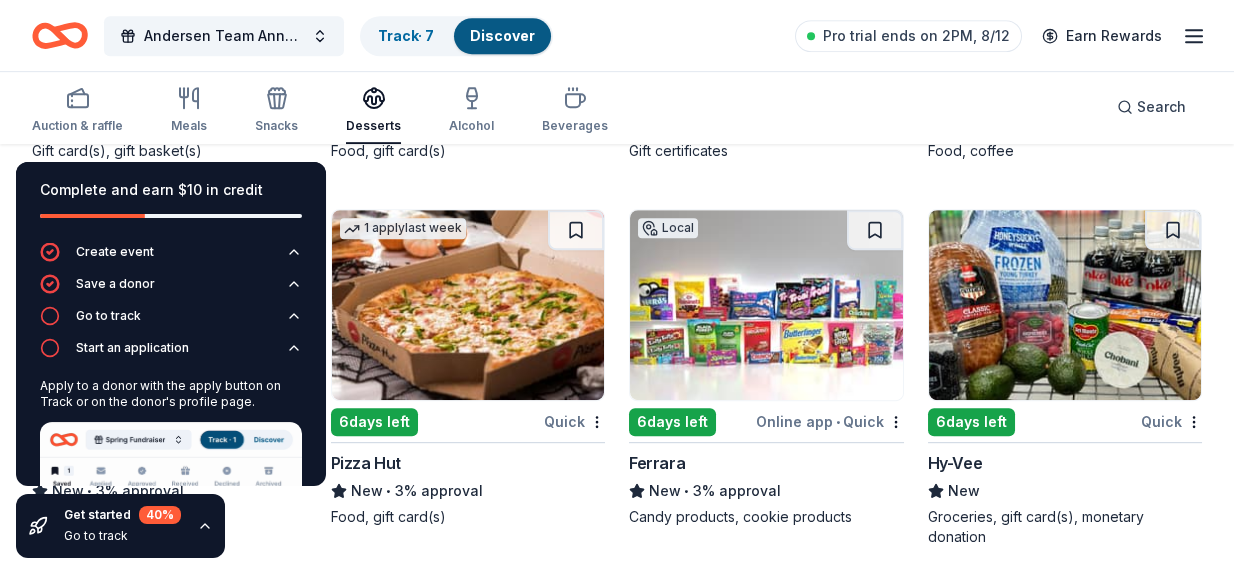scroll, scrollTop: 3541, scrollLeft: 0, axis: vertical 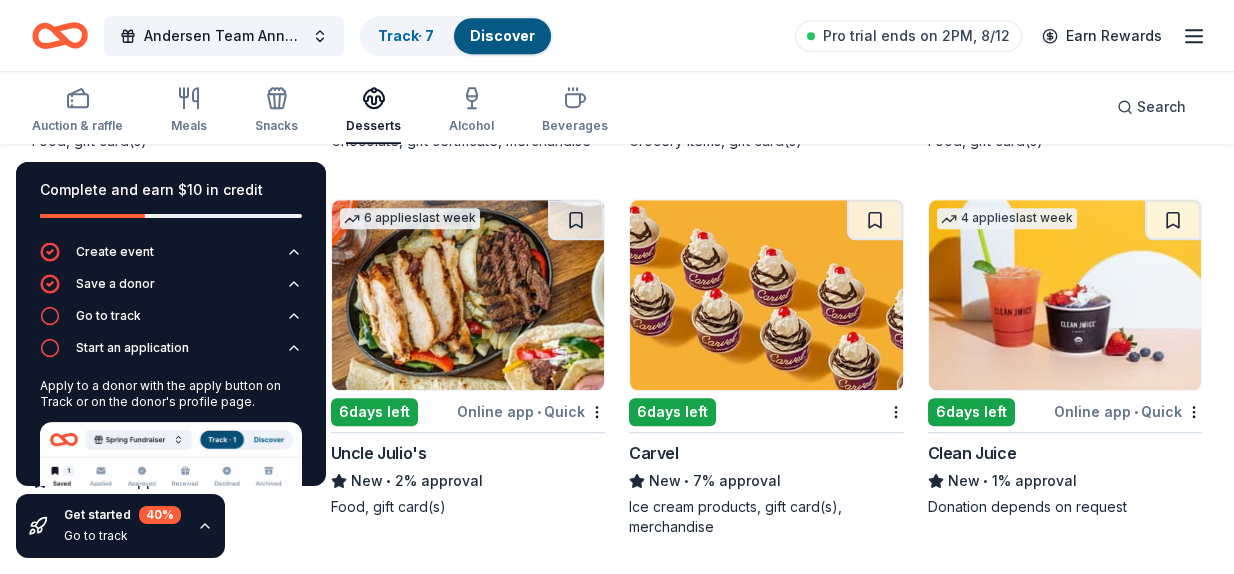 drag, startPoint x: 1233, startPoint y: 528, endPoint x: 1235, endPoint y: 565, distance: 37.054016 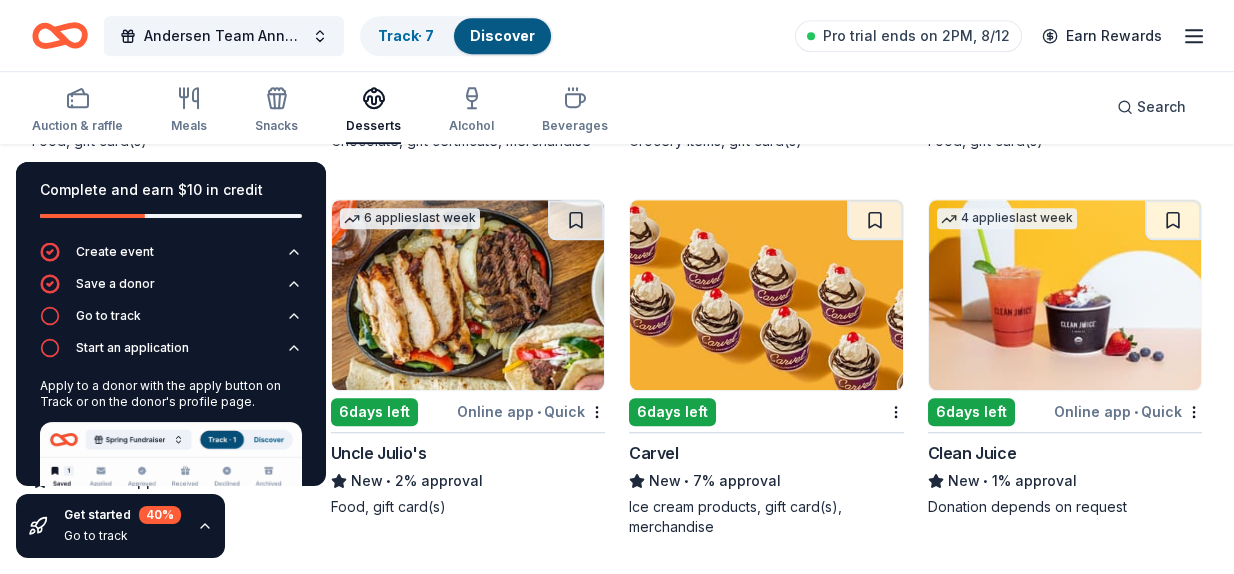 click on "Andersen Team Annual Charity Golf Outing Track  · 7 Discover Pro trial ends on 2PM, 8/12 Earn Rewards Auction & raffle Meals Snacks Desserts Alcohol Beverages Search Filter 3 Application methods Causes Eligibility Just added Sort Complete and earn $10 in credit Create event Save a donor Go to track Start an application Apply to a donor with the apply button on Track or on the donor's profile page. Update application status Get started 40 % Go to track 52 results  in  Orland Park, IL Application deadlines 51  this month 1  in September 8  passed 1   apply  last week Local 6  days left Online app • Quick Gibsons Bar & Steakhouse New Gift cards 6  days left Online app • Quick Molly's Cupcakes New • 4% approval Cupcakes, gift card(s) 8   applies  last week 6  days left Online app • Quick Freddy's Frozen Custard & Steakburgers 4.6 • 16% approval Gift basket(s), gift card(s), food Local 15  days left Online app Donut Bank New Baked goods, gift card(s), merchandise Local 6  days left Online app • Quick" at bounding box center (617, -4394) 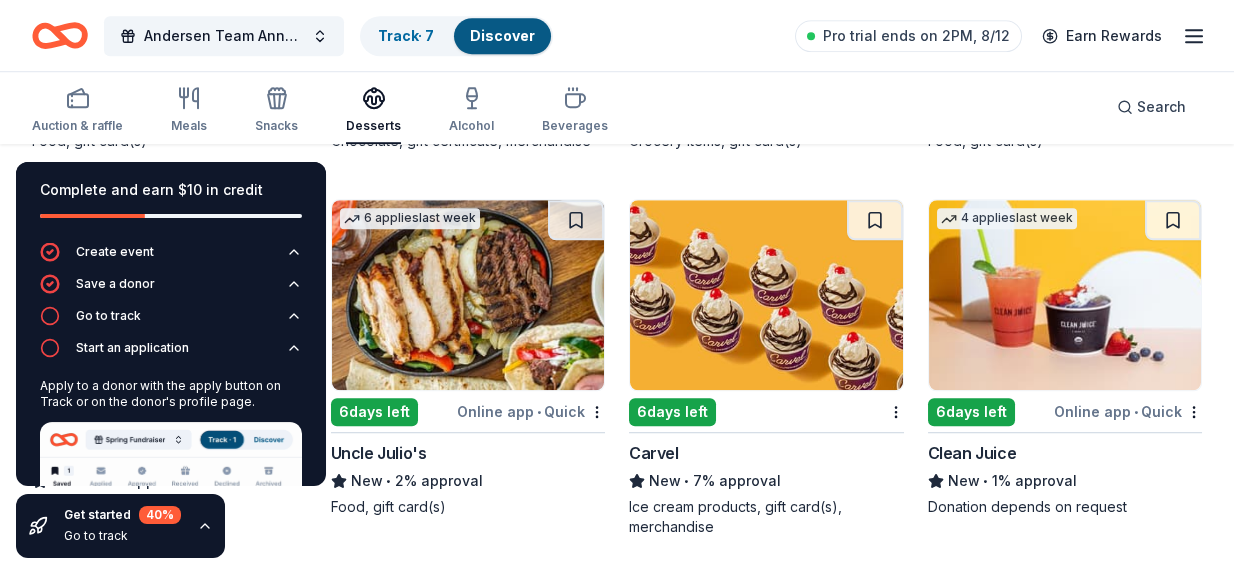 click on "Discover" at bounding box center (502, 35) 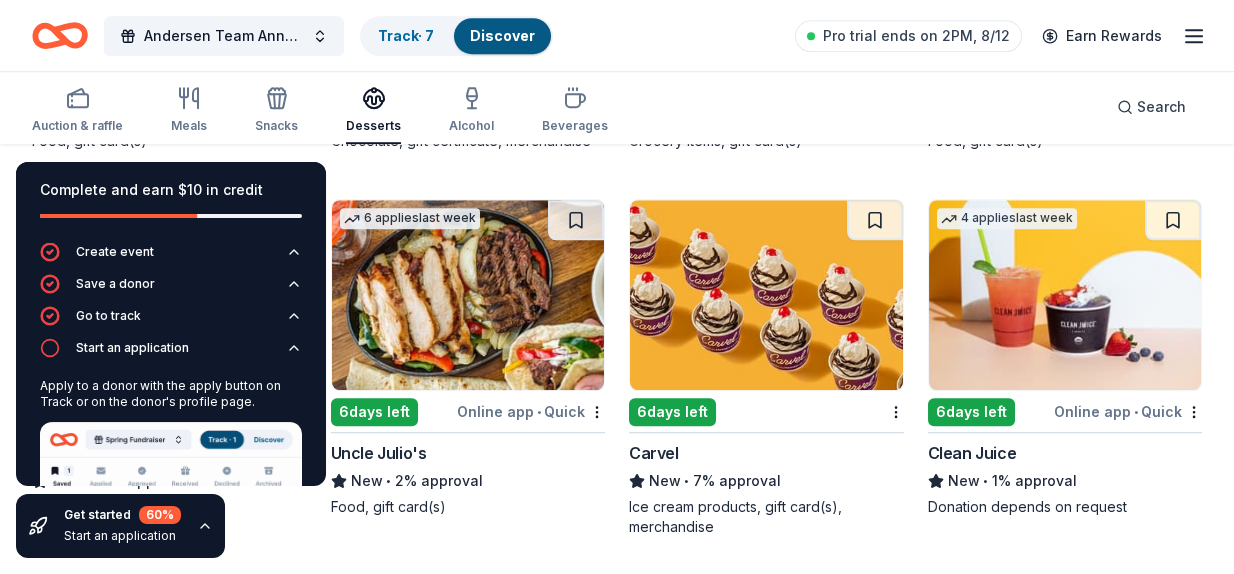 scroll, scrollTop: 0, scrollLeft: 0, axis: both 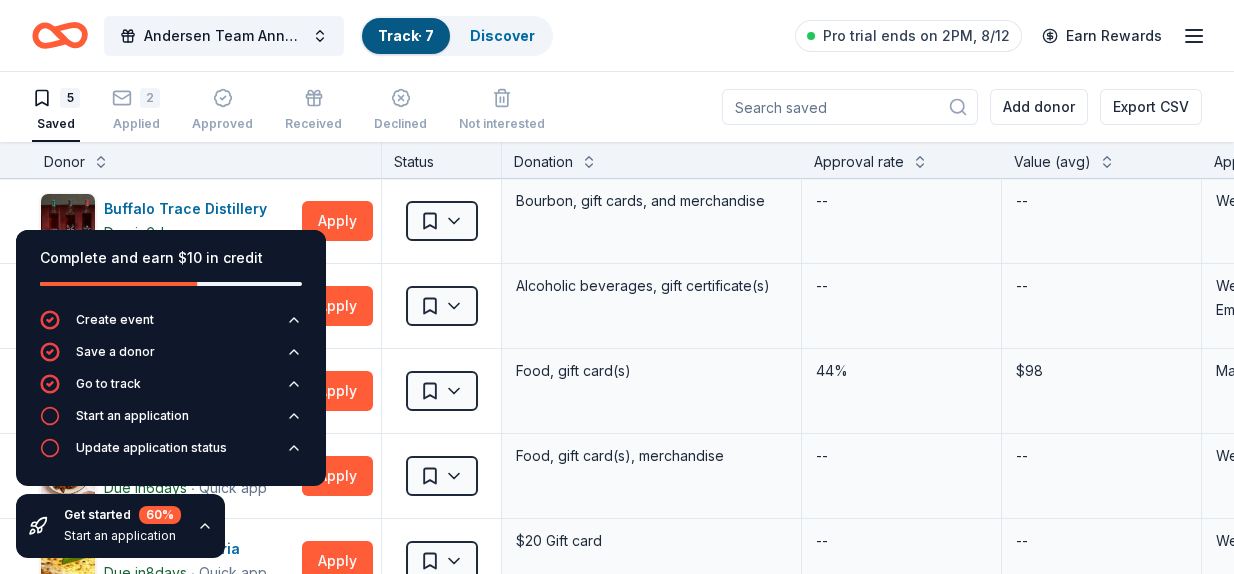 click at bounding box center [850, 107] 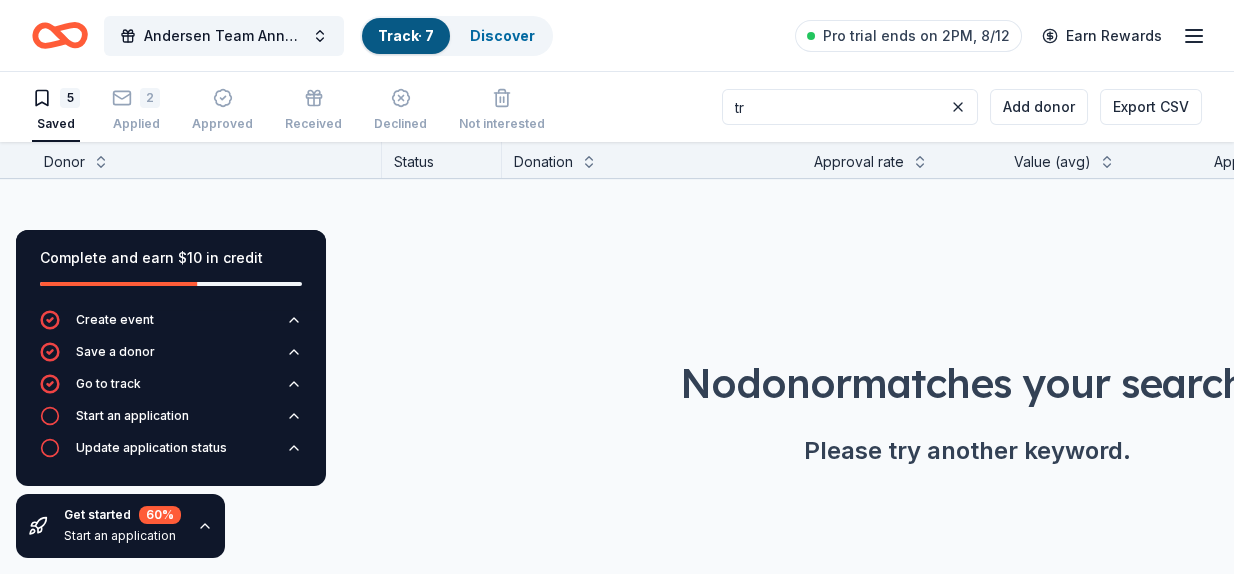 type on "t" 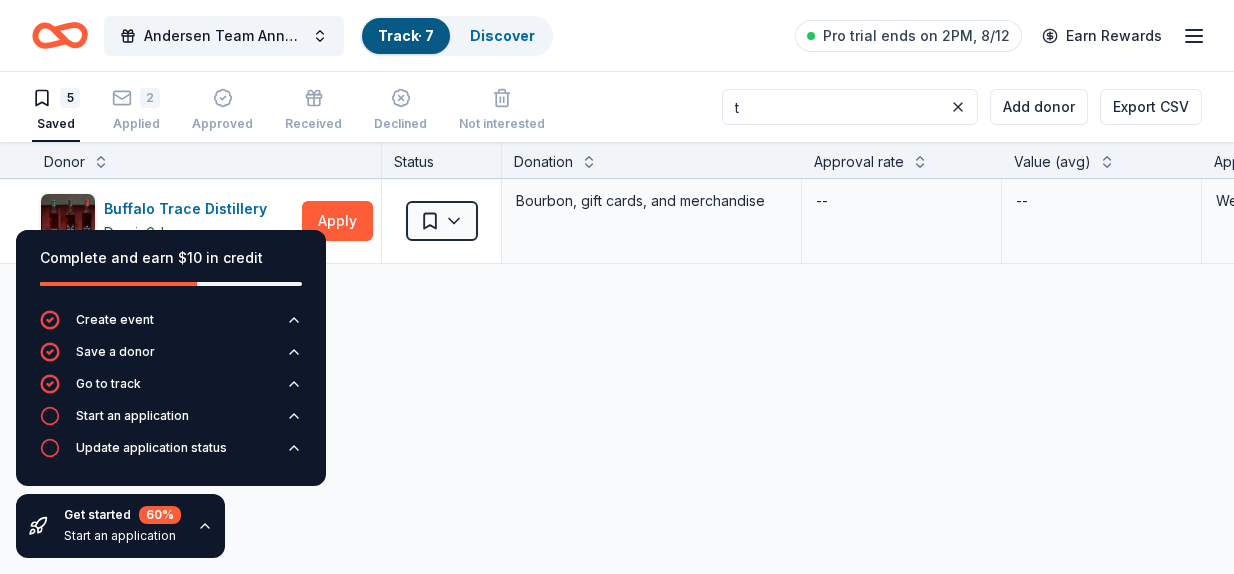 type 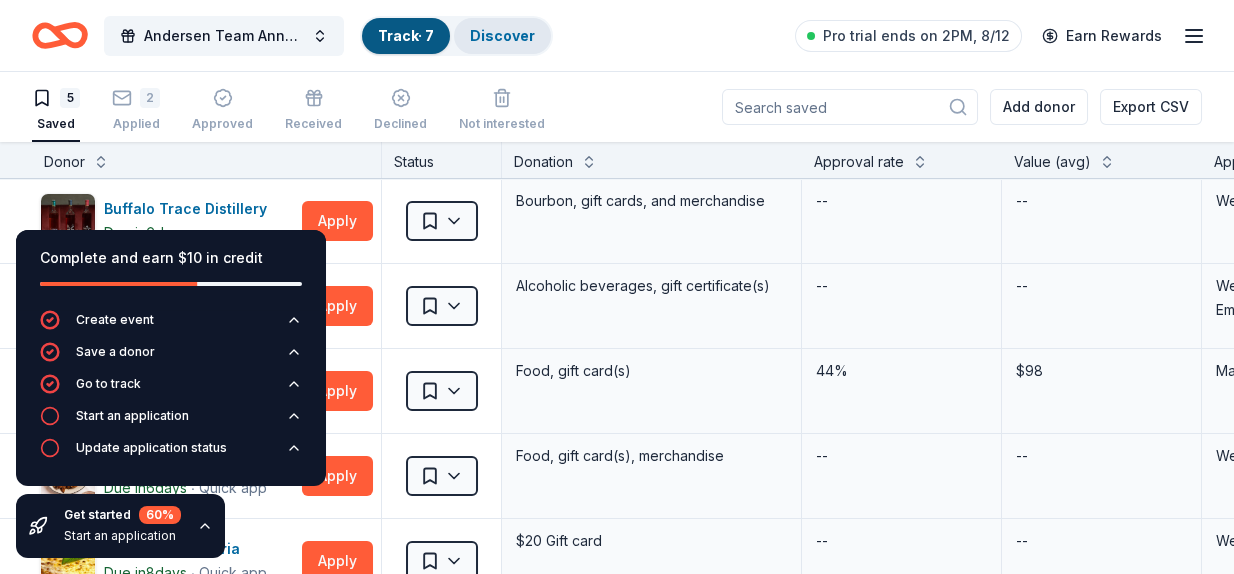 click on "Discover" at bounding box center [502, 36] 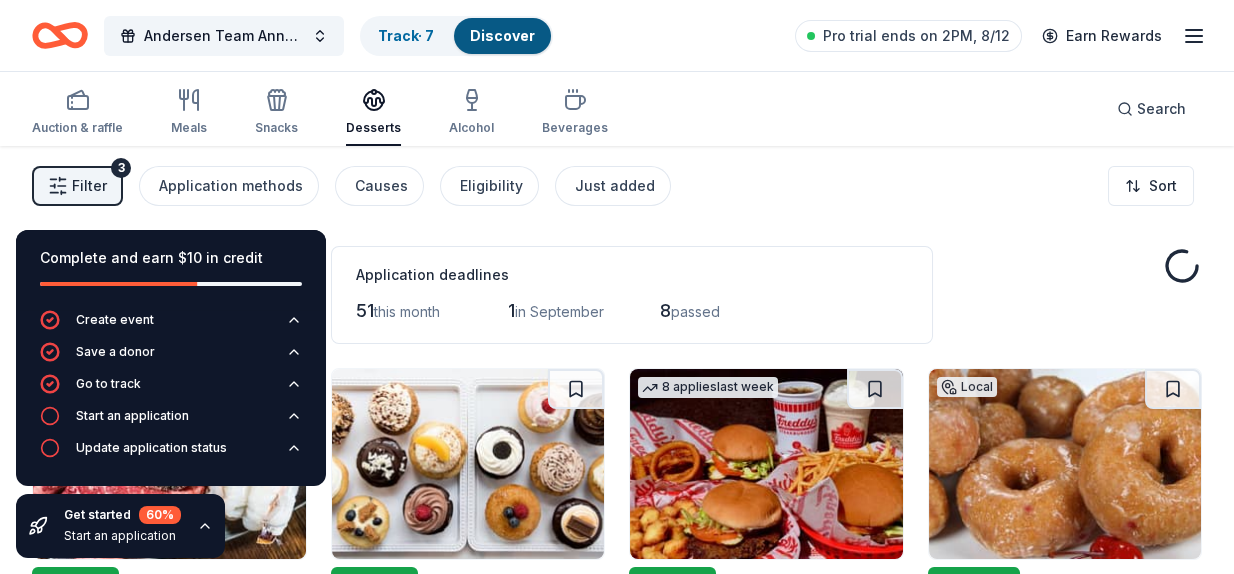 scroll, scrollTop: 0, scrollLeft: 0, axis: both 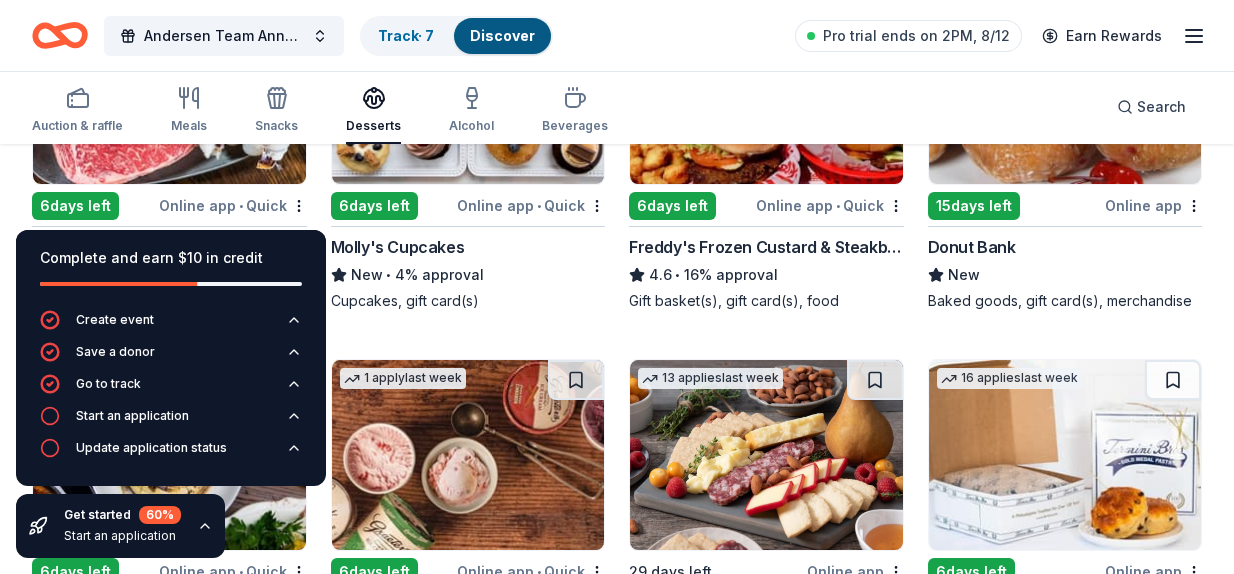 click at bounding box center (169, 89) 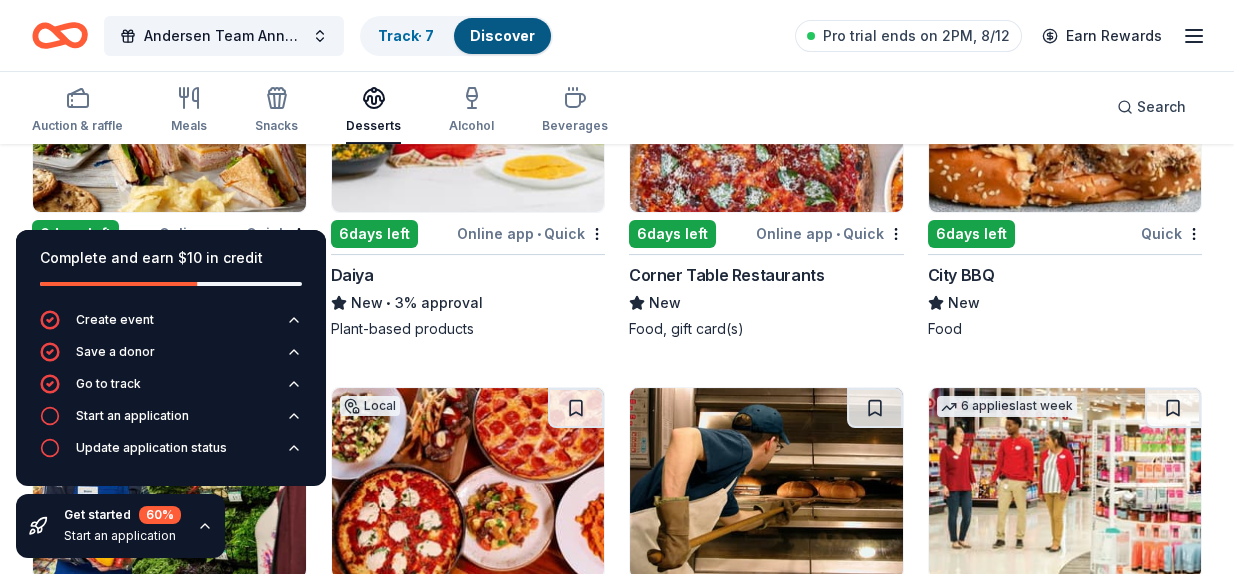 scroll, scrollTop: 1548, scrollLeft: 0, axis: vertical 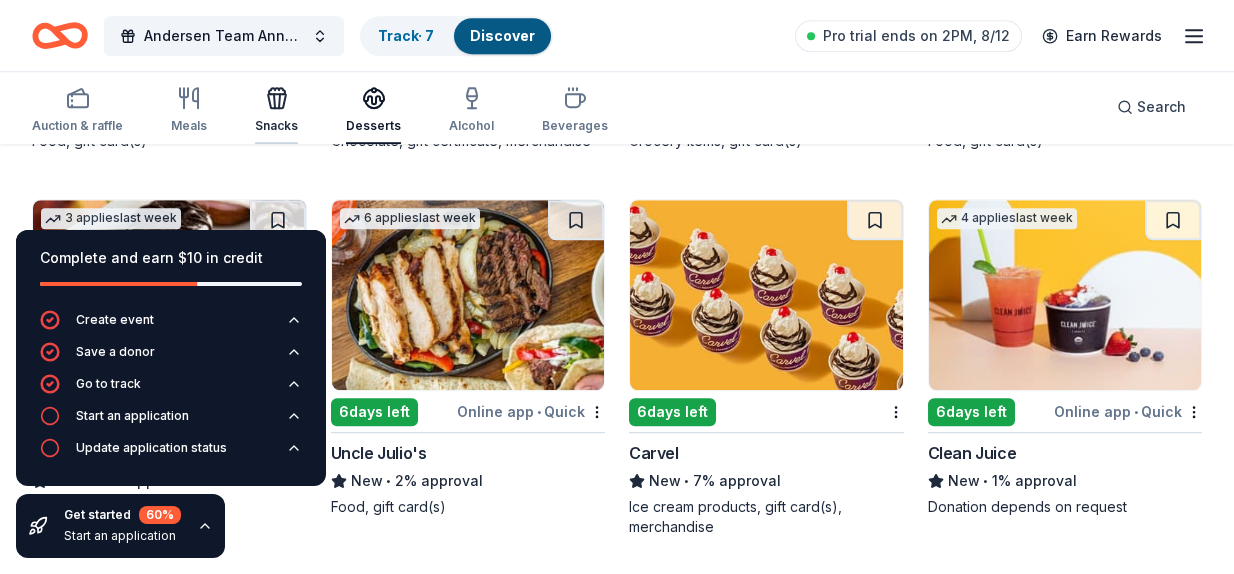 click 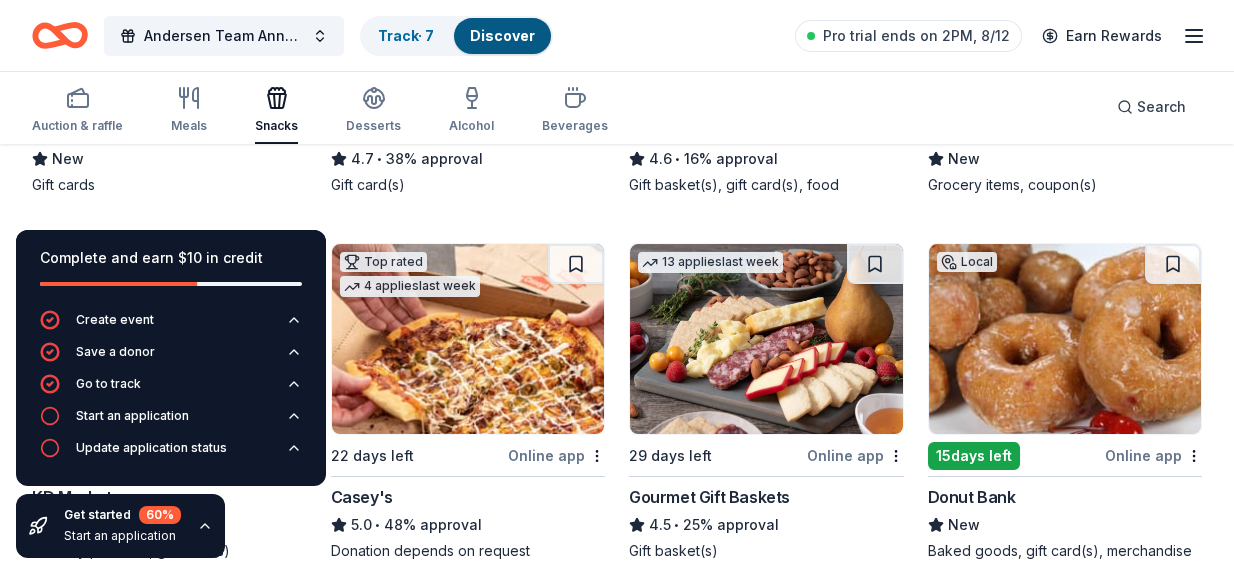scroll, scrollTop: 752, scrollLeft: 0, axis: vertical 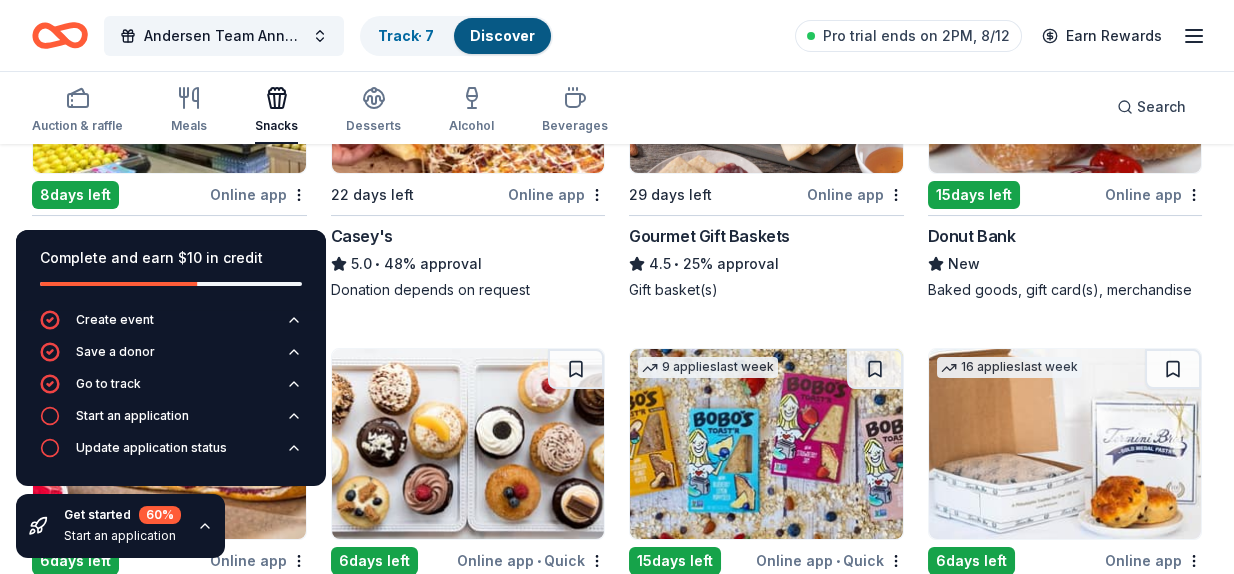 drag, startPoint x: 1233, startPoint y: 249, endPoint x: 1234, endPoint y: 279, distance: 30.016663 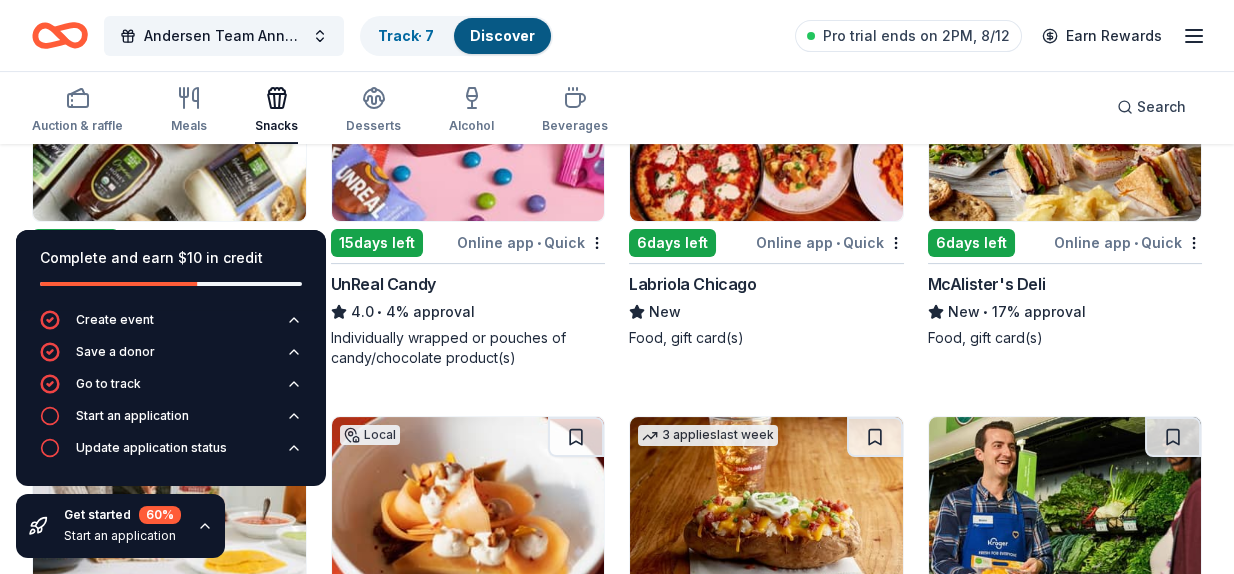 scroll, scrollTop: 1828, scrollLeft: 0, axis: vertical 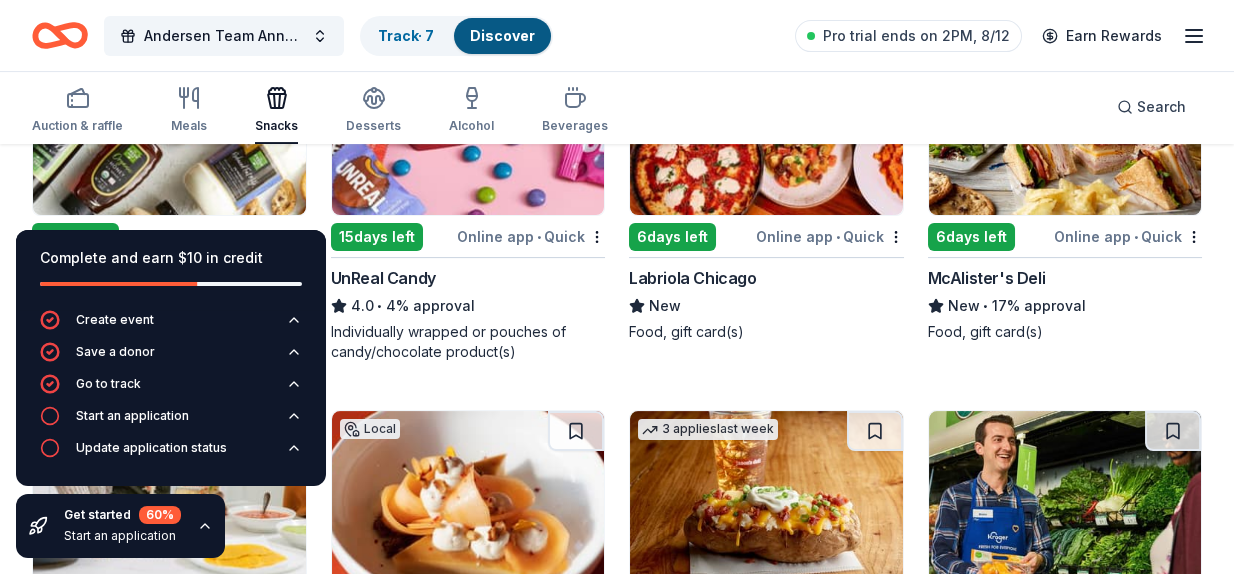 drag, startPoint x: 1243, startPoint y: 477, endPoint x: 1114, endPoint y: 514, distance: 134.20134 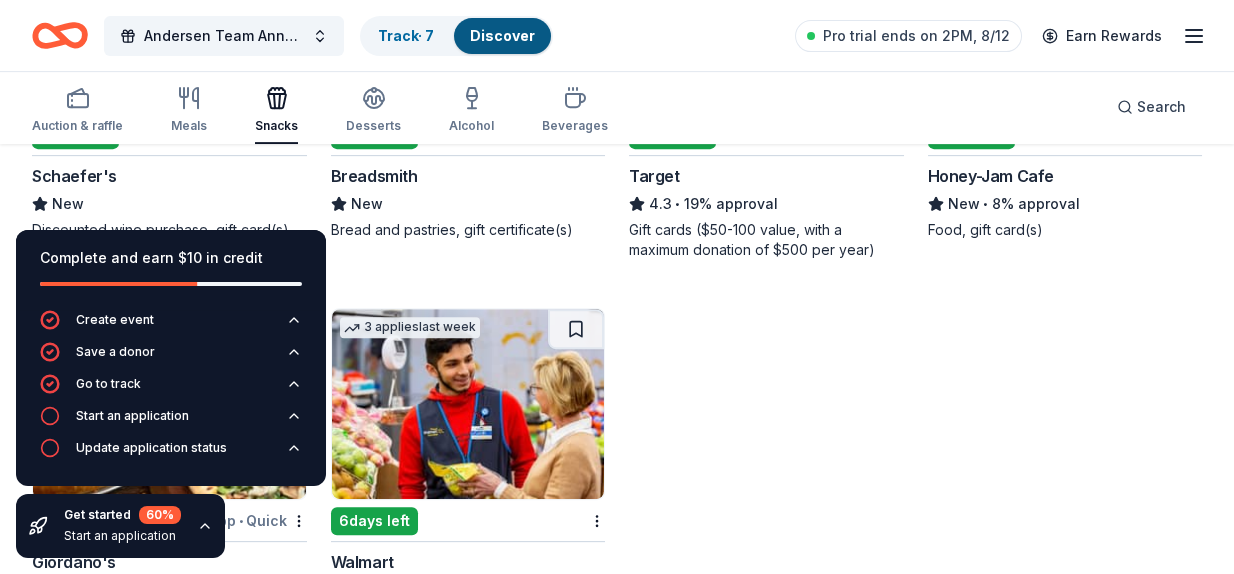 scroll, scrollTop: 0, scrollLeft: 0, axis: both 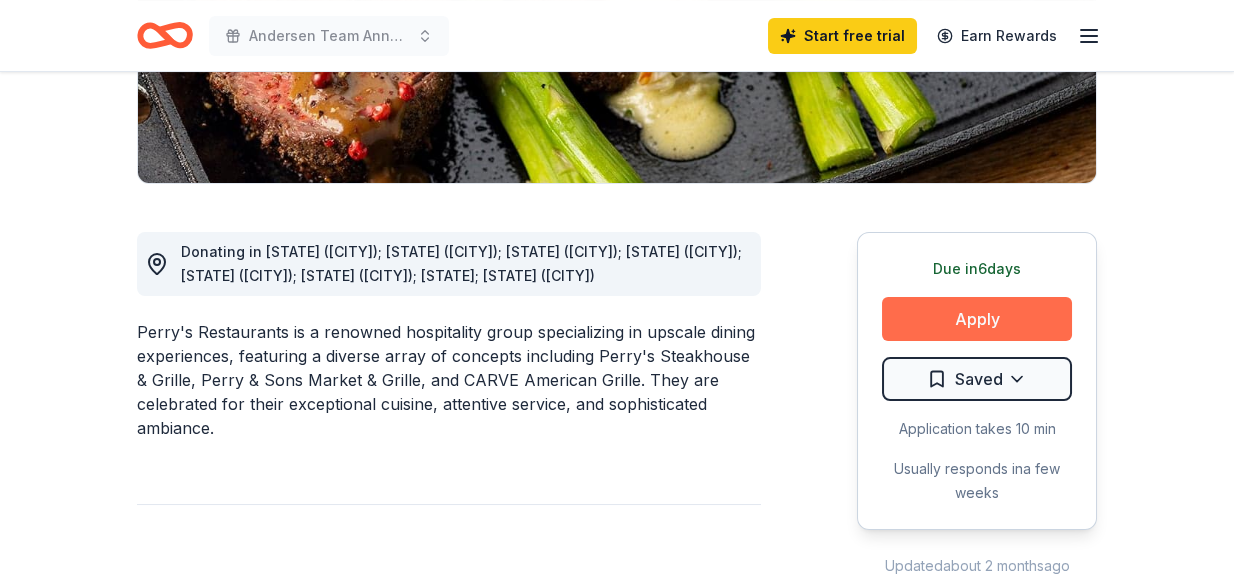 click on "Apply" at bounding box center [977, 319] 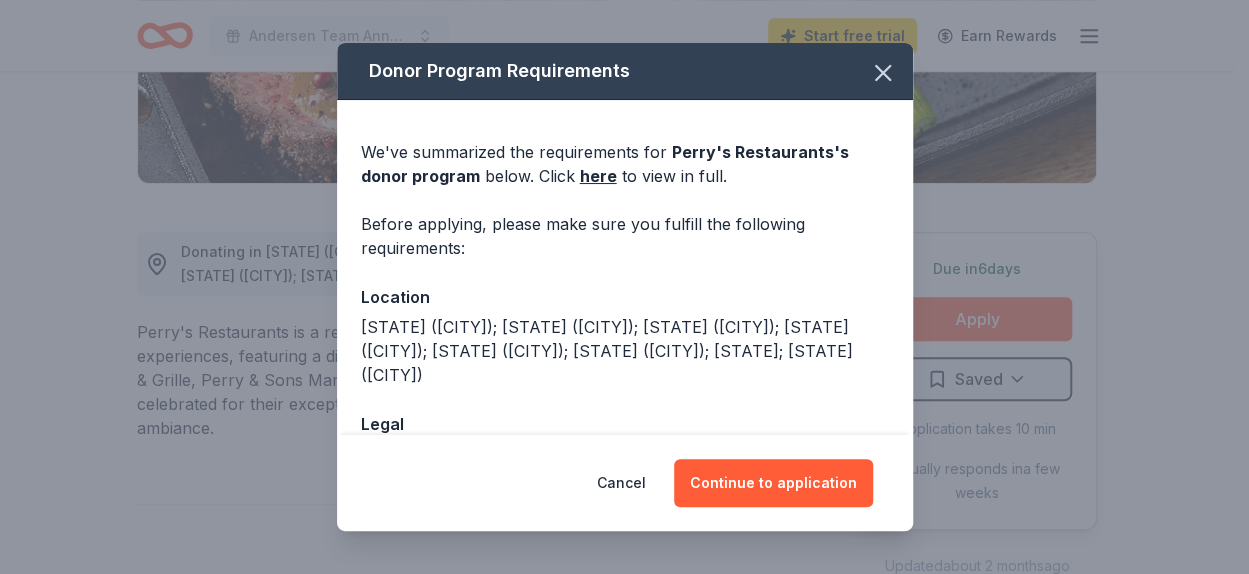 click on "Location [STATE] ([CITY]); [STATE] ([CITY]); [STATE] ([CITY]); [STATE] ([CITY]); [STATE] ([CITY]); [STATE] ([CITY]); [STATE]; [STATE] ([CITY])" at bounding box center (625, 335) 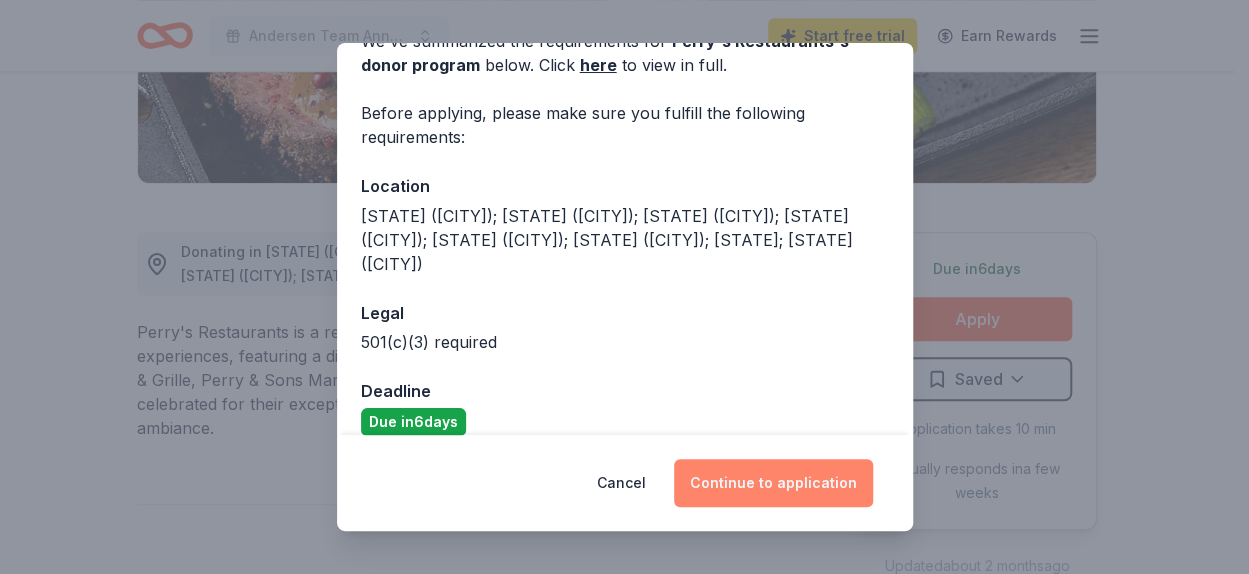 click on "Continue to application" at bounding box center [773, 483] 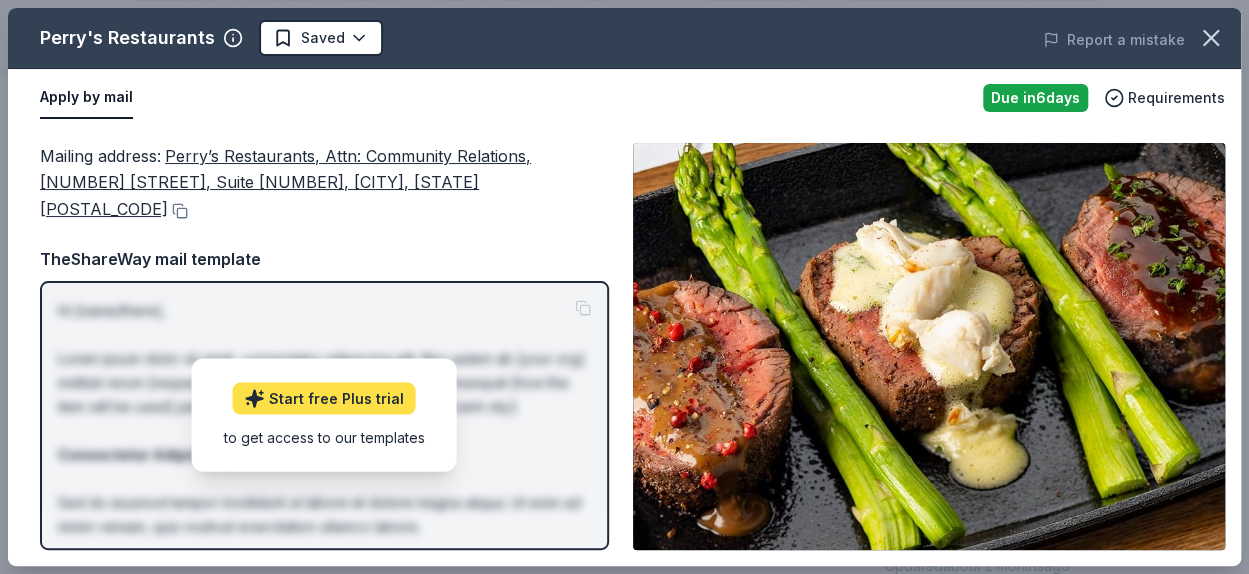 click on "Start free Plus trial" at bounding box center (324, 399) 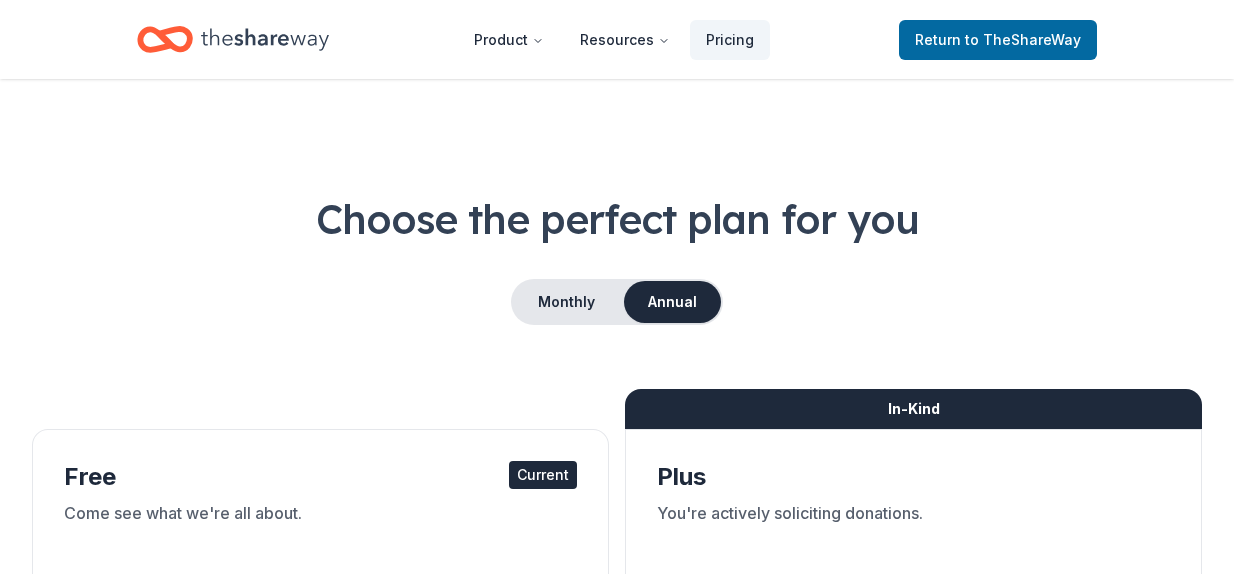scroll, scrollTop: 0, scrollLeft: 0, axis: both 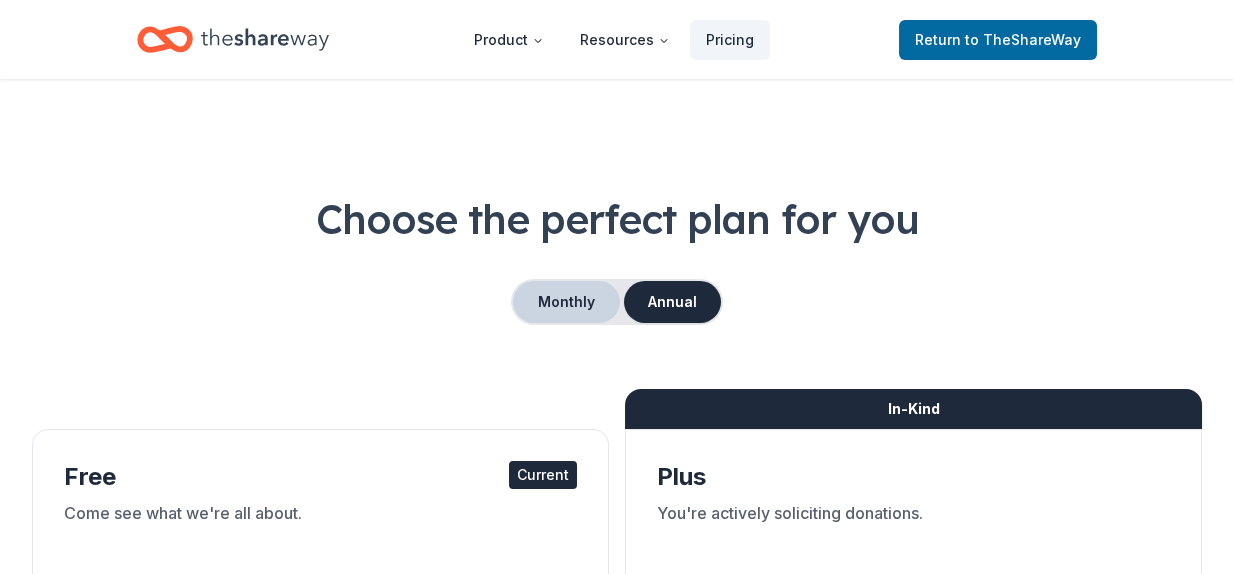 click on "Monthly" at bounding box center (566, 302) 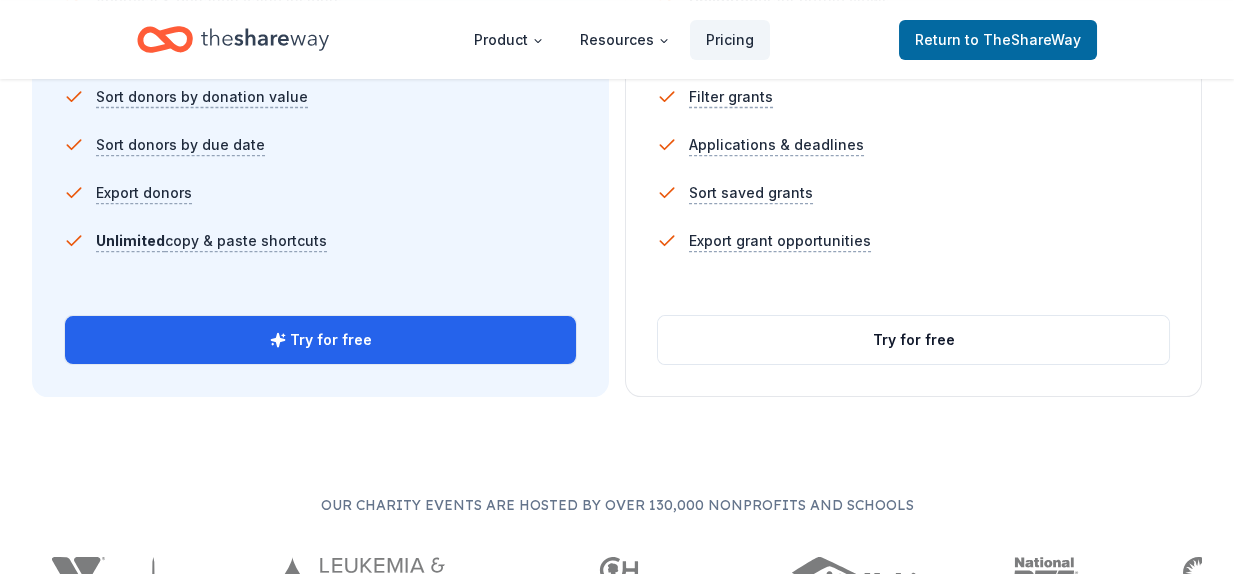 scroll, scrollTop: 1546, scrollLeft: 0, axis: vertical 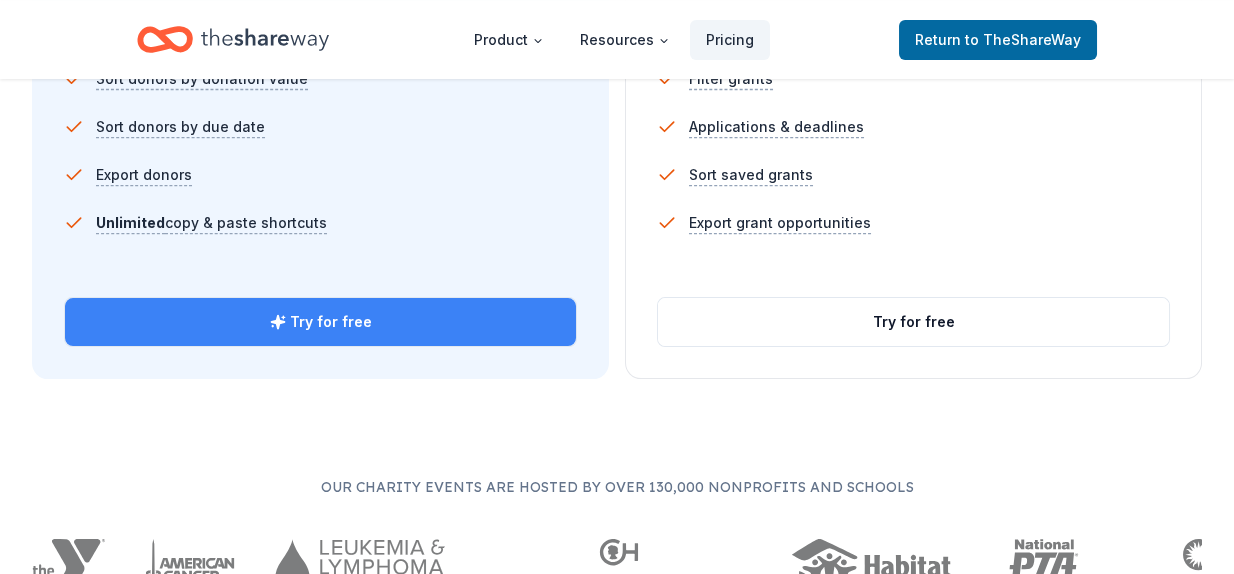 click on "Try for free" at bounding box center (320, 322) 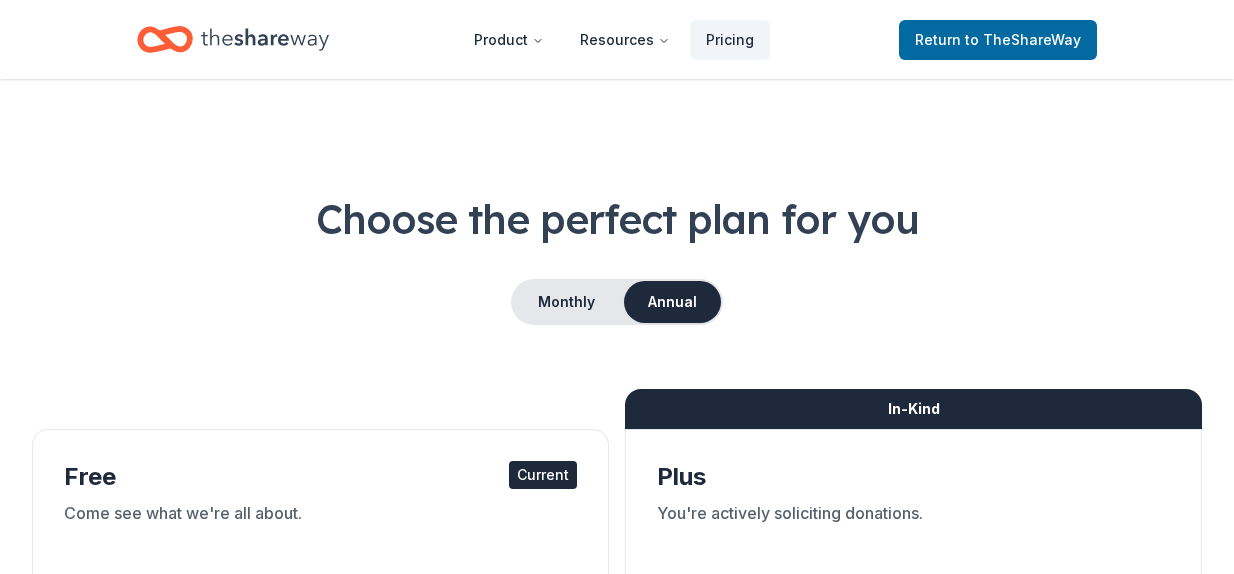 scroll, scrollTop: 1546, scrollLeft: 0, axis: vertical 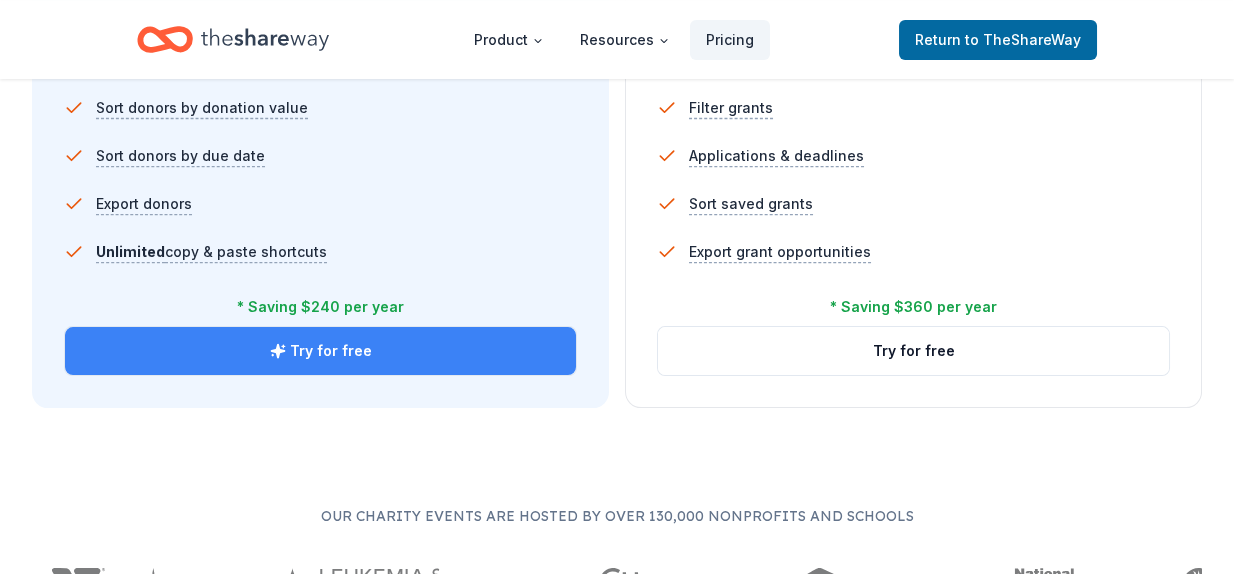 click on "Try for free" at bounding box center (320, 351) 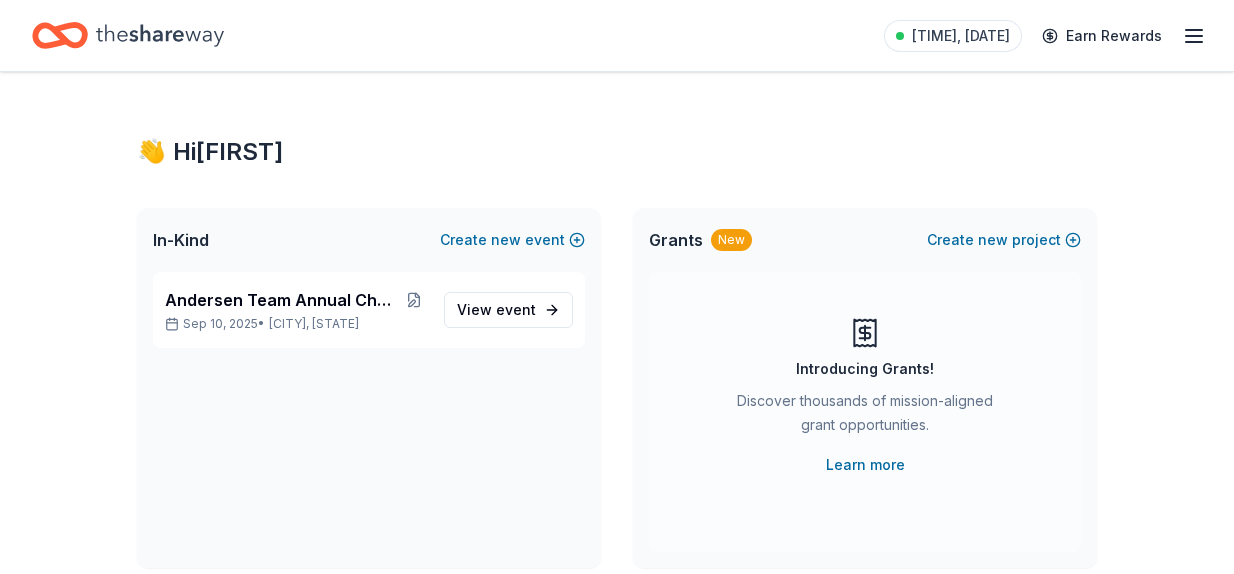 scroll, scrollTop: 0, scrollLeft: 0, axis: both 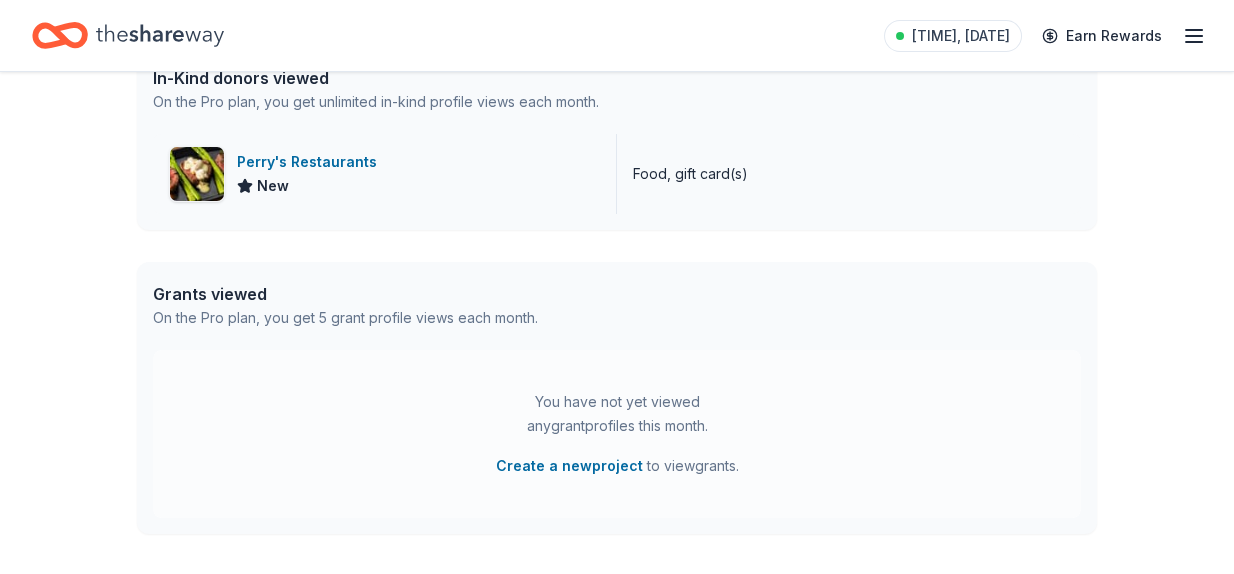 click on "Perry's Restaurants New" at bounding box center (385, 174) 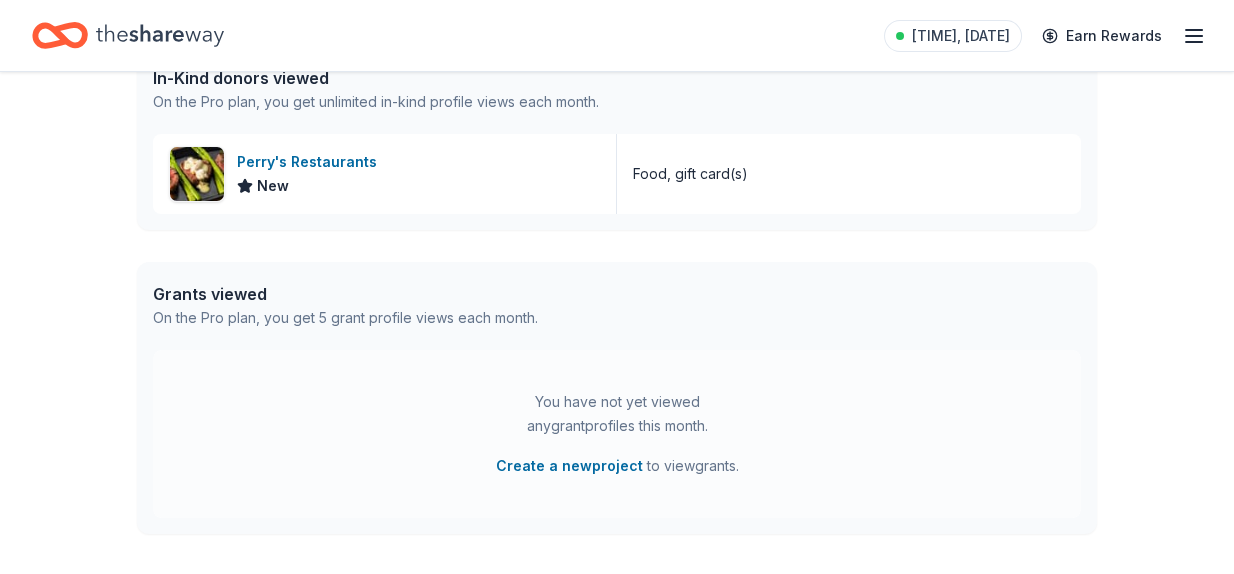 scroll, scrollTop: 0, scrollLeft: 0, axis: both 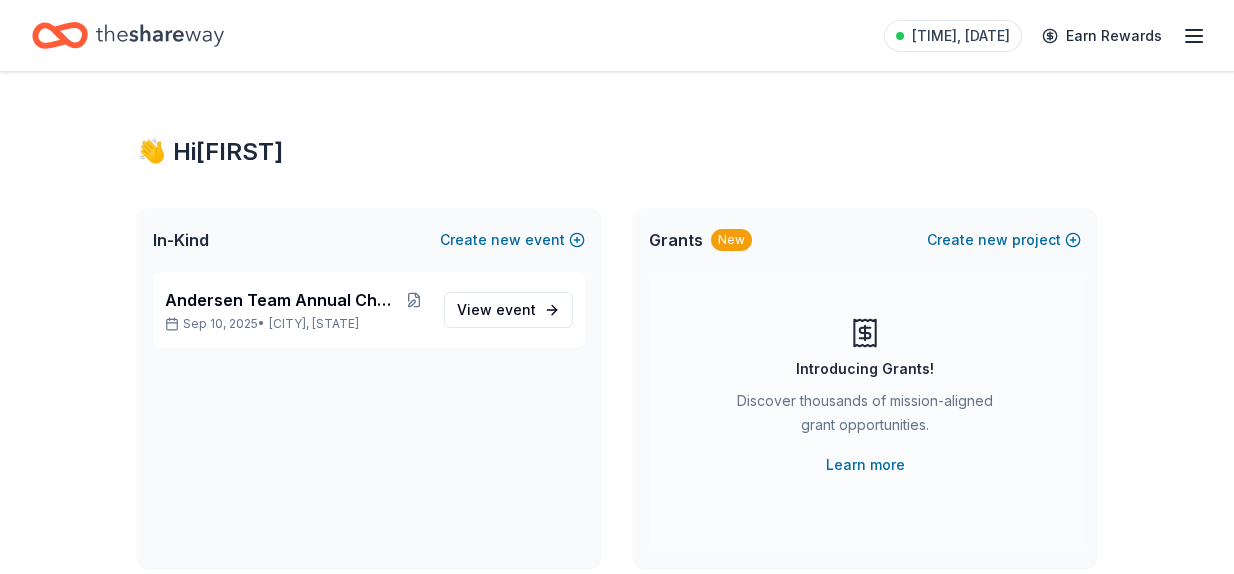 click 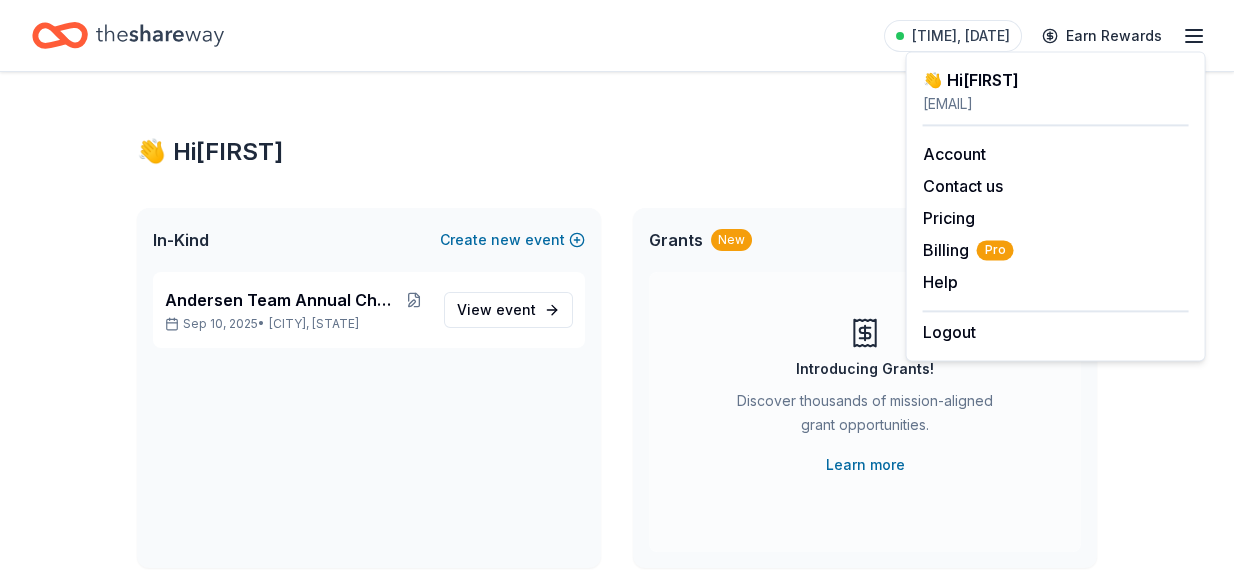 click on "In-Kind Create  new  event" at bounding box center [369, 240] 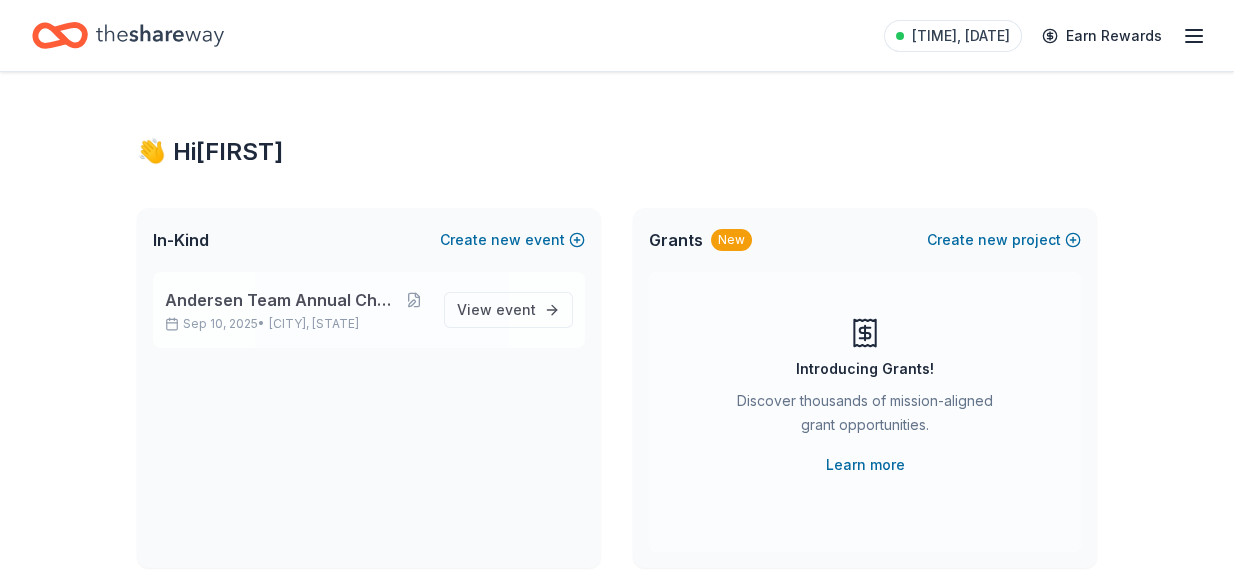 click on "Andersen Team Annual Charity Golf Outing" at bounding box center (282, 300) 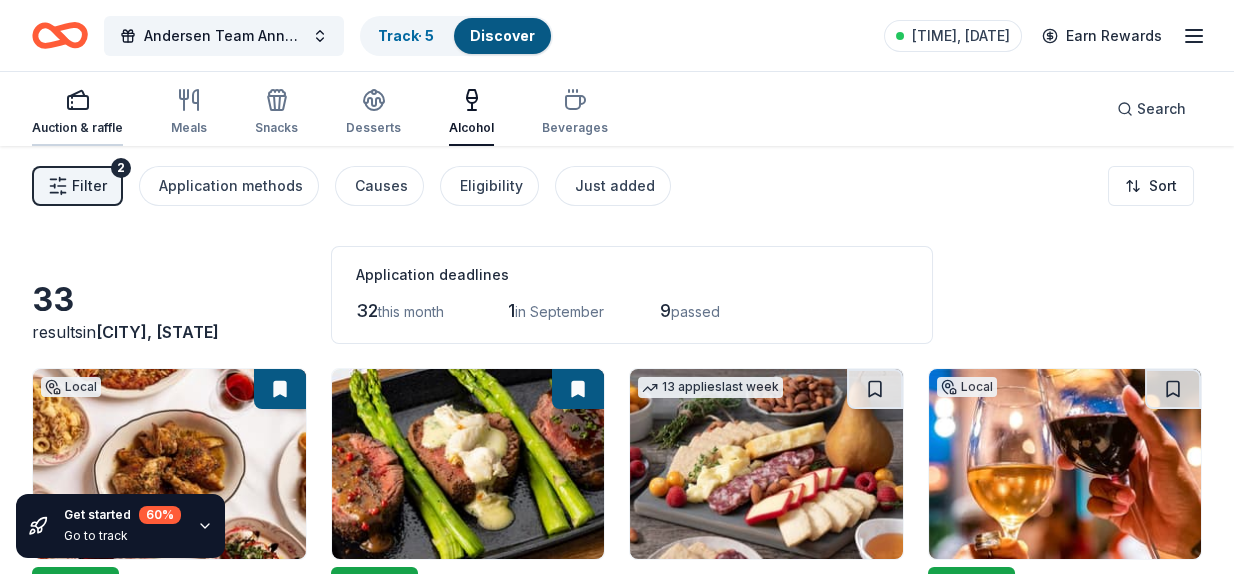 click at bounding box center (77, 100) 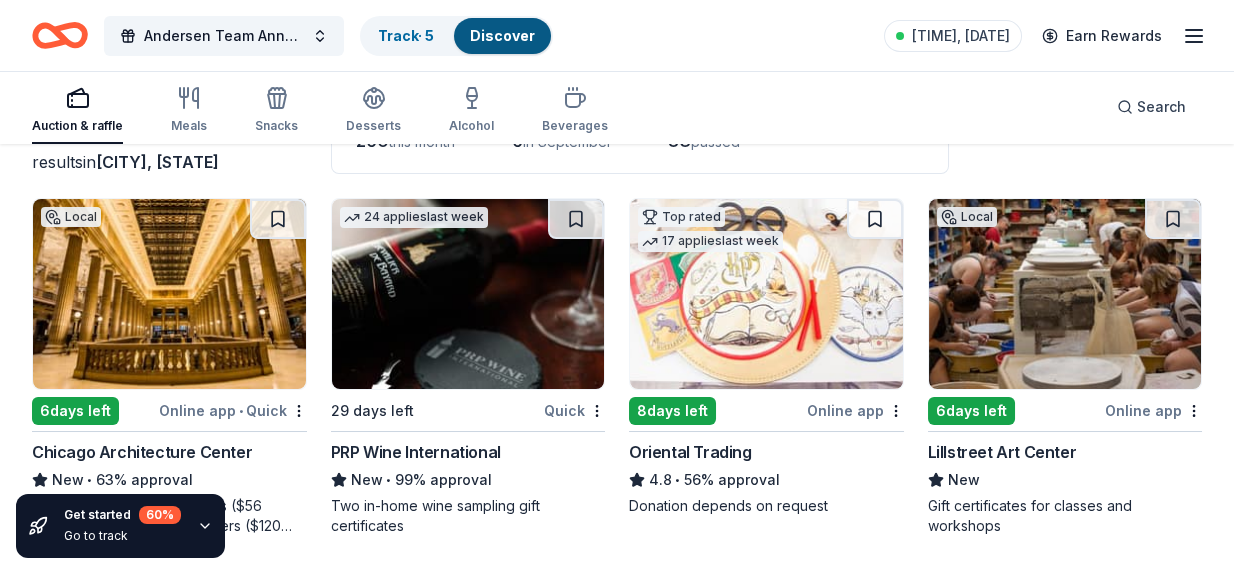 scroll, scrollTop: 175, scrollLeft: 0, axis: vertical 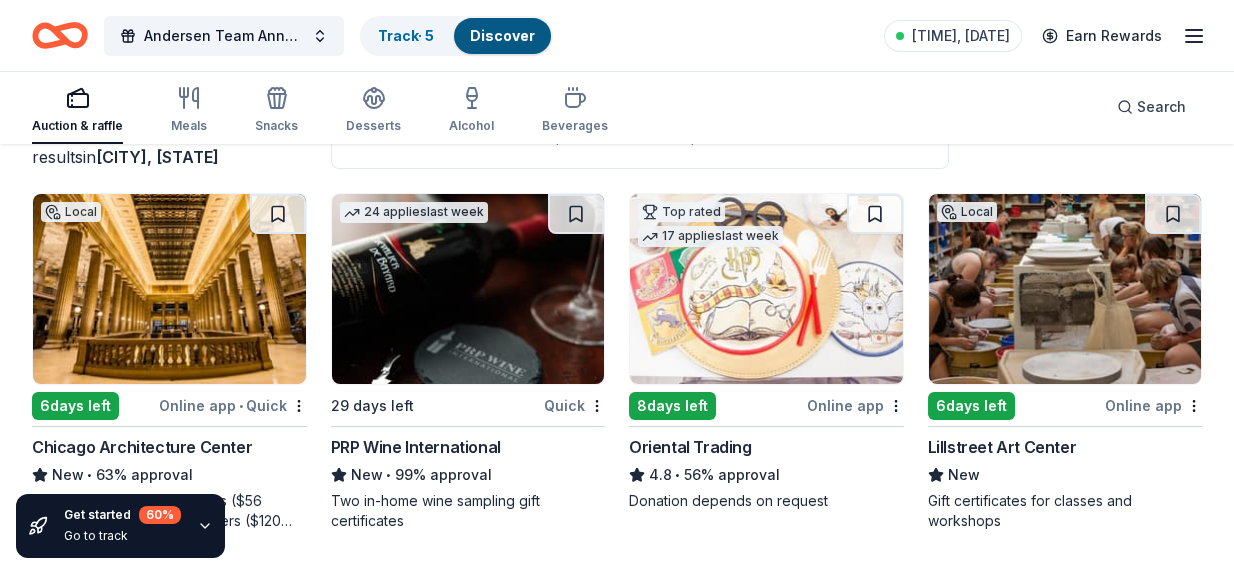 click at bounding box center (468, 289) 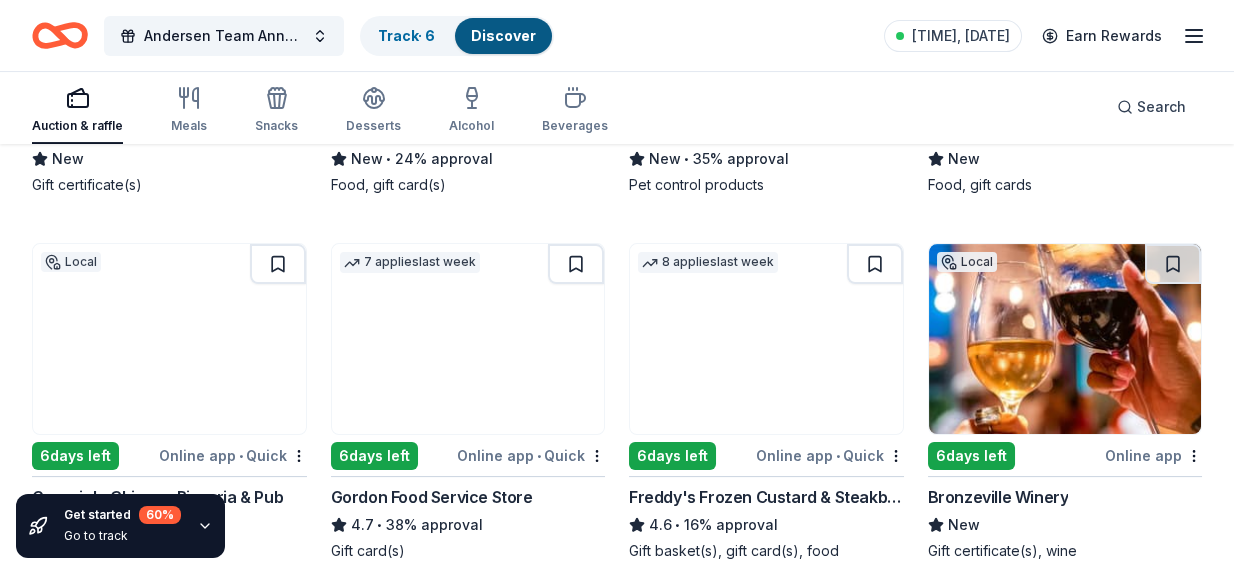 scroll, scrollTop: 1794, scrollLeft: 0, axis: vertical 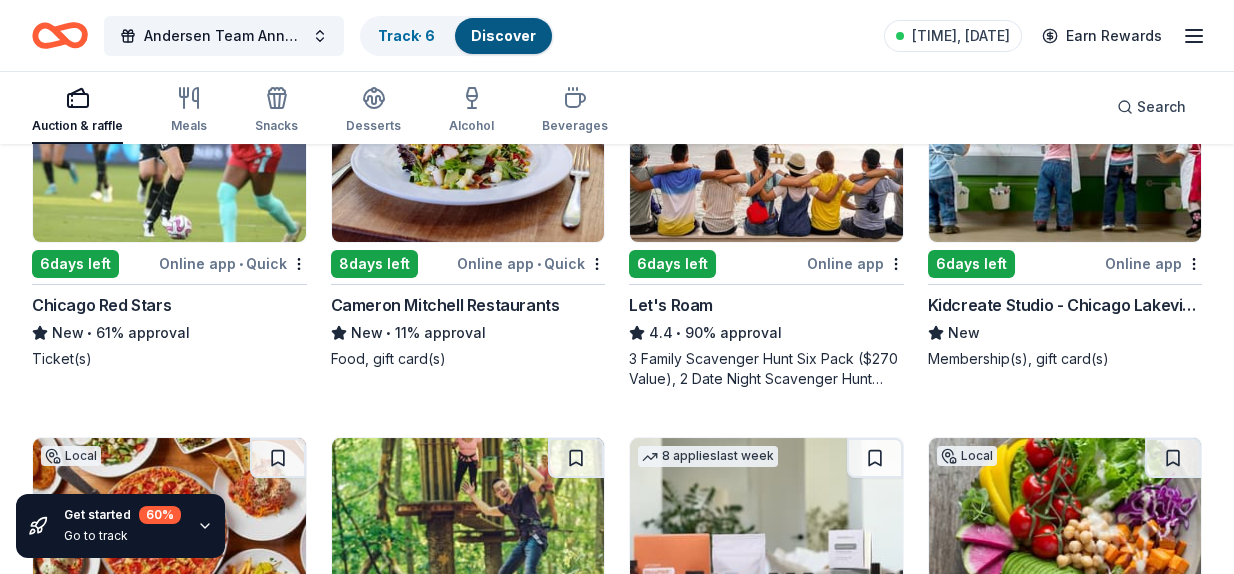 click at bounding box center (766, 147) 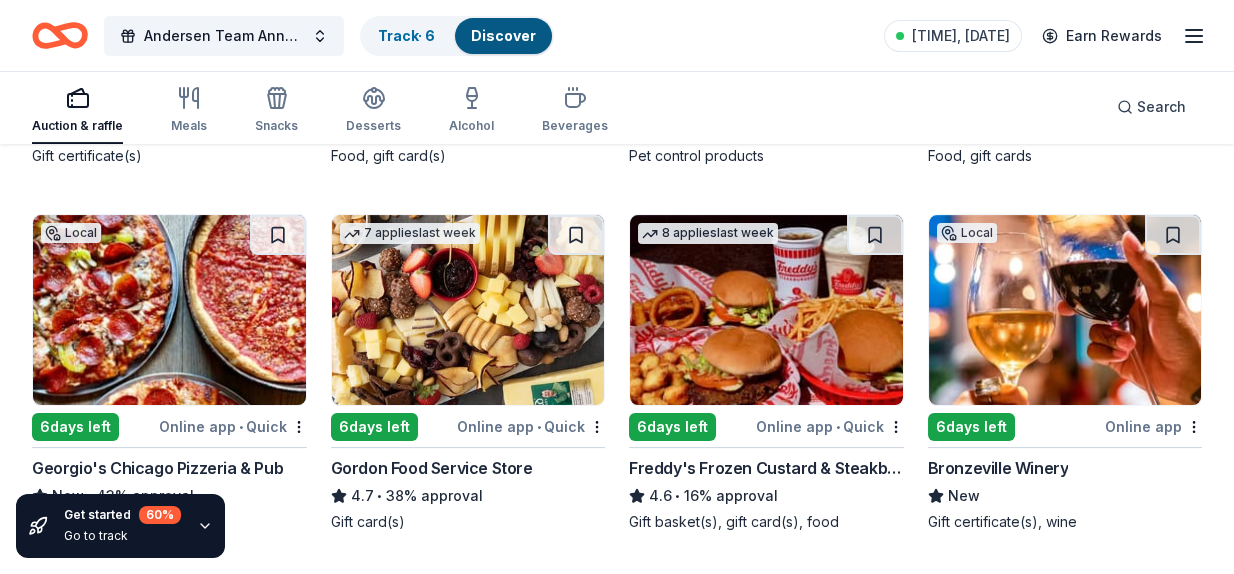 scroll, scrollTop: 1697, scrollLeft: 0, axis: vertical 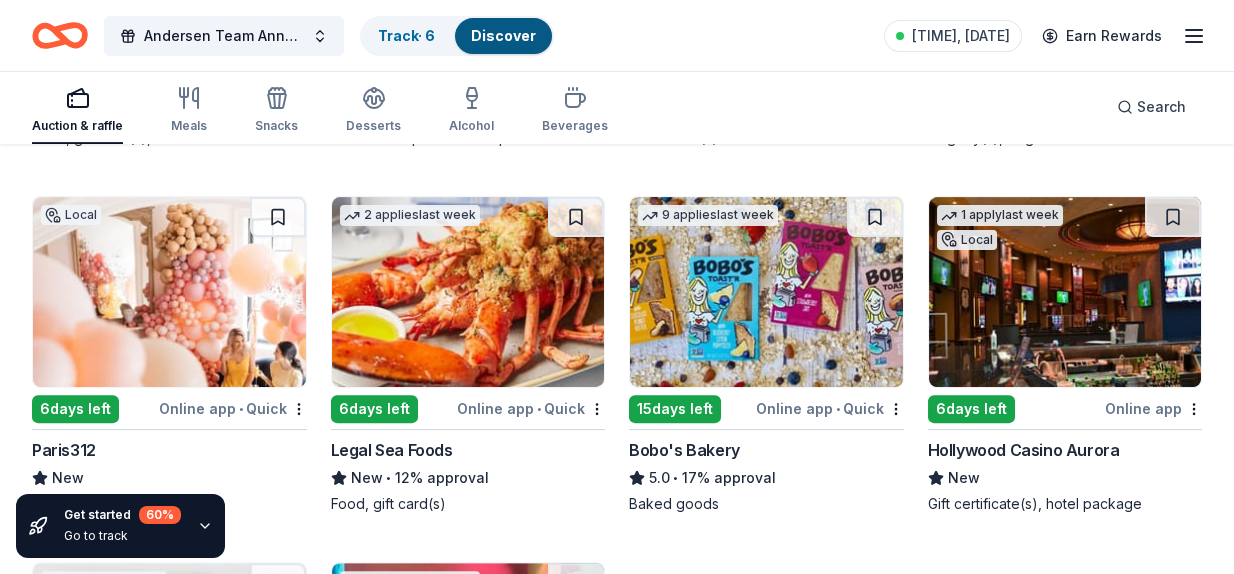click at bounding box center (1065, 292) 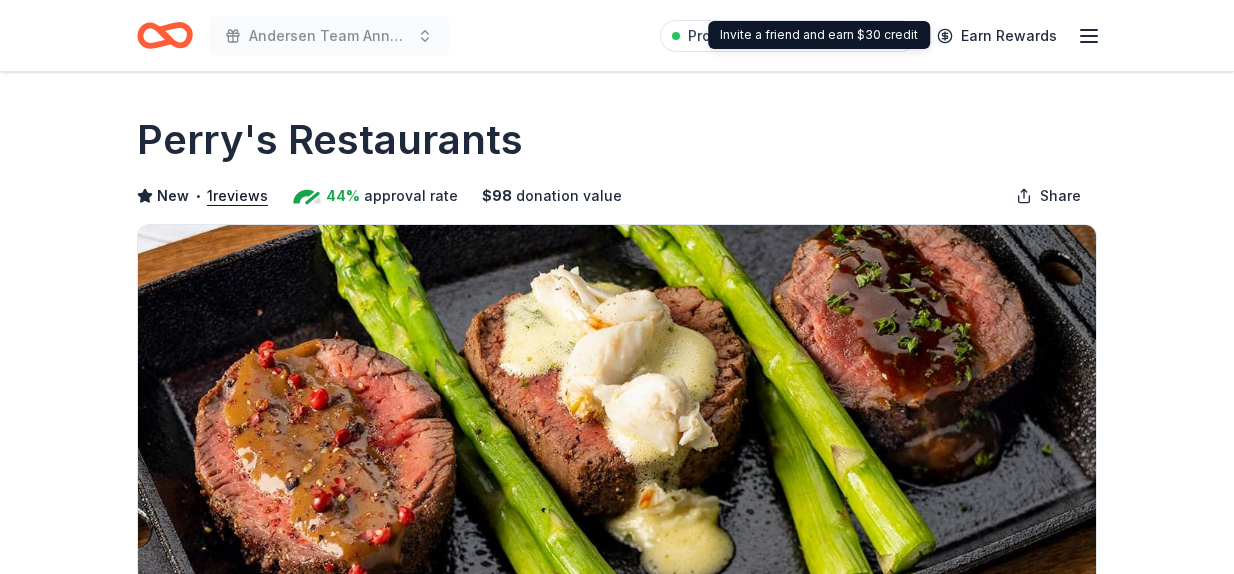 scroll, scrollTop: 0, scrollLeft: 0, axis: both 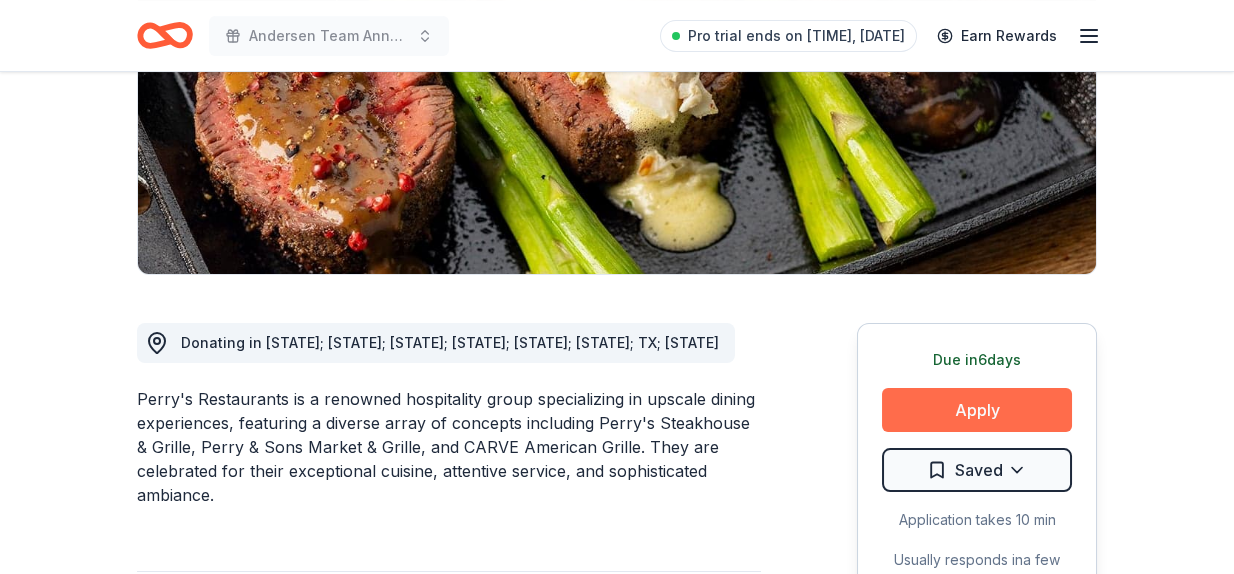 click on "Apply" at bounding box center [977, 410] 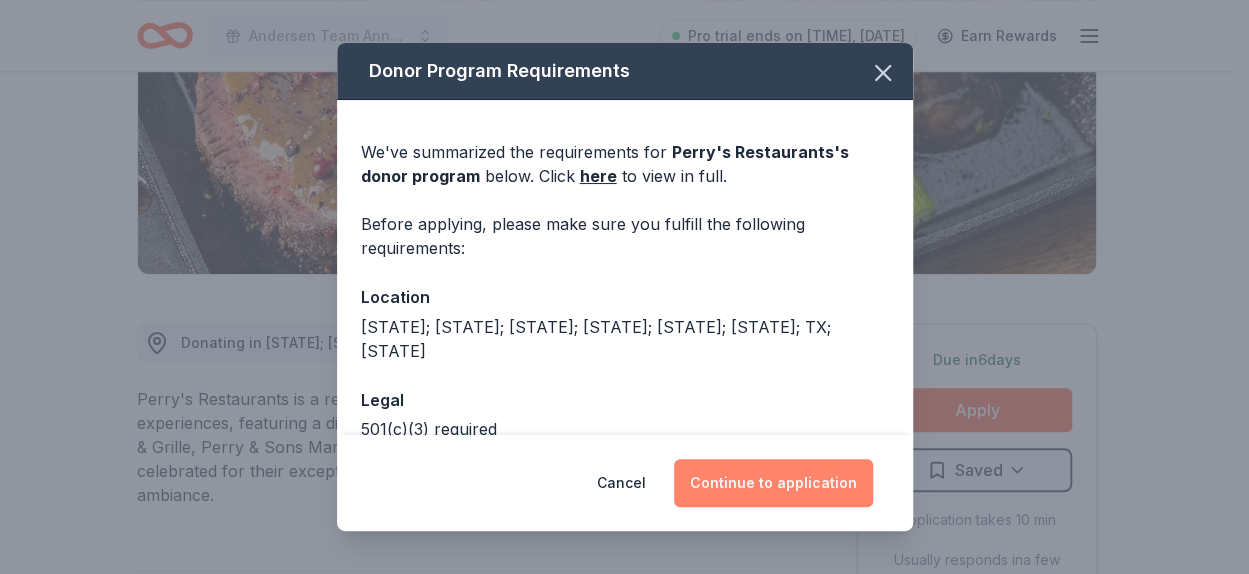 click on "Continue to application" at bounding box center [773, 483] 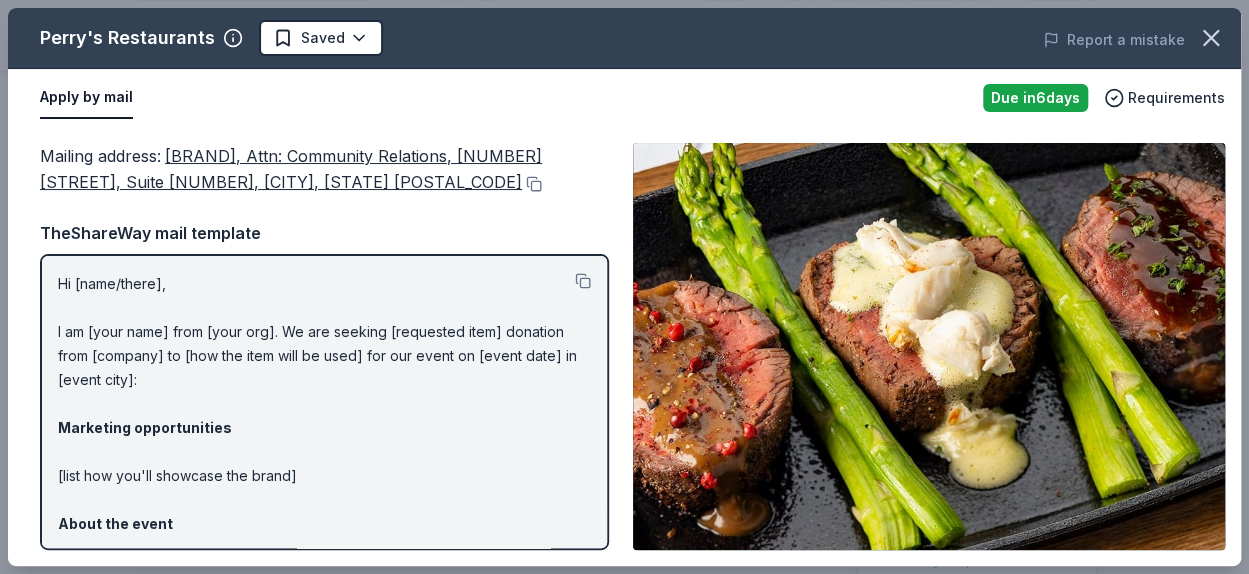 click on "Hi [name/there],
I am [your name] from [your org]. We are seeking [requested item] donation from [company] to [how the item will be used] for our event on [event date] in [event city]:
Marketing opportunities
[list how you'll showcase the brand]
About the event
[short description of the event]
Our Mission
[your organization mission]
Our tax ID number is [EIN]. You can also reach me at [your phone number].
Best,
[your name]" at bounding box center (324, 536) 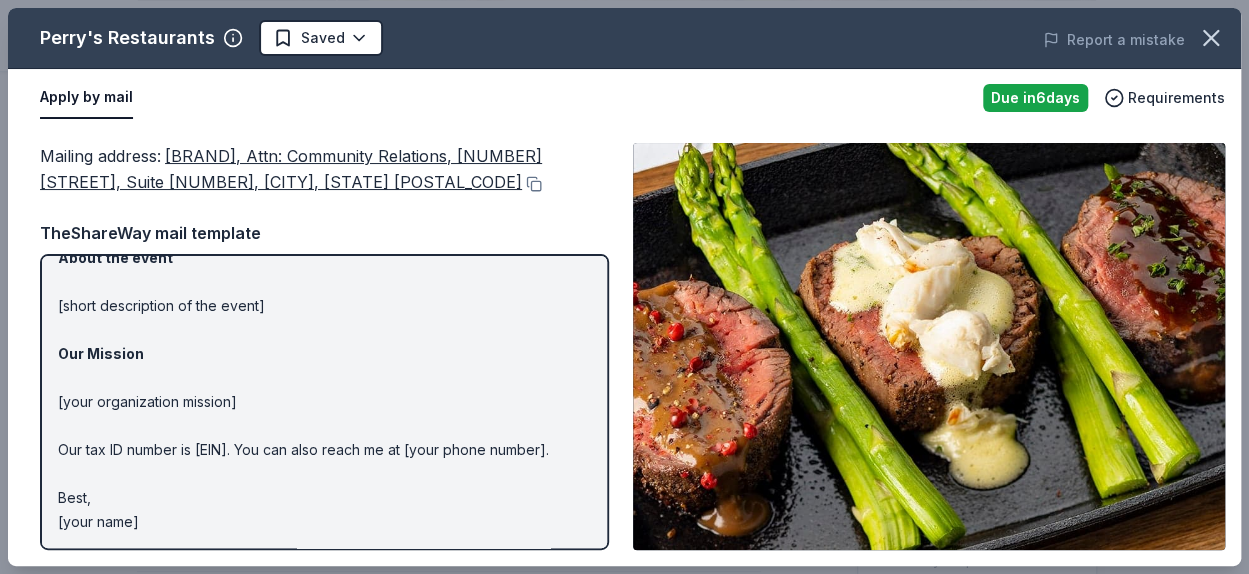 scroll, scrollTop: 0, scrollLeft: 0, axis: both 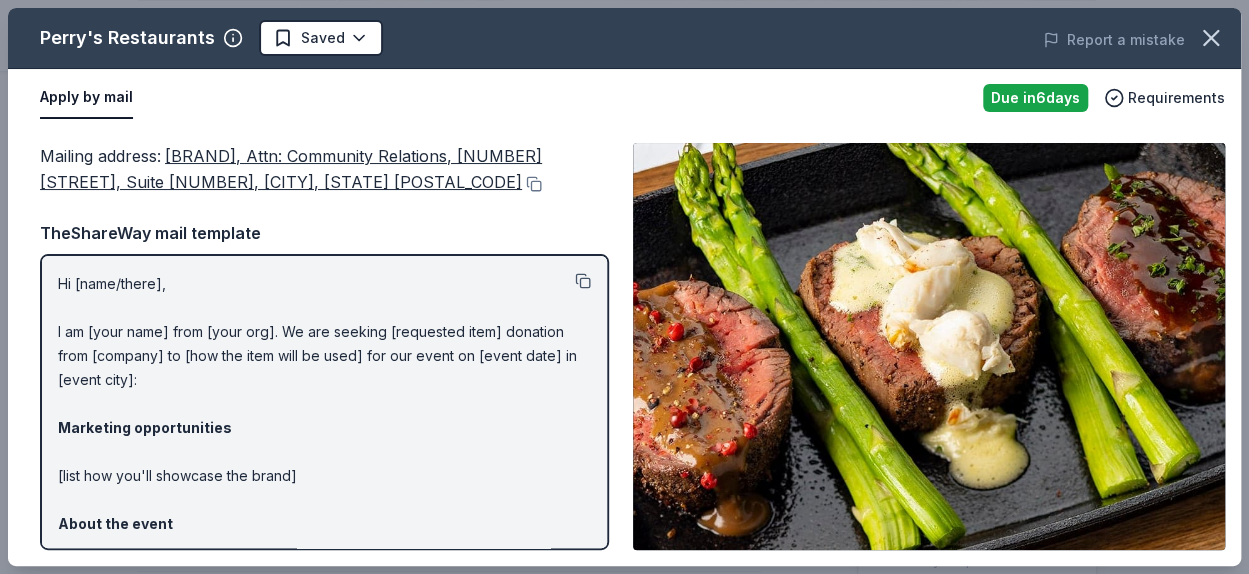 click at bounding box center [583, 281] 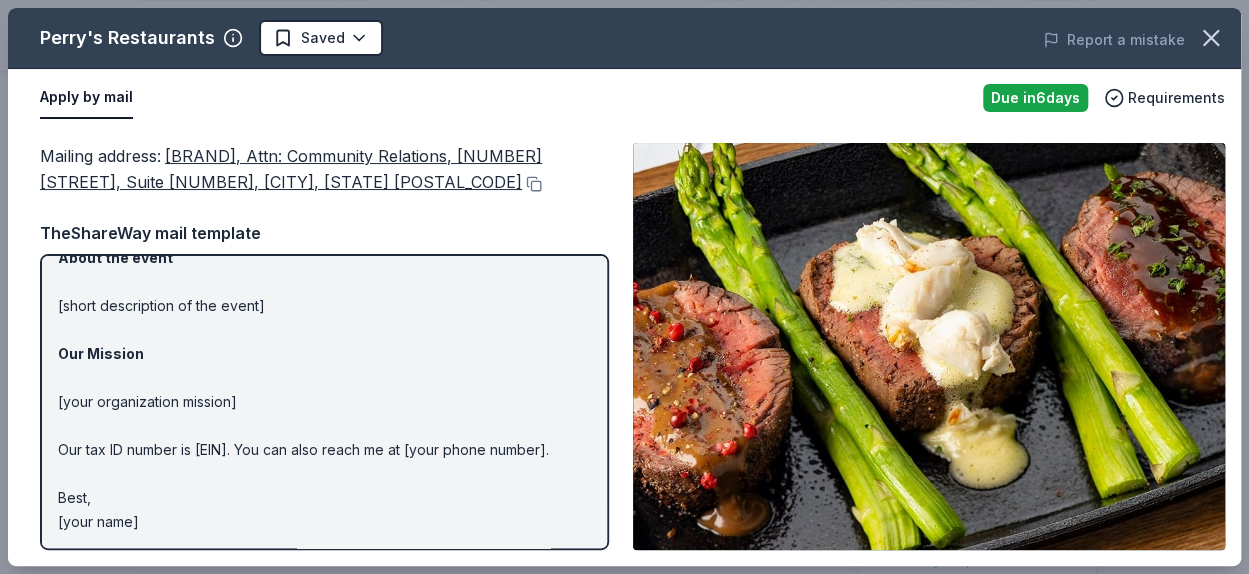 scroll, scrollTop: 0, scrollLeft: 0, axis: both 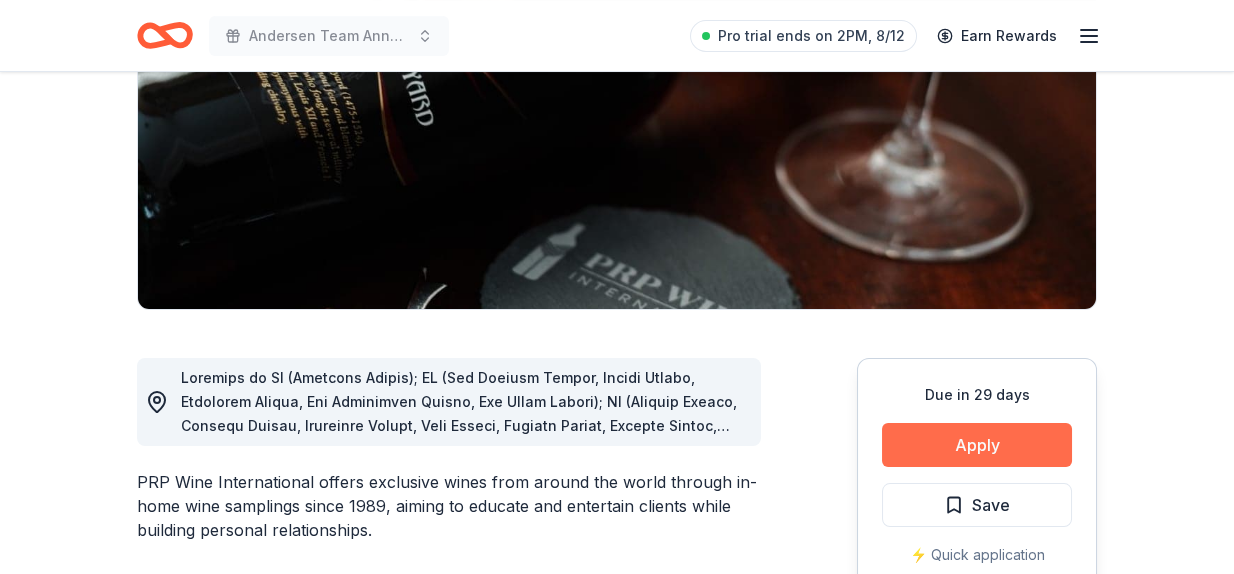 click on "Apply" at bounding box center (977, 445) 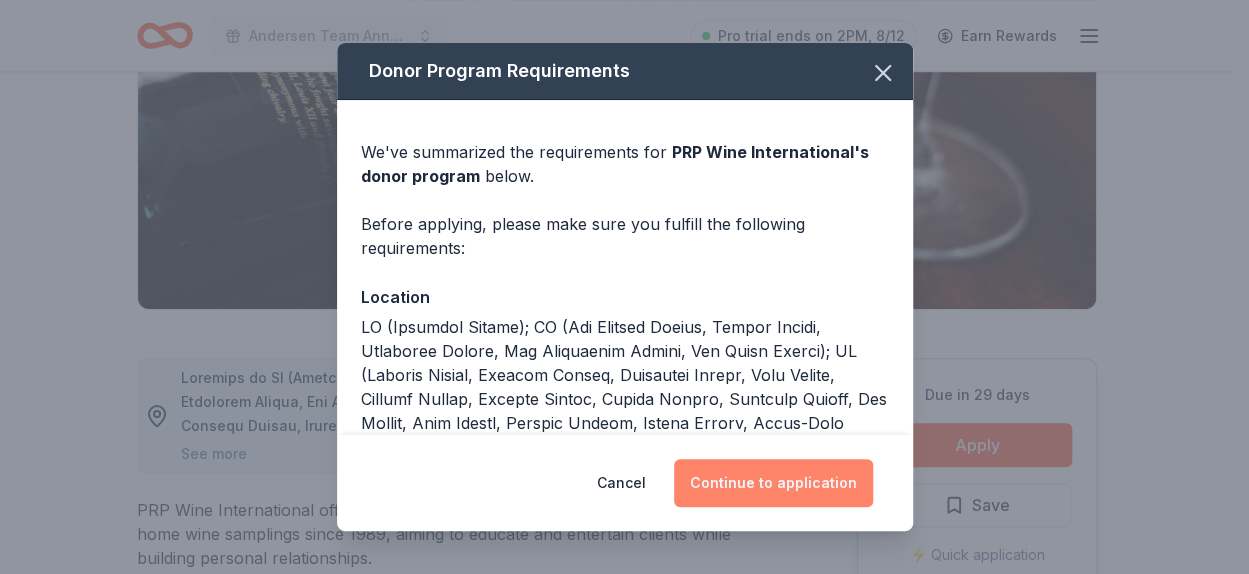 click on "Continue to application" at bounding box center (773, 483) 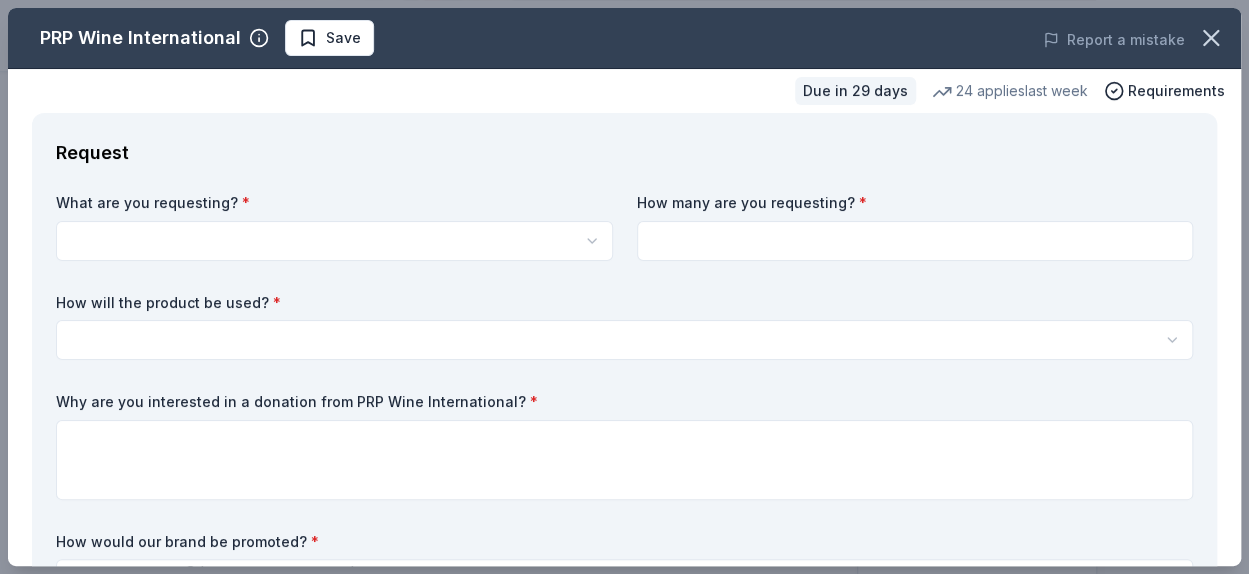scroll, scrollTop: 0, scrollLeft: 0, axis: both 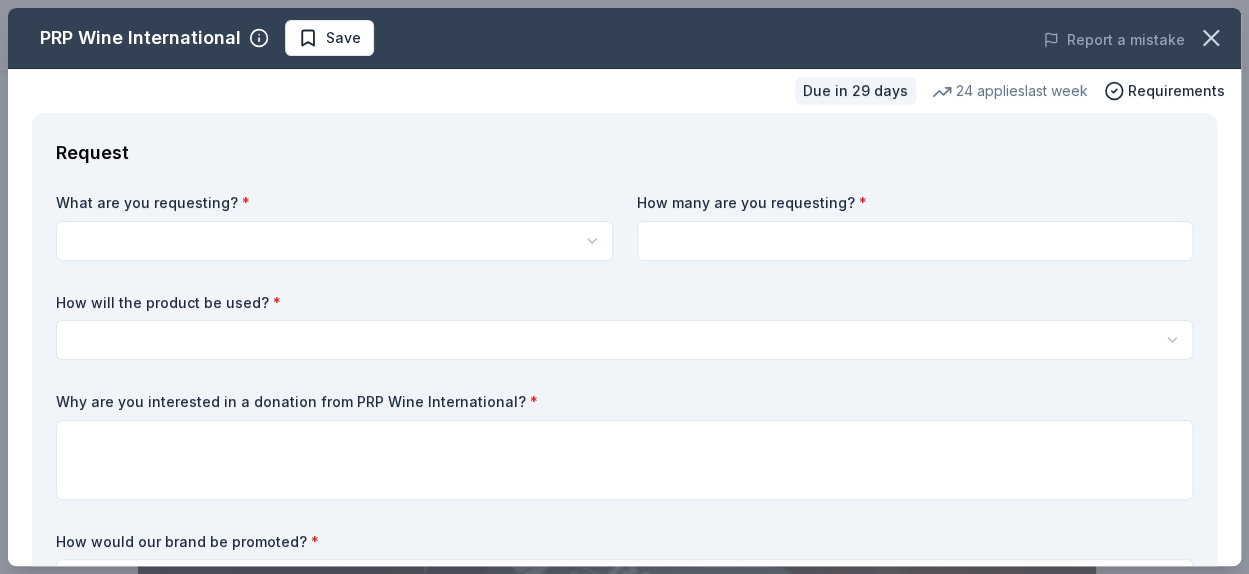 click on "Andersen Team Annual Charity Golf Outing Pro trial ends on 2PM, 8/12 Earn Rewards Due in 29 days Share PRP Wine International New • 2  reviews 24   applies  last week 99% approval rate Share See more PRP Wine International offers exclusive wines from around the world through in-home wine samplings since 1989, aiming to educate and entertain clients while building personal relationships. What they donate Two in-home wine sampling gift certificates Auction & raffle Donation is small & easy to send to guests Who they donate to  Preferred 501(c)(3) preferred 99% approval rate 99 % approved 1 % declined 0 % no response PRP Wine International is  a generous donor :  they are likely to respond and approve your request if you fit their criteria. We ' re collecting data on   donation value ; check back soon. Due in 29 days Apply Save ⚡️ Quick application Usually responds in  less than a day Updated  about 1 month  ago Report a mistake New • 2  reviews Whalen's Heroes February 2025 • Approved February 2024 3" at bounding box center [624, 287] 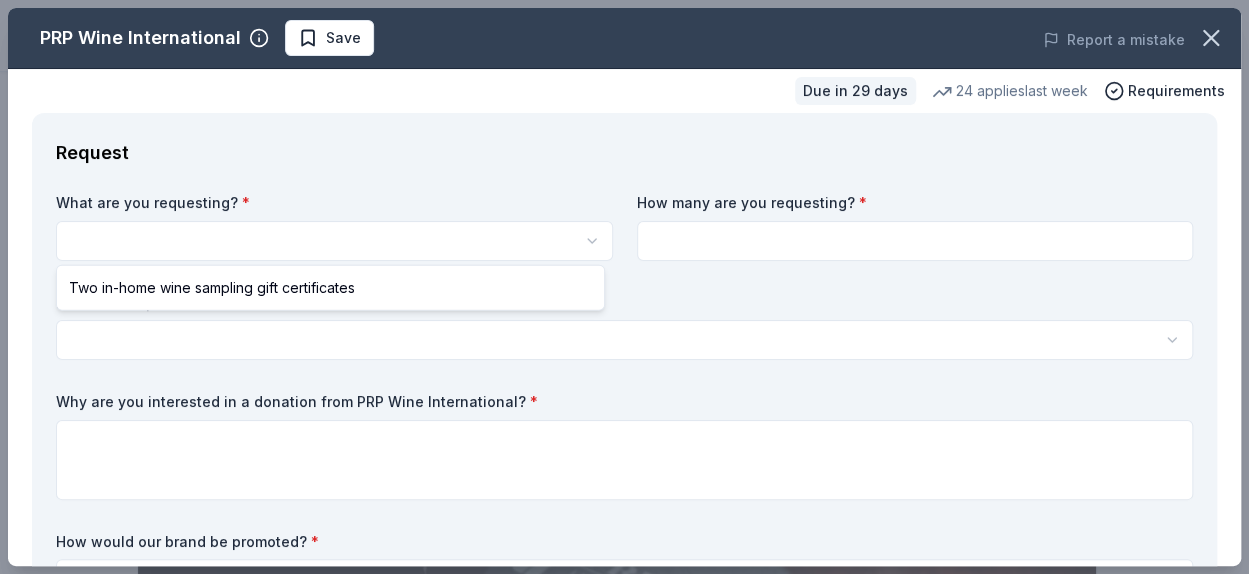 select on "Two in-home wine sampling gift certificates" 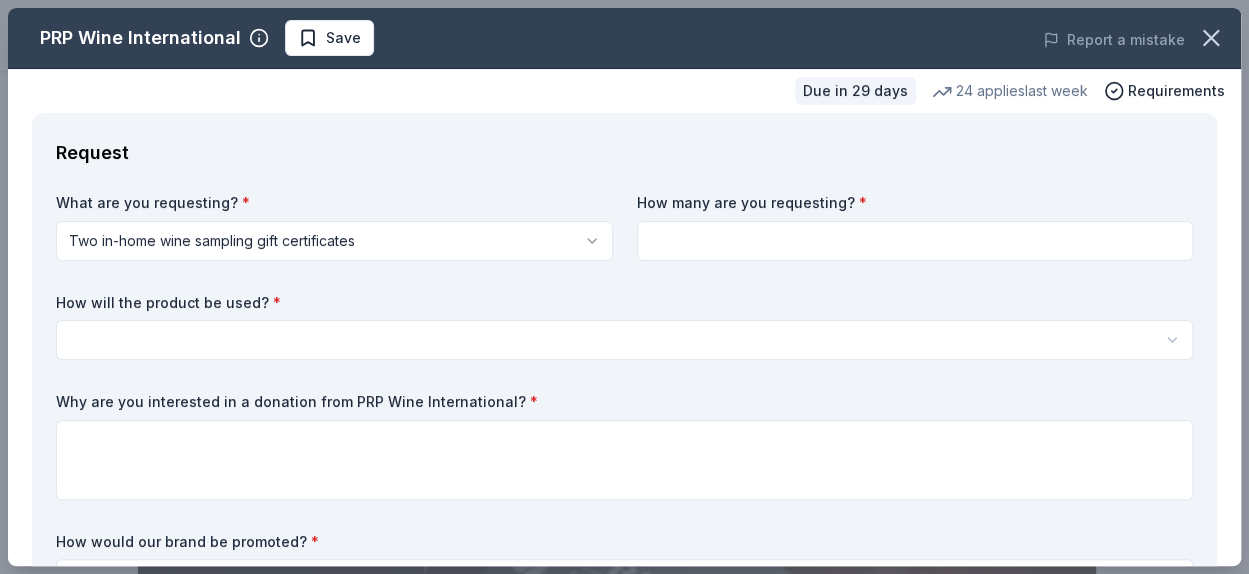 click at bounding box center (915, 241) 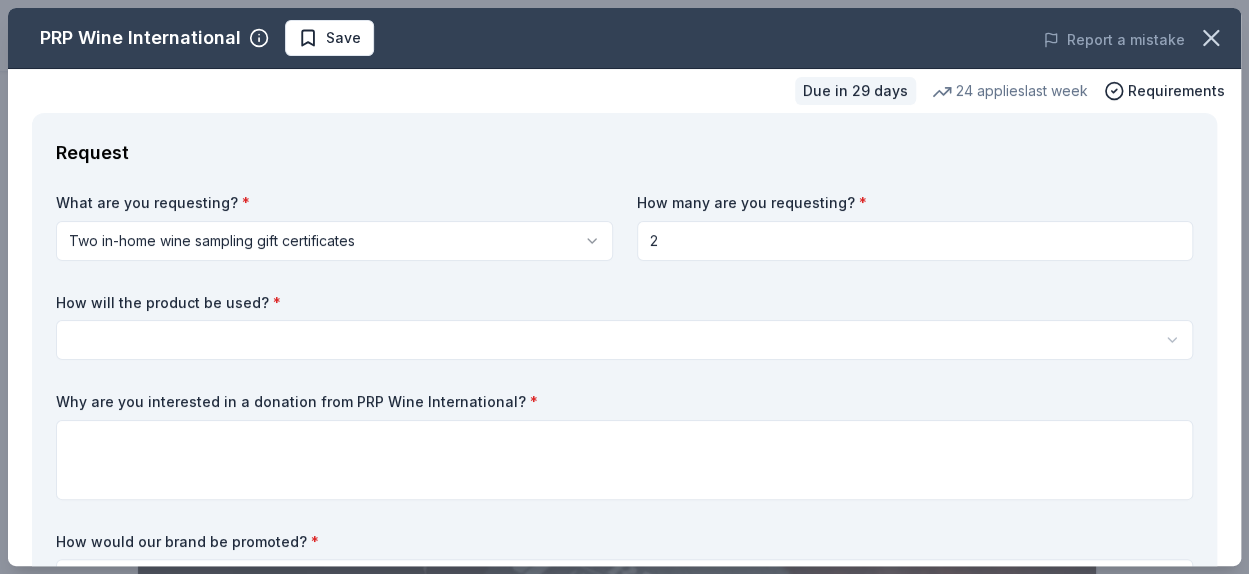 type on "2" 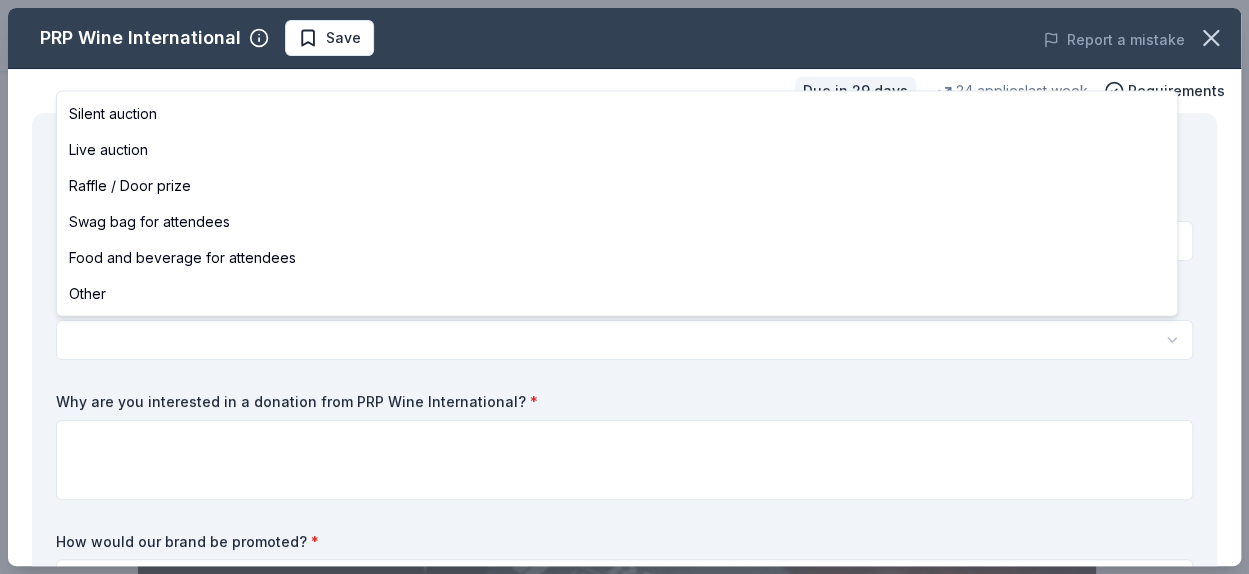 select on "liveAuction" 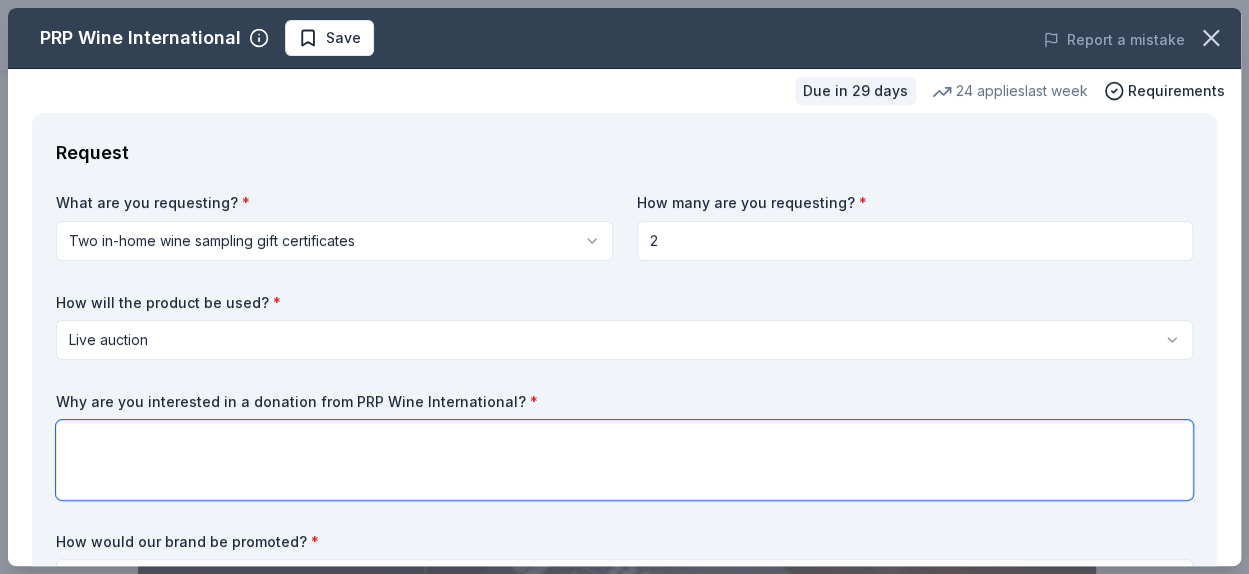 click at bounding box center (624, 460) 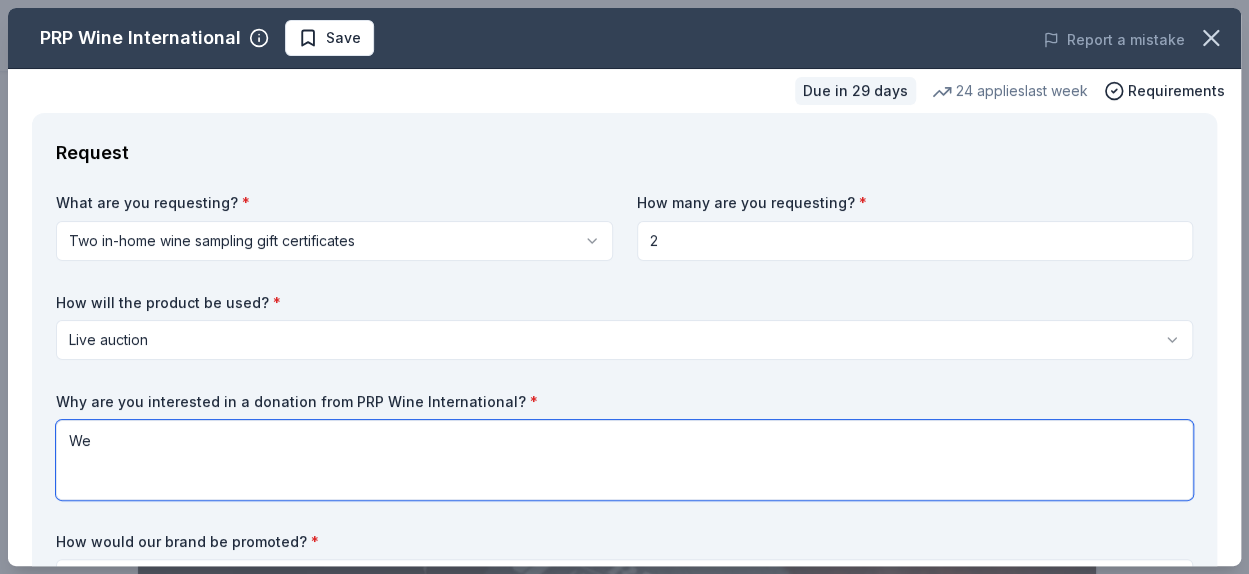 type on "W" 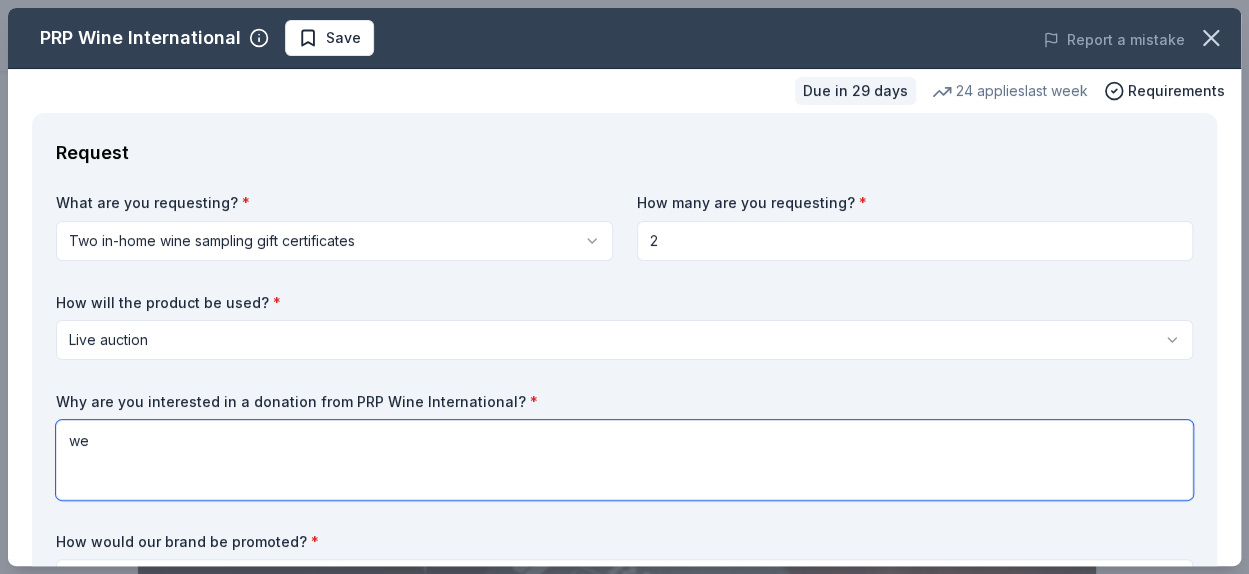 type on "w" 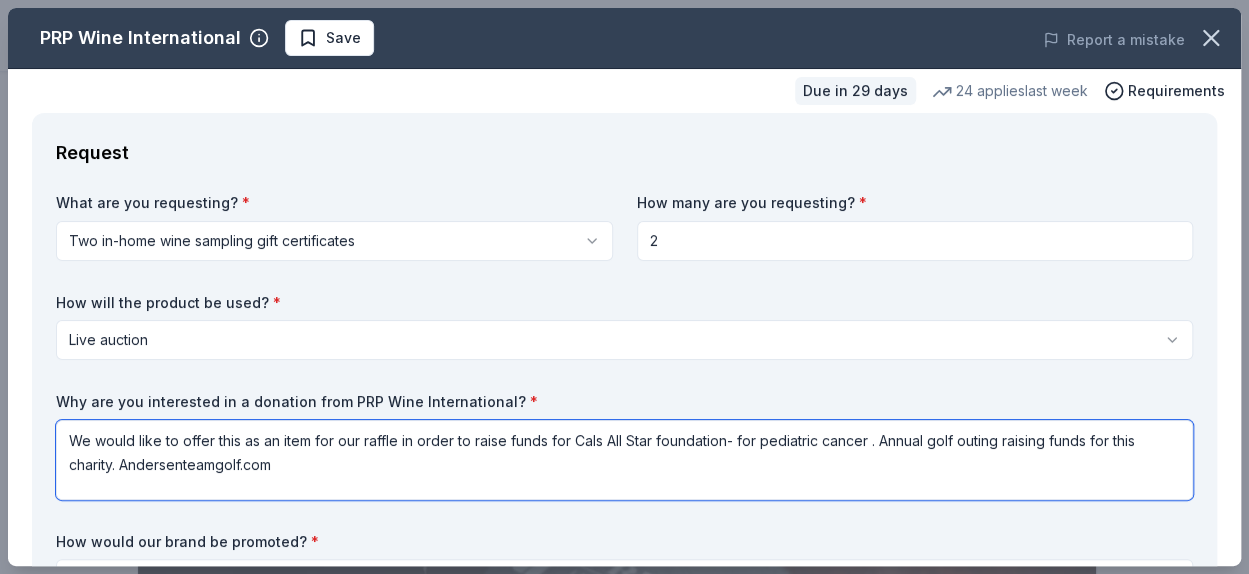 type on "We would like to offer this as an item for our raffle in order to raise funds for Cals All Star foundation- for pediatric cancer .  Annual golf outing raising funds for this charity.     Andersenteamgolf.com" 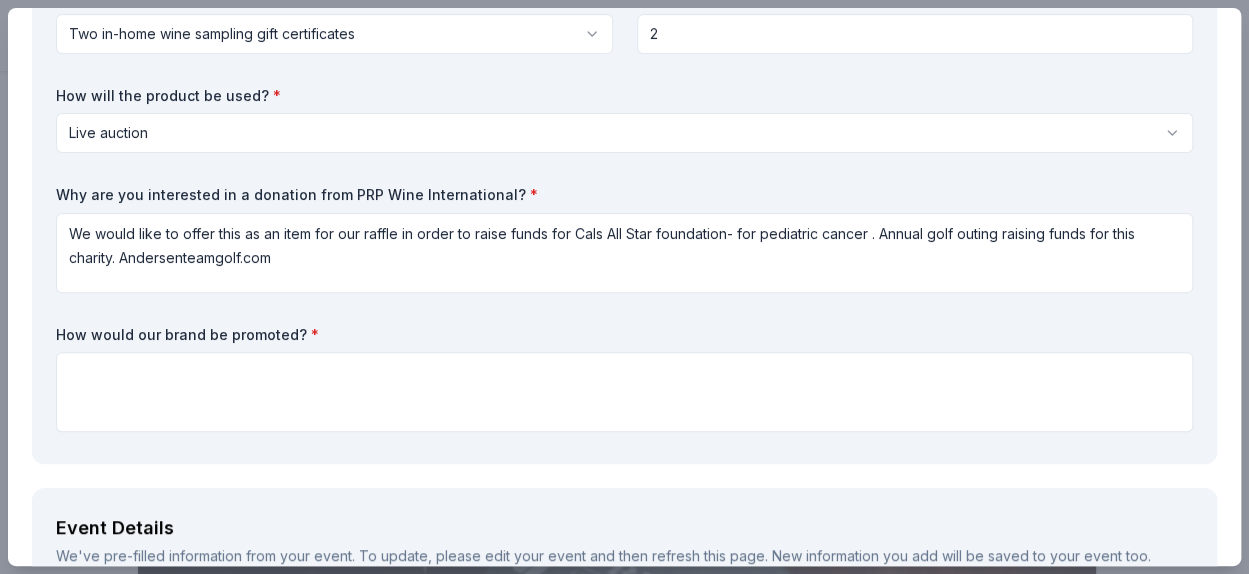 scroll, scrollTop: 217, scrollLeft: 0, axis: vertical 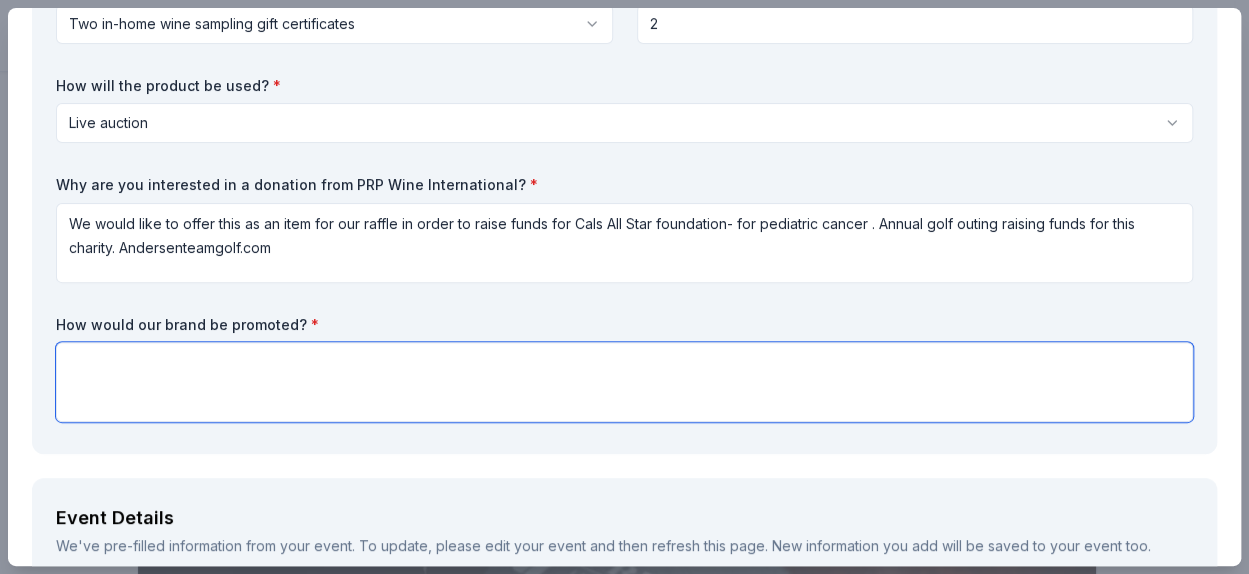 click at bounding box center [624, 382] 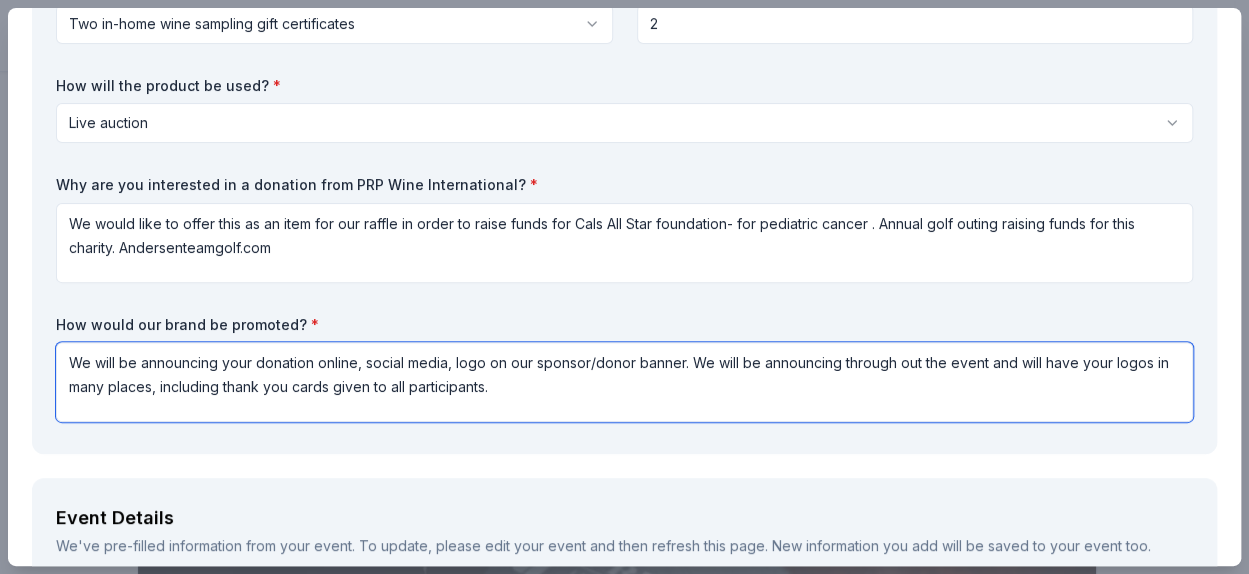 type on "We will be announcing your donation online, social media, logo on our sponsor/donor banner.   We will be announcing through out the event and will have your logos in many places, including thank you cards given to all participants." 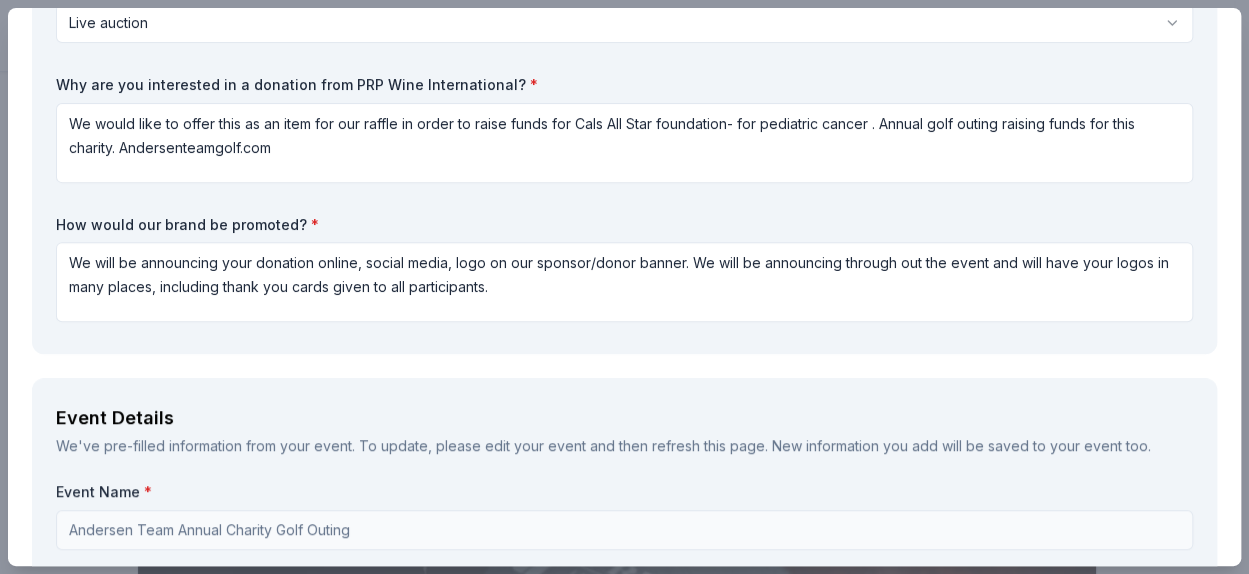 scroll, scrollTop: 322, scrollLeft: 0, axis: vertical 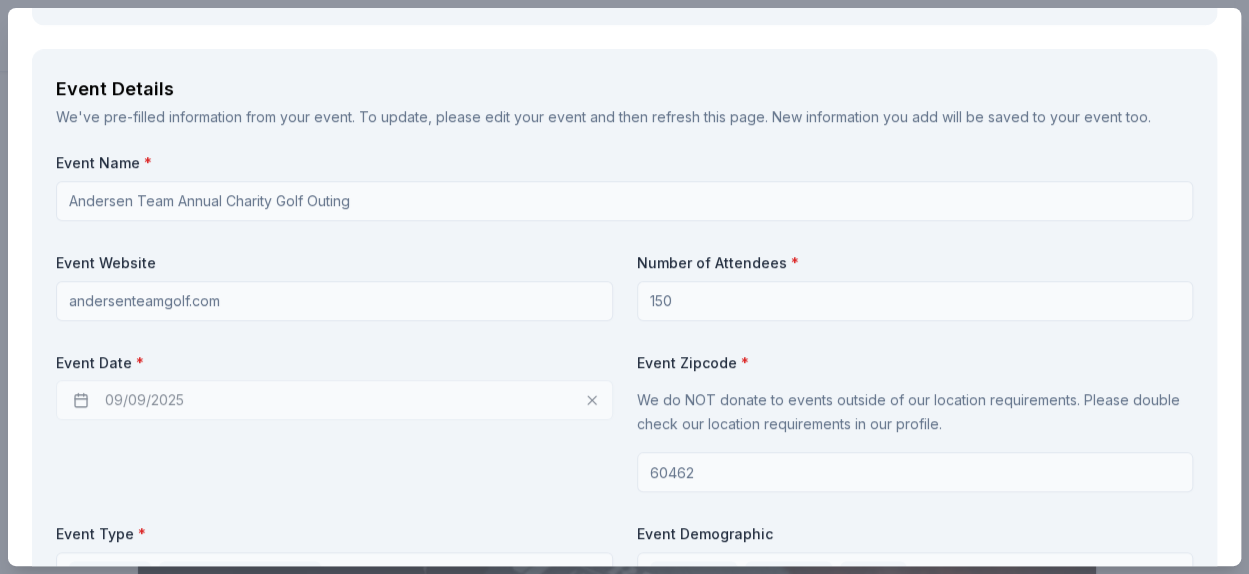 click on "09/09/2025" at bounding box center (334, 400) 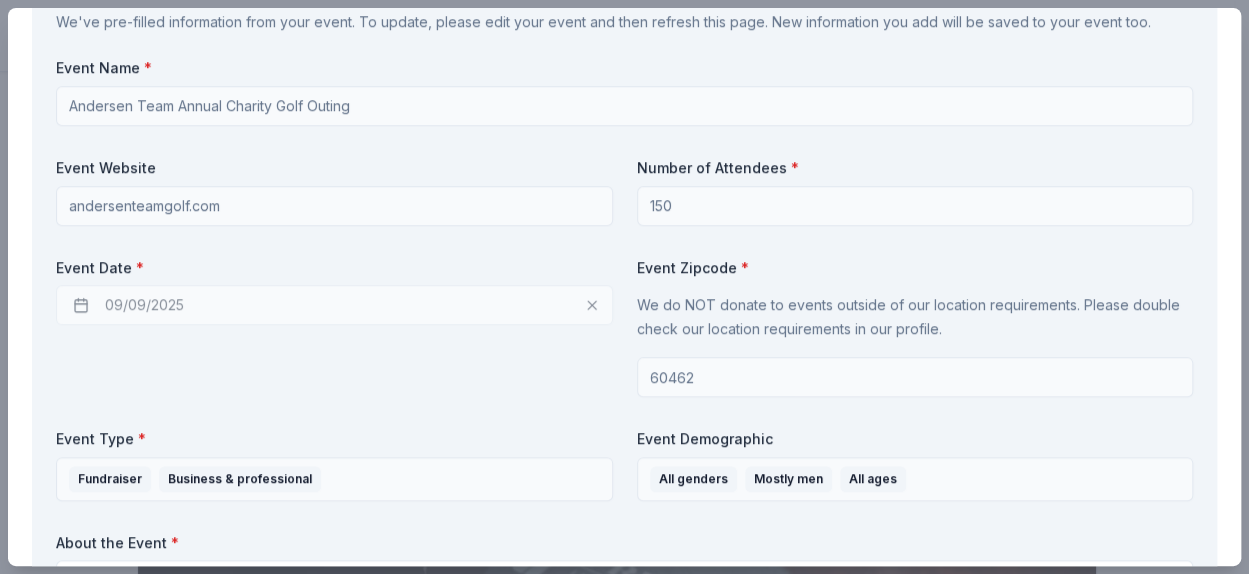 scroll, scrollTop: 869, scrollLeft: 0, axis: vertical 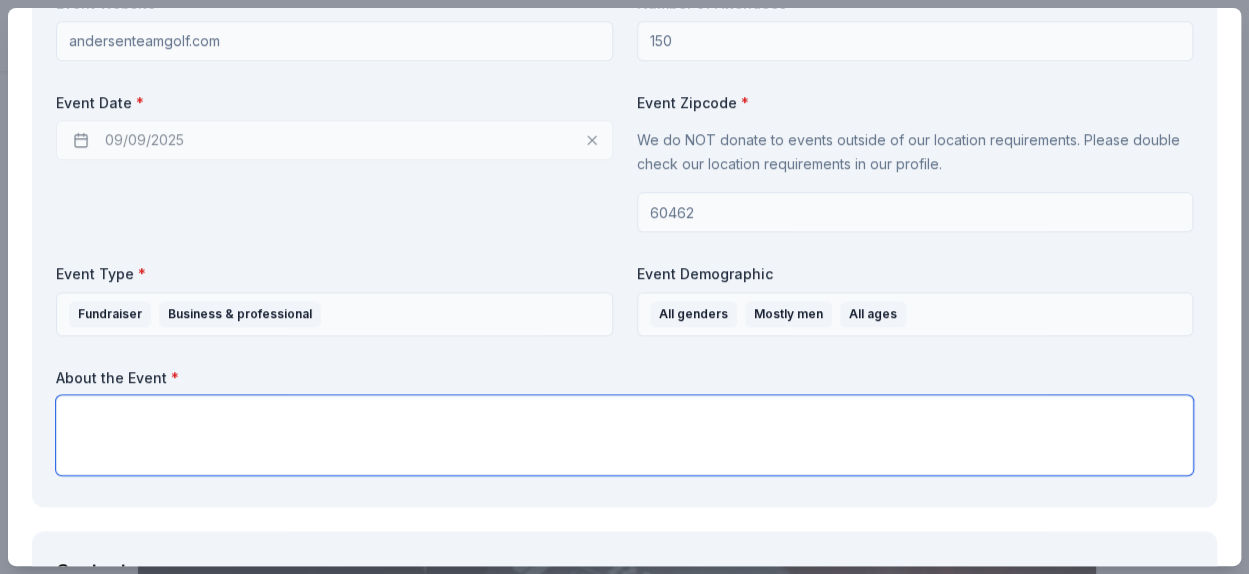 click at bounding box center (624, 435) 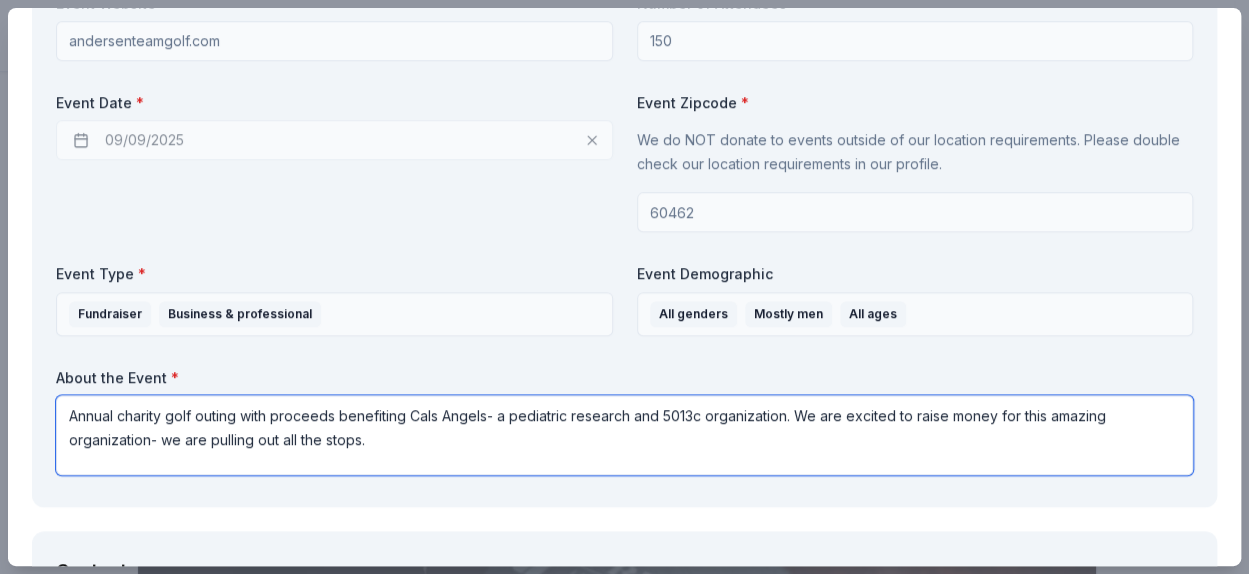 type on "Annual charity golf outing with proceeds benefiting Cals Angels- a pediatric research and 5013c organization. We are excited to raise money for this amazing organization- we are pulling out all the stops." 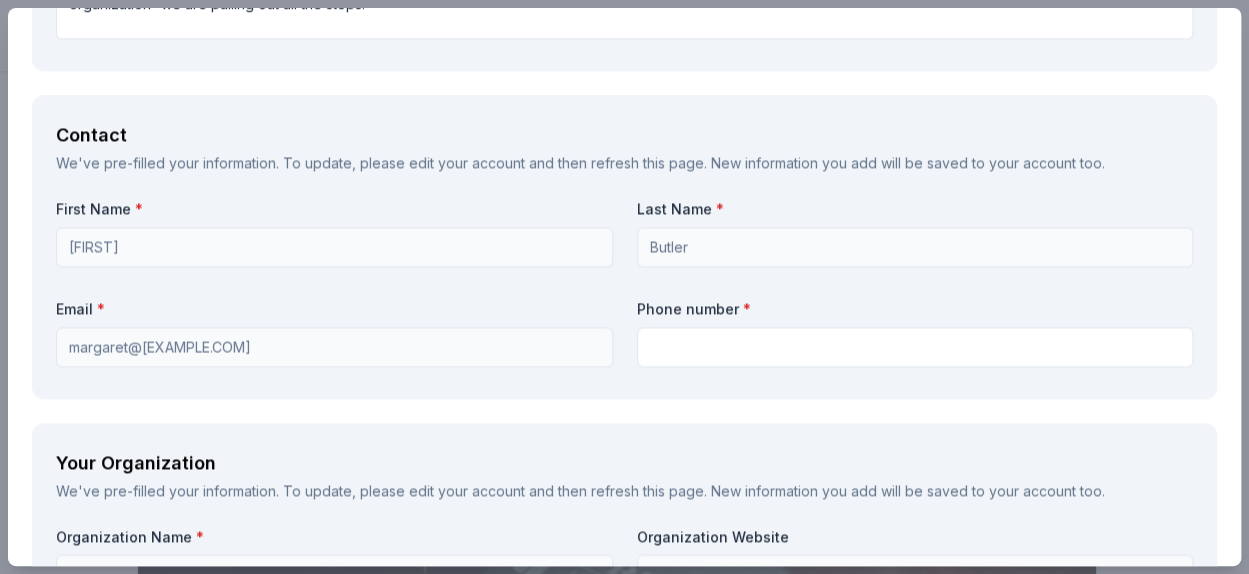 scroll, scrollTop: 1353, scrollLeft: 0, axis: vertical 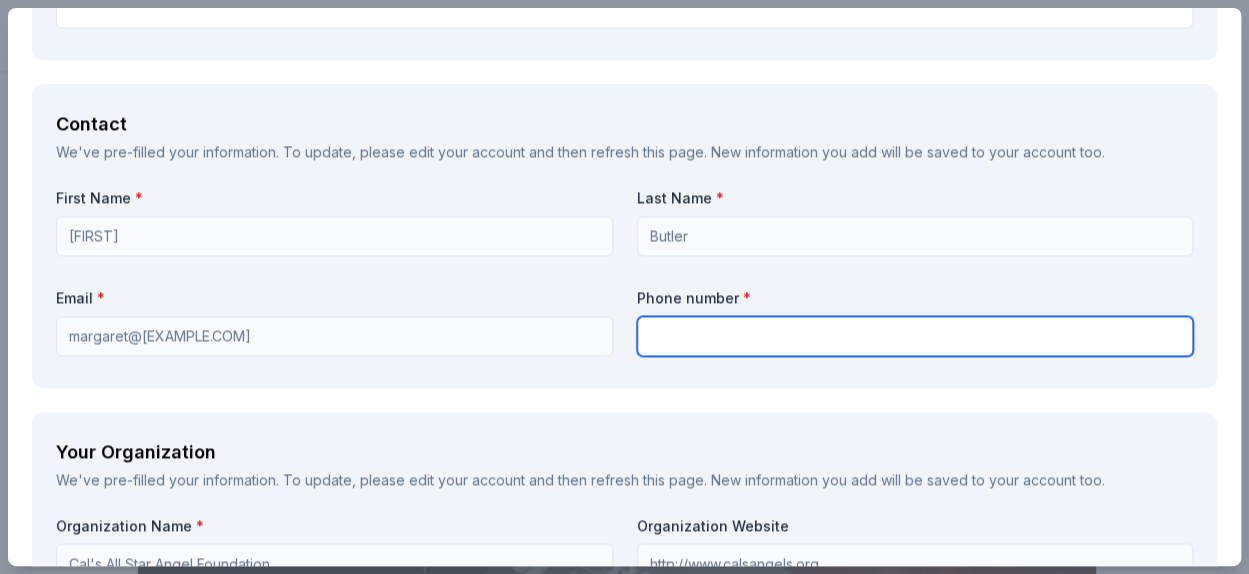 click at bounding box center [915, 336] 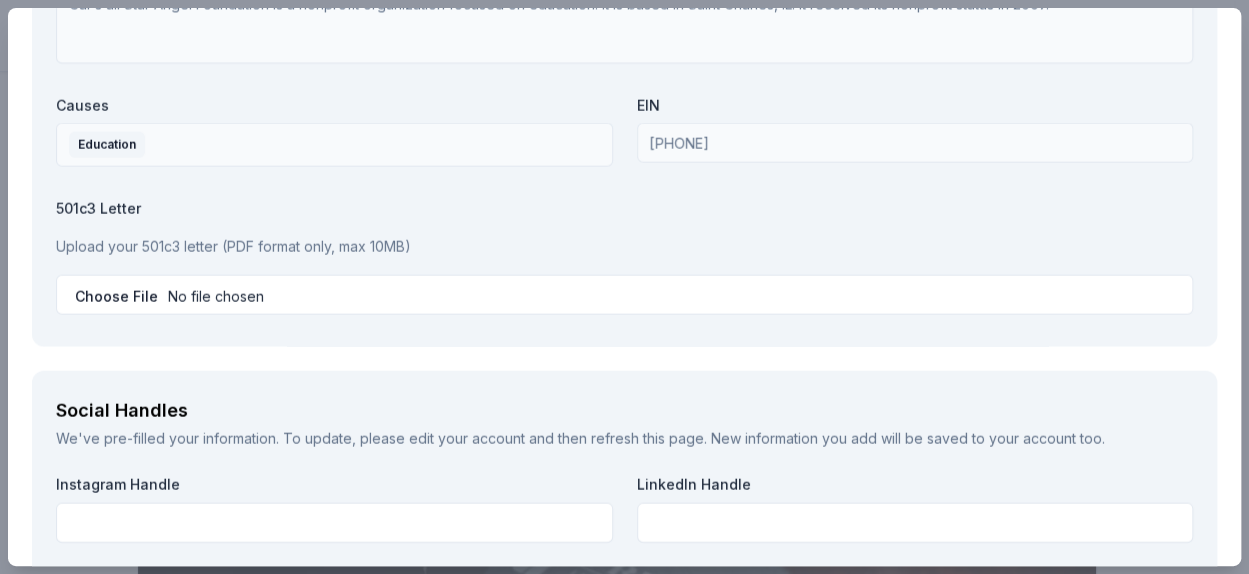 scroll, scrollTop: 2018, scrollLeft: 0, axis: vertical 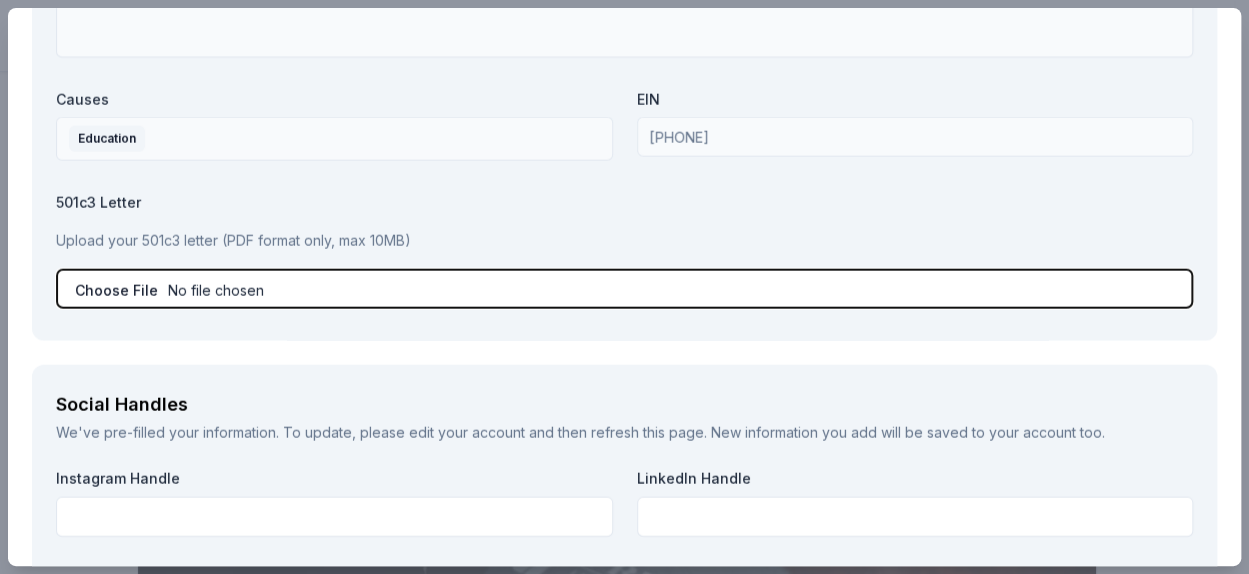 click at bounding box center (624, 289) 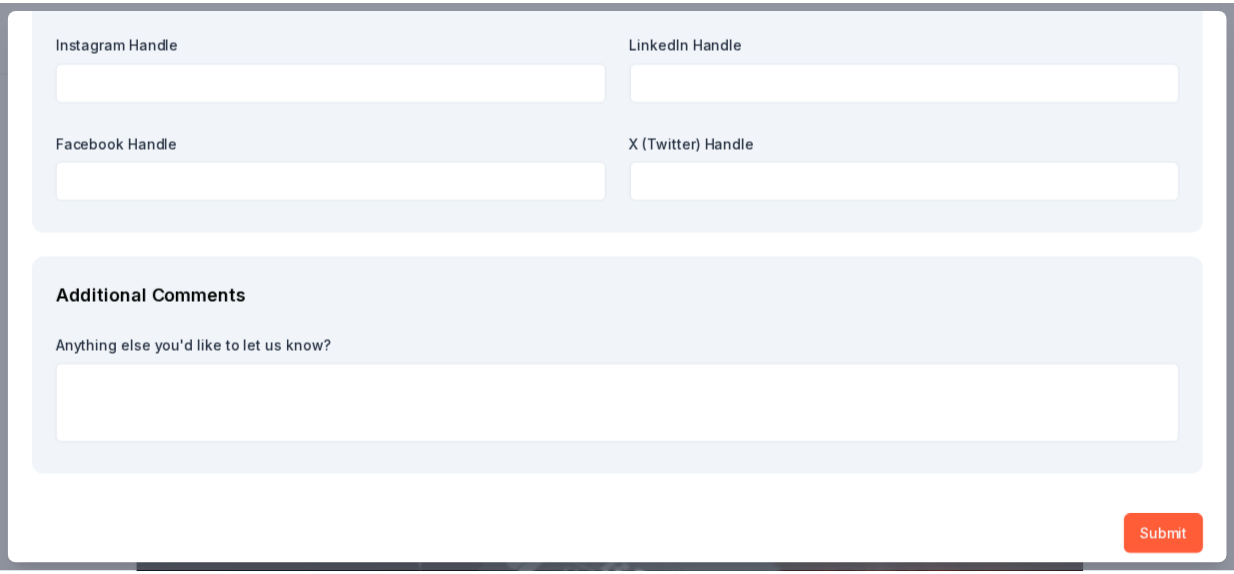 scroll, scrollTop: 2465, scrollLeft: 0, axis: vertical 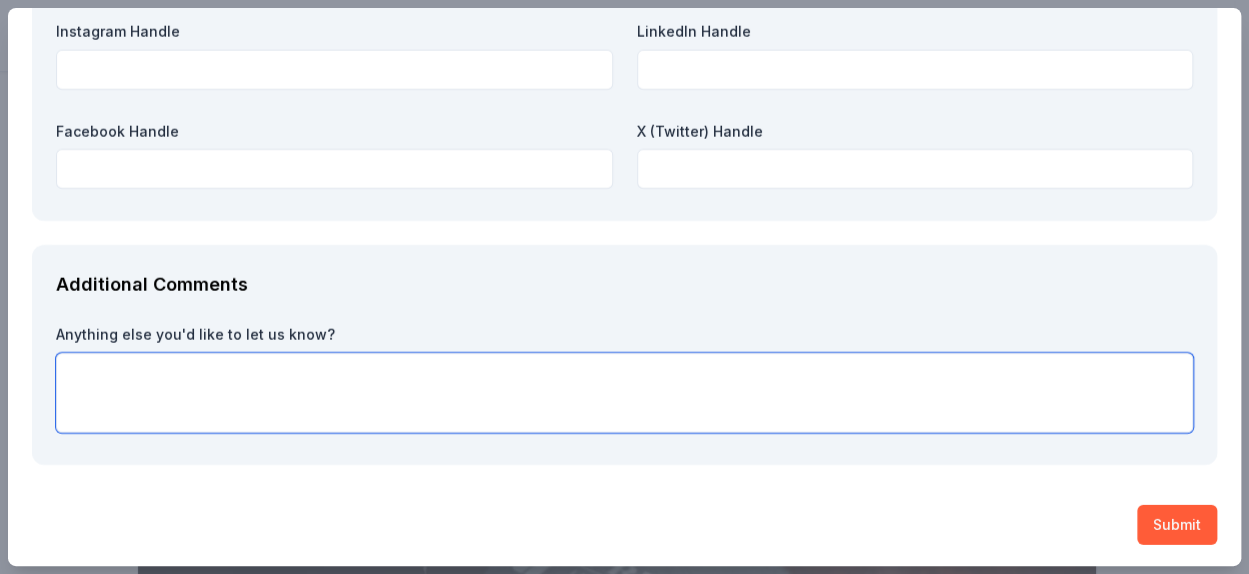 click at bounding box center (624, 393) 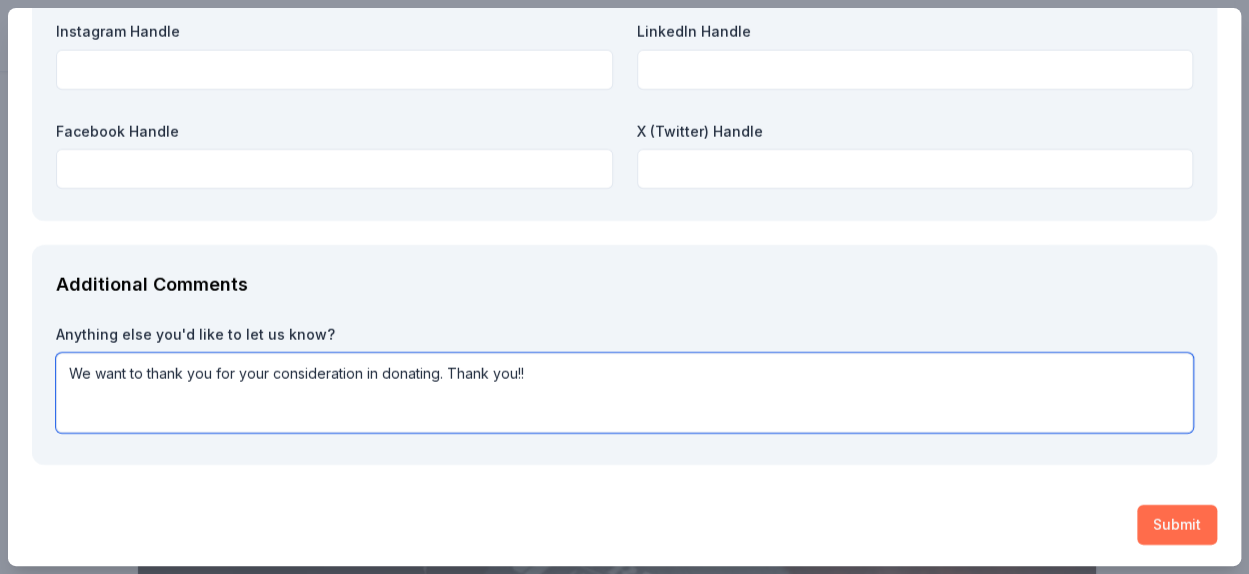 type on "We want to thank you for your consideration in donating. Thank you!!" 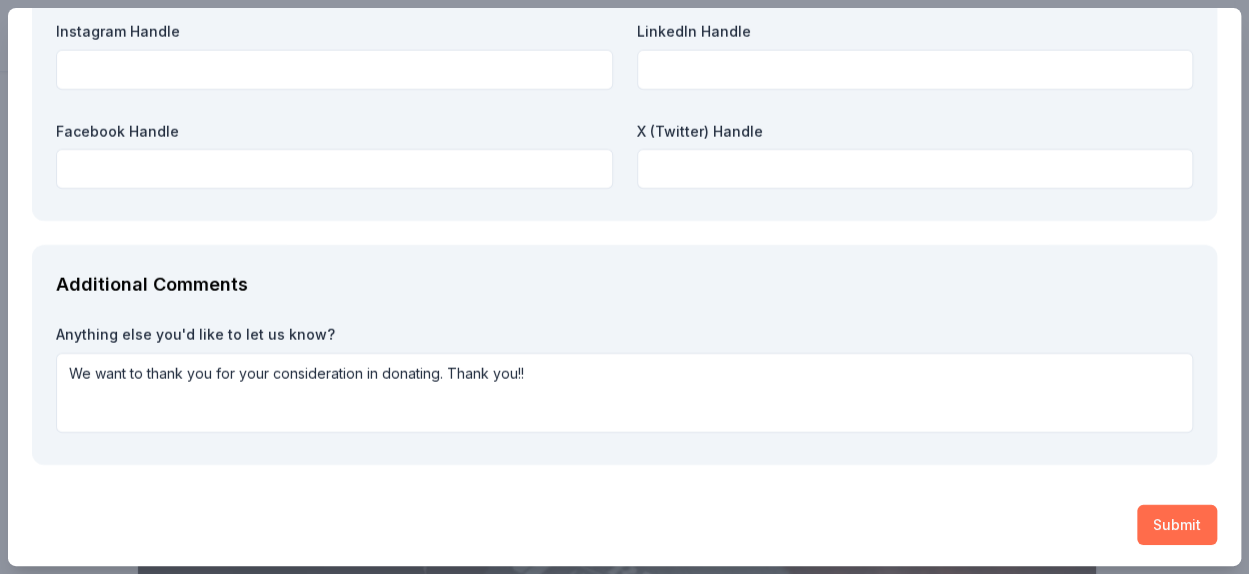 click on "Submit" at bounding box center (1177, 525) 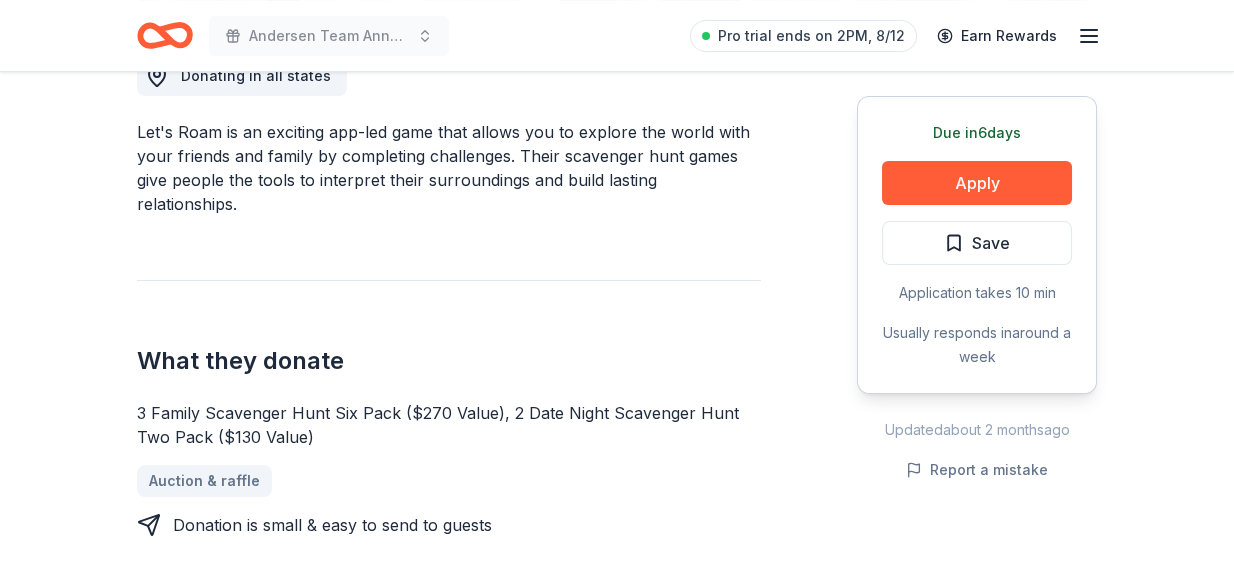 scroll, scrollTop: 0, scrollLeft: 0, axis: both 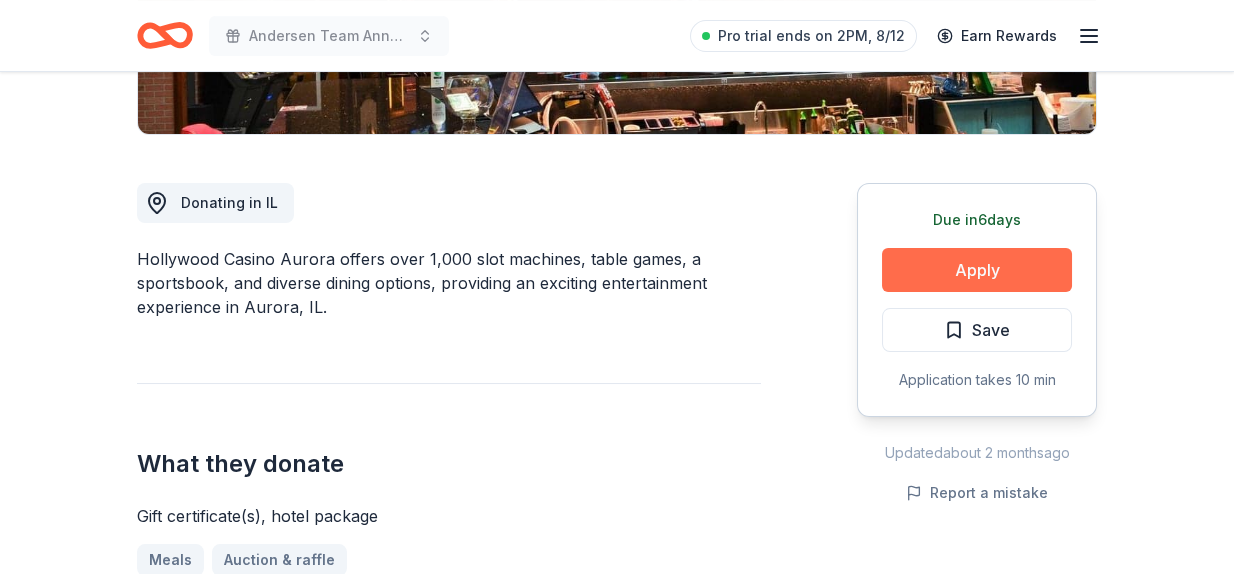 click on "Apply" at bounding box center [977, 270] 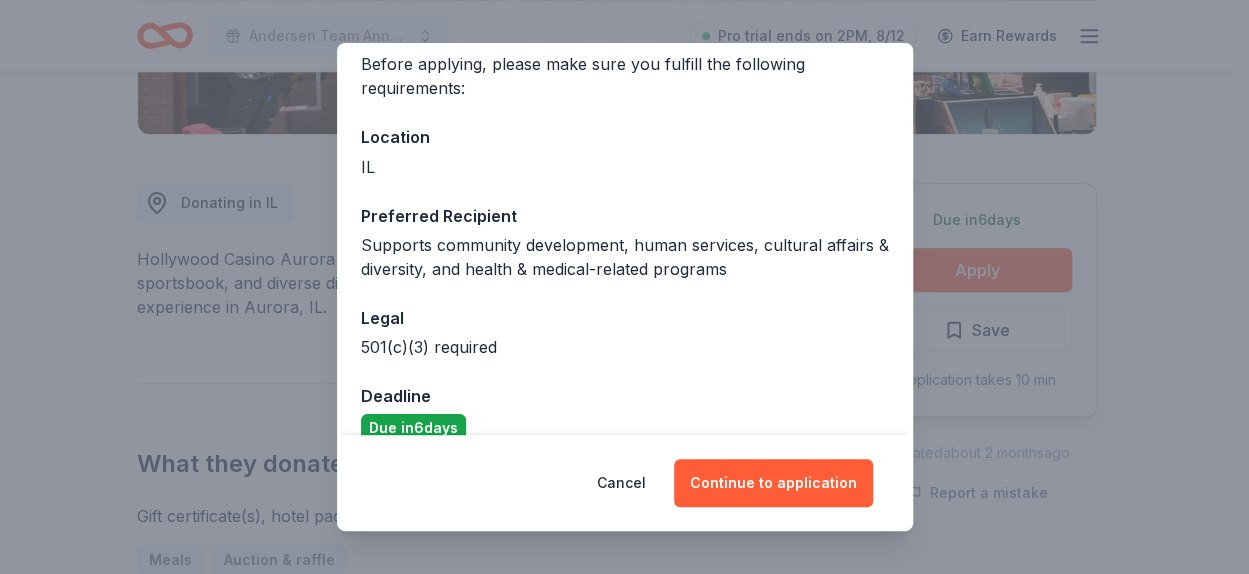 scroll, scrollTop: 190, scrollLeft: 0, axis: vertical 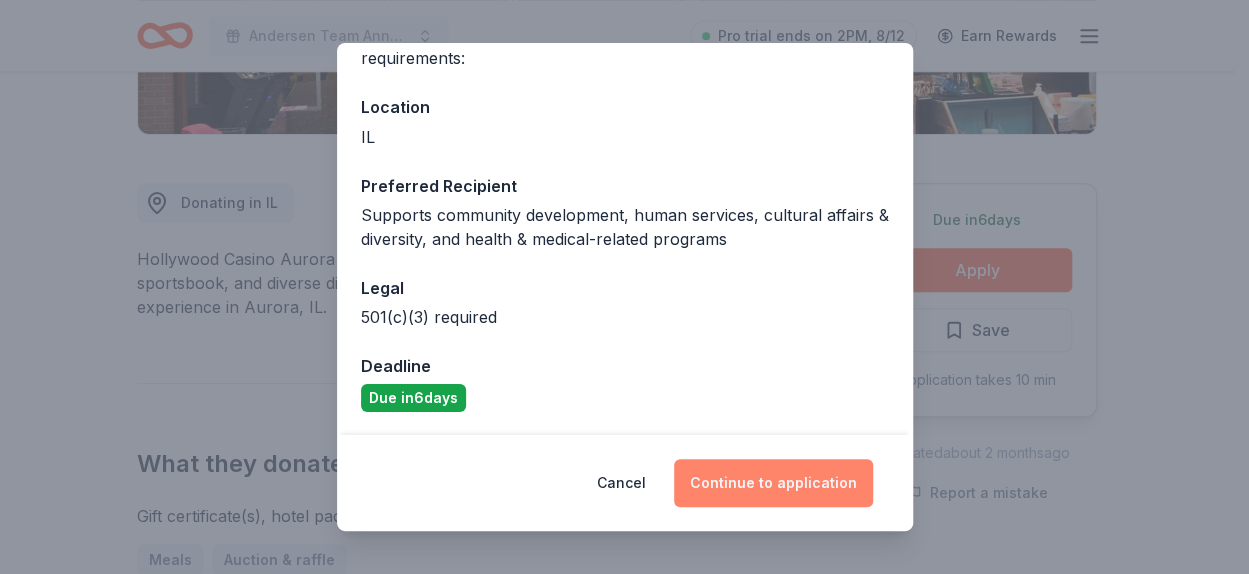 click on "Continue to application" at bounding box center [773, 483] 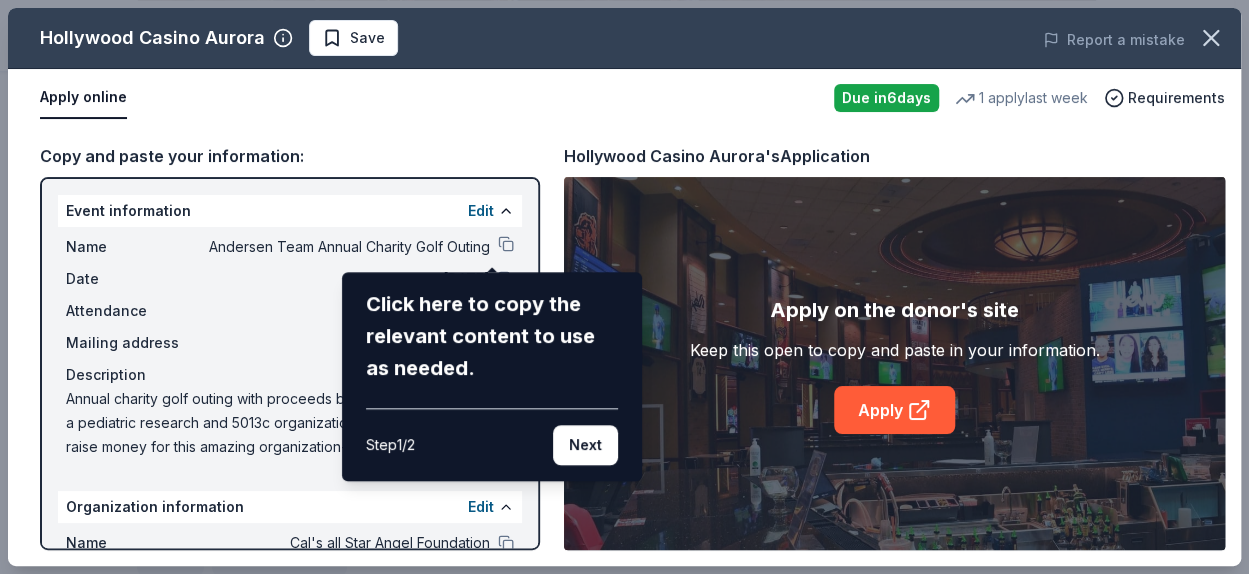 click on "Hollywood Casino Aurora Save Report a mistake Apply online Due in  6  days 1   apply  last week Requirements Copy and paste your information: Event information Edit Name Andersen Team Annual Charity Golf Outing Click here to copy the relevant content to use as needed. Step  1 / 2 Next Date 09/10/25 Attendance 150 Mailing address Fill in using "Edit" Description Annual charity golf outing with proceeds benefiting Cals Angels- a pediatric research and 5013c organization.  We are excited to raise money for this amazing organization- we are pulling out all the stops.   Organization information Edit Name Cal's all Star Angel Foundation Website http://www.calsangels.org EIN 20-8811843 Mission statement Cal's all Star Angel Foundation is a nonprofit organization focused on education. It is based in Saint Charles, IL. It received its nonprofit status in 2007. Hollywood Casino Aurora's  Application Apply on the donor's site Keep this open to copy and paste in your information. Apply" at bounding box center [624, 287] 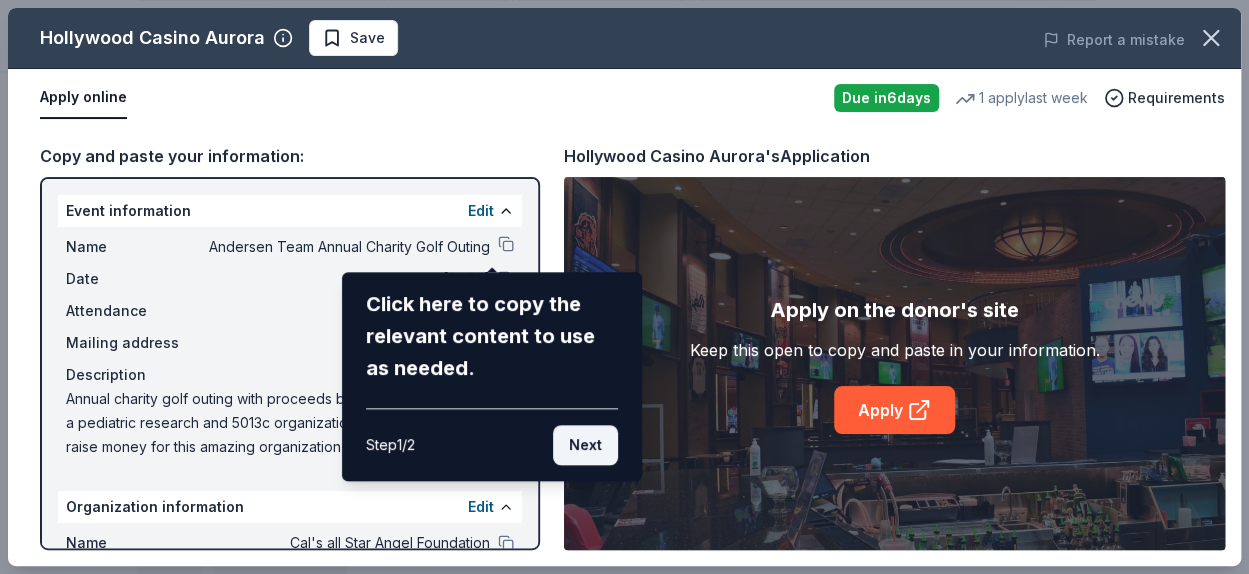 click on "Next" at bounding box center (585, 445) 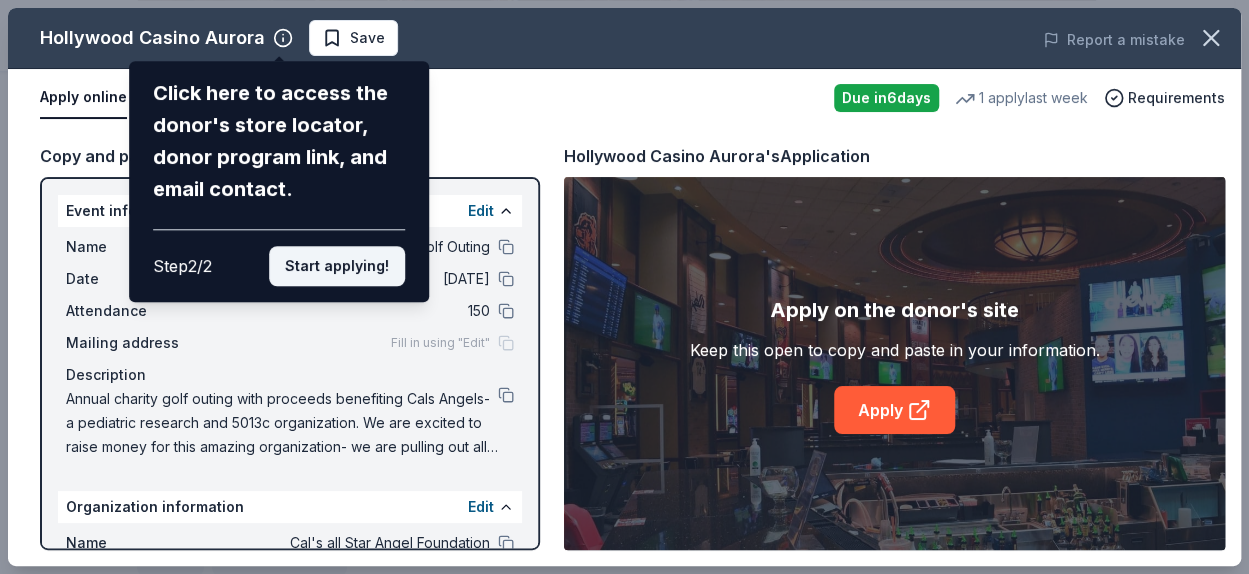 click on "Start applying!" at bounding box center (337, 266) 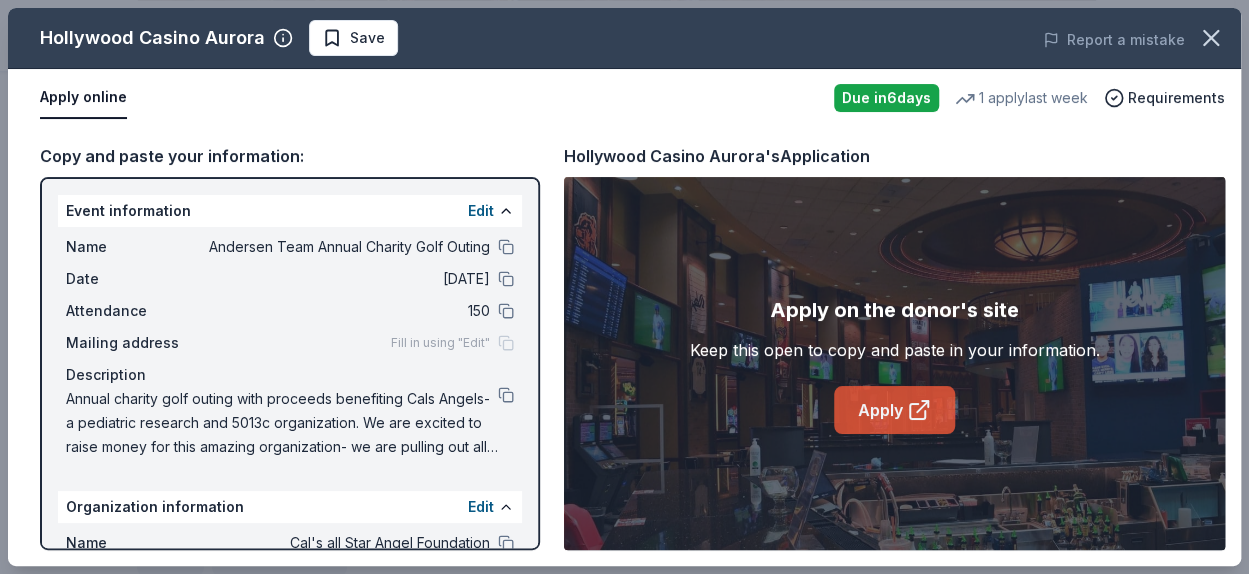 click on "Apply" at bounding box center (894, 410) 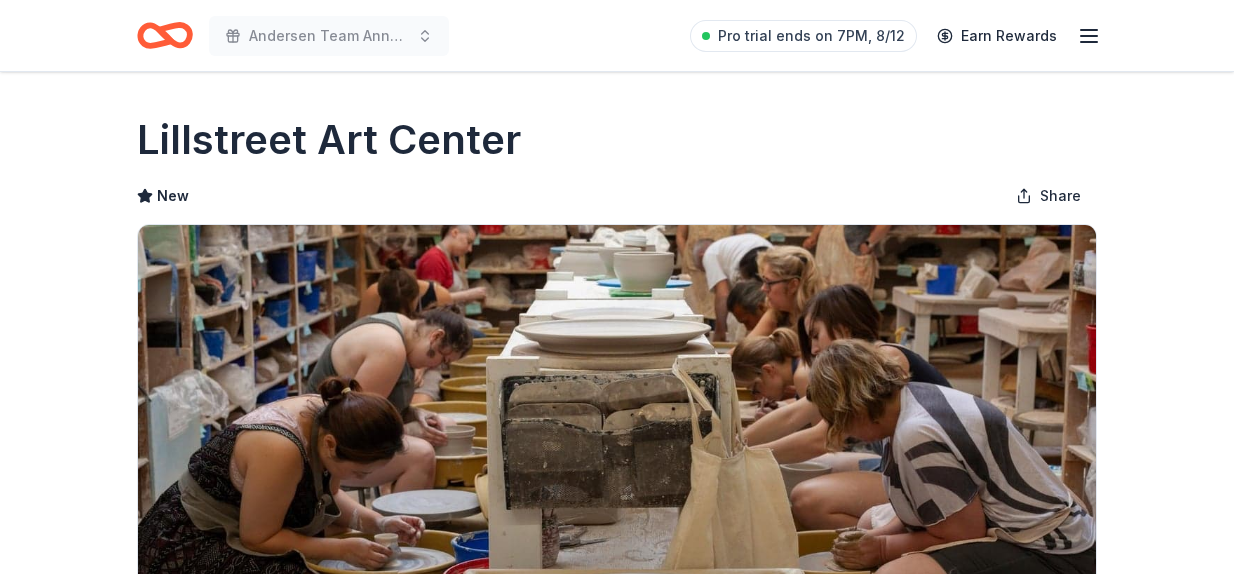 scroll, scrollTop: 0, scrollLeft: 0, axis: both 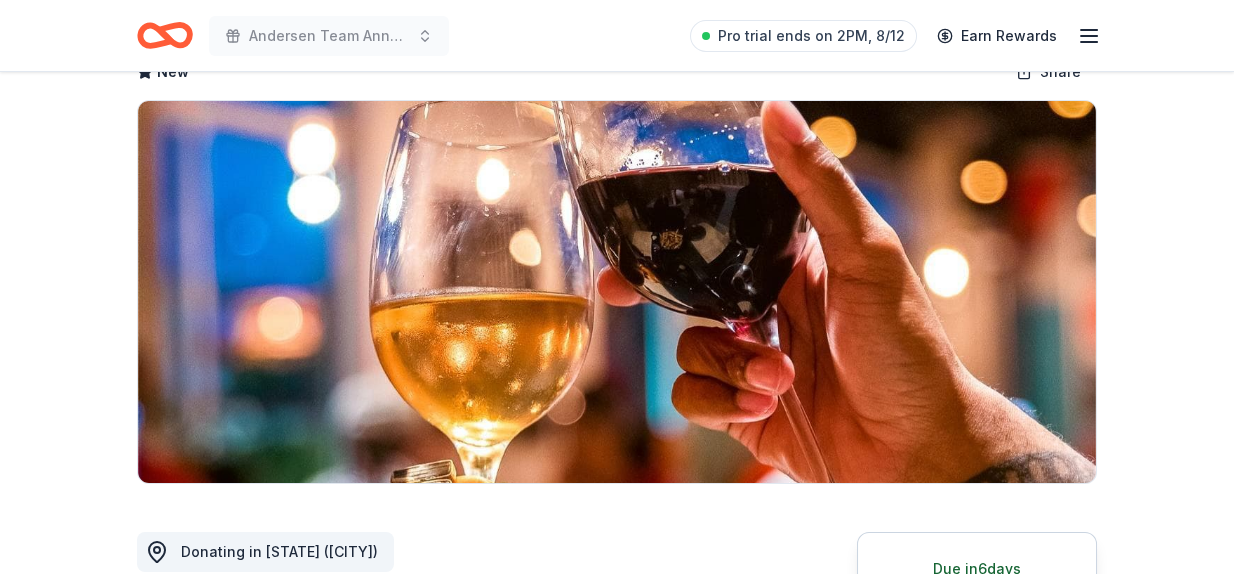 drag, startPoint x: 1245, startPoint y: 71, endPoint x: 1241, endPoint y: -61, distance: 132.0606 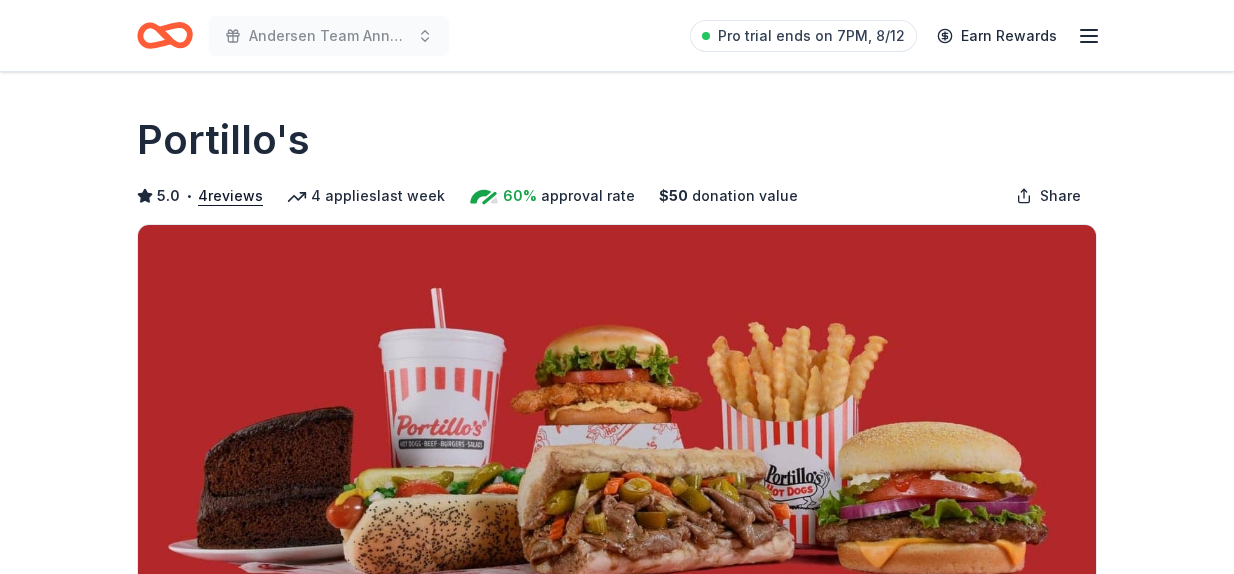 scroll, scrollTop: 0, scrollLeft: 0, axis: both 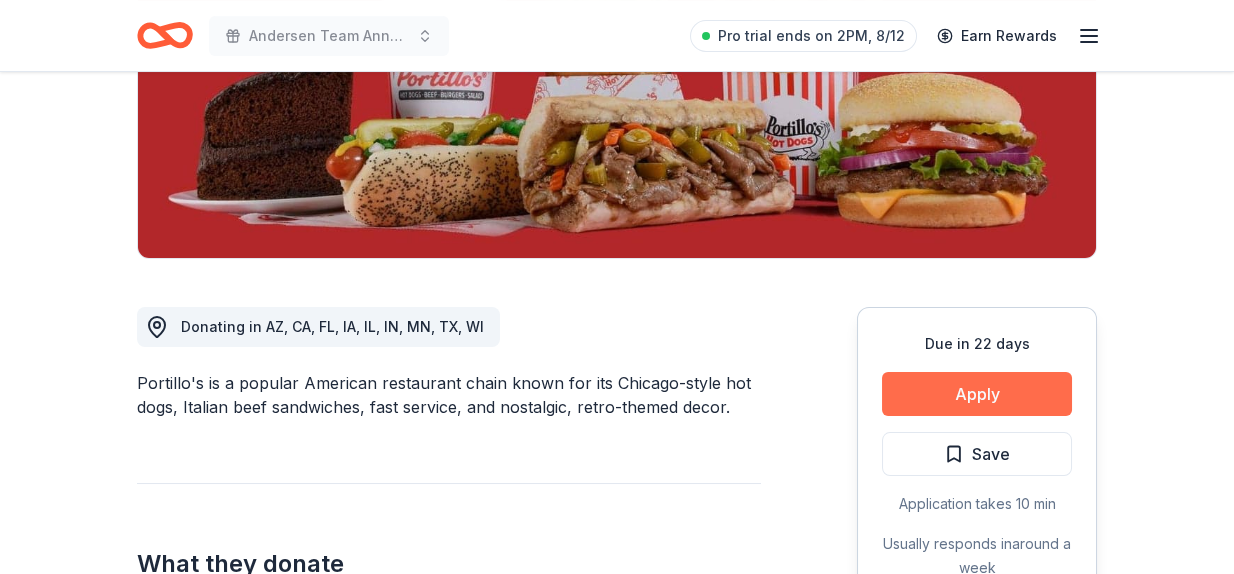 click on "Apply" at bounding box center (977, 394) 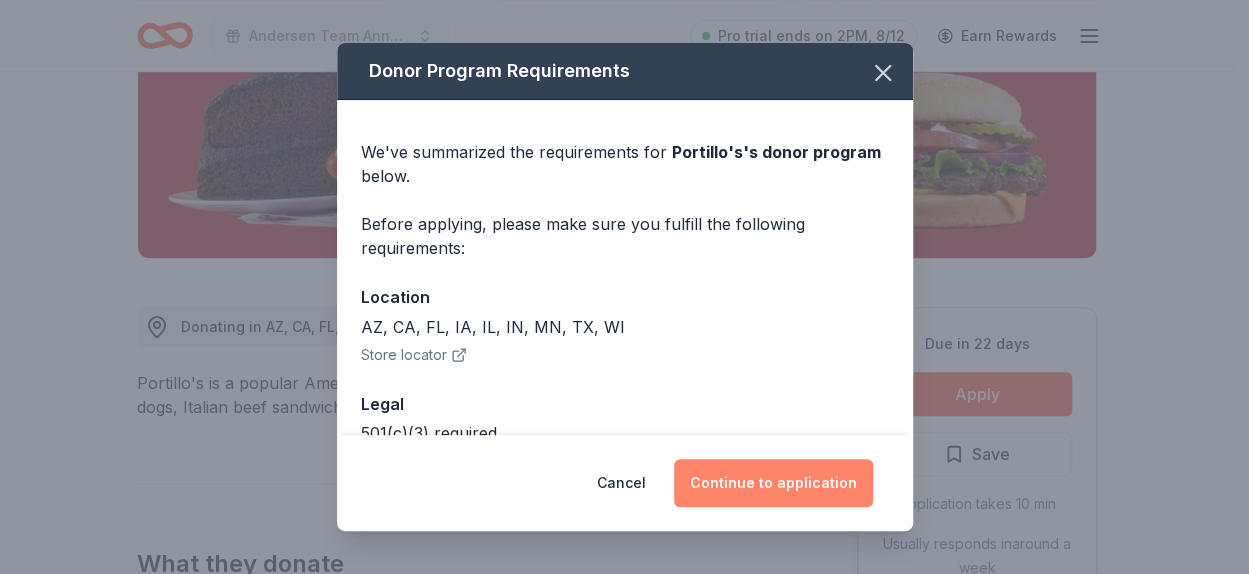 click on "Continue to application" at bounding box center (773, 483) 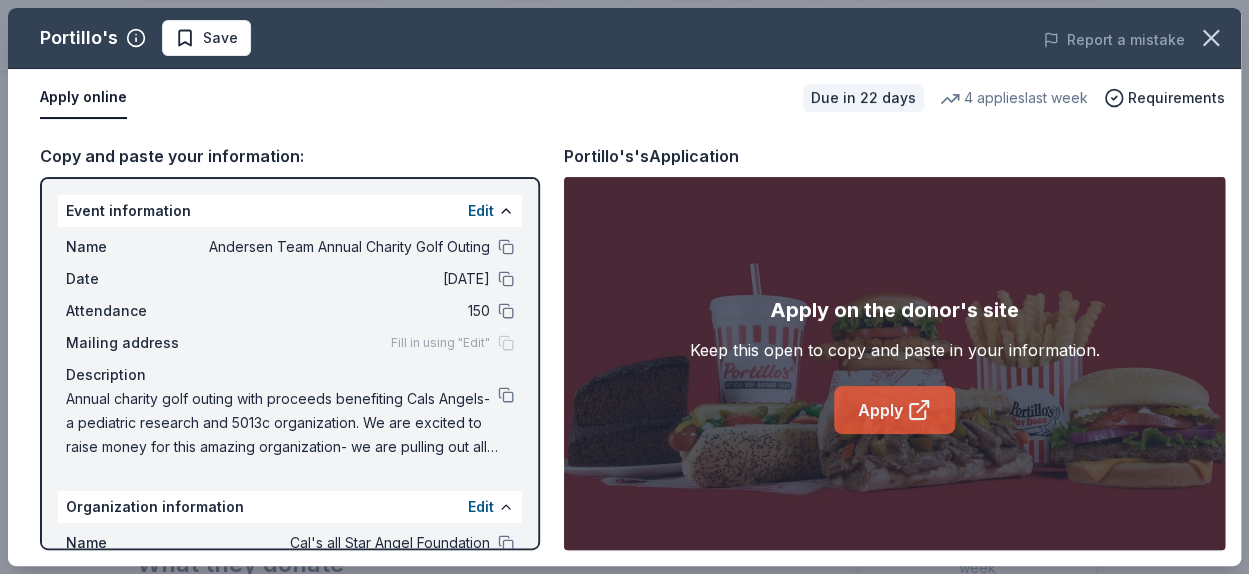 click on "Apply" at bounding box center [894, 410] 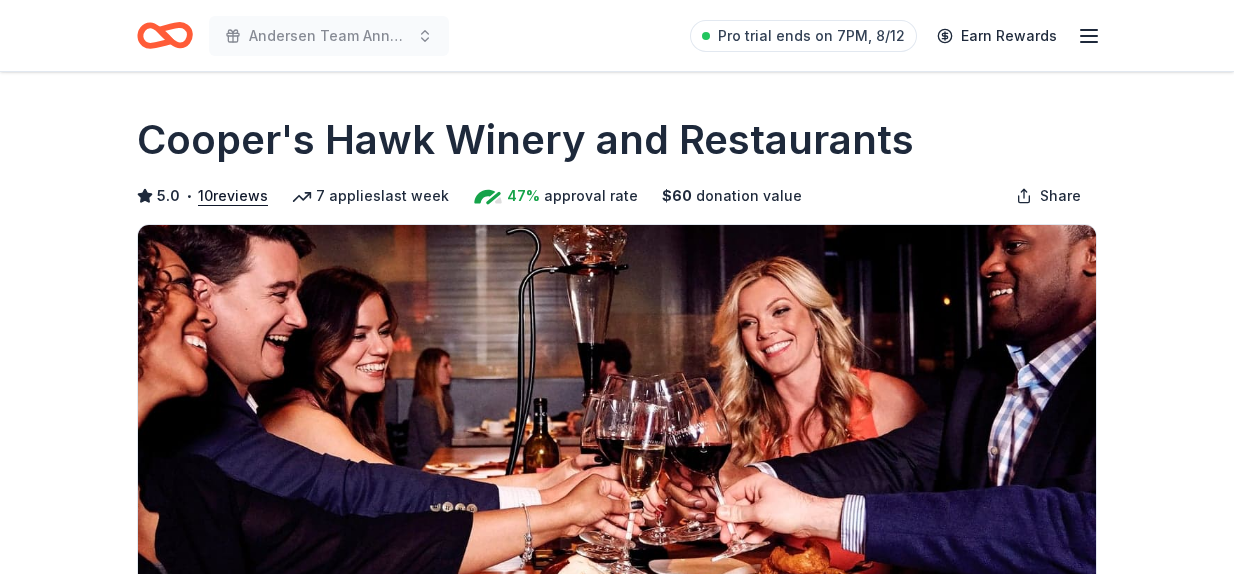 scroll, scrollTop: 0, scrollLeft: 0, axis: both 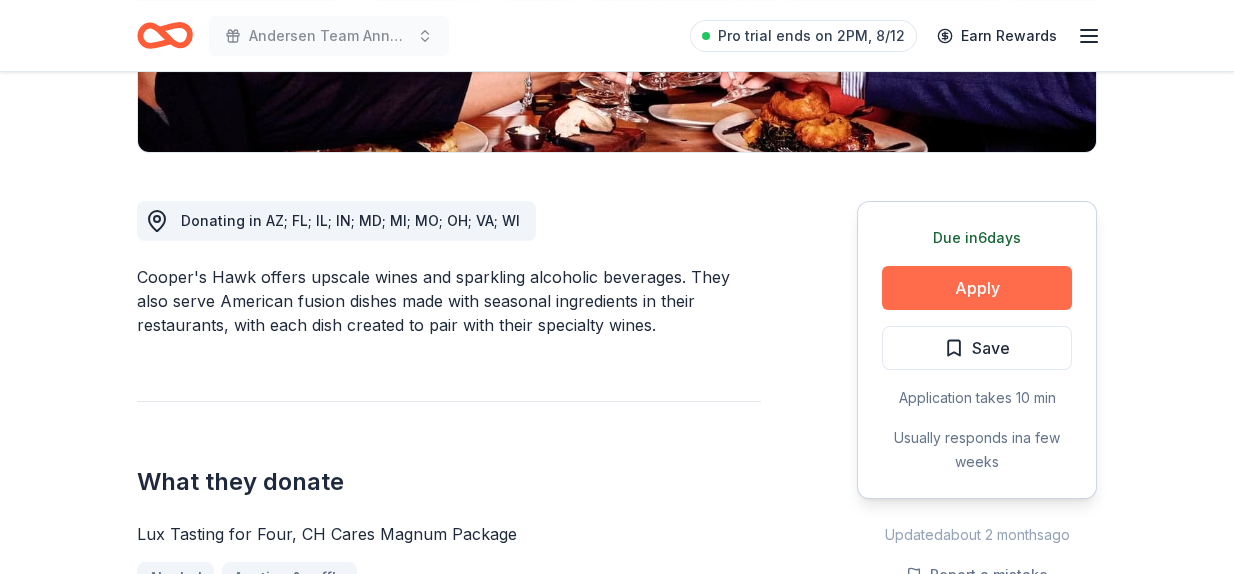 click on "Apply" at bounding box center [977, 288] 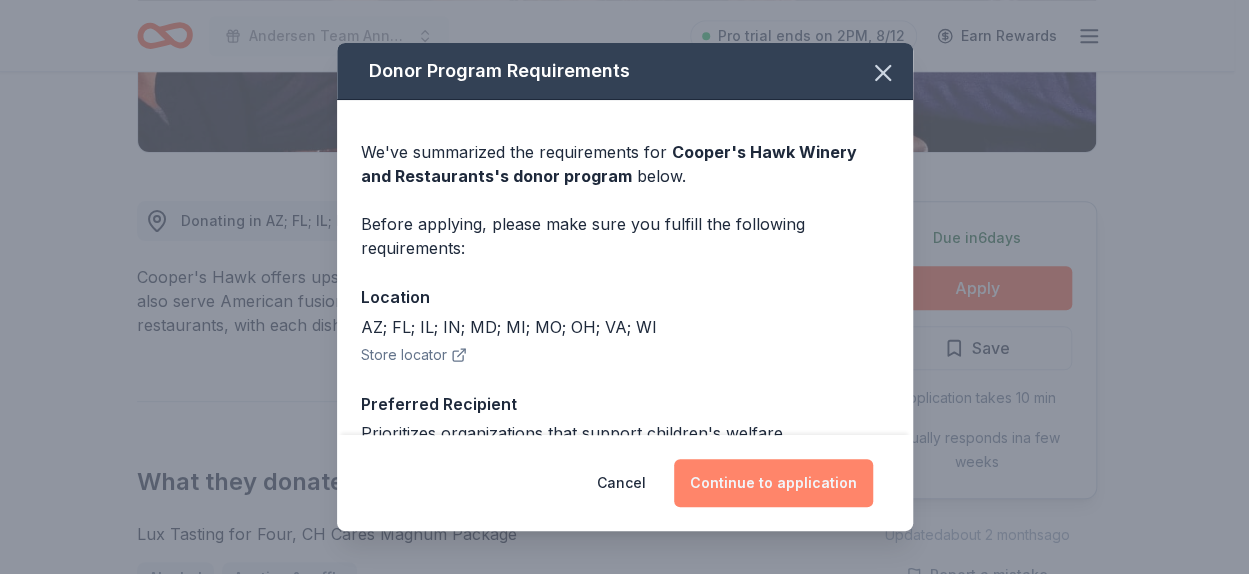 click on "Continue to application" at bounding box center [773, 483] 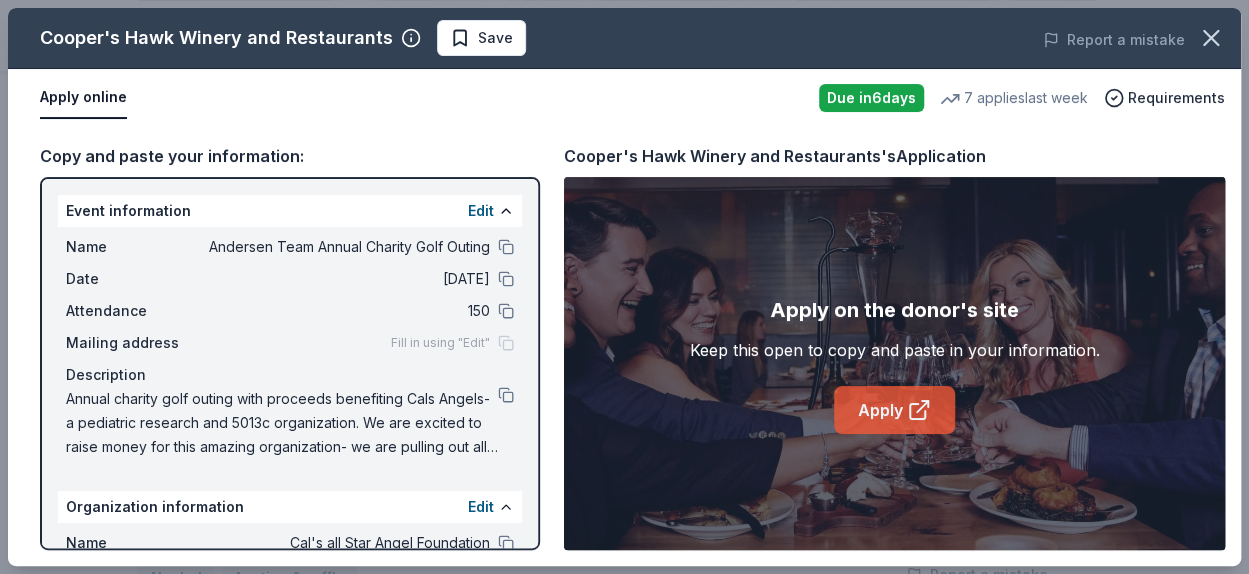 click on "Apply" at bounding box center [894, 410] 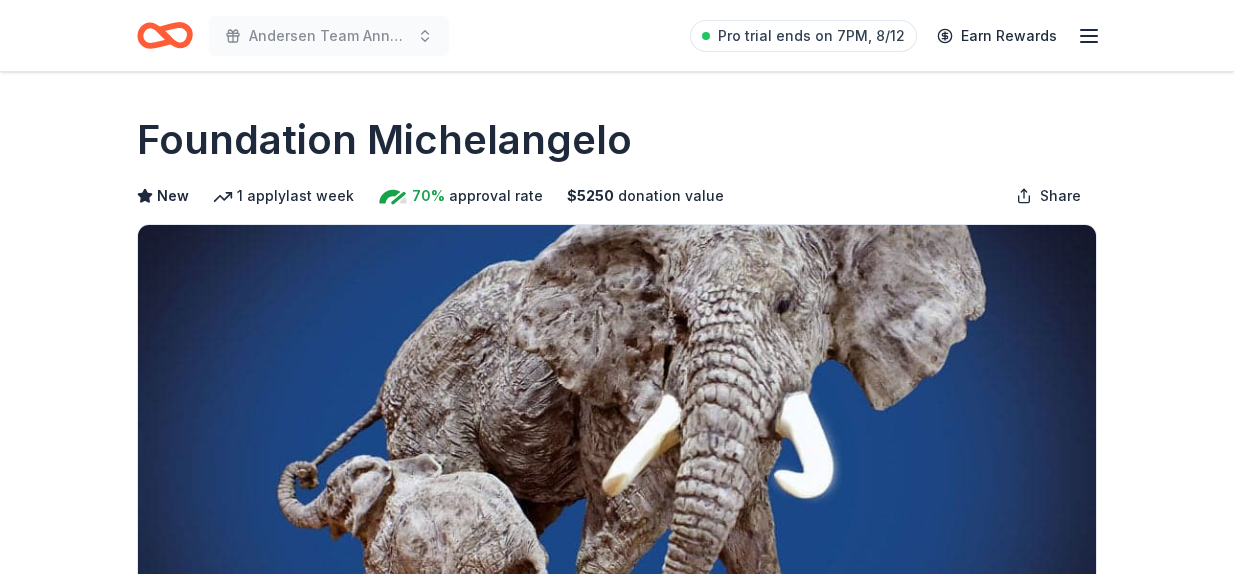 scroll, scrollTop: 0, scrollLeft: 0, axis: both 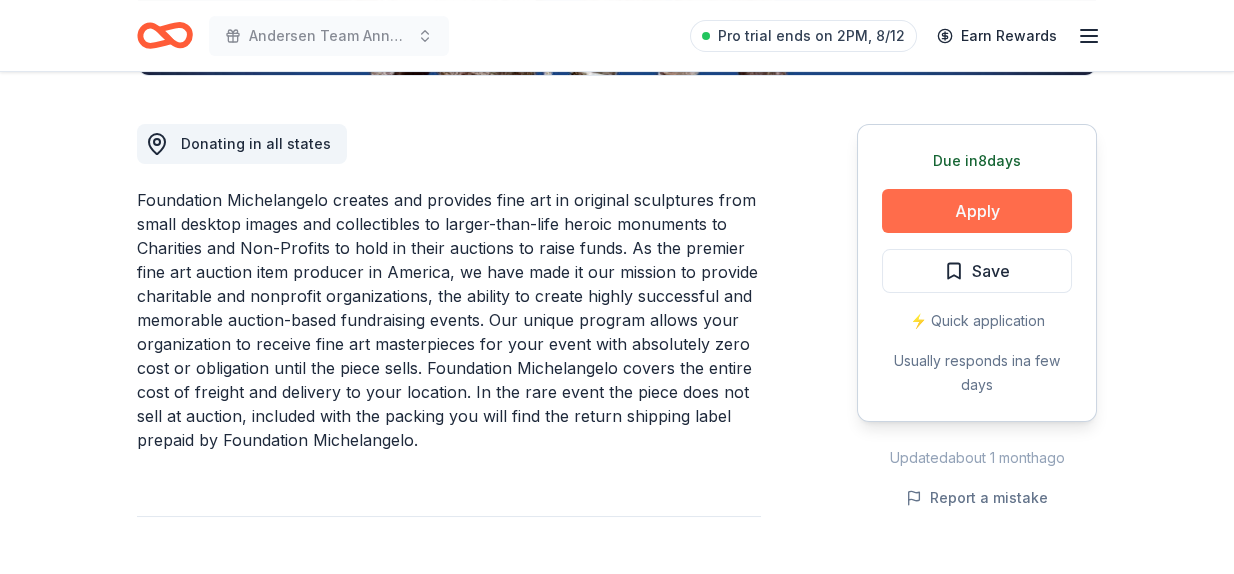 click on "Apply" at bounding box center (977, 211) 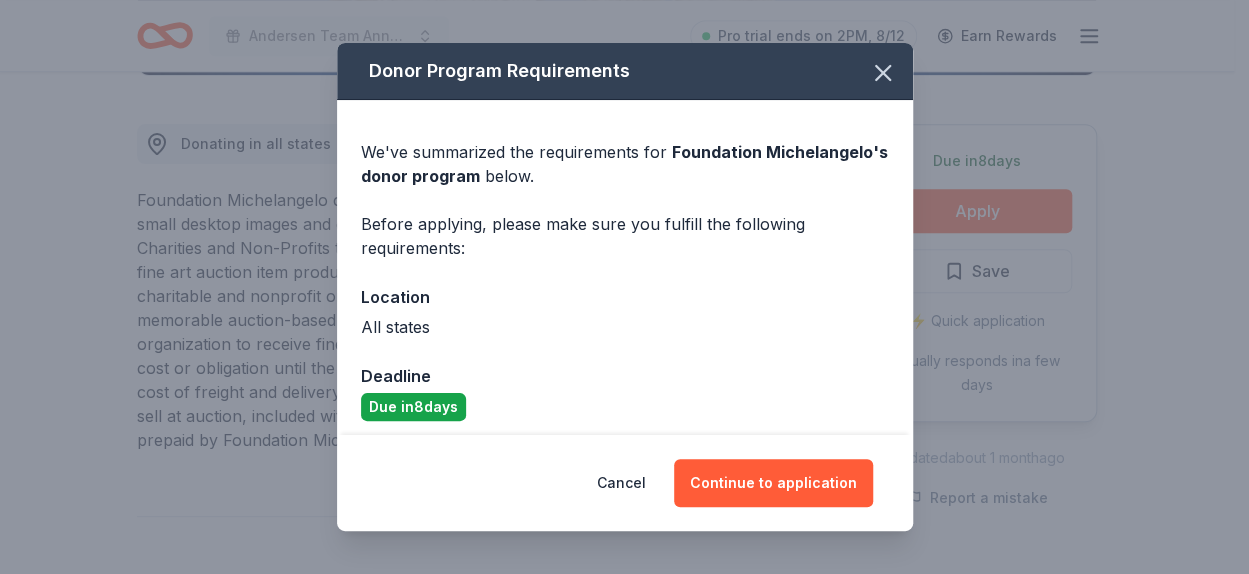 scroll, scrollTop: 10, scrollLeft: 0, axis: vertical 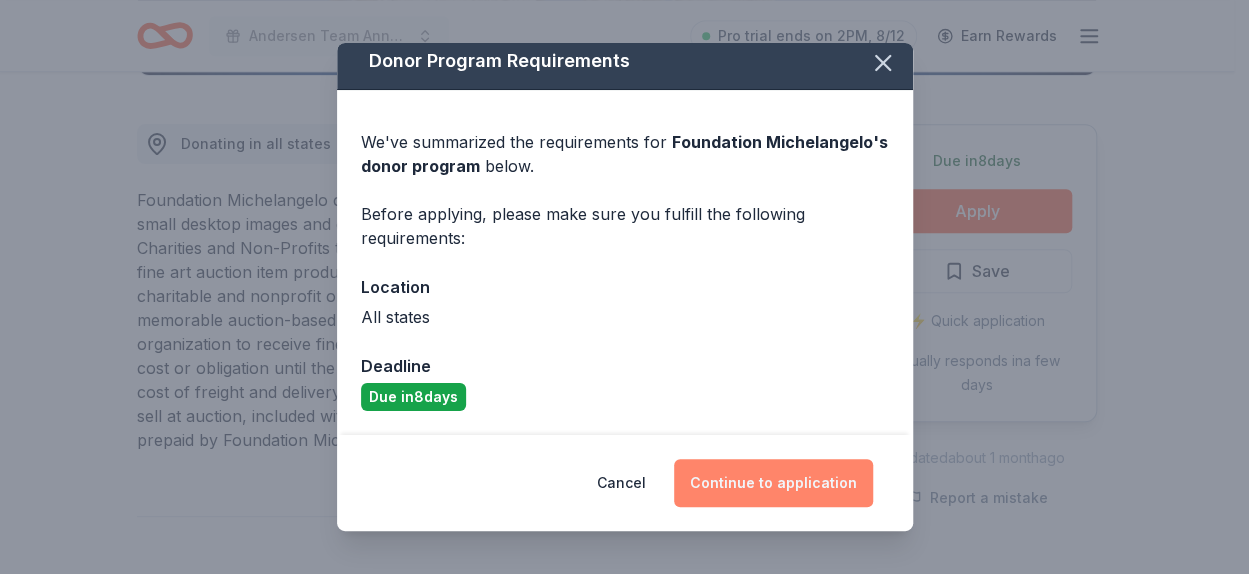 click on "Continue to application" at bounding box center (773, 483) 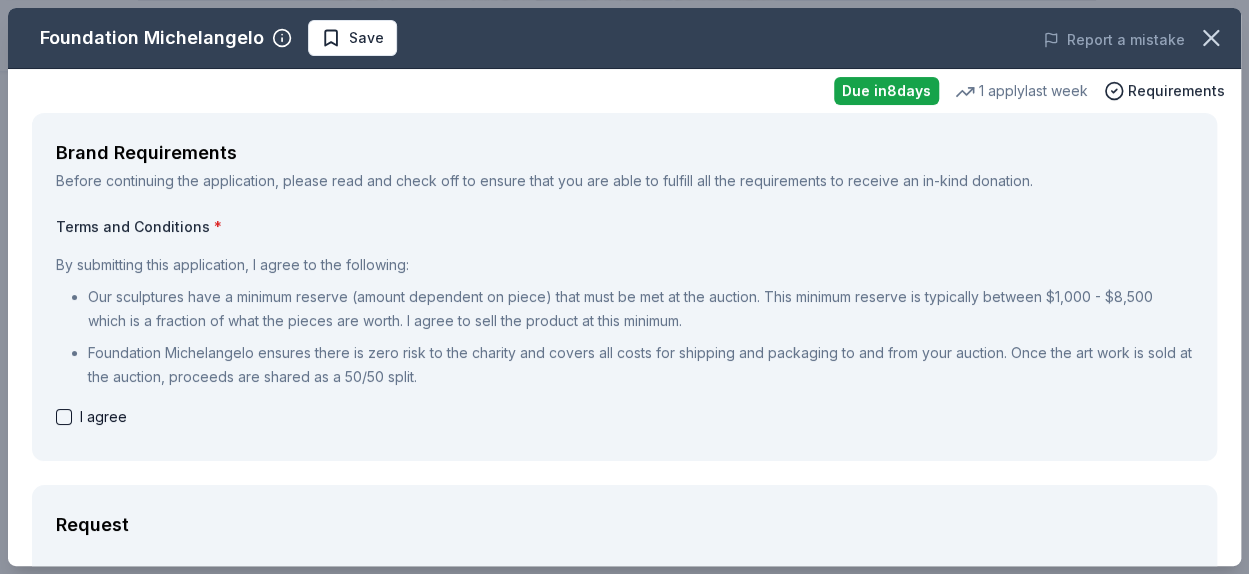 click at bounding box center (64, 417) 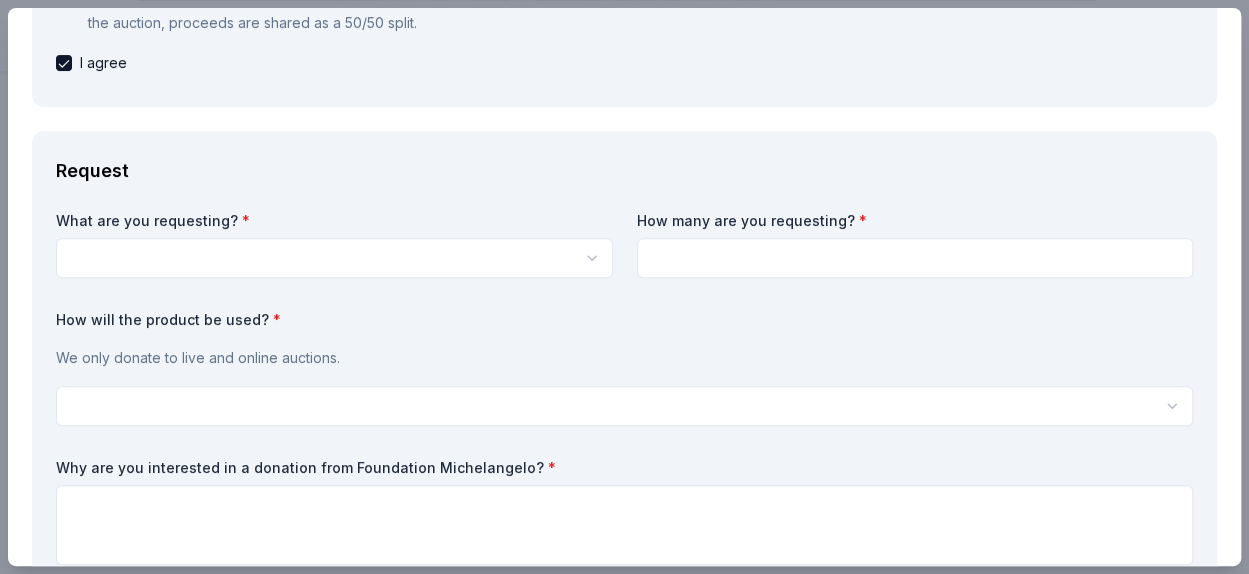 scroll, scrollTop: 360, scrollLeft: 0, axis: vertical 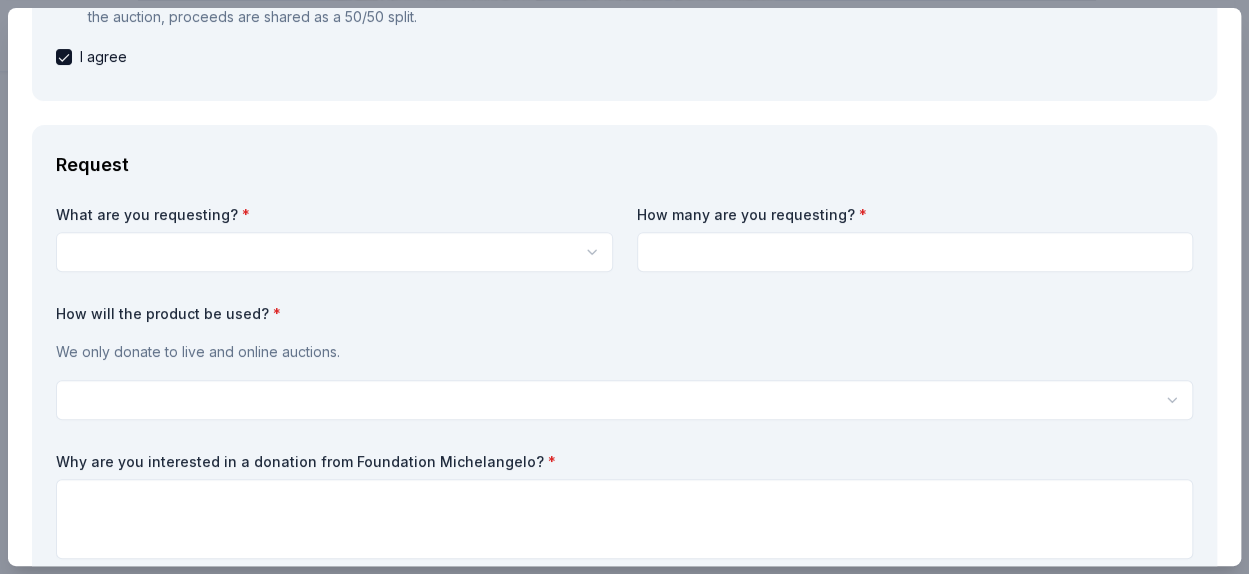 click on "Andersen Team Annual Charity Golf Outing Pro trial ends on 2PM, 8/12 Earn Rewards Due in  8  days Share Foundation Michelangelo New 1   apply  last week 70% approval rate $ 5250 donation value Share Donating in all states What they donate Limited edition bronze sculptures by famous artists (valued between $2k to $7k; proceeds will split 50/50) Auction & raffle Donation can be shipped to you Who they donate to Foundation Michelangelo  hasn ' t listed any preferences or eligibility criteria. Due in  8  days Apply Save ⚡️ Quick application Usually responds in  a few days Updated  about 1 month  ago Report a mistake 70% approval rate 70 % approved 30 % declined 0 % no response Foundation Michelangelo is  a generous donor :  they are likely to respond and approve your request if you fit their criteria. $ 5250 donation value (average) 40% 40% <1% 20% $0 → $4k $4k → $9k $9k → $13k $13k → $18k Foundation Michelangelo's donation is  variable :  New Be the first to review this company! Leave a review 1   8" at bounding box center (624, -245) 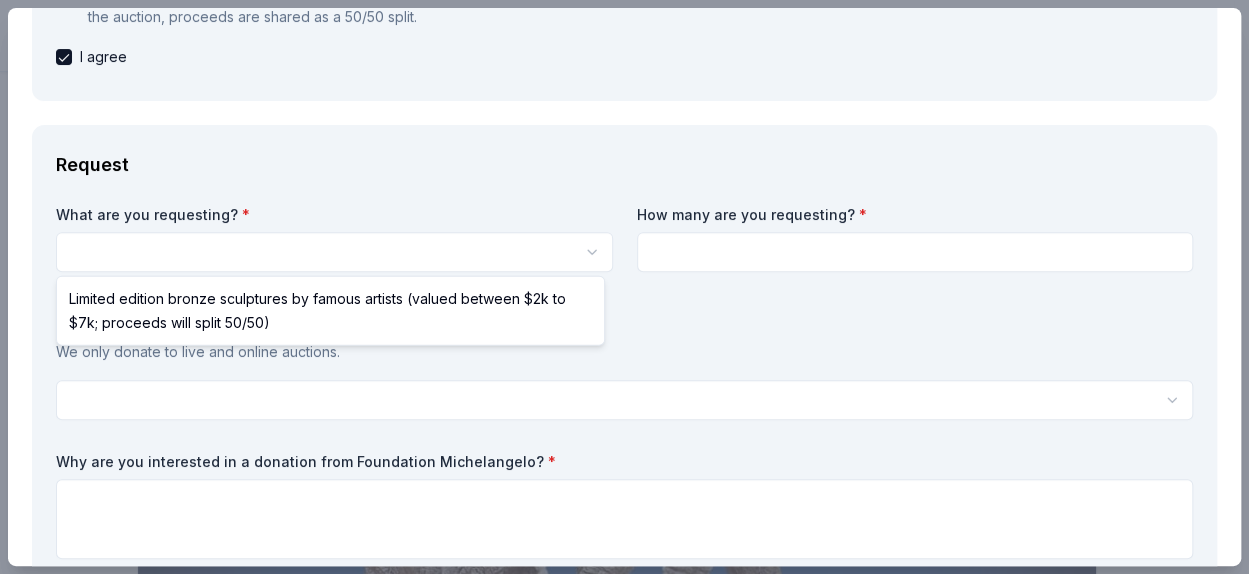 scroll, scrollTop: 0, scrollLeft: 0, axis: both 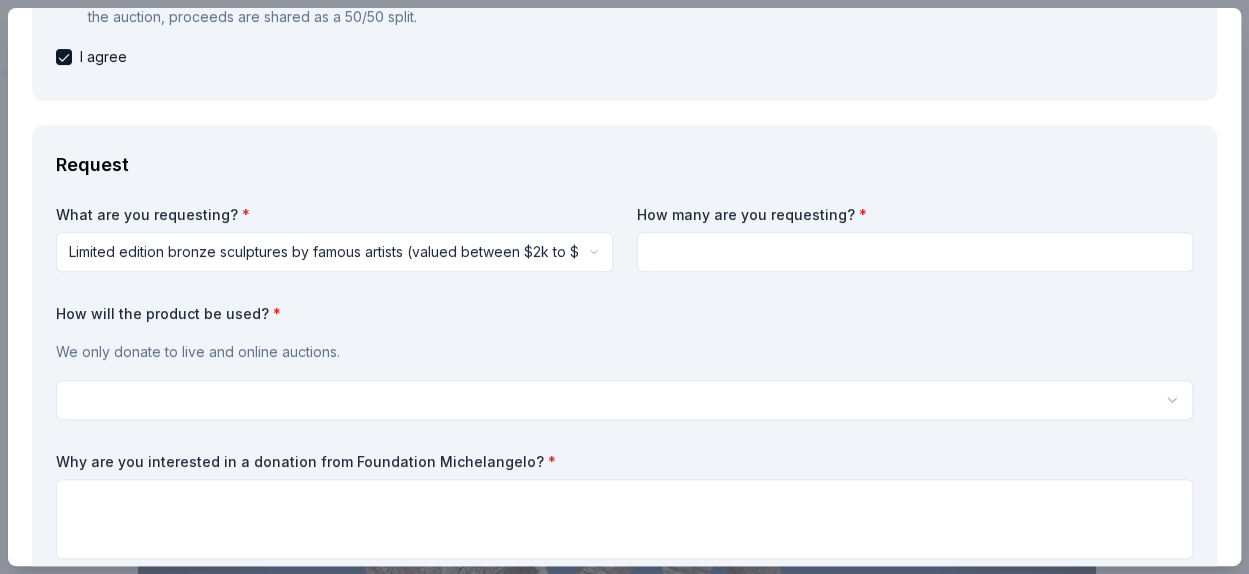 click at bounding box center [915, 252] 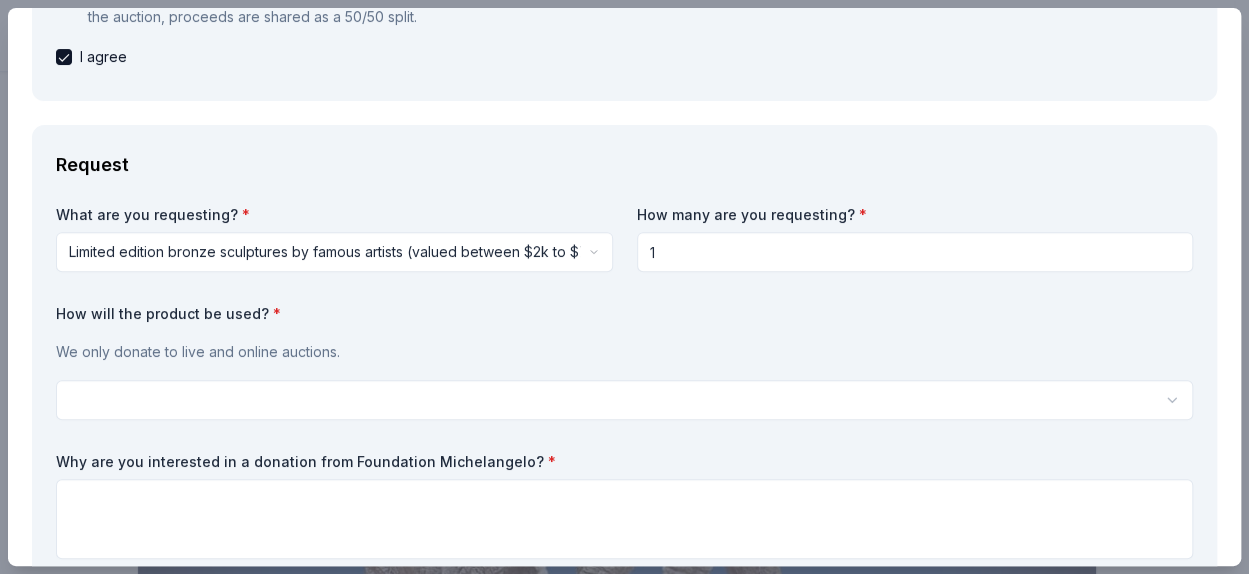 type on "1" 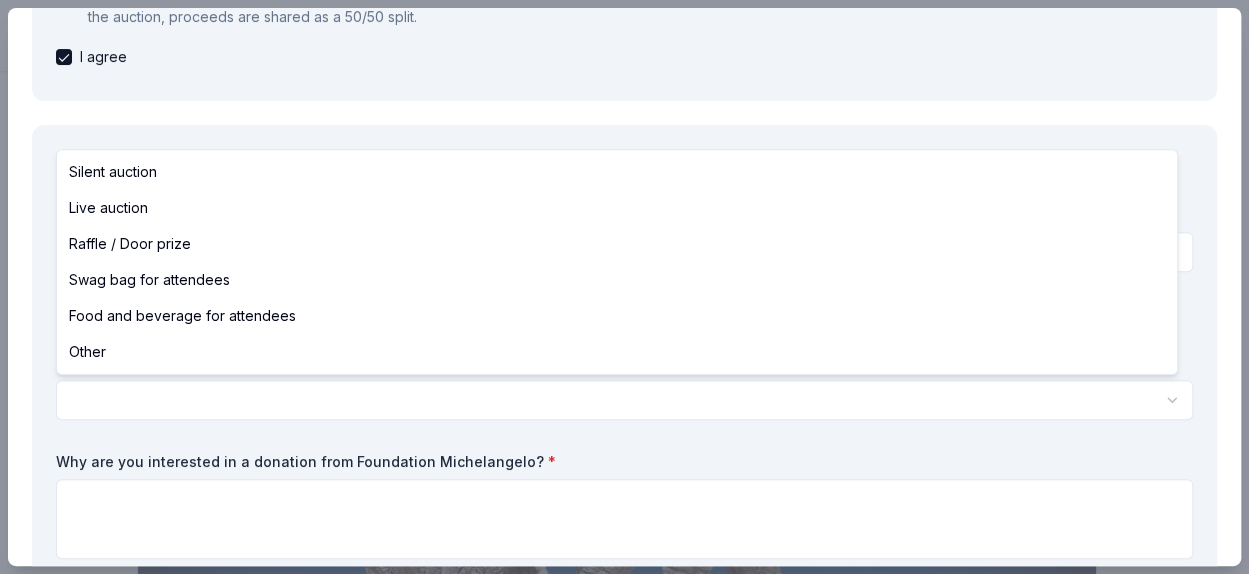 click on "Andersen Team Annual Charity Golf Outing Save Apply Due in  8  days Share Foundation Michelangelo New 1   apply  last week 70% approval rate $ 5250 donation value Share Donating in all states What they donate Limited edition bronze sculptures by famous artists (valued between $2k to $7k; proceeds will split 50/50) Auction & raffle Donation can be shipped to you Who they donate to Foundation Michelangelo  hasn ' t listed any preferences or eligibility criteria. Due in  8  days Apply Save ⚡️ Quick application Usually responds in  a few days Updated  about 1 month  ago Report a mistake 70% approval rate 70 % approved 30 % declined 0 % no response Foundation Michelangelo is  a generous donor :  they are likely to respond and approve your request if you fit their criteria. $ 5250 donation value (average) 40% 40% <1% 20% $0 → $4k $4k → $9k $9k → $13k $13k → $18k Foundation Michelangelo's donation is  variable :  extra time on your application could result in a larger donation. New Leave a review 1   8 8" at bounding box center [624, 287] 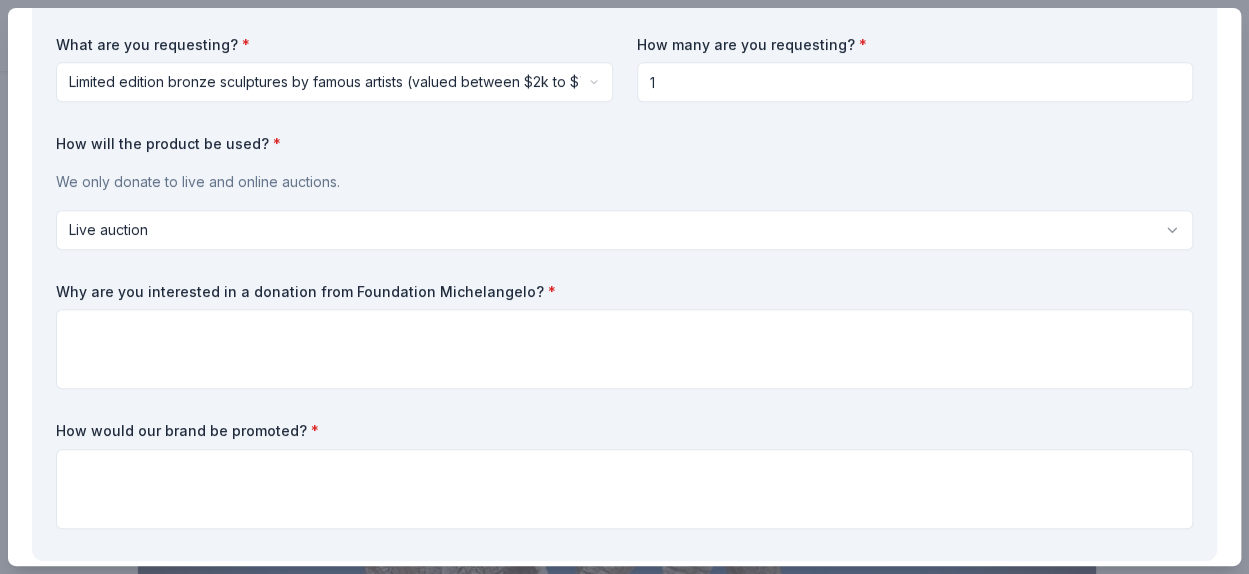 scroll, scrollTop: 536, scrollLeft: 0, axis: vertical 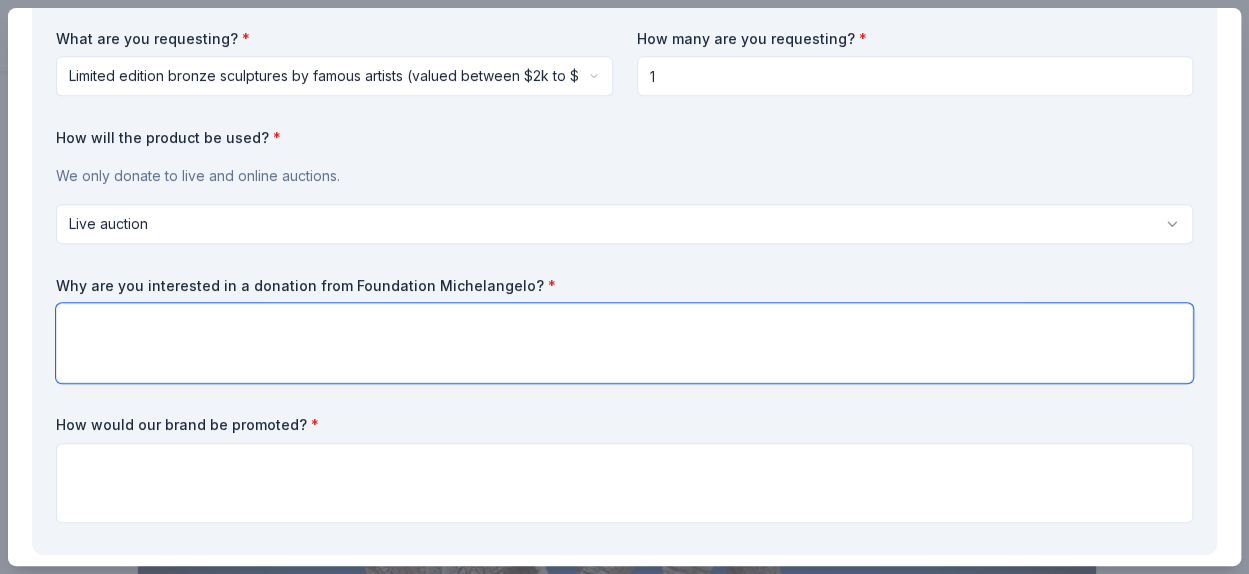 click at bounding box center (624, 343) 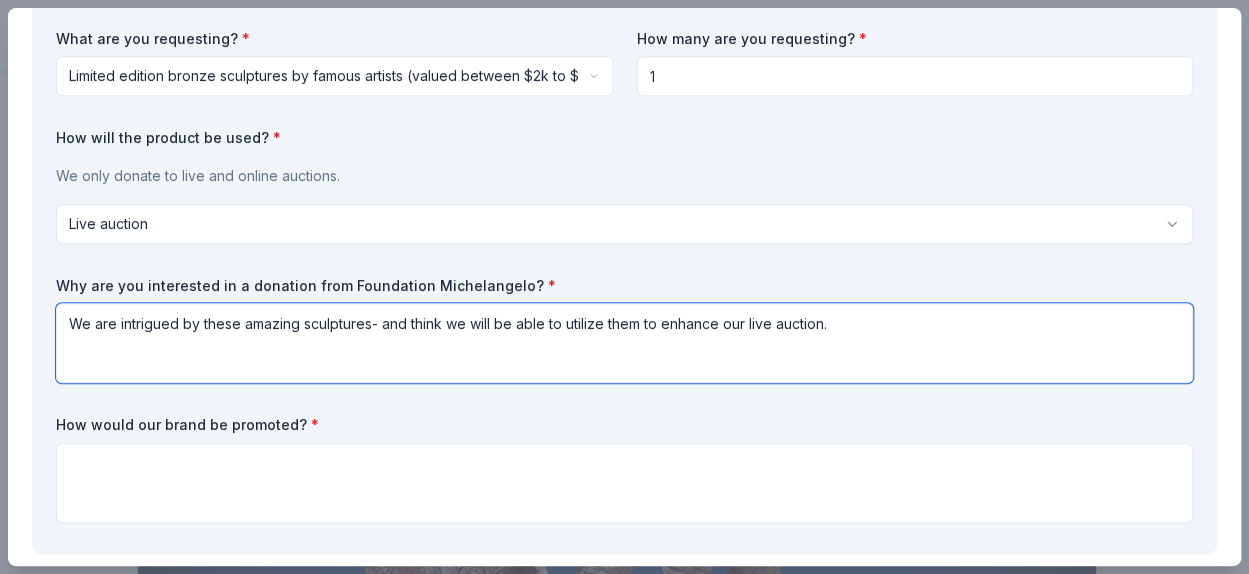 type on "We are intrigued by these amazing sculptures- and think we will be able to utilize them to enhance our live auction." 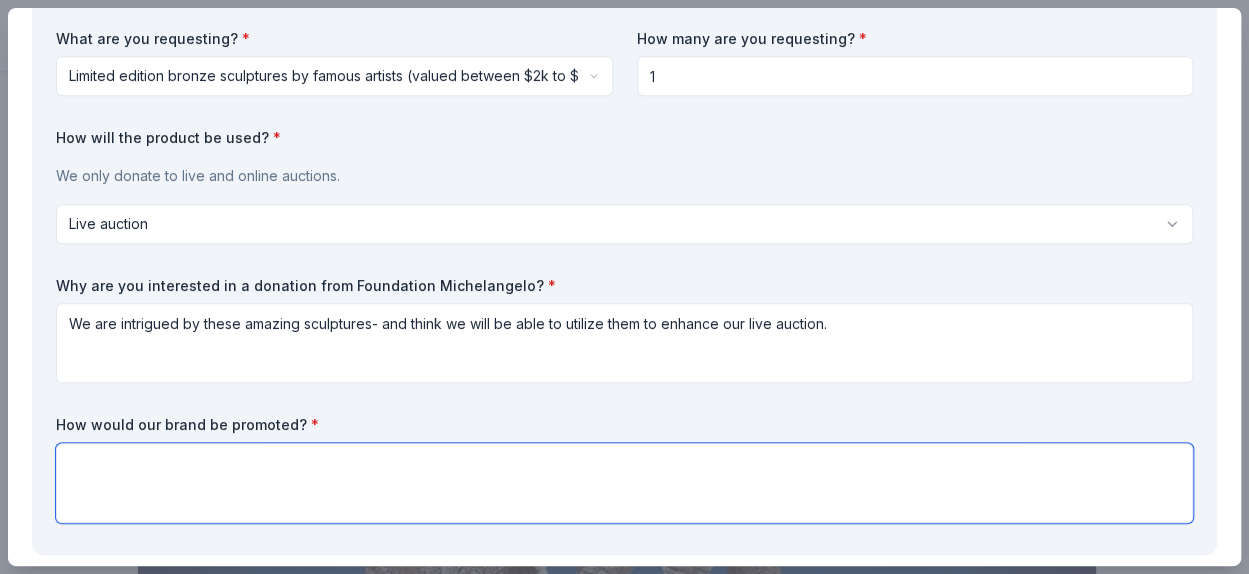 click at bounding box center (624, 483) 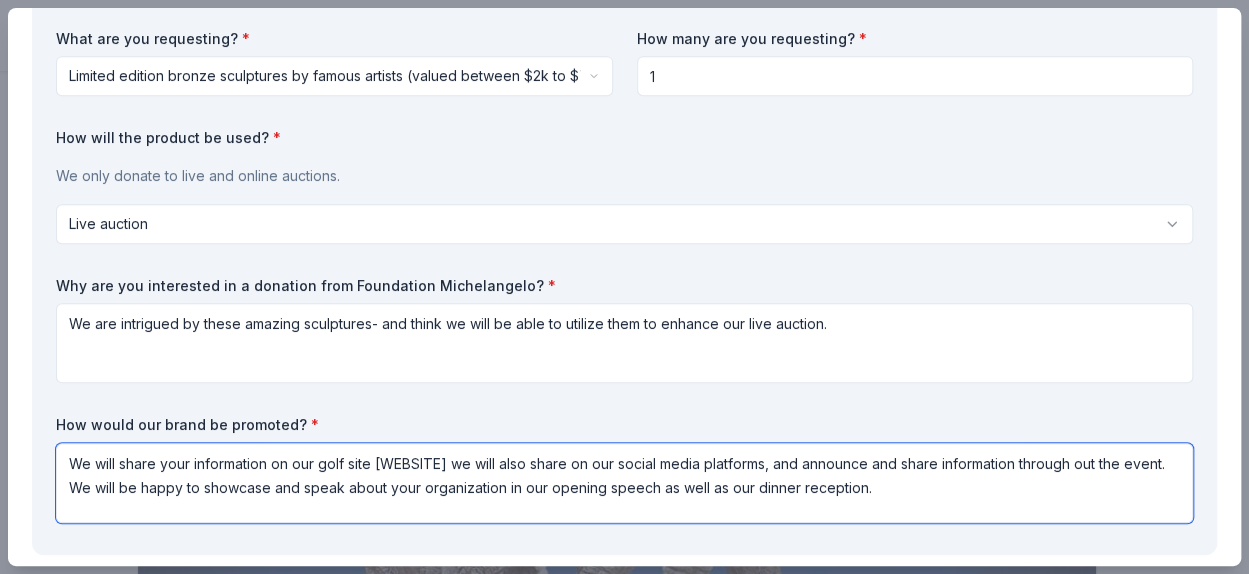 type on "We will share your information on our golf  site  andersenteamgolf.com we will also share on our social media platforms, and announce and share information through out the event.  We will be happy to showcase and speak about your organization in our opening speech as well as our dinner reception." 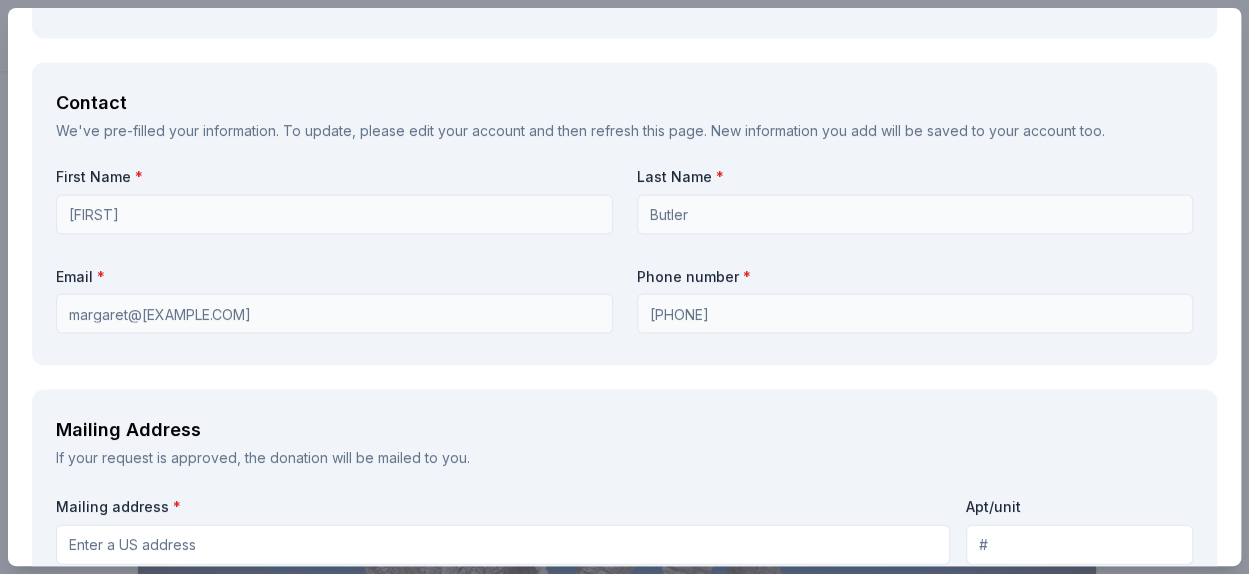 scroll, scrollTop: 1931, scrollLeft: 0, axis: vertical 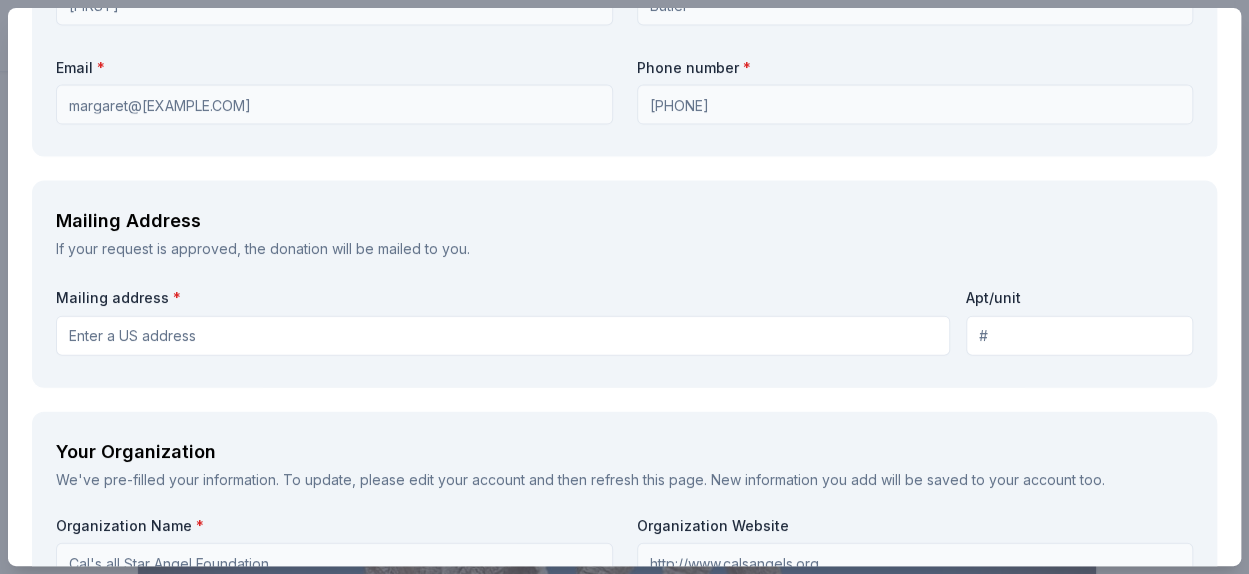 click on "Mailing address *" at bounding box center [503, 336] 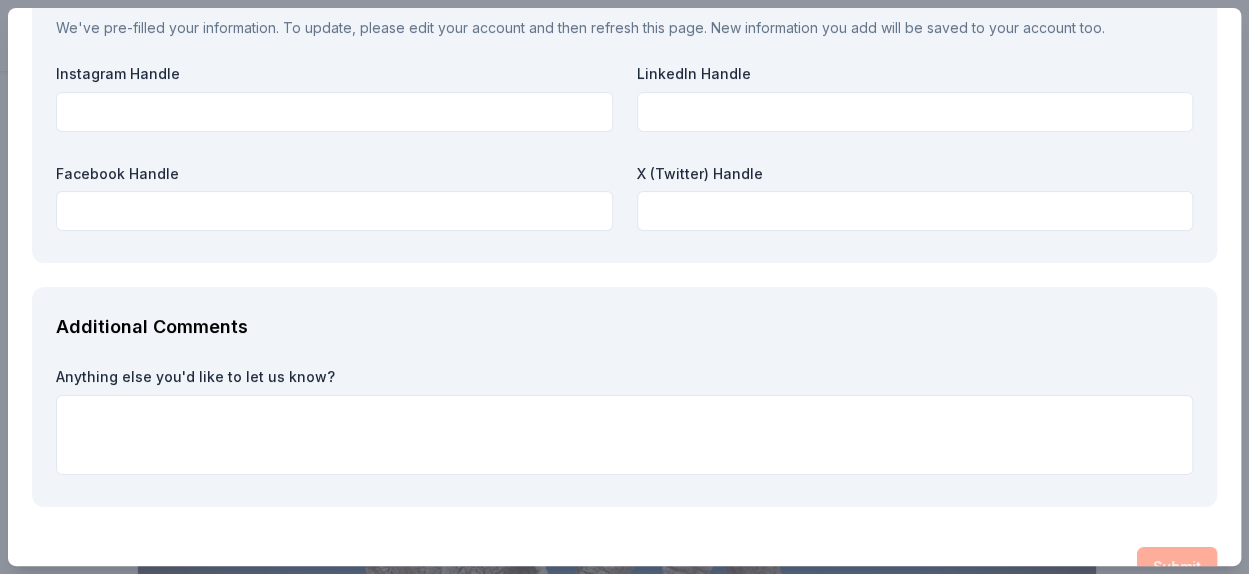 scroll, scrollTop: 3021, scrollLeft: 0, axis: vertical 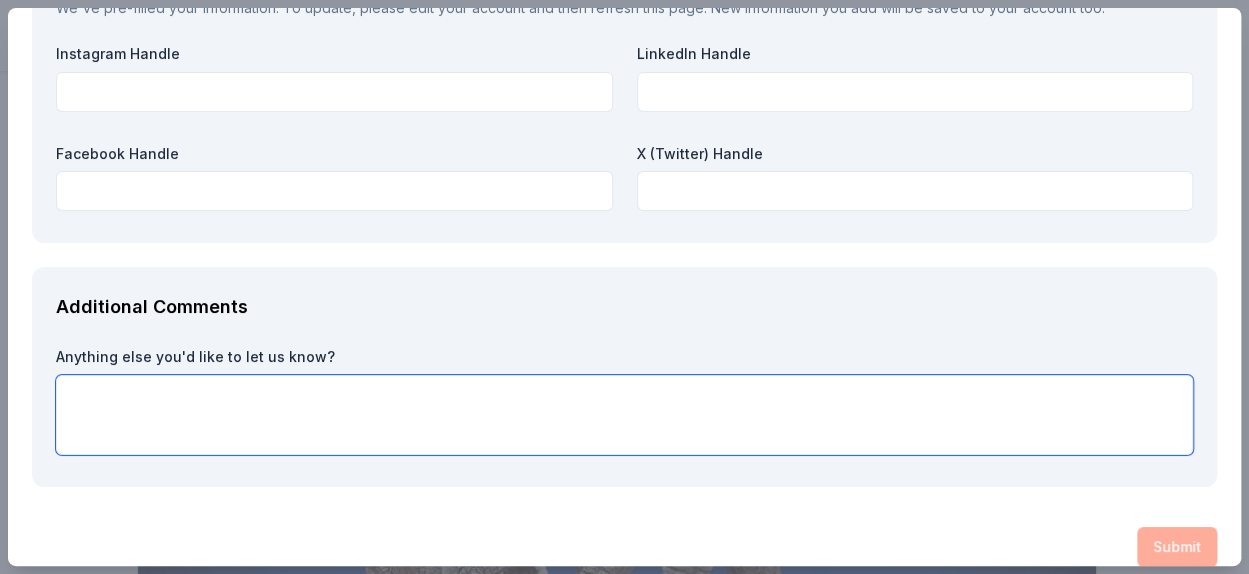 click at bounding box center (624, 415) 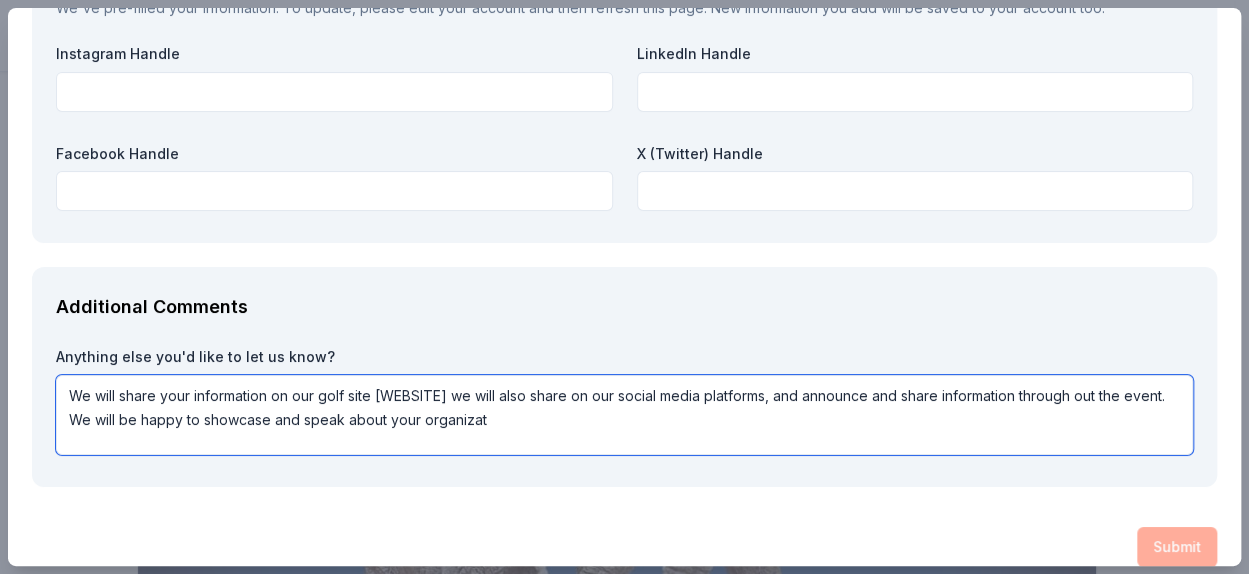 type on "We are so excited to perhaps be able to have your sculptures to auction off- we are trying to raise as much money as we can for this amazing organization." 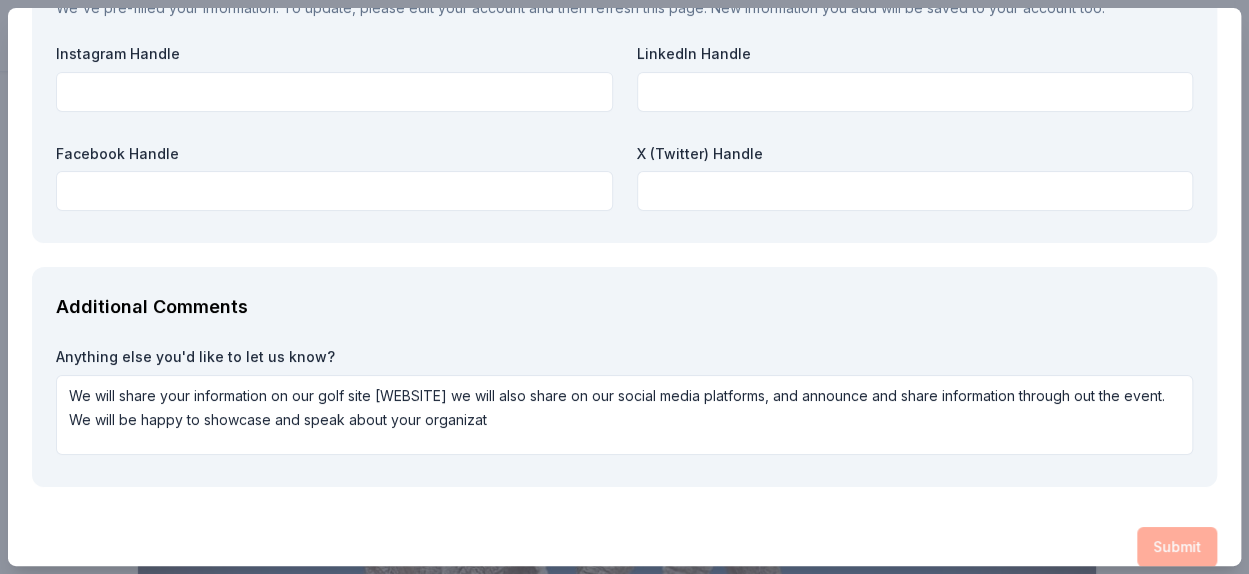 scroll, scrollTop: 3044, scrollLeft: 0, axis: vertical 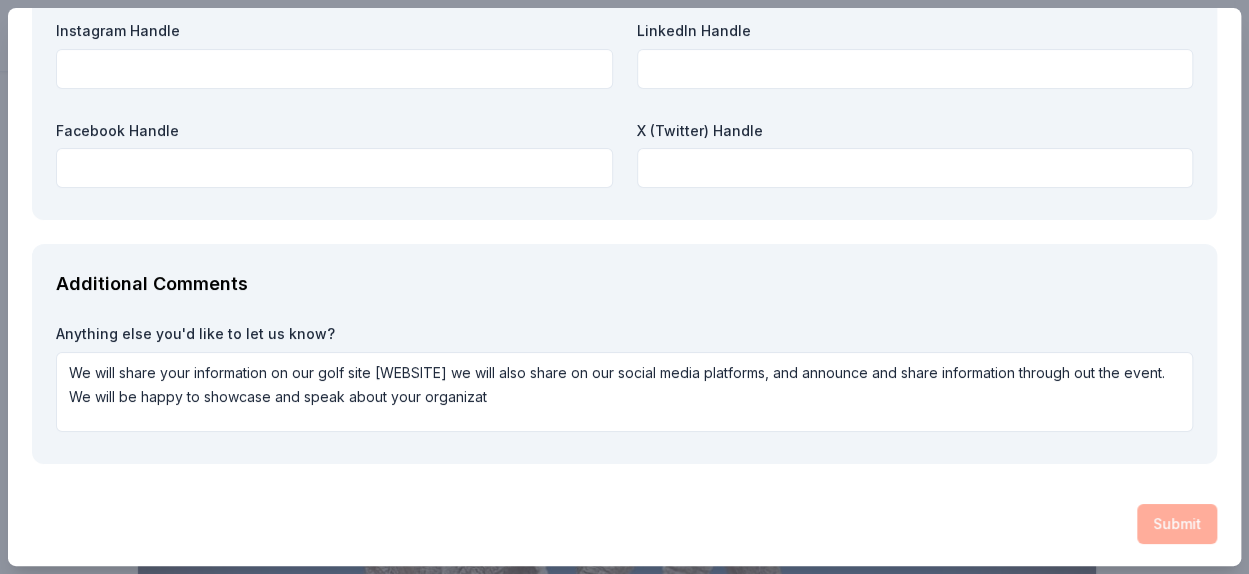 click on "Submit" at bounding box center (624, 524) 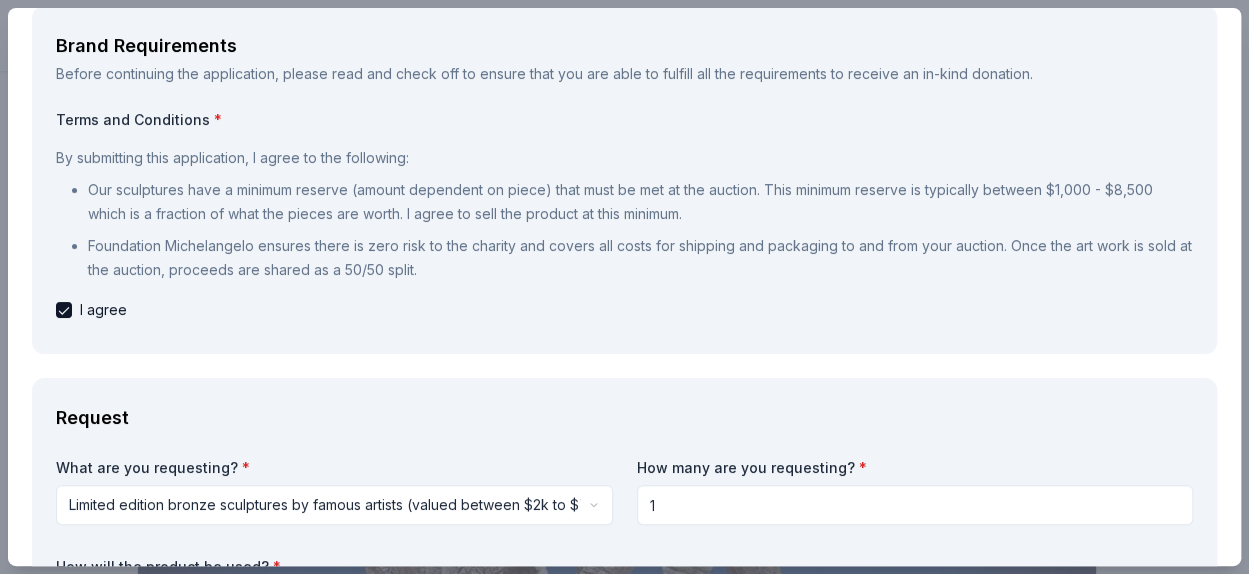 scroll, scrollTop: 113, scrollLeft: 0, axis: vertical 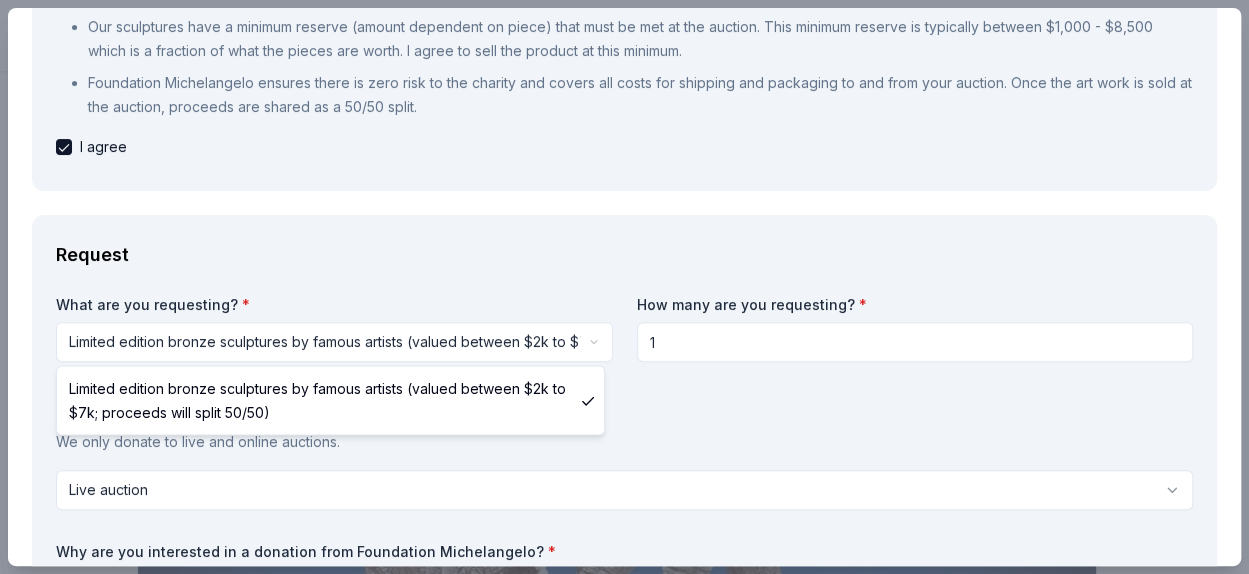 click on "Andersen Team Annual Charity Golf Outing Save Apply Due in  8  days Share Foundation Michelangelo New 1   apply  last week 70% approval rate $ 5250 donation value Share Donating in all states What they donate Limited edition bronze sculptures by famous artists (valued between $2k to $7k; proceeds will split 50/50) Auction & raffle Donation can be shipped to you Who they donate to Foundation Michelangelo  hasn ' t listed any preferences or eligibility criteria. Due in  8  days Apply Save ⚡️ Quick application Usually responds in  a few days Updated  about 1 month  ago Report a mistake 70% approval rate 70 % approved 30 % declined 0 % no response Foundation Michelangelo is  a generous donor :  they are likely to respond and approve your request if you fit their criteria. $ 5250 donation value (average) 40% 40% <1% 20% $0 → $4k $4k → $9k $9k → $13k $13k → $18k Foundation Michelangelo's donation is  variable :  extra time on your application could result in a larger donation. New Leave a review 1   8 8" at bounding box center [624, 287] 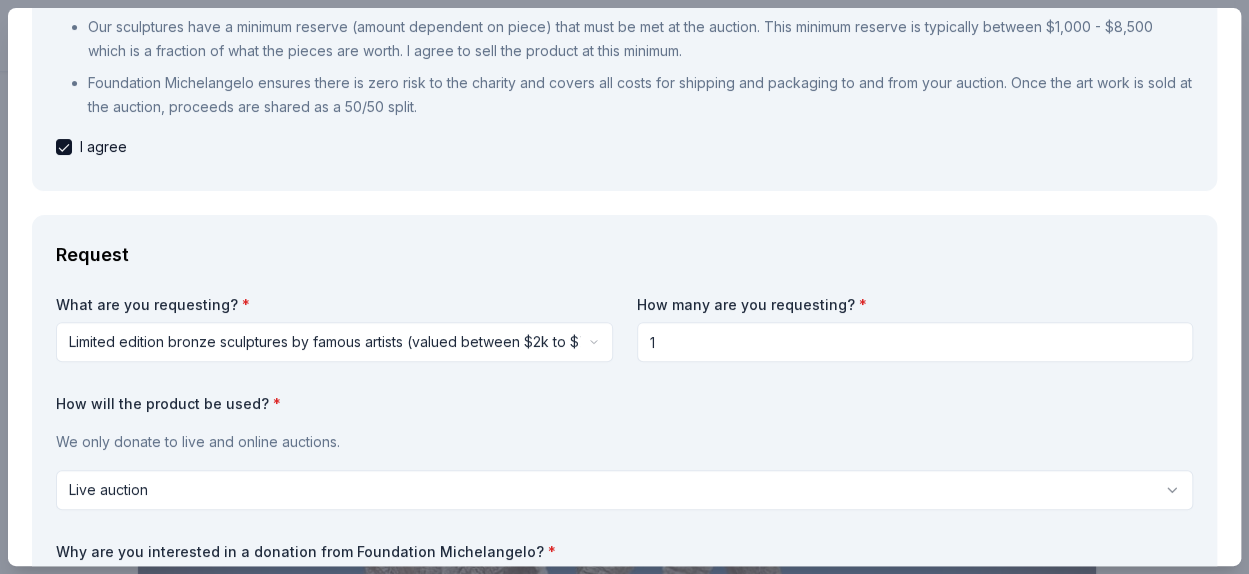 click on "Foundation Michelangelo Save Report a mistake Due in  8  days 1   apply  last week Requirements Brand Requirements Before continuing the application, please read and check off to ensure that you are able to fulfill all the requirements to receive an in-kind donation. Terms and Conditions * By submitting this application, I agree to the following:
Our sculptures have a minimum reserve (amount dependent on piece) that must be met at the auction. This minimum reserve is typically between $1,000 - $8,500 which is a fraction of what the pieces are worth. I agree to sell the product at this minimum.
Foundation Michelangelo ensures there is zero risk to the charity and covers all costs for shipping and packaging to and from your auction. Once the art work is sold at the auction, proceeds are shared as a 50/50 split.
I agree Request What are you requesting? * Limited edition bronze sculptures by famous artists (valued between $2k to $7k; proceeds will split 50/50) How many are you requesting? * 1 * *" at bounding box center (624, 287) 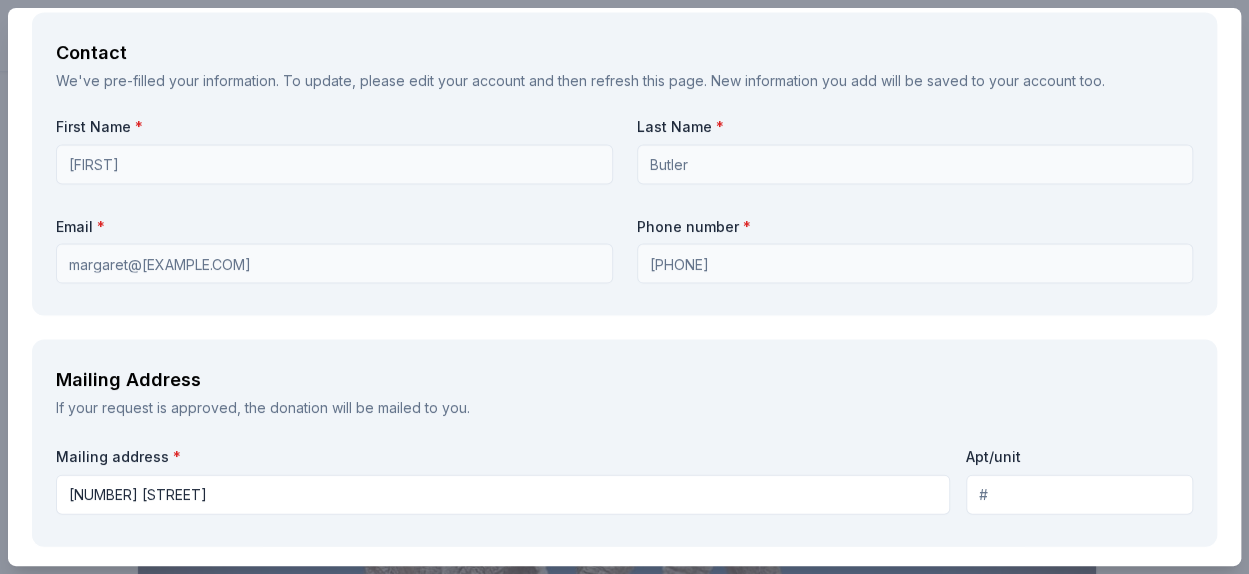 scroll, scrollTop: 1766, scrollLeft: 0, axis: vertical 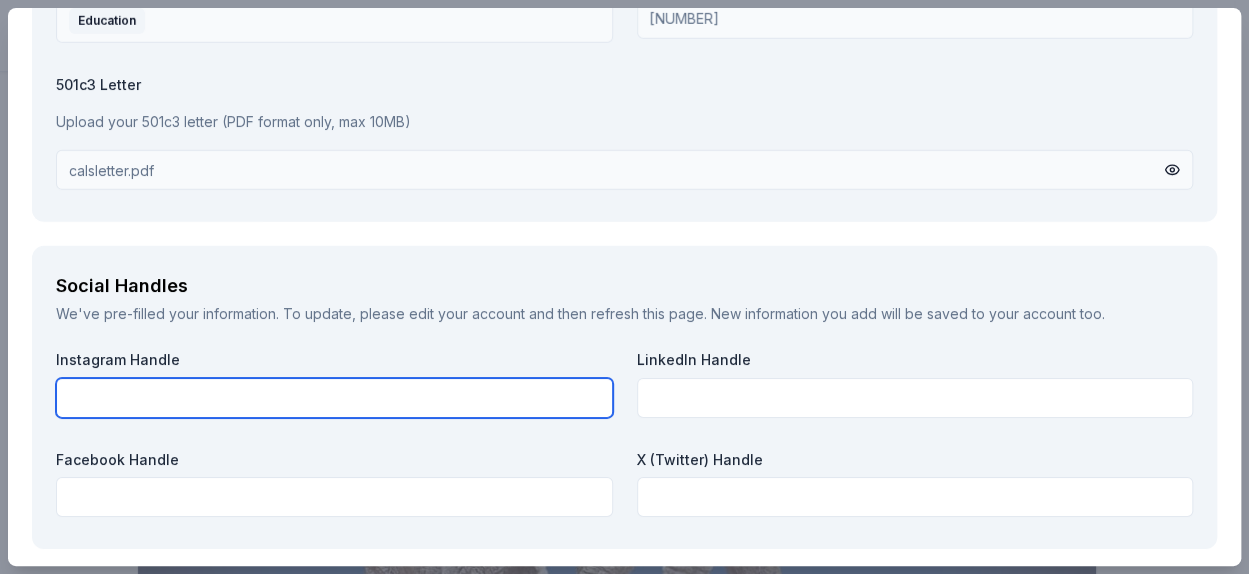 click at bounding box center [334, 398] 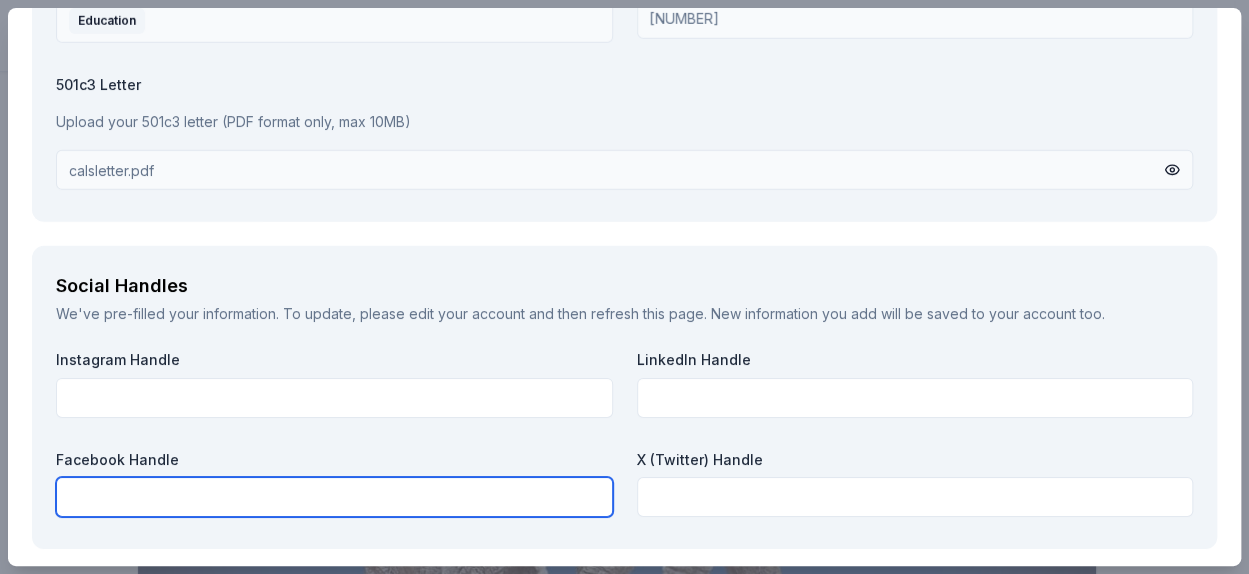 click at bounding box center [334, 497] 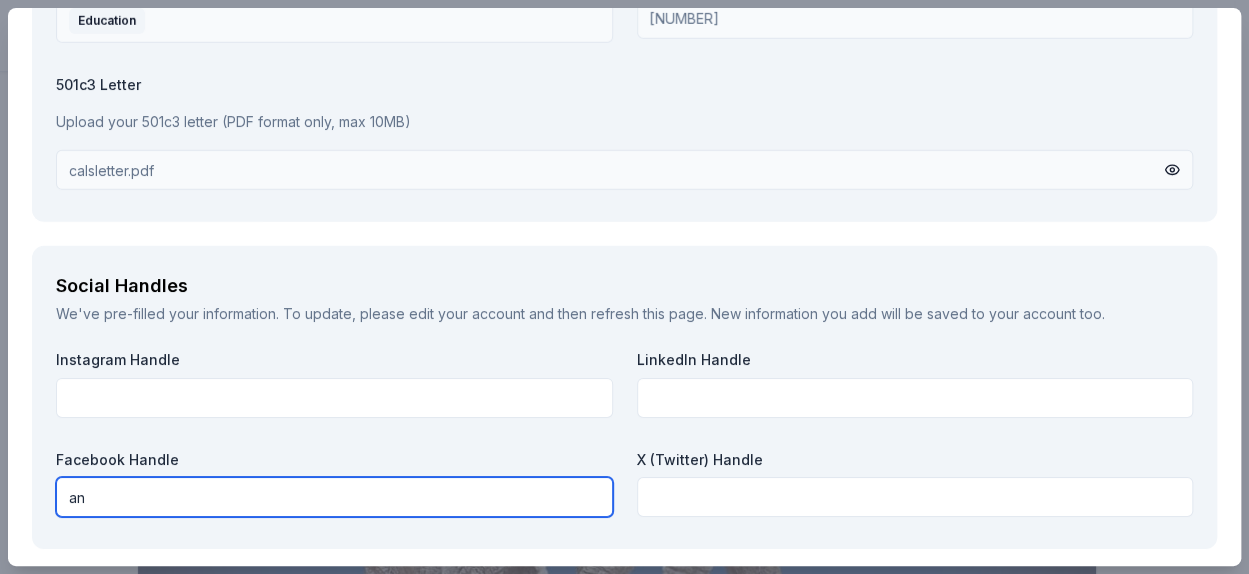 type on "a" 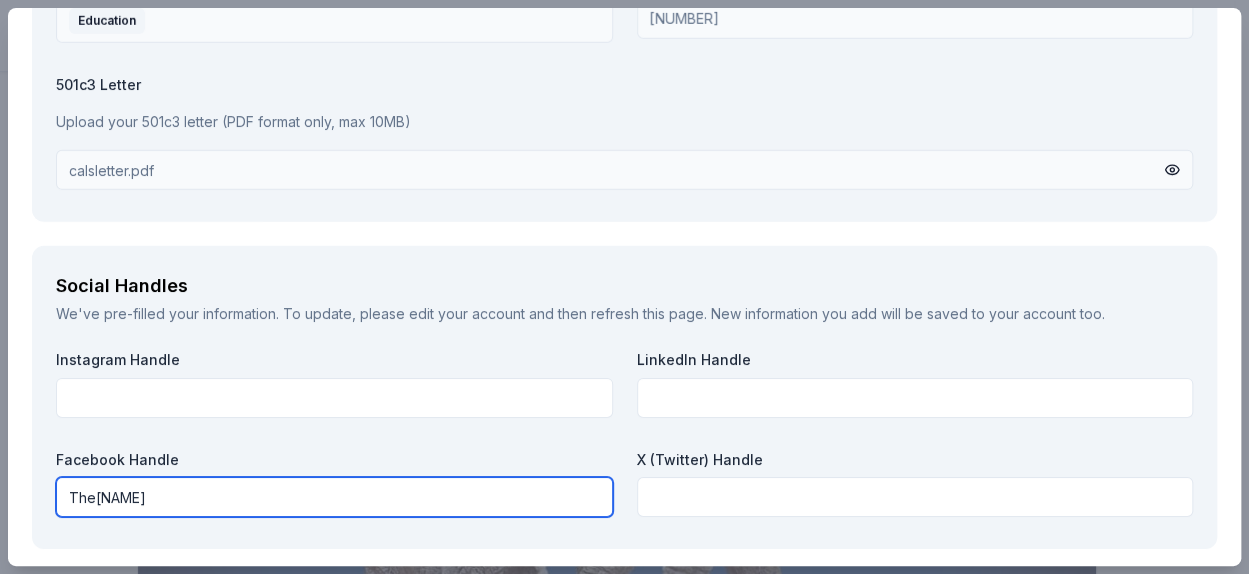 type on "TheAndersenteam" 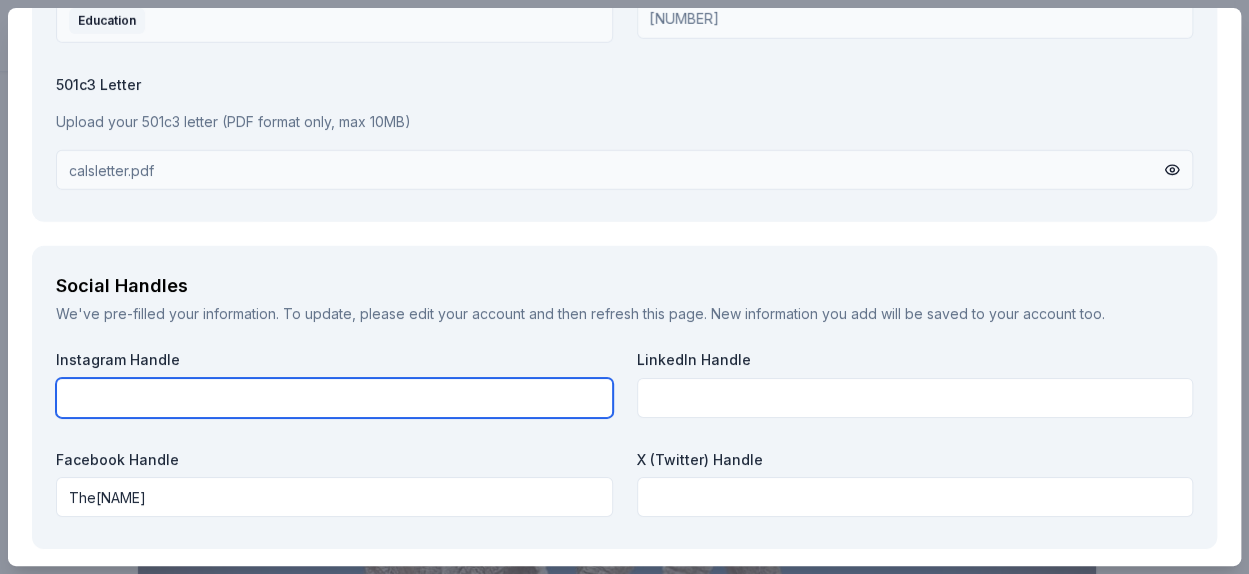 click at bounding box center (334, 398) 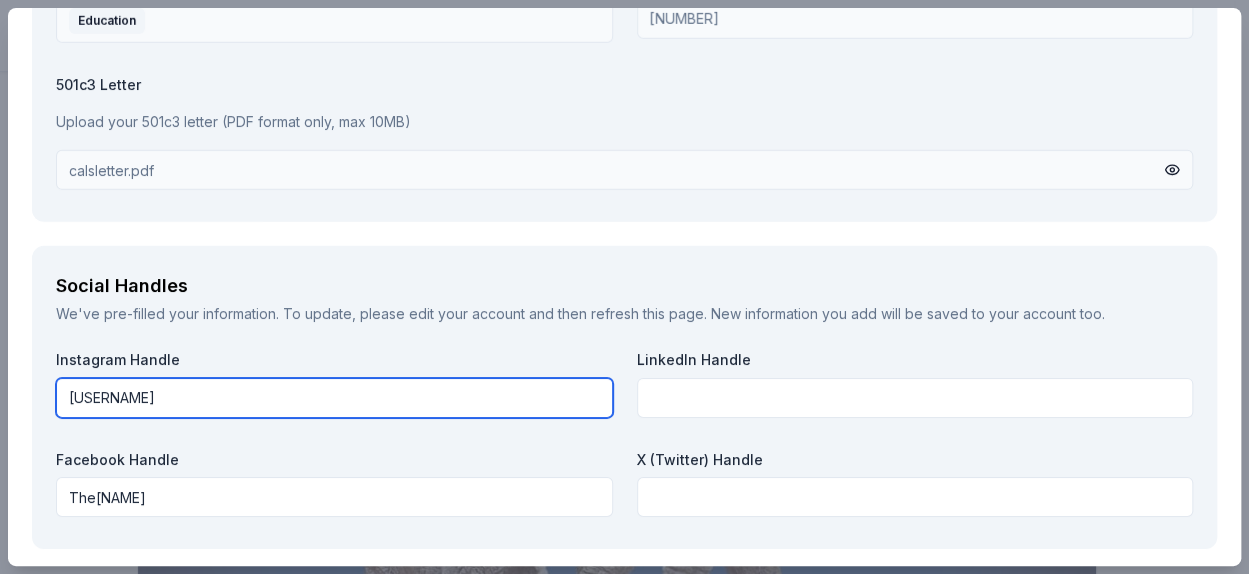 type on "@theandersenteam" 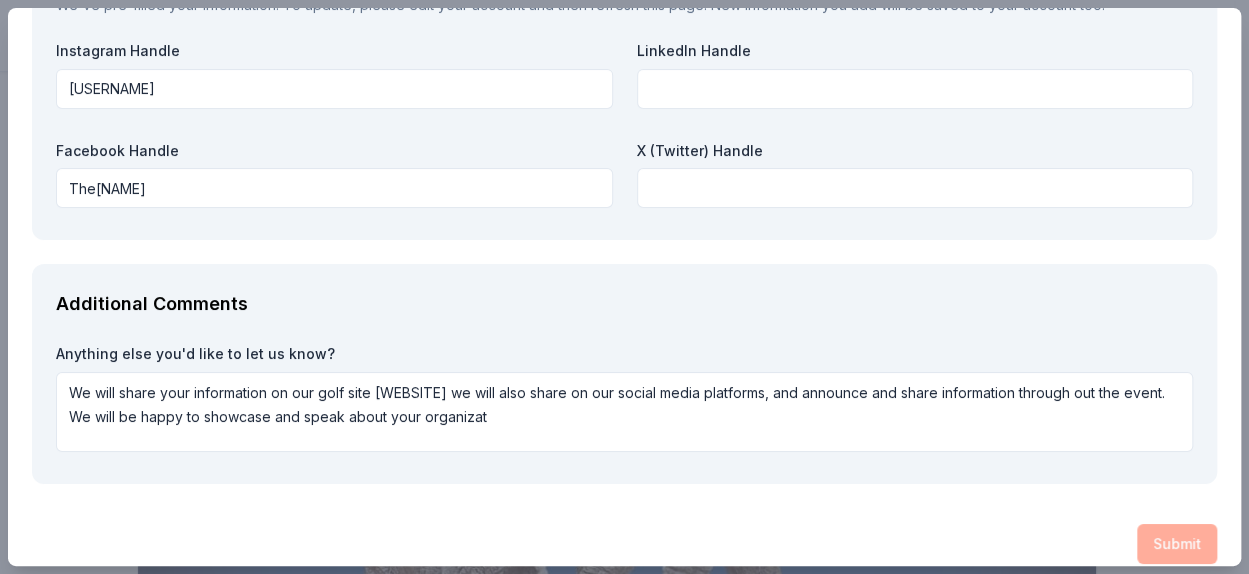 scroll, scrollTop: 3044, scrollLeft: 0, axis: vertical 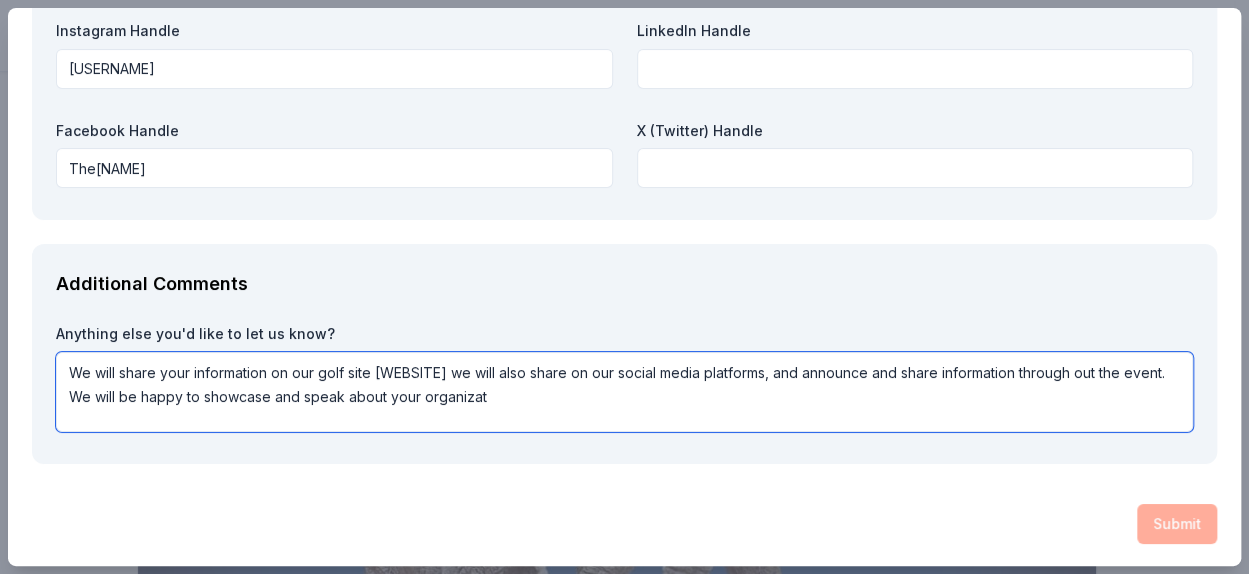 click on "We are so excited to perhaps be able to have your sculptures to auction off- we are trying to raise as much money as we can for this amazing organization." at bounding box center (624, 392) 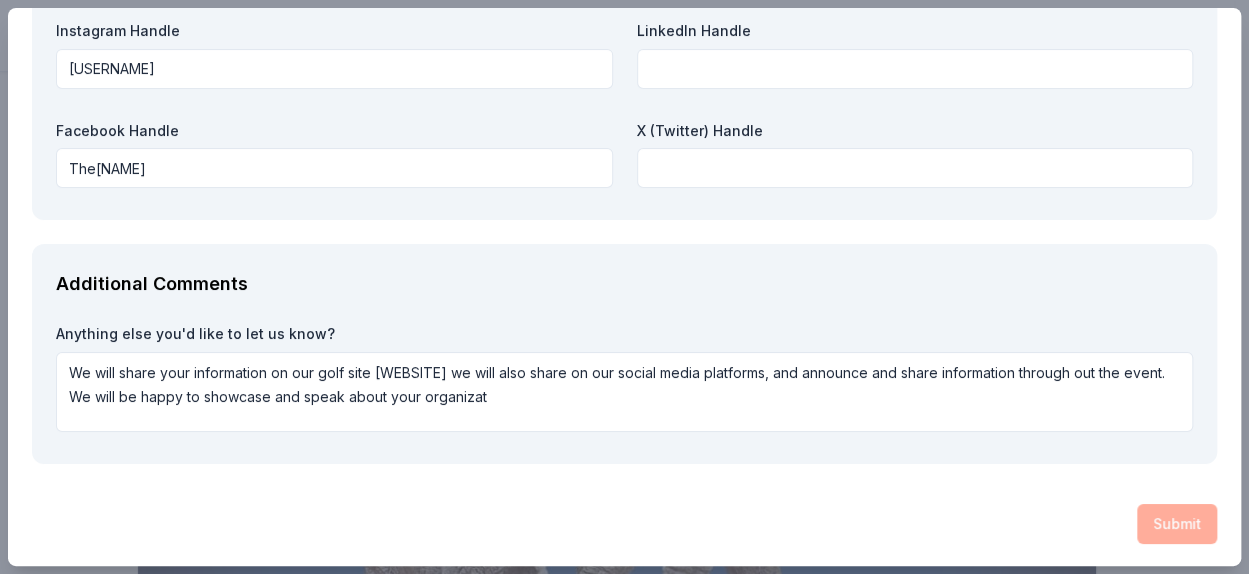 click on "Submit" at bounding box center (624, 524) 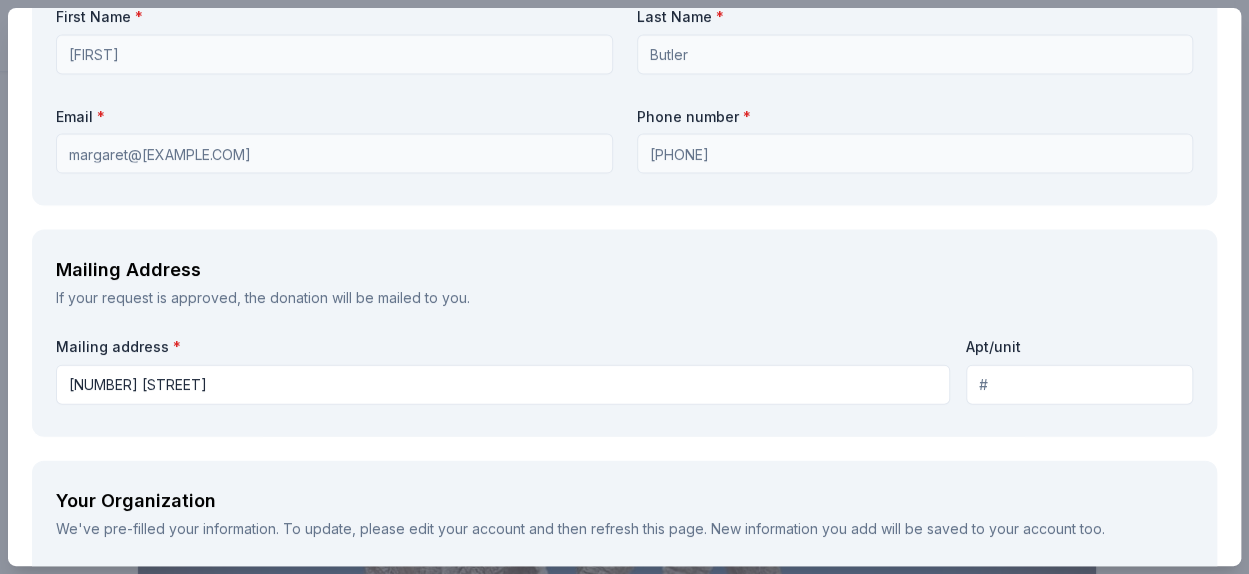 scroll, scrollTop: 1856, scrollLeft: 0, axis: vertical 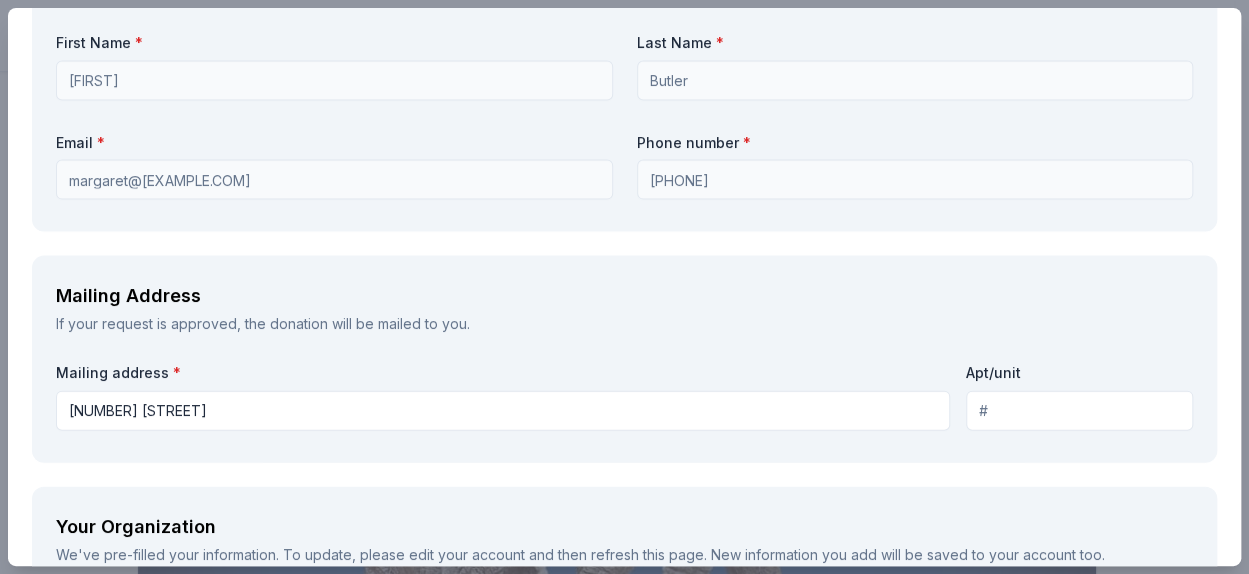 click on "15102 Lavergne" at bounding box center (503, 411) 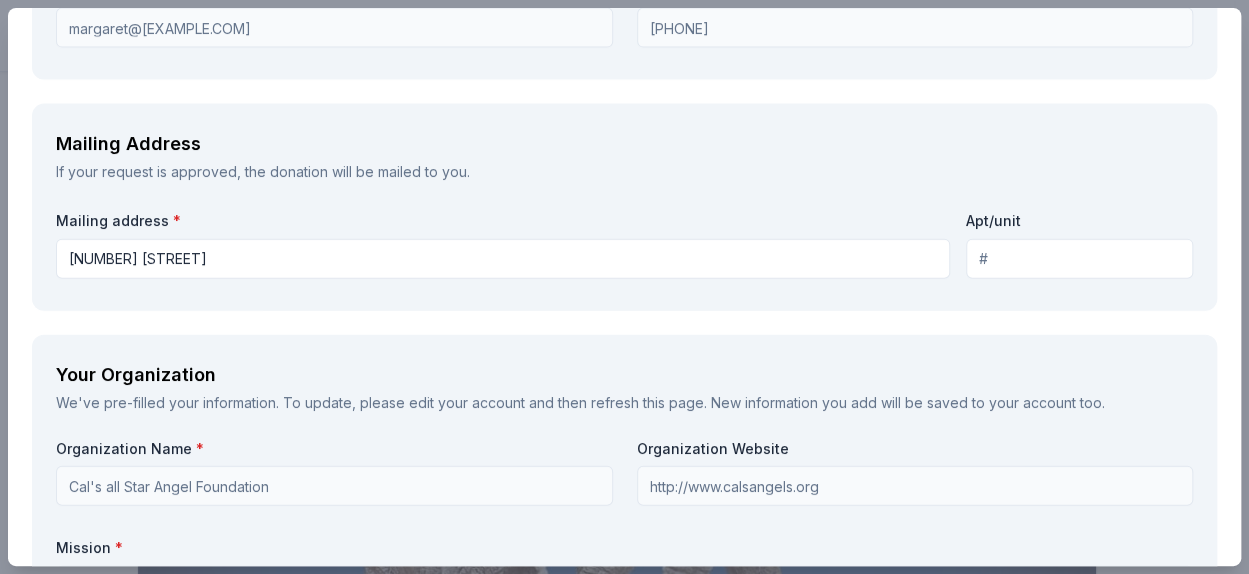 scroll, scrollTop: 2014, scrollLeft: 0, axis: vertical 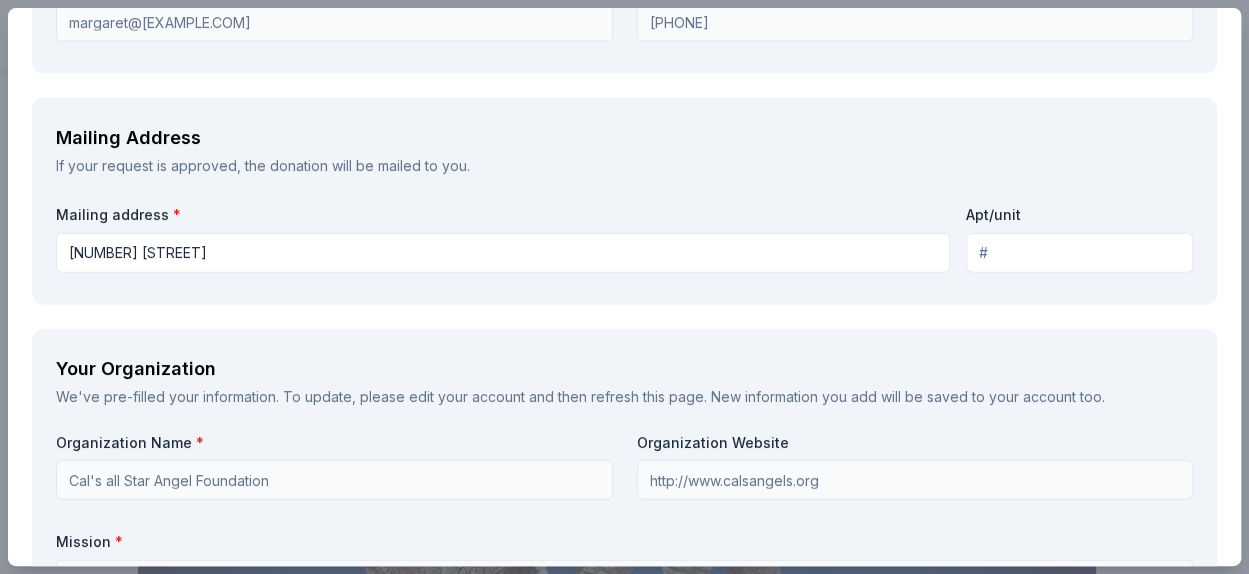 click on "15102 Lavergne" at bounding box center [503, 253] 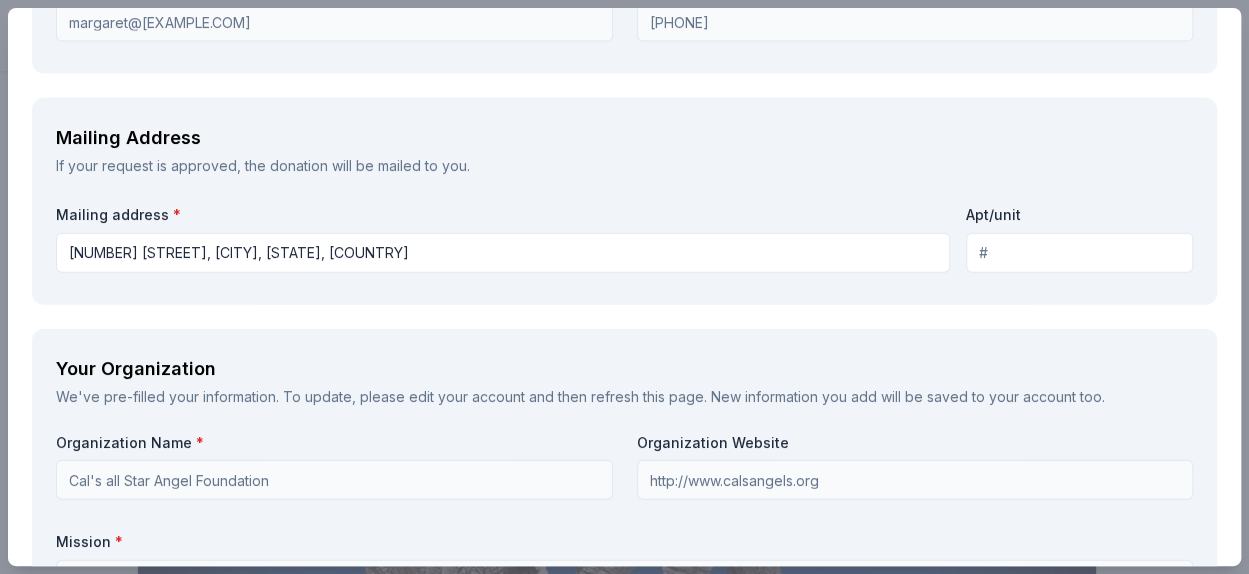 type on "15102 Lavergne Avenue, Oak Forest, IL, 60452" 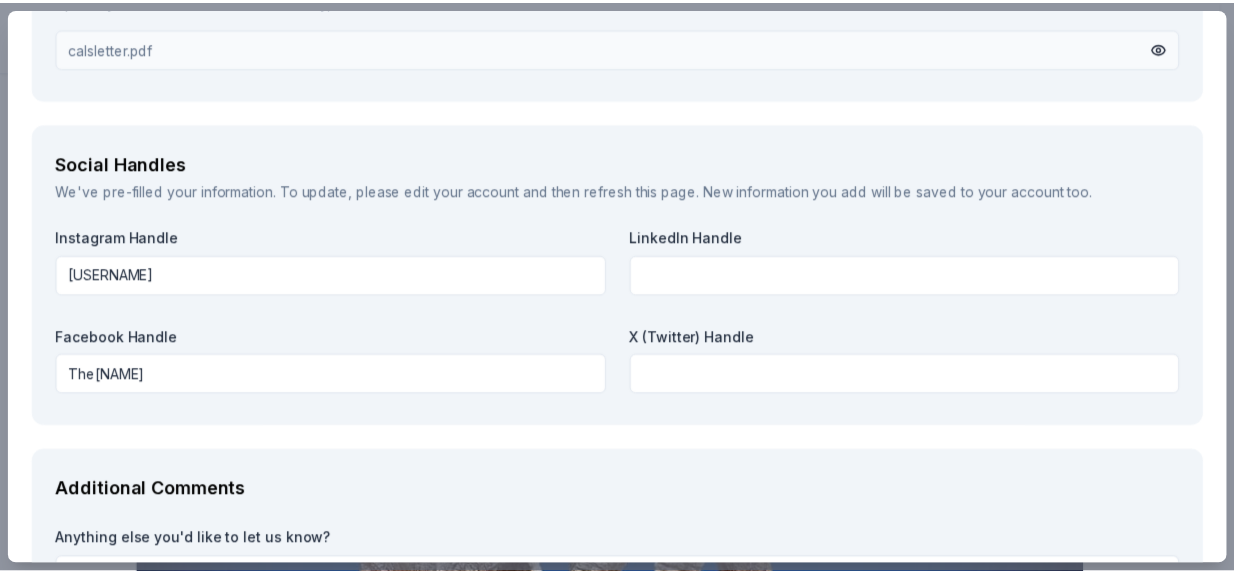 scroll, scrollTop: 3044, scrollLeft: 0, axis: vertical 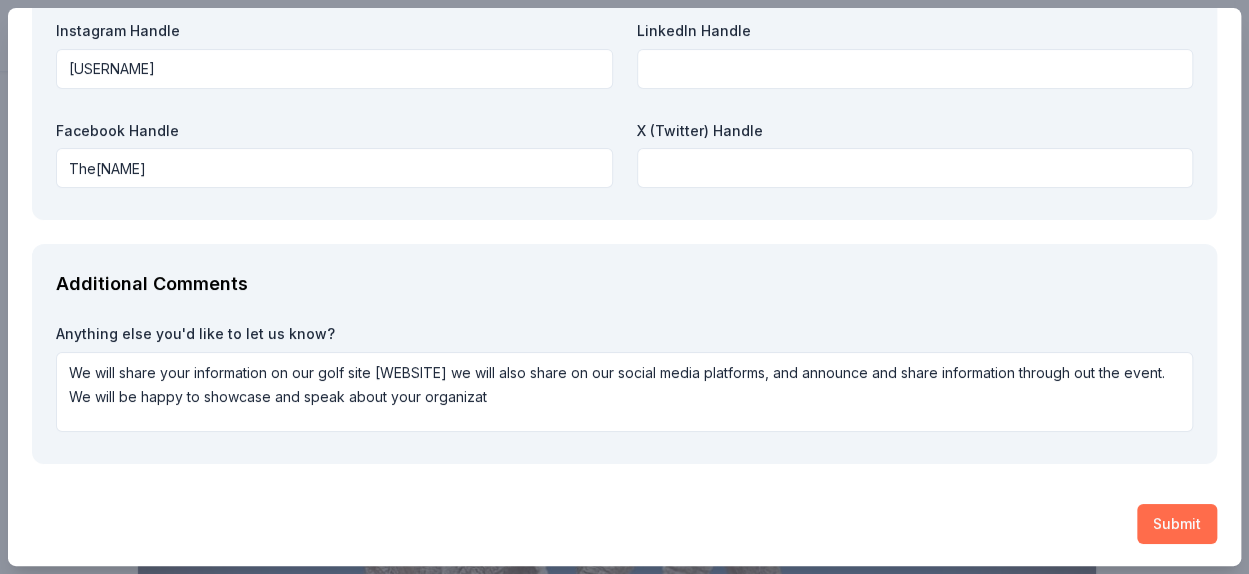 click on "Submit" at bounding box center (1177, 524) 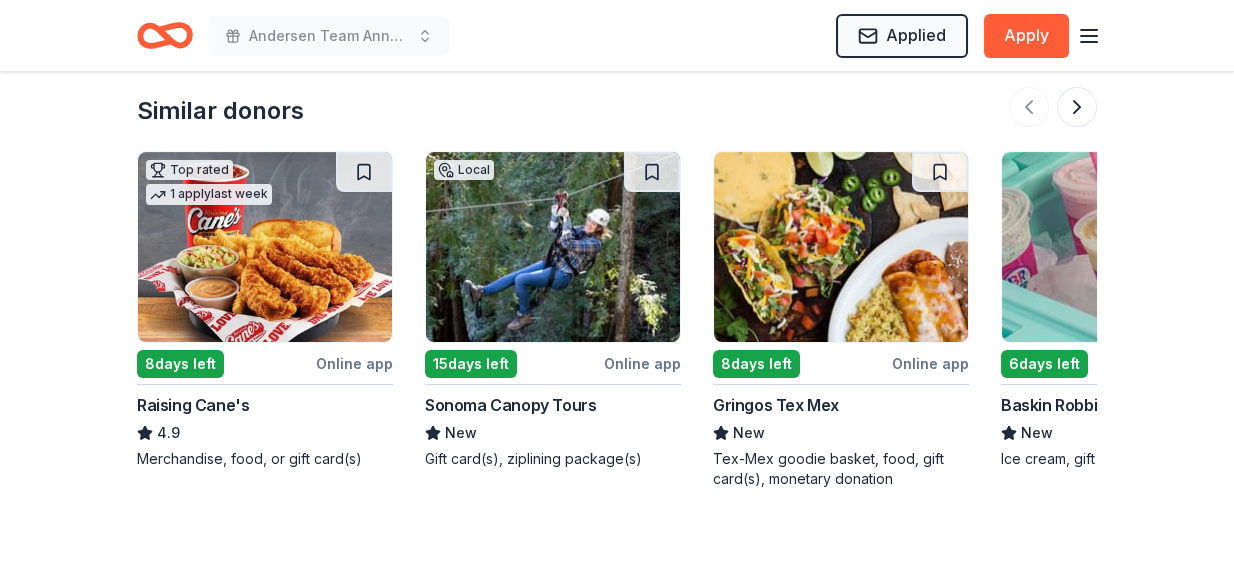 scroll, scrollTop: 2238, scrollLeft: 0, axis: vertical 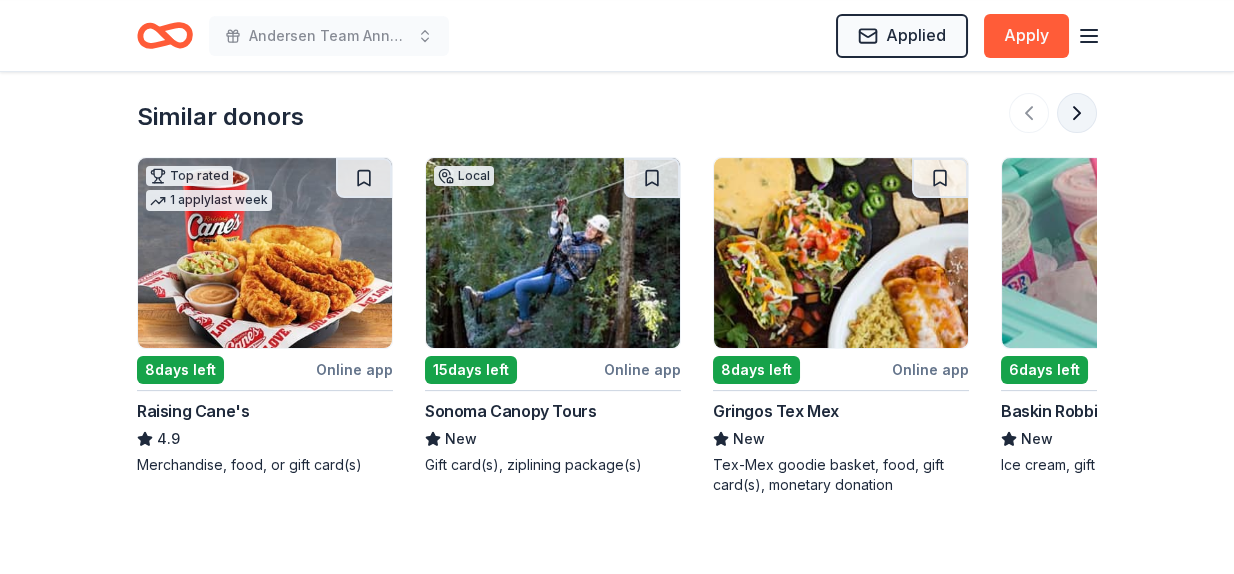 click at bounding box center [1077, 113] 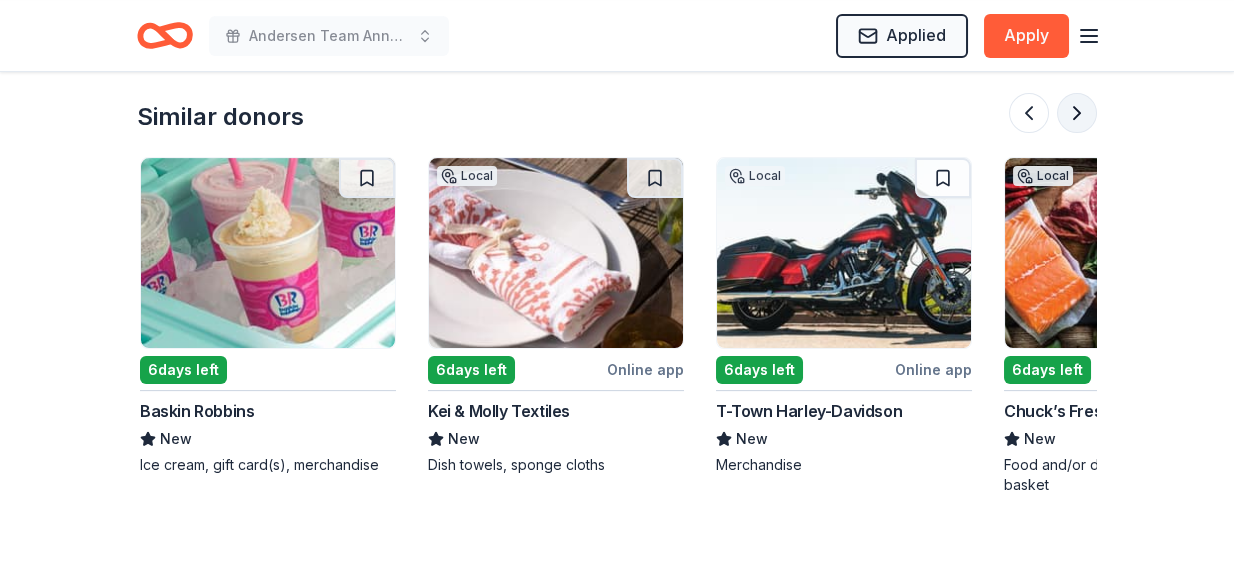 scroll, scrollTop: 0, scrollLeft: 864, axis: horizontal 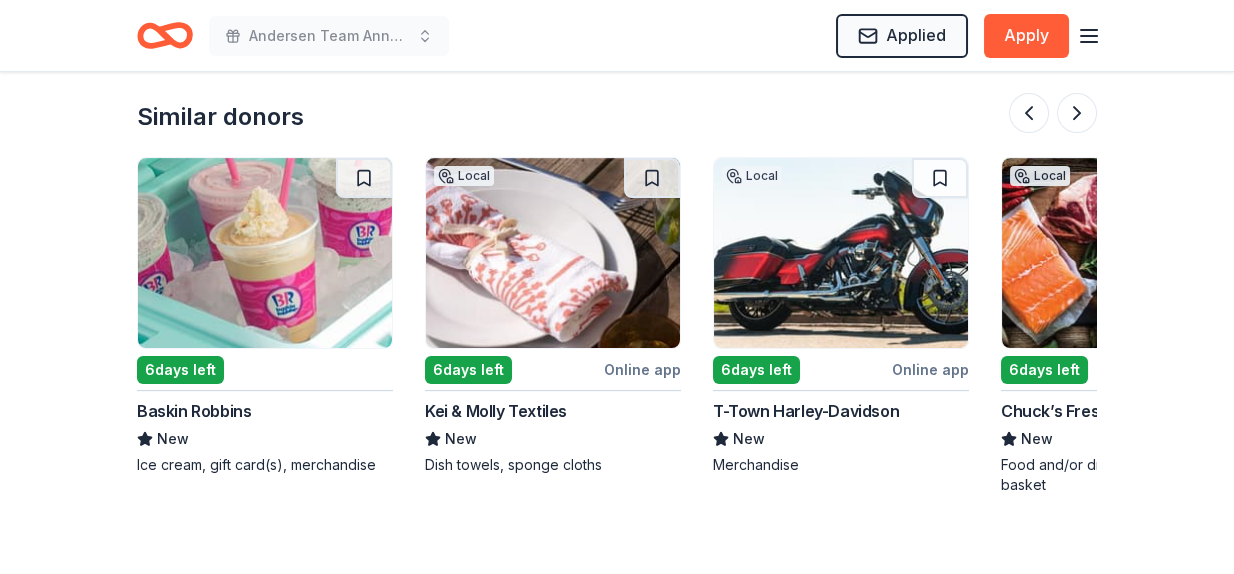 click at bounding box center (841, 253) 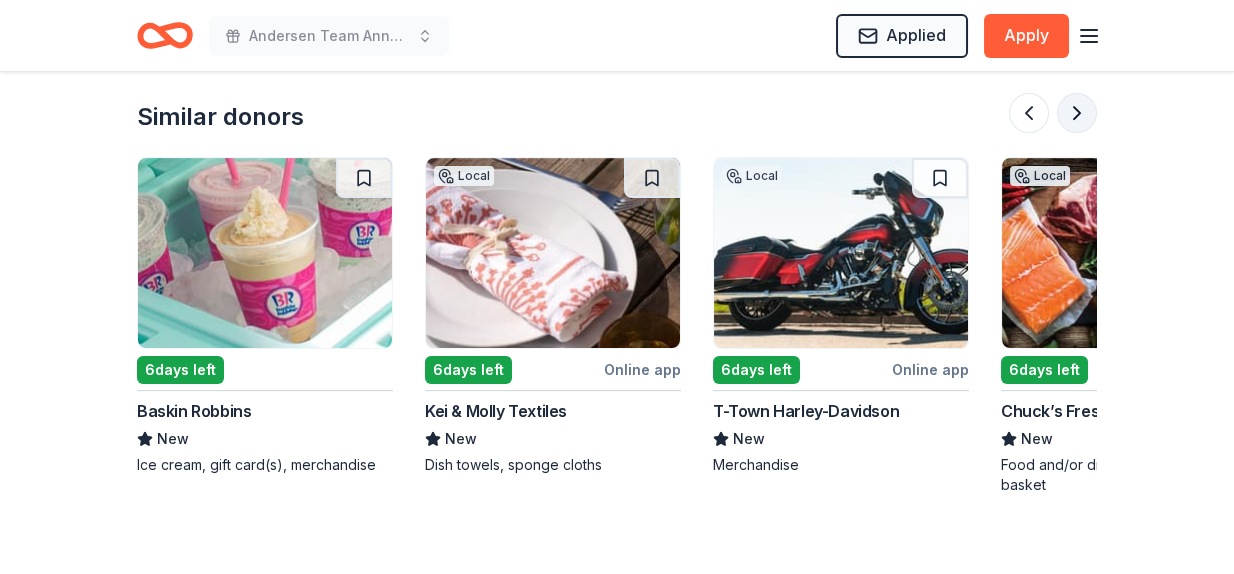 click at bounding box center [1077, 113] 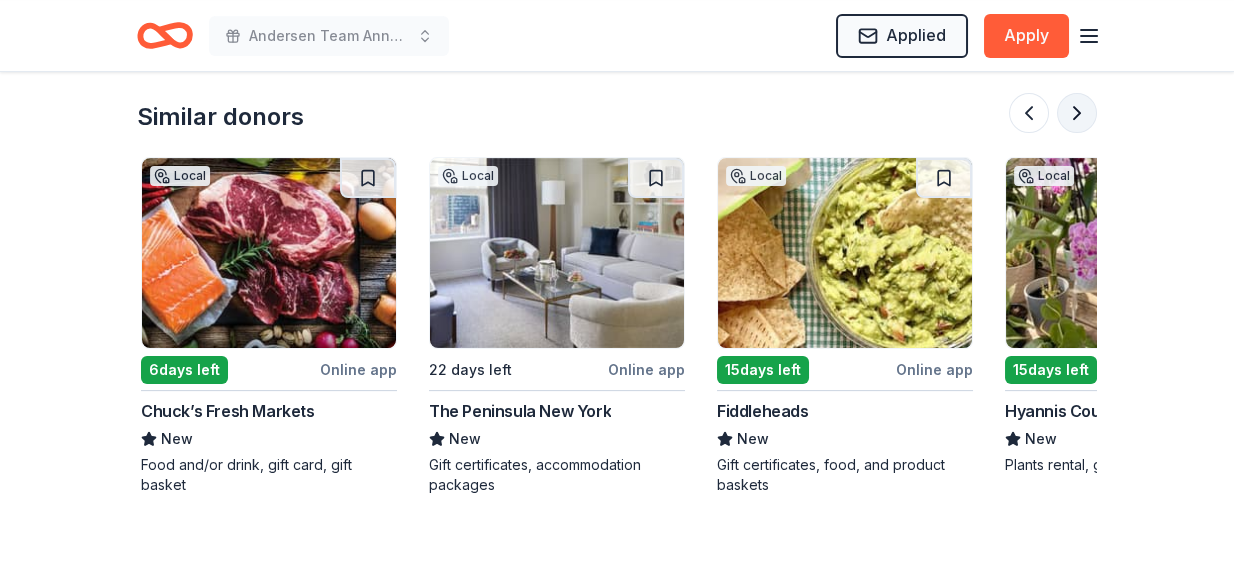 scroll, scrollTop: 0, scrollLeft: 1727, axis: horizontal 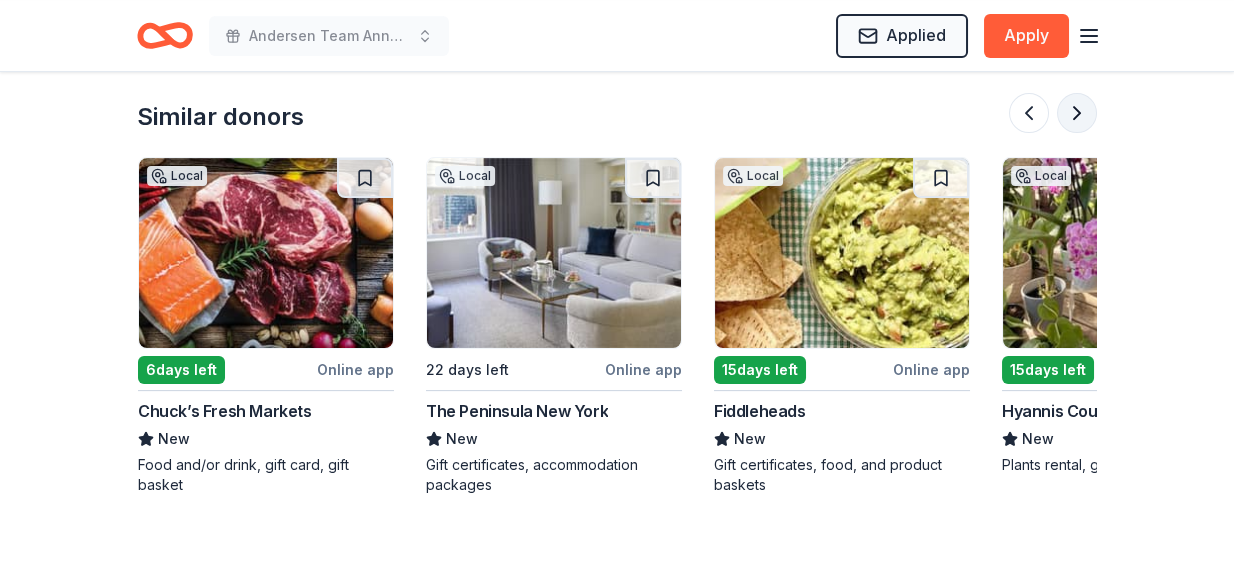 click at bounding box center [1077, 113] 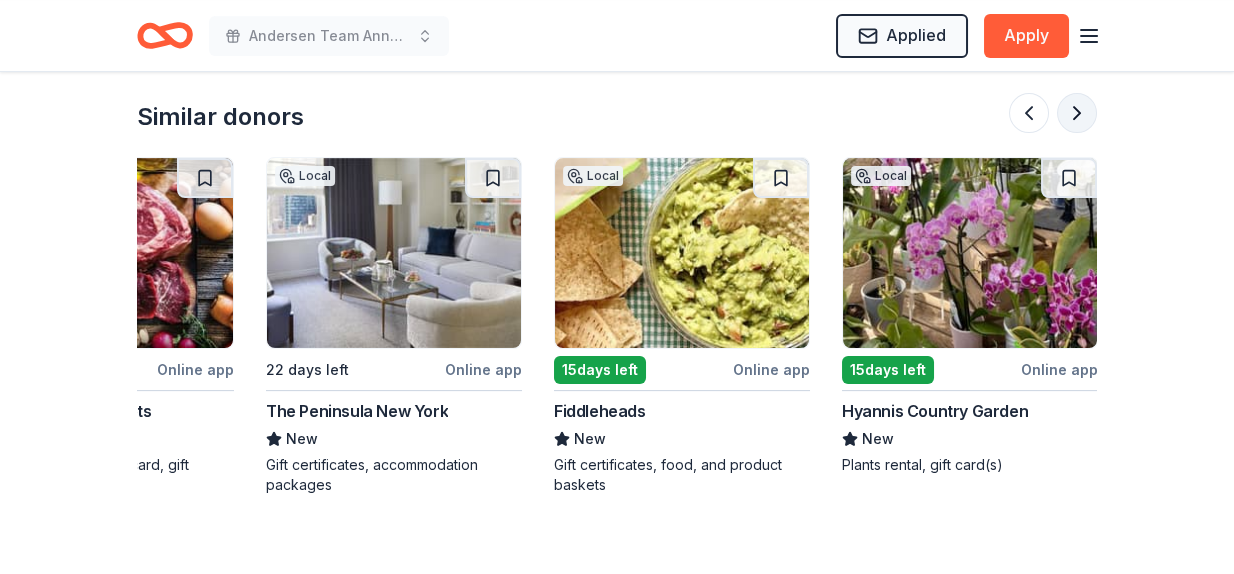 click at bounding box center (1077, 113) 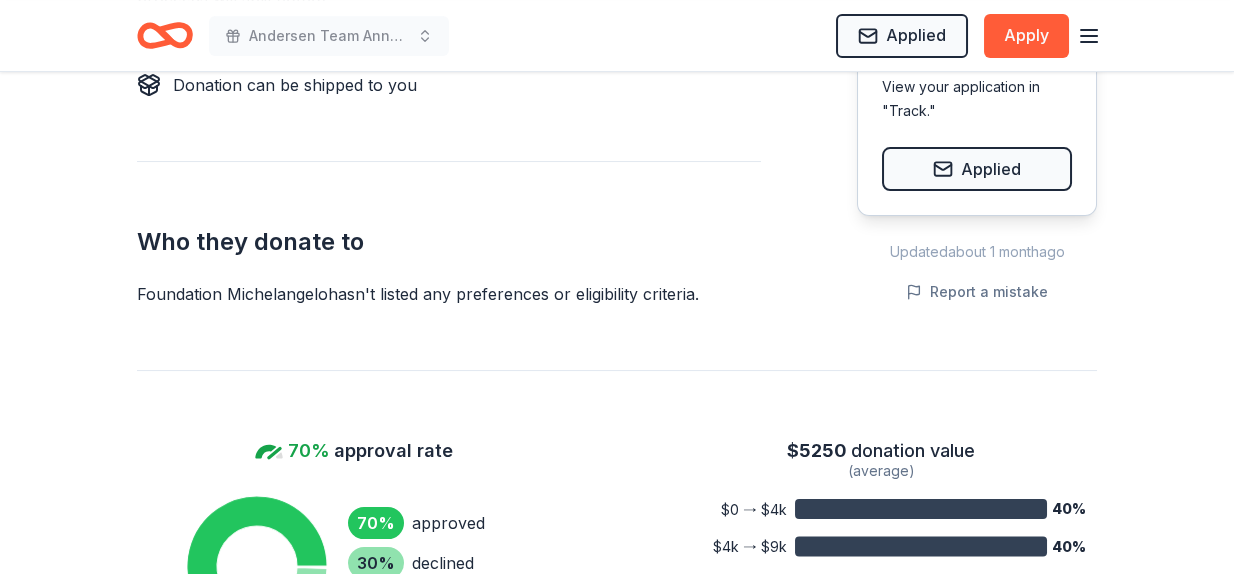 scroll, scrollTop: 0, scrollLeft: 0, axis: both 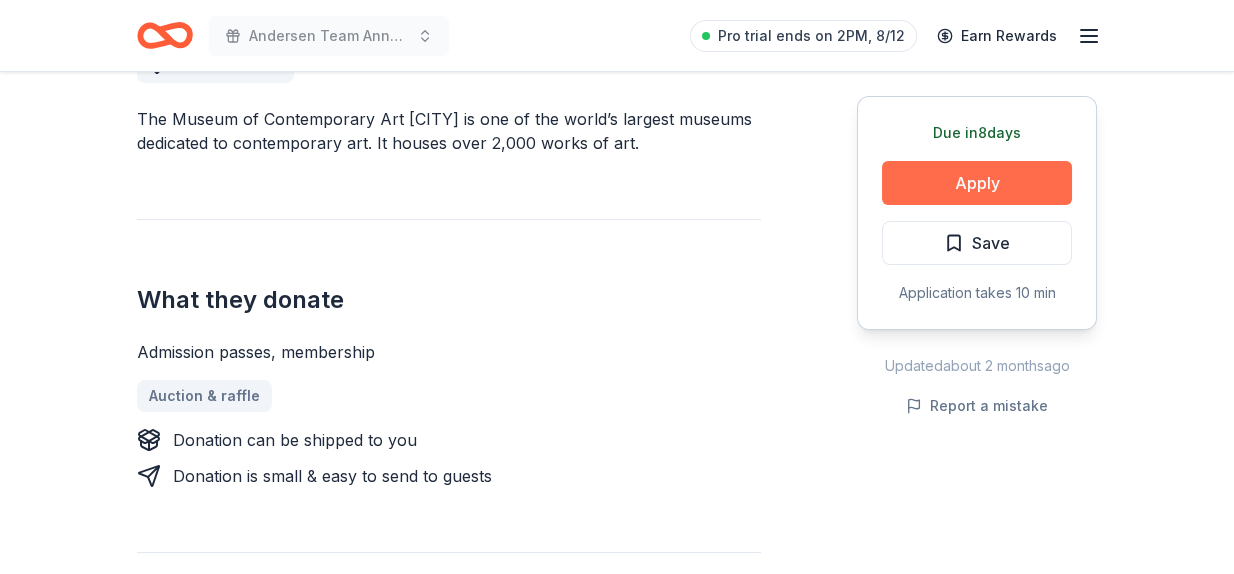 click on "Apply" at bounding box center [977, 183] 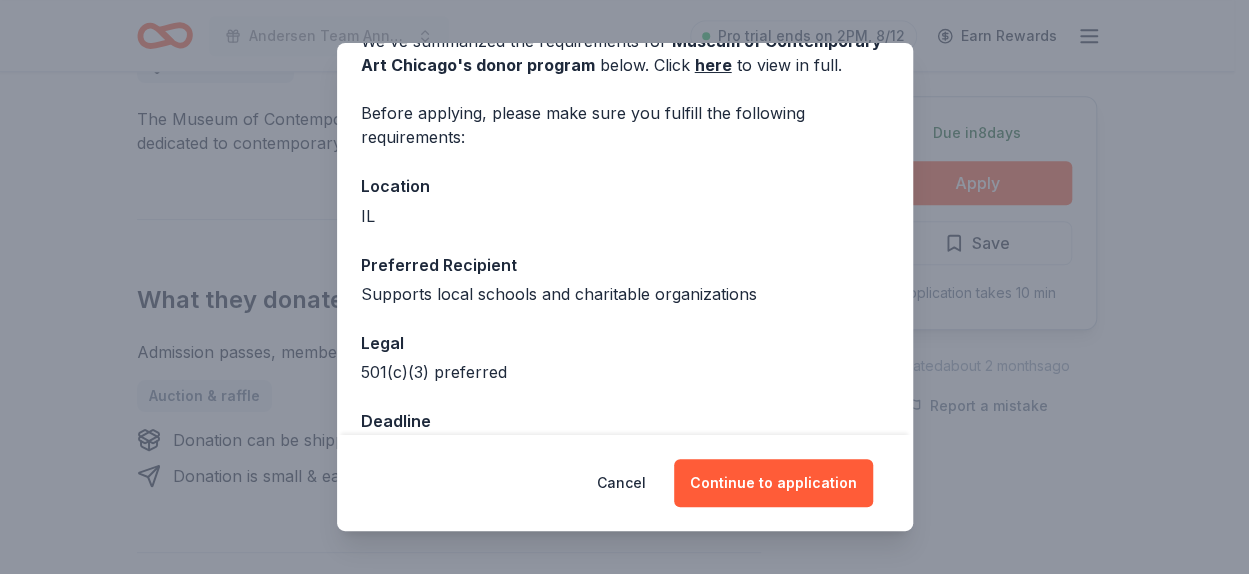 scroll, scrollTop: 166, scrollLeft: 0, axis: vertical 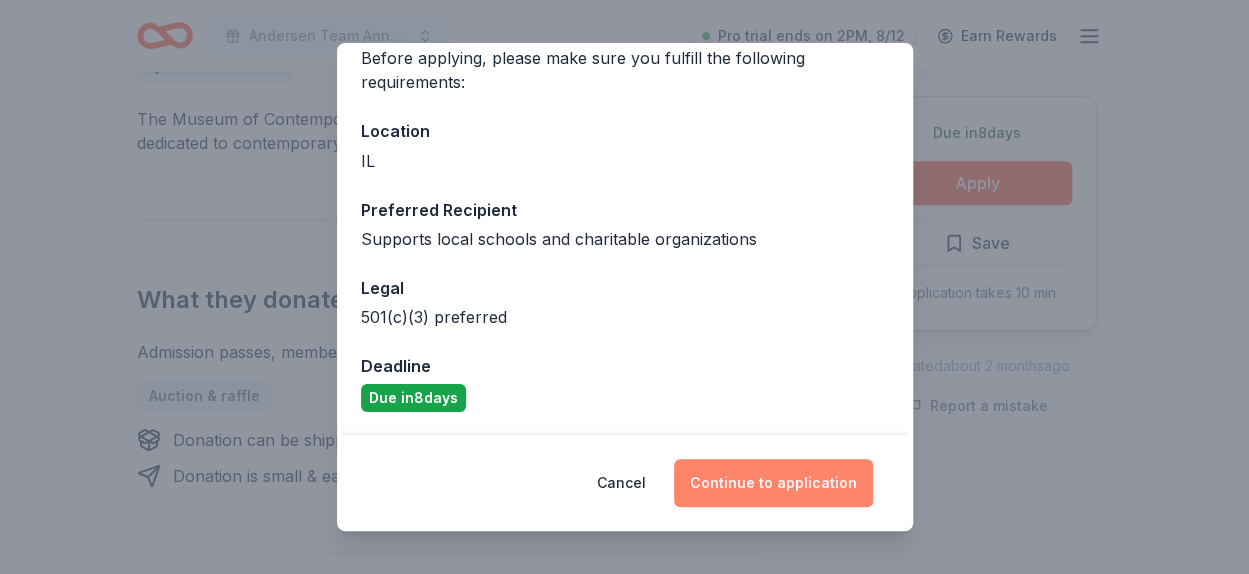 click on "Continue to application" at bounding box center (773, 483) 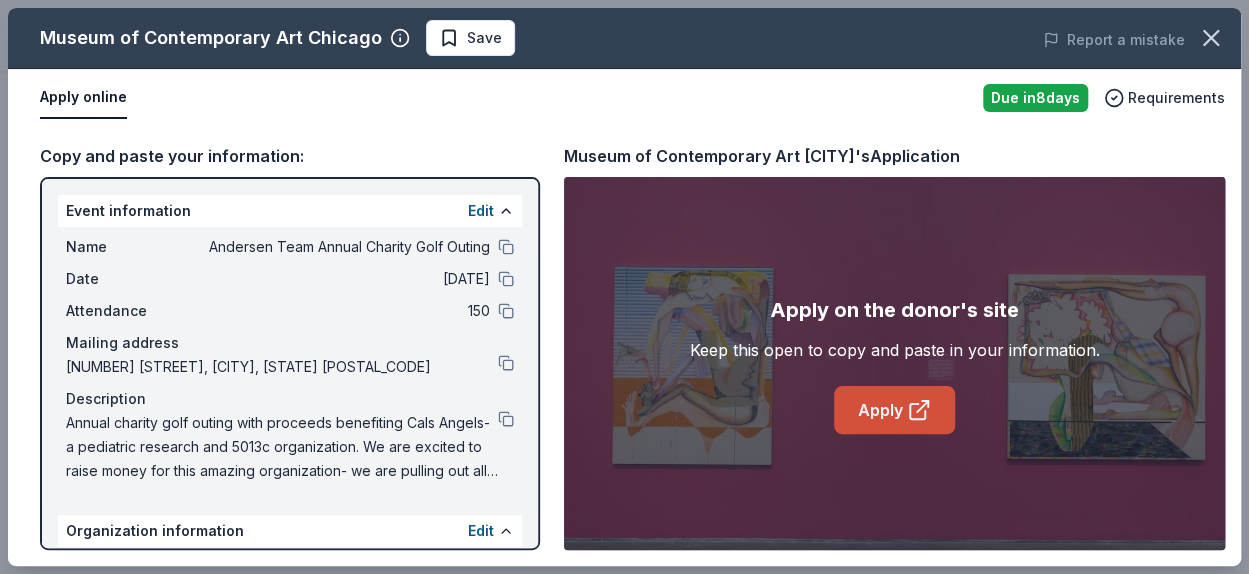 click 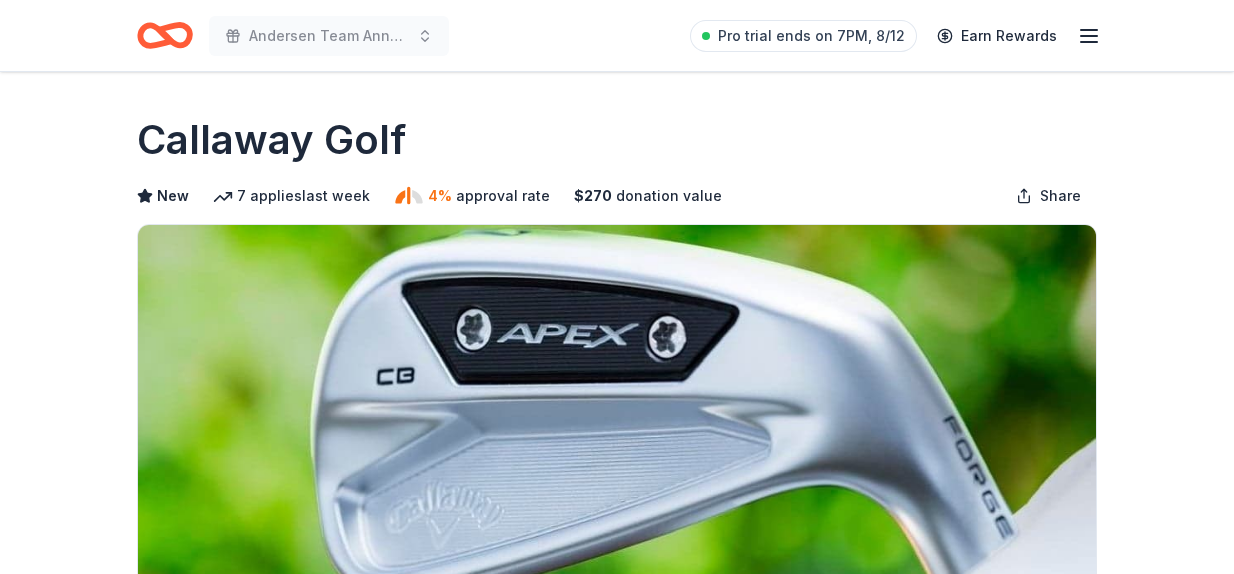 scroll, scrollTop: 0, scrollLeft: 0, axis: both 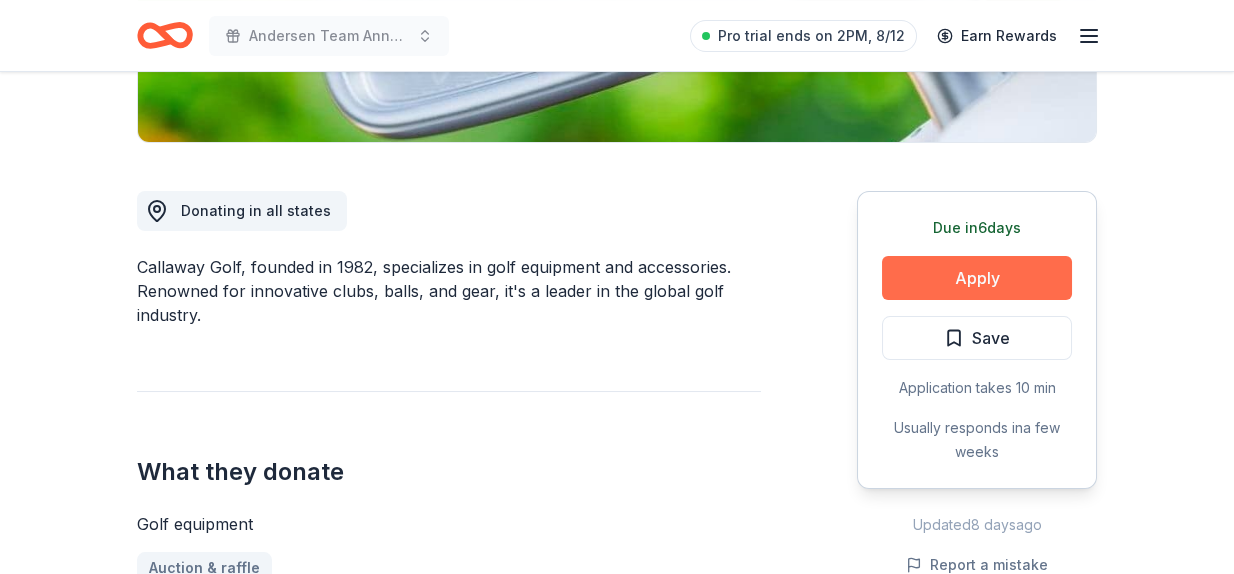 click on "Apply" at bounding box center (977, 278) 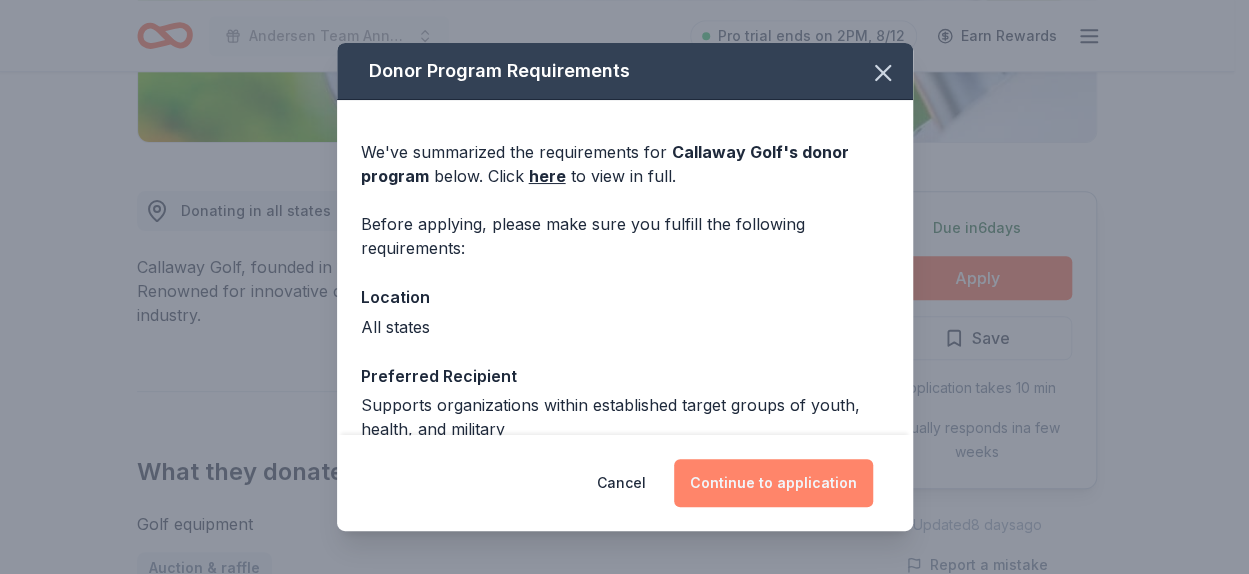 click on "Continue to application" at bounding box center (773, 483) 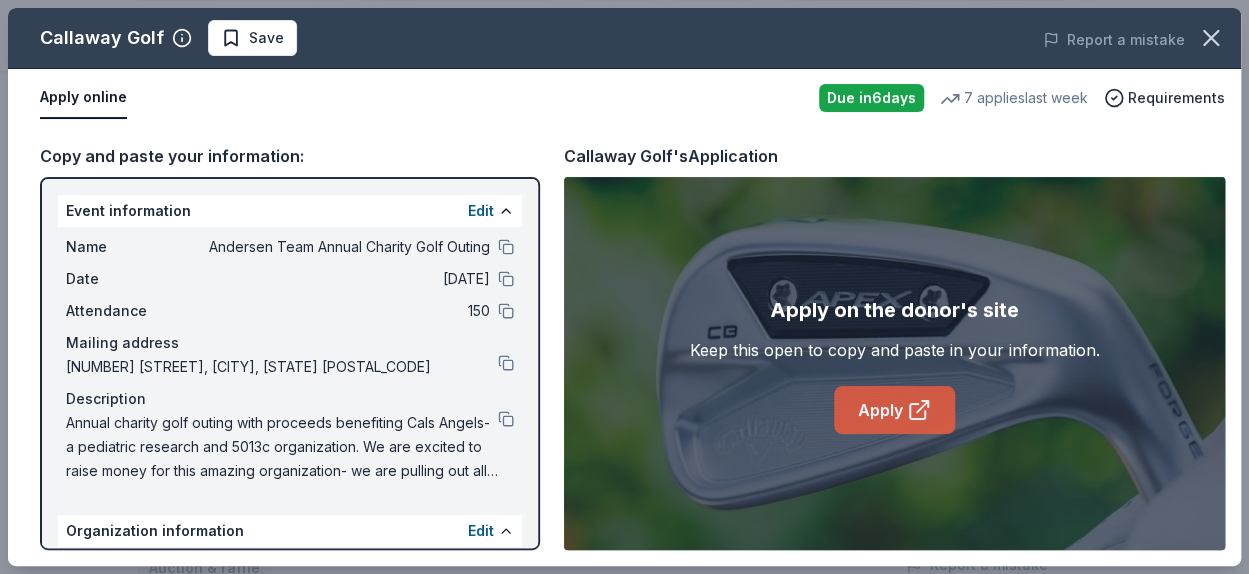 click 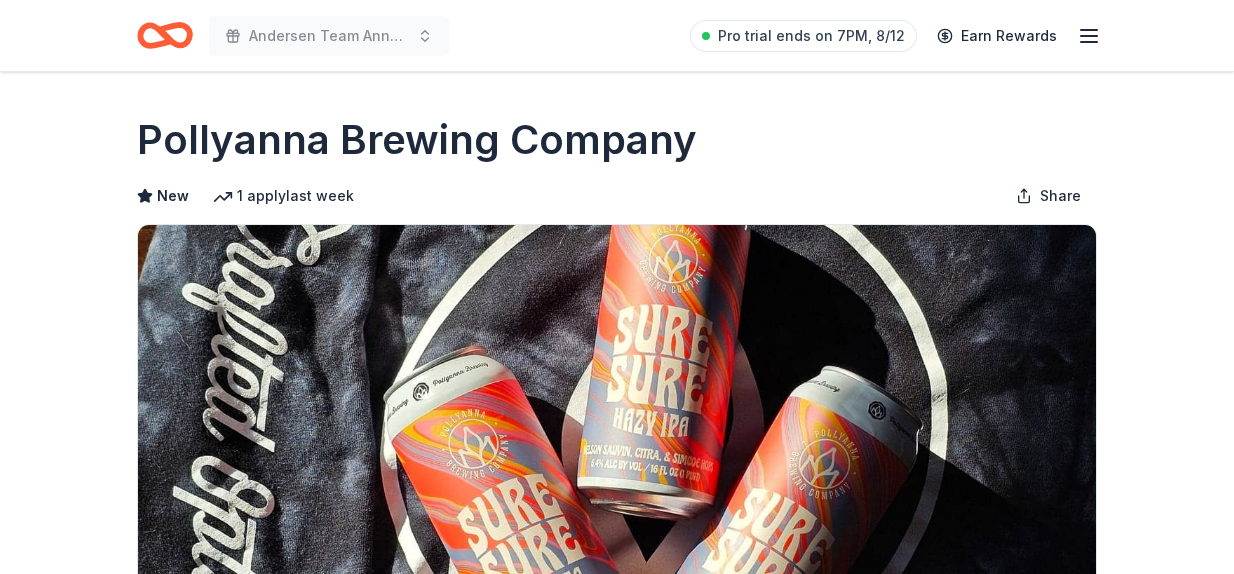 scroll, scrollTop: 0, scrollLeft: 0, axis: both 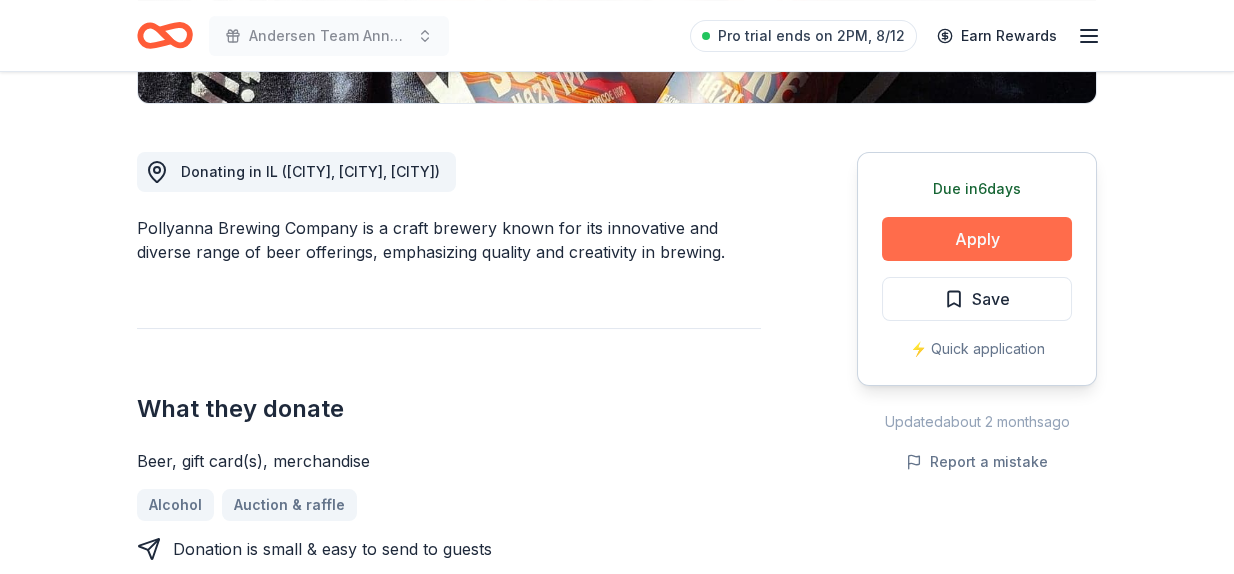 click on "Apply" at bounding box center (977, 239) 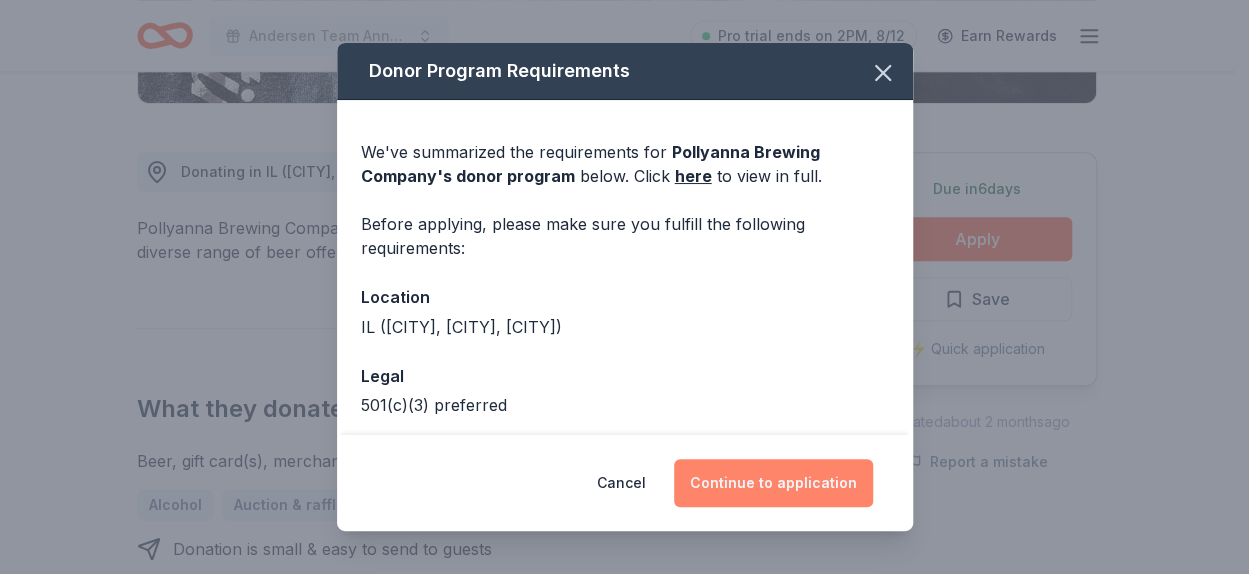 click on "Continue to application" at bounding box center (773, 483) 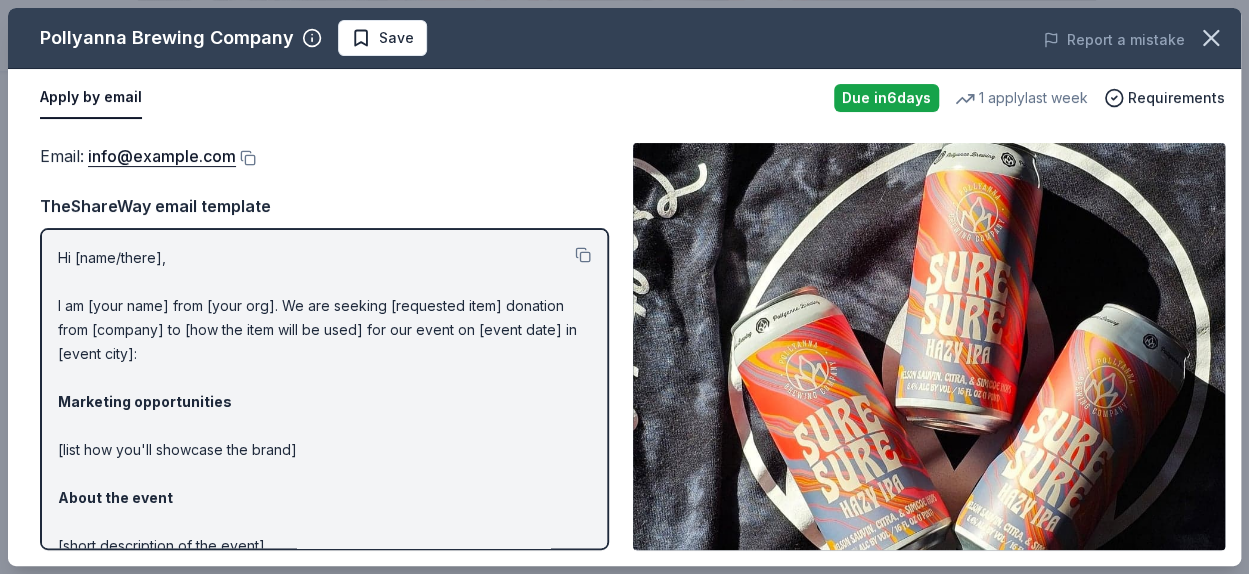 scroll, scrollTop: 240, scrollLeft: 0, axis: vertical 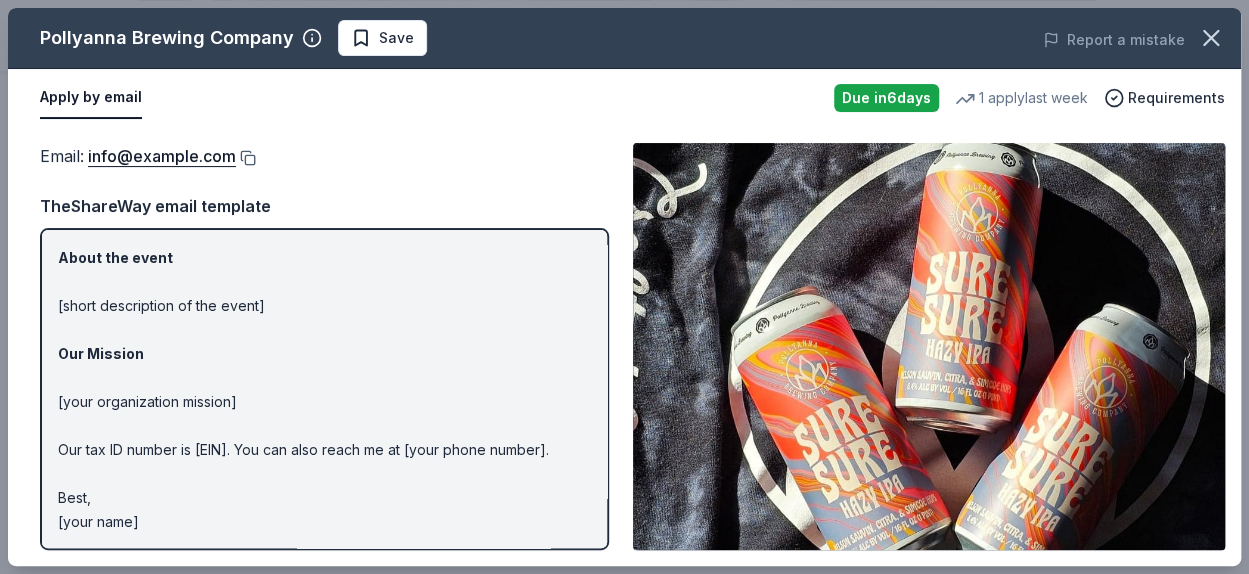 click at bounding box center [246, 158] 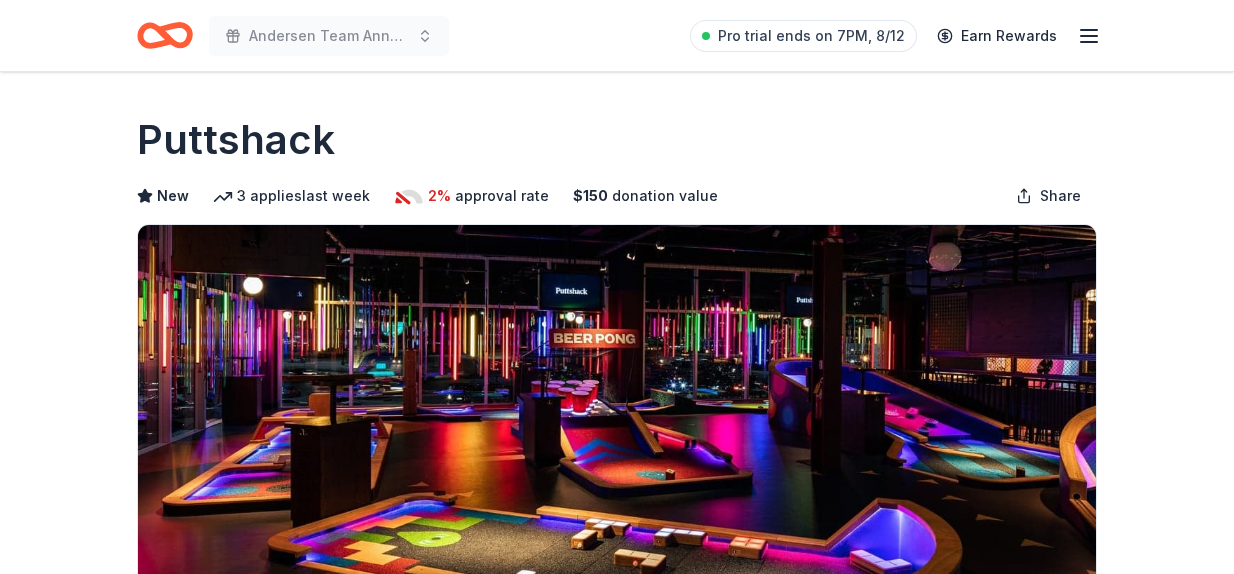 scroll, scrollTop: 0, scrollLeft: 0, axis: both 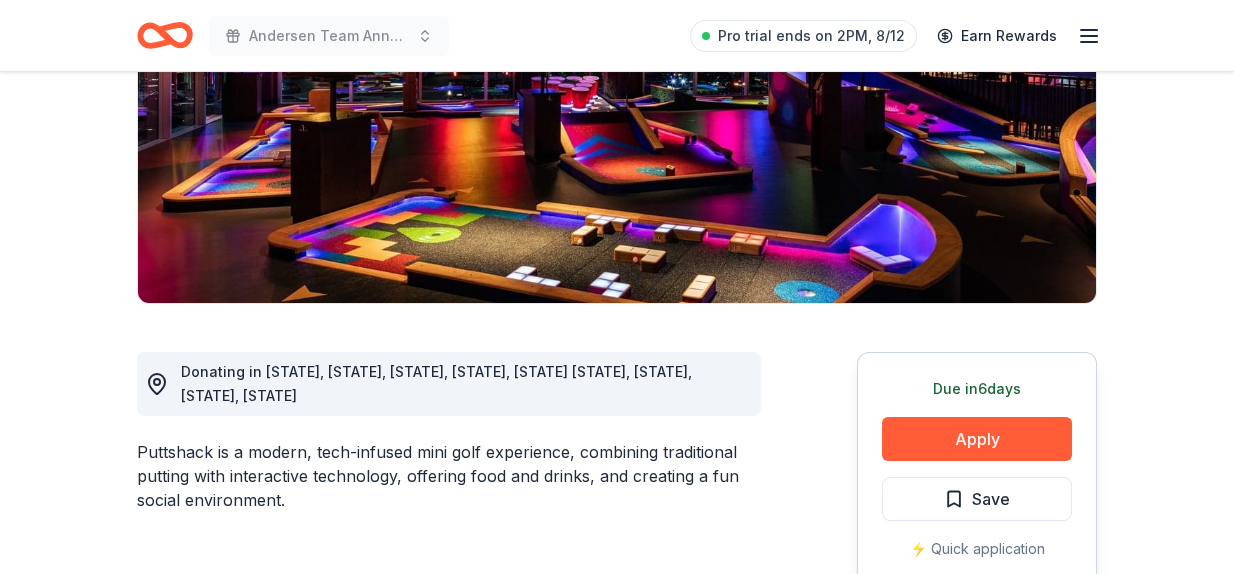 click on "Andersen Team Annual Charity Golf Outing Pro trial ends on 2PM, 8/12 Earn Rewards Due in  6  days Share Puttshack New 3   applies  last week 2% approval rate $ 150 donation value Share Donating in AZ, CO, FL, GA, IL MA, MO, PA, TX Puttshack is a modern, tech-infused mini golf experience, combining traditional putting with interactive technology, offering food and drinks, and creating a fun social environment. What they donate Monetary support, volunteer efforts, hosting a fundraiser Auction & raffle Donation can be picked up Donation is small & easy to send to guests Who they donate to  Preferred Prioritizes education (with the exclusion of private education), military, golf, health & wellness/welfare, animals, disaster relief
Animals Disaster Relief Education Military Wellness & Fitness 501(c)(3) preferred  Ineligible Individuals; Political Parties or Advocacy Groups; Religious Groups; Private Schools; Third Parties Raising Funds for Charity
Individuals Political Religious Schools Due in  6  days Apply 2%" at bounding box center (617, -17) 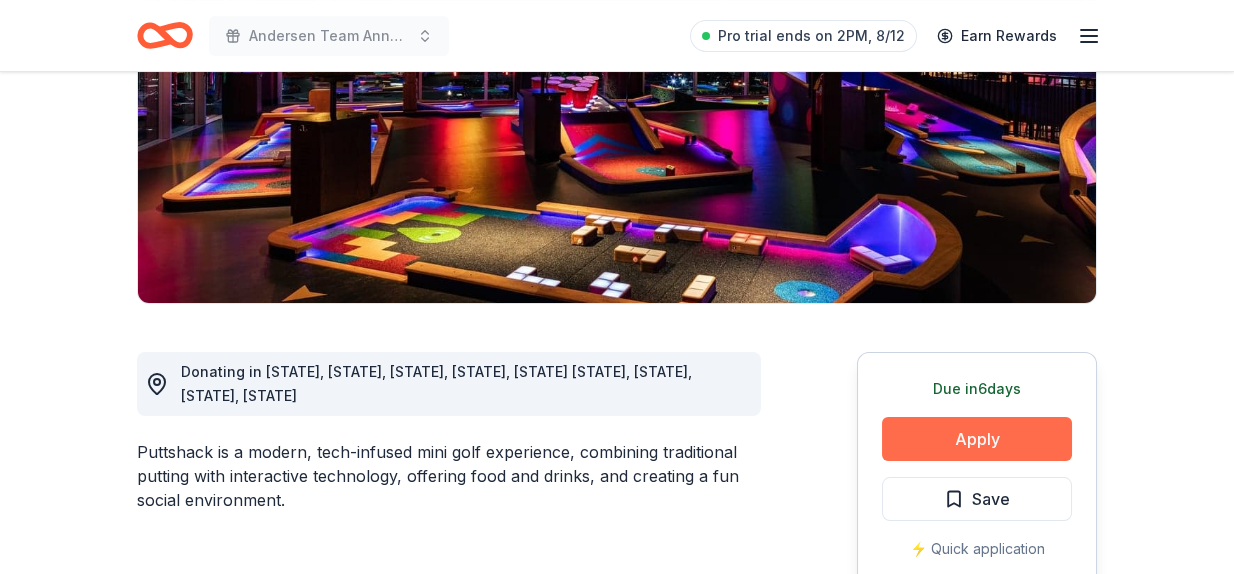 click on "Apply" at bounding box center (977, 439) 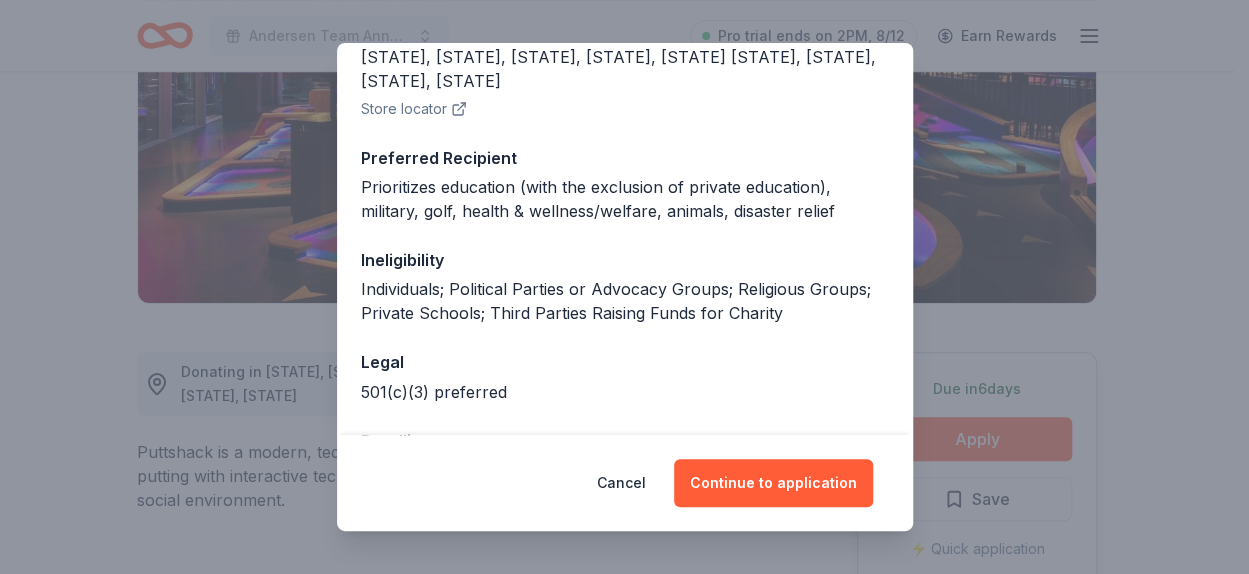 scroll, scrollTop: 272, scrollLeft: 0, axis: vertical 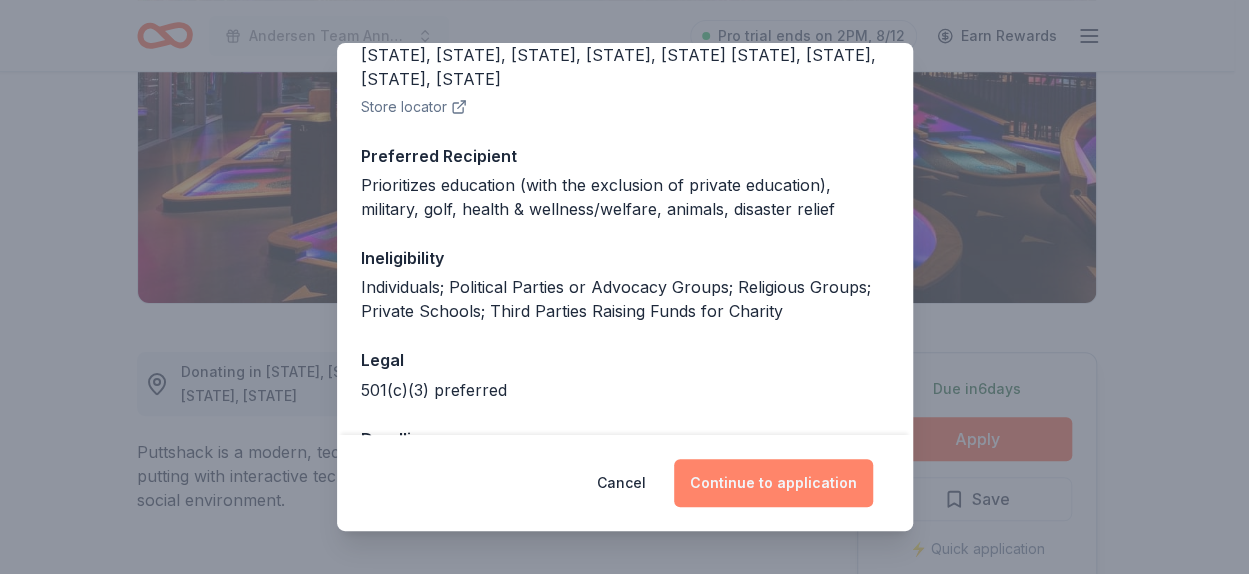 click on "Continue to application" at bounding box center (773, 483) 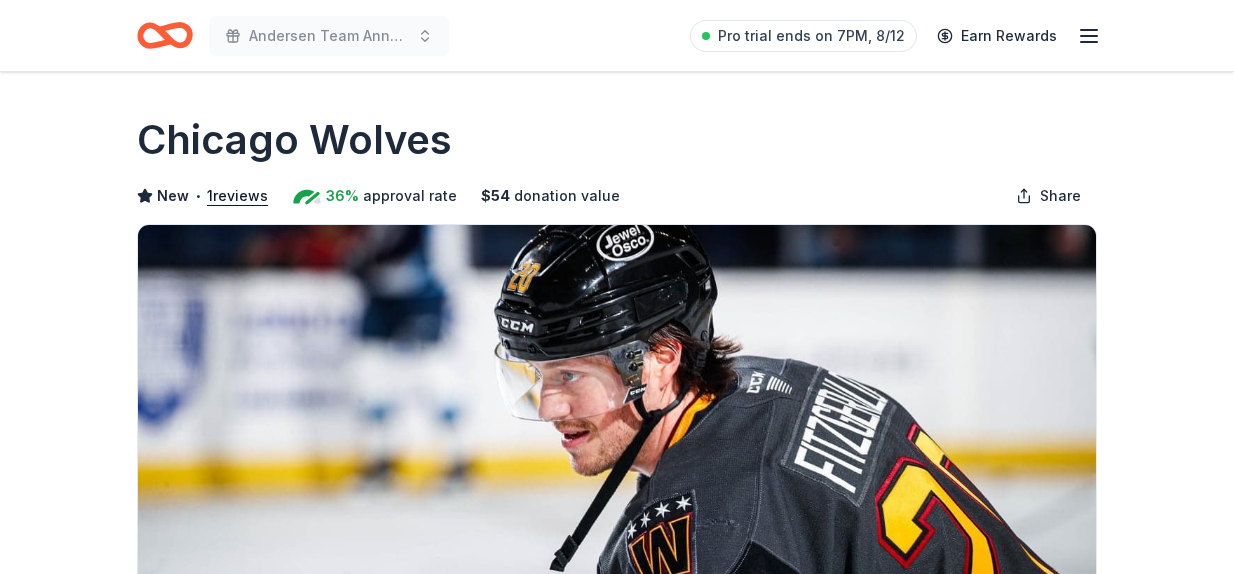 scroll, scrollTop: 0, scrollLeft: 0, axis: both 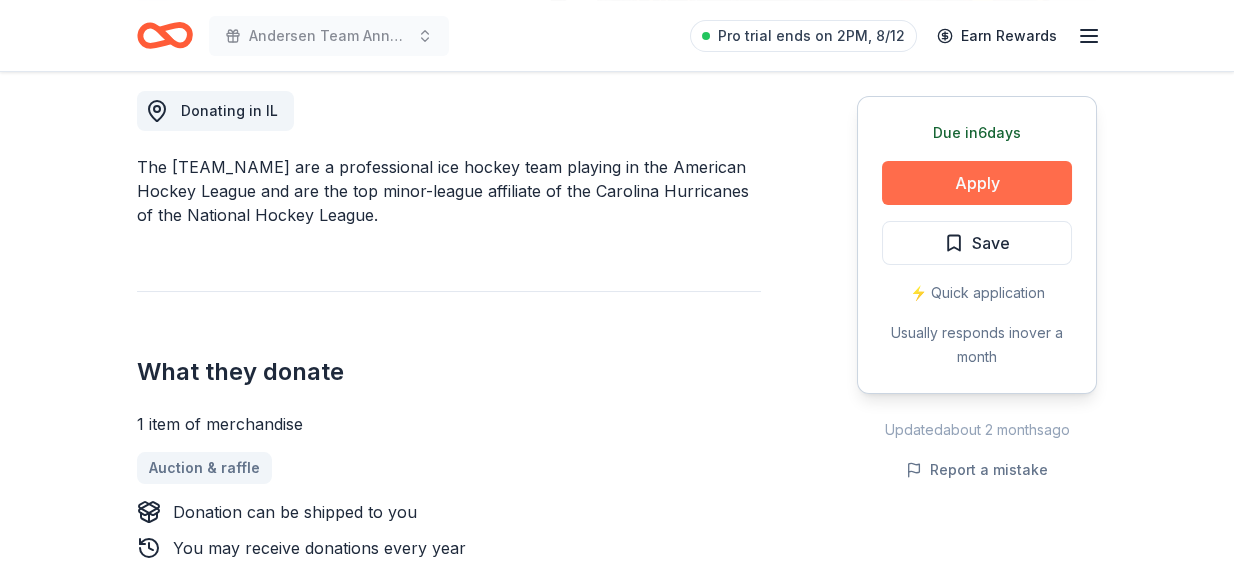click on "Apply" at bounding box center (977, 183) 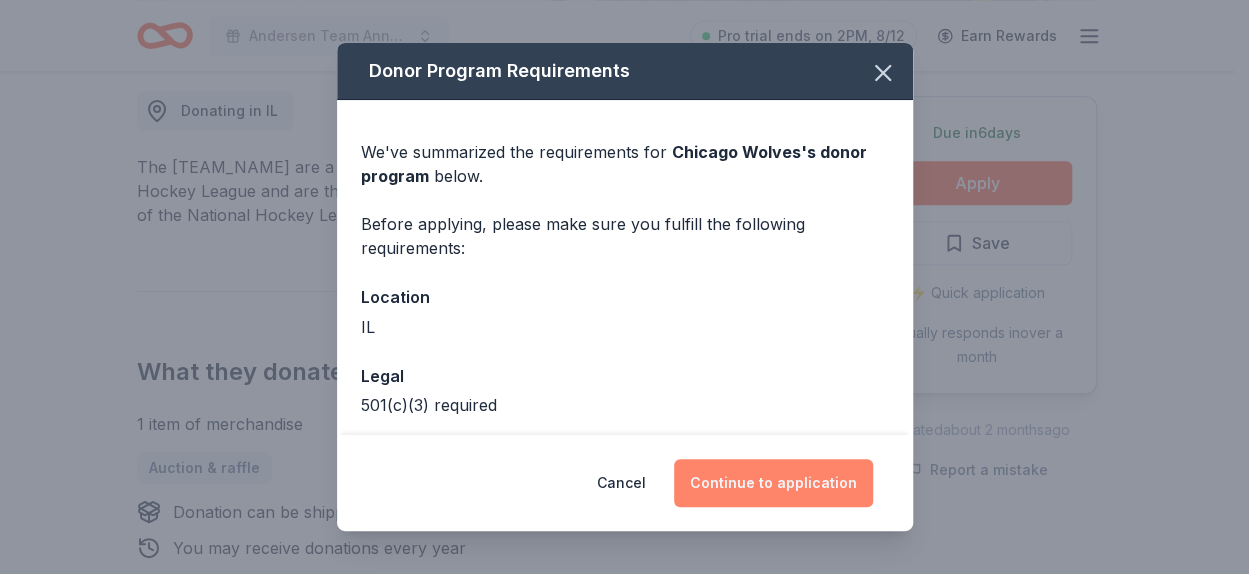 click on "Continue to application" at bounding box center (773, 483) 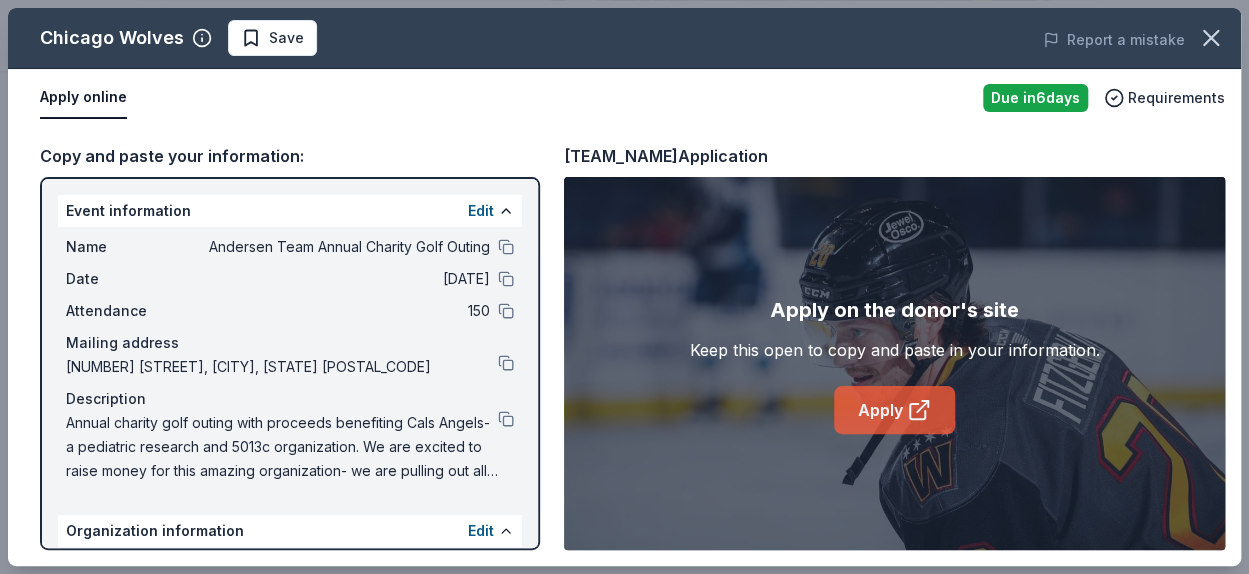 click on "Apply" at bounding box center [894, 410] 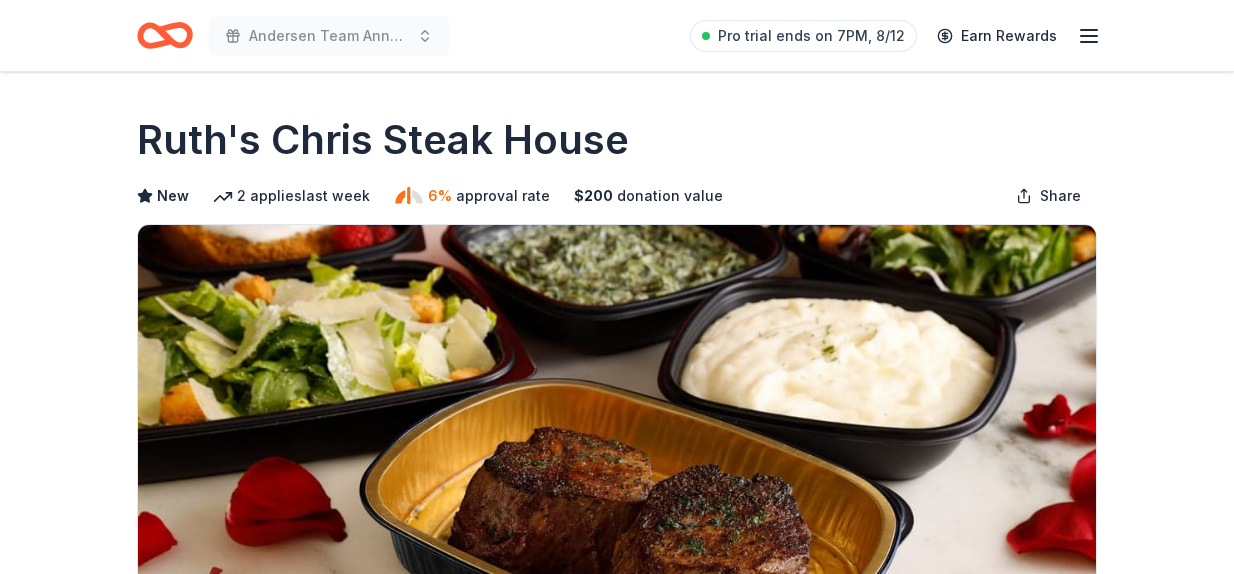 scroll, scrollTop: 0, scrollLeft: 0, axis: both 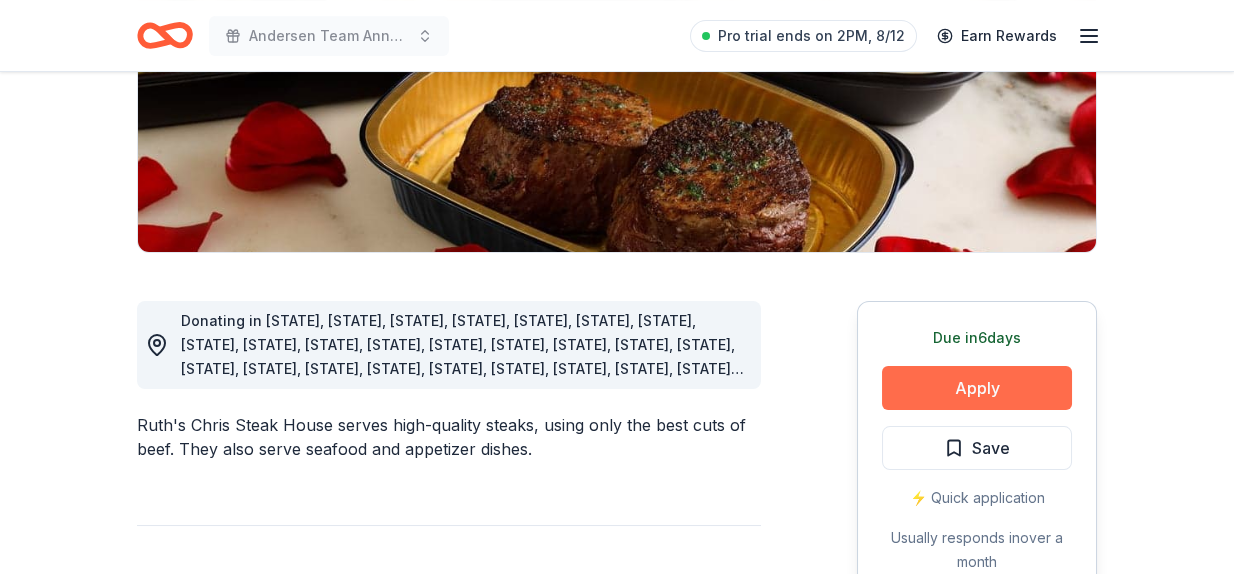 click on "Apply" at bounding box center (977, 388) 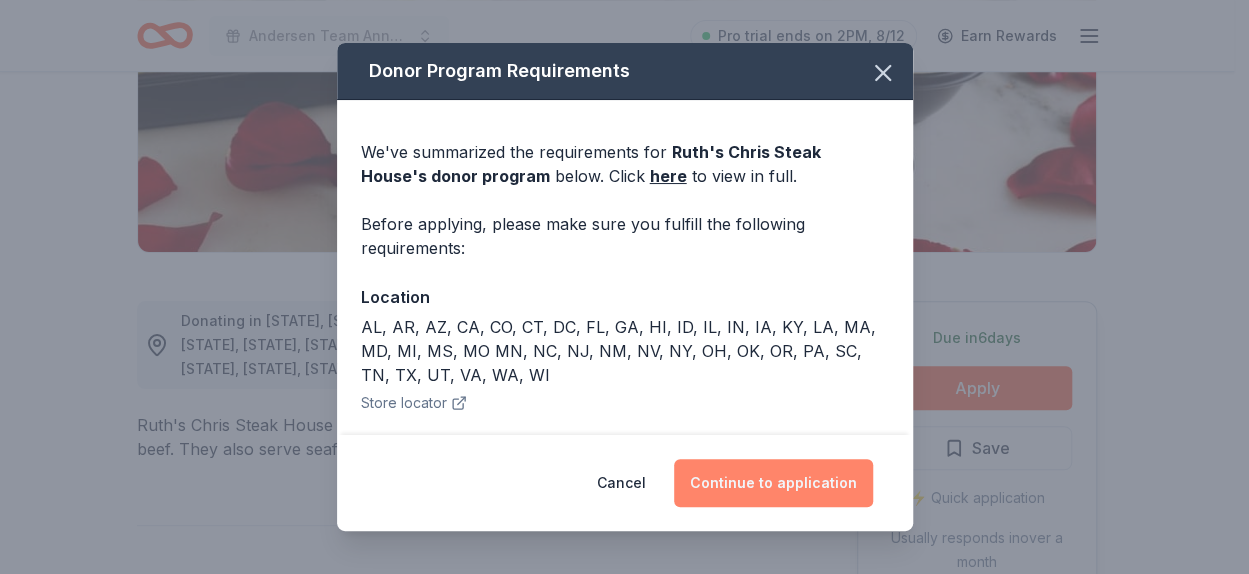 click on "Continue to application" at bounding box center [773, 483] 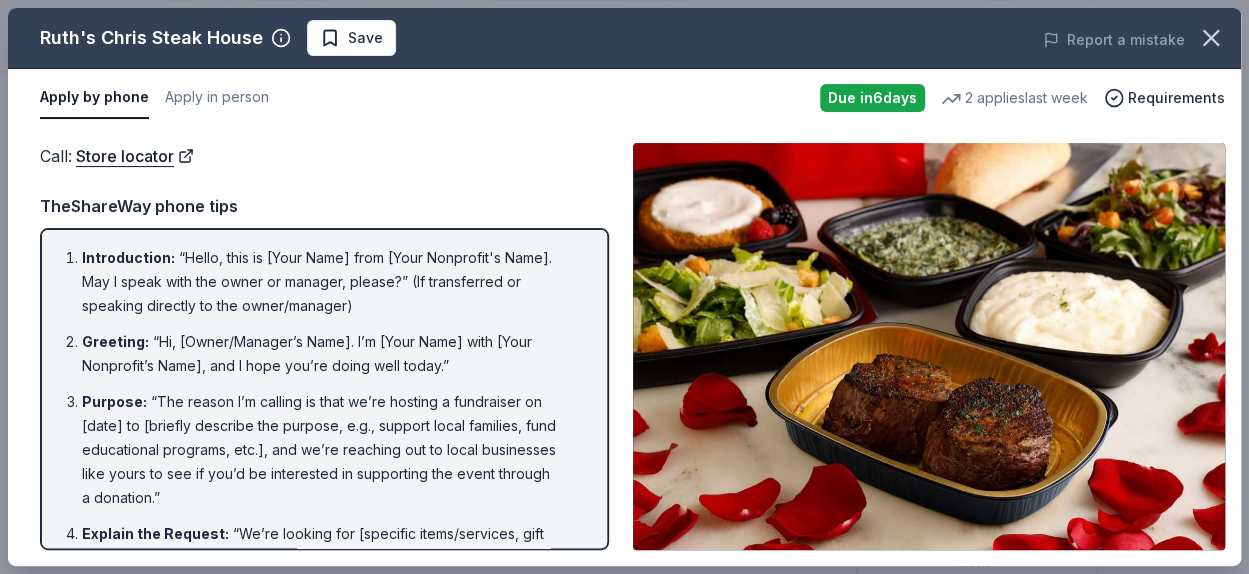 click at bounding box center [929, 346] 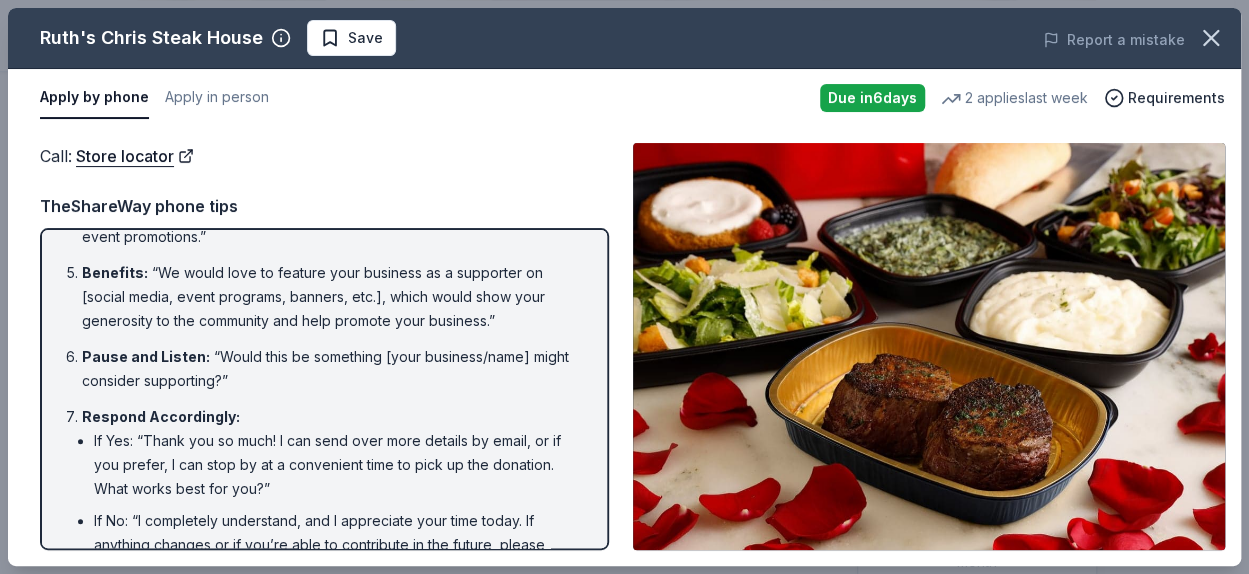 scroll, scrollTop: 500, scrollLeft: 0, axis: vertical 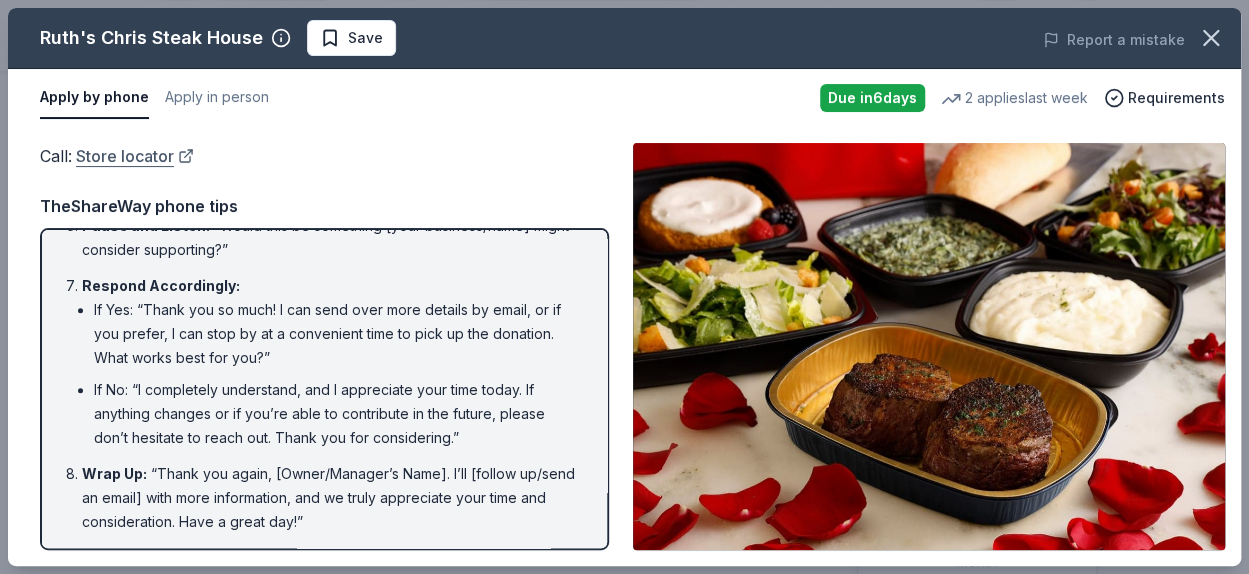 click on "Store locator" at bounding box center [135, 156] 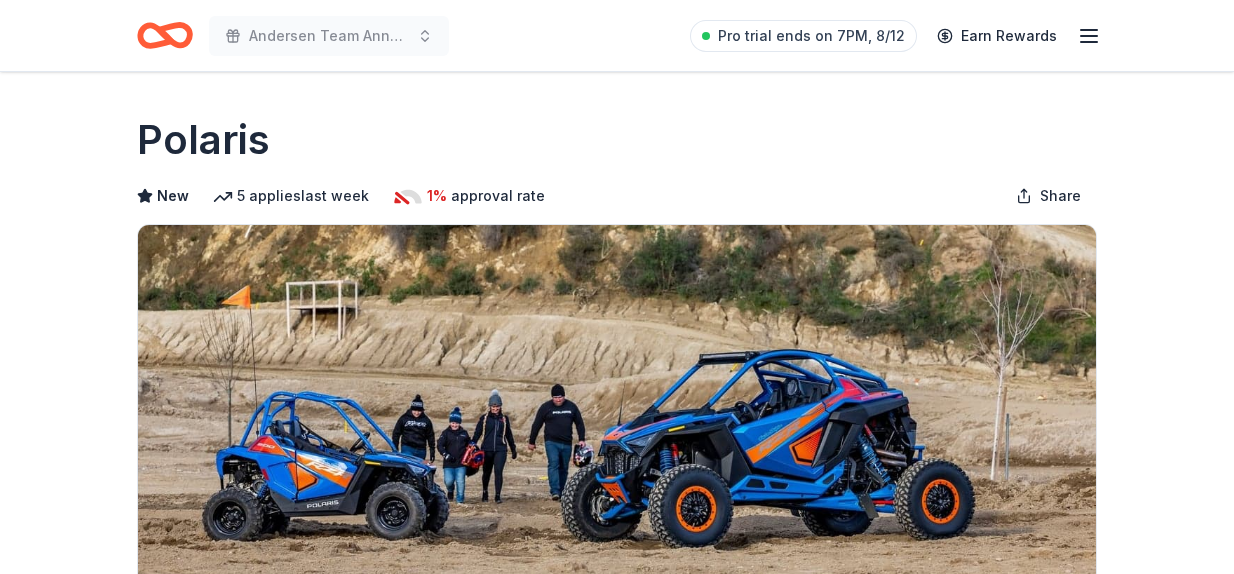 scroll, scrollTop: 0, scrollLeft: 0, axis: both 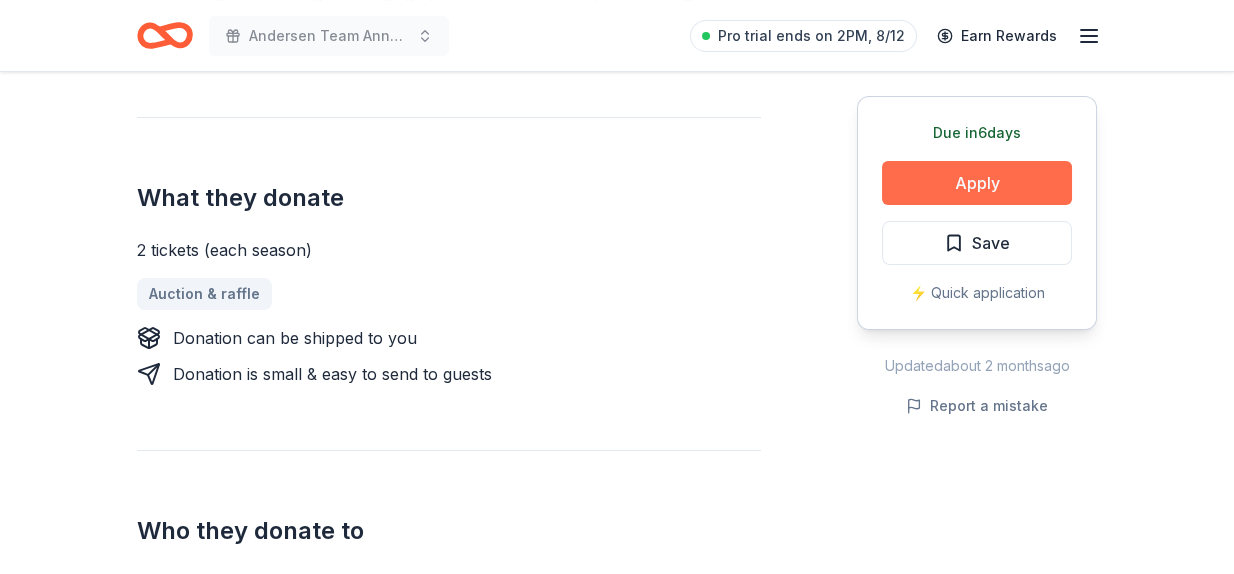 click on "Apply" at bounding box center [977, 183] 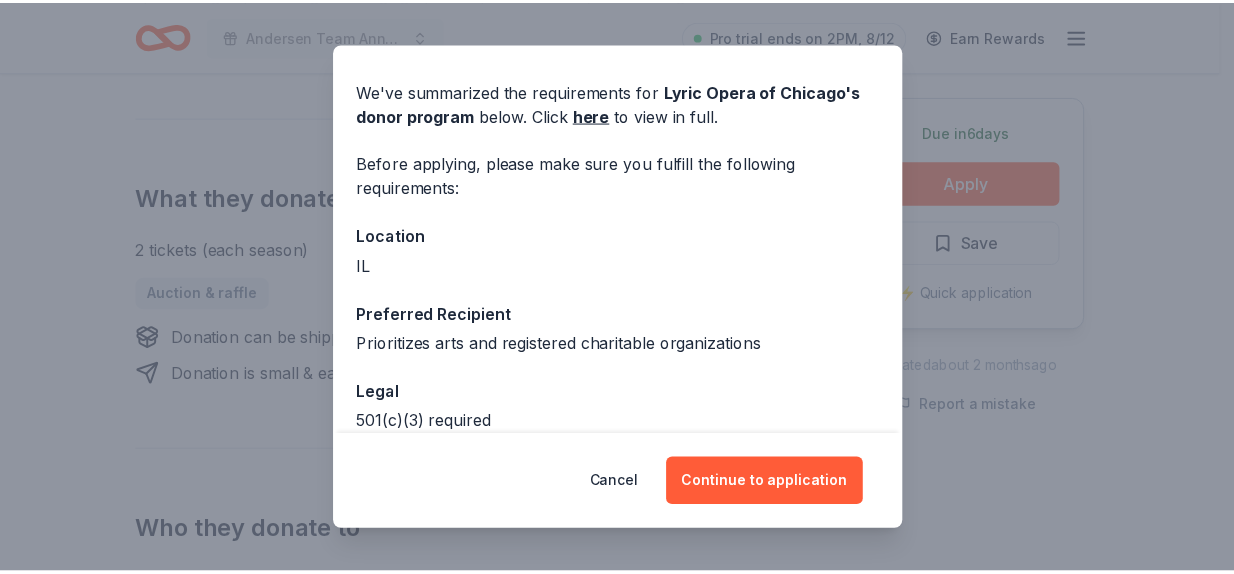 scroll, scrollTop: 60, scrollLeft: 0, axis: vertical 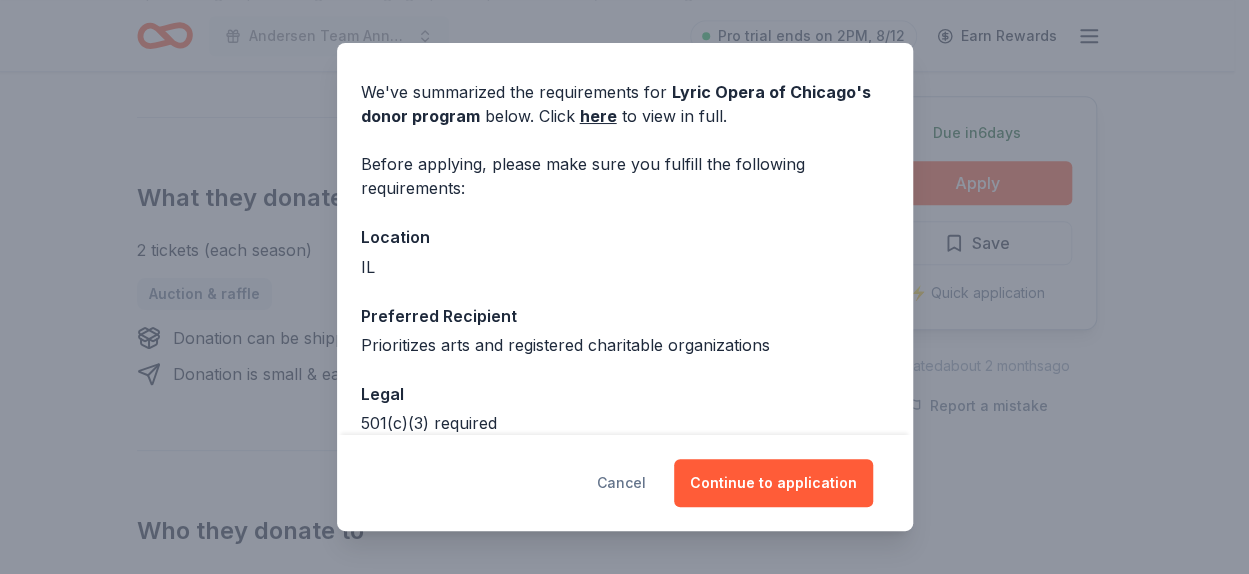 click on "Cancel" at bounding box center (621, 483) 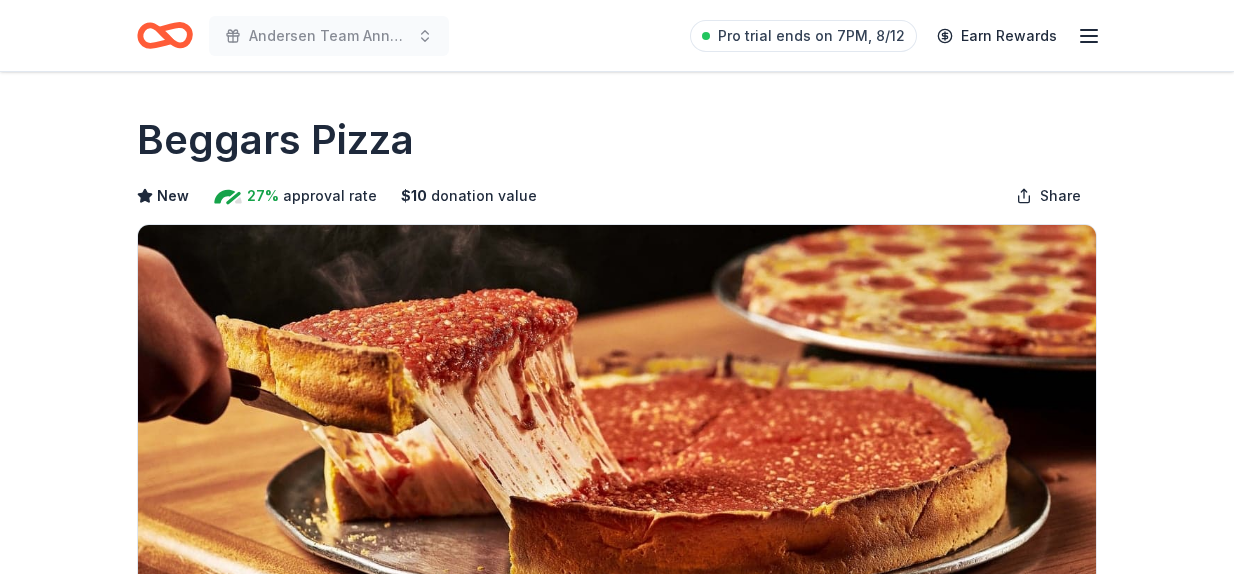 scroll, scrollTop: 0, scrollLeft: 0, axis: both 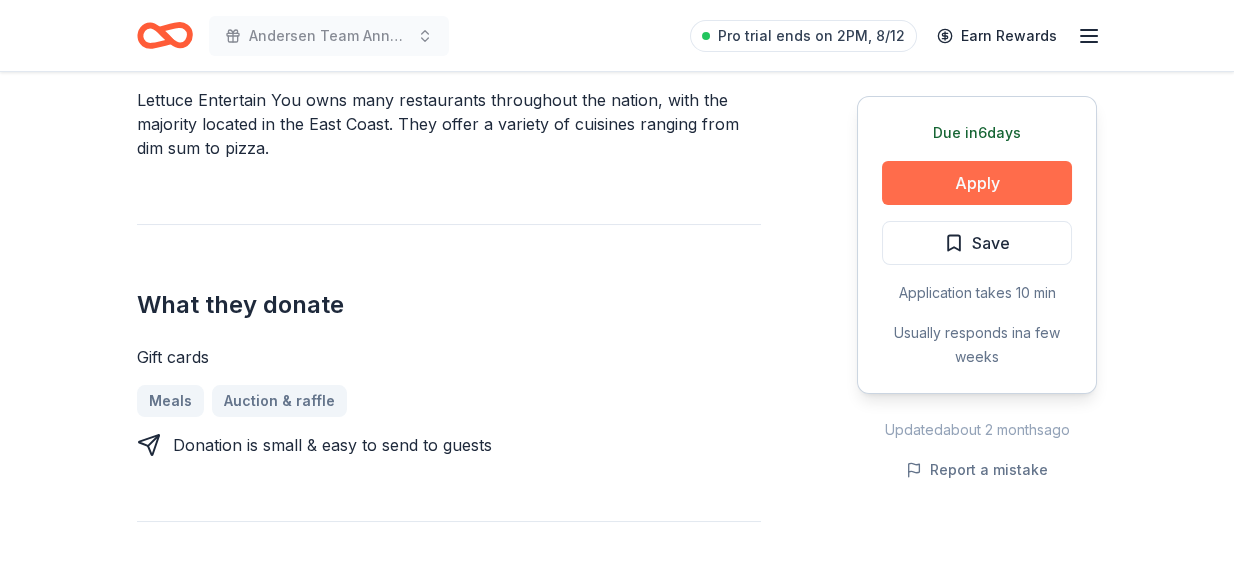 click on "Apply" at bounding box center [977, 183] 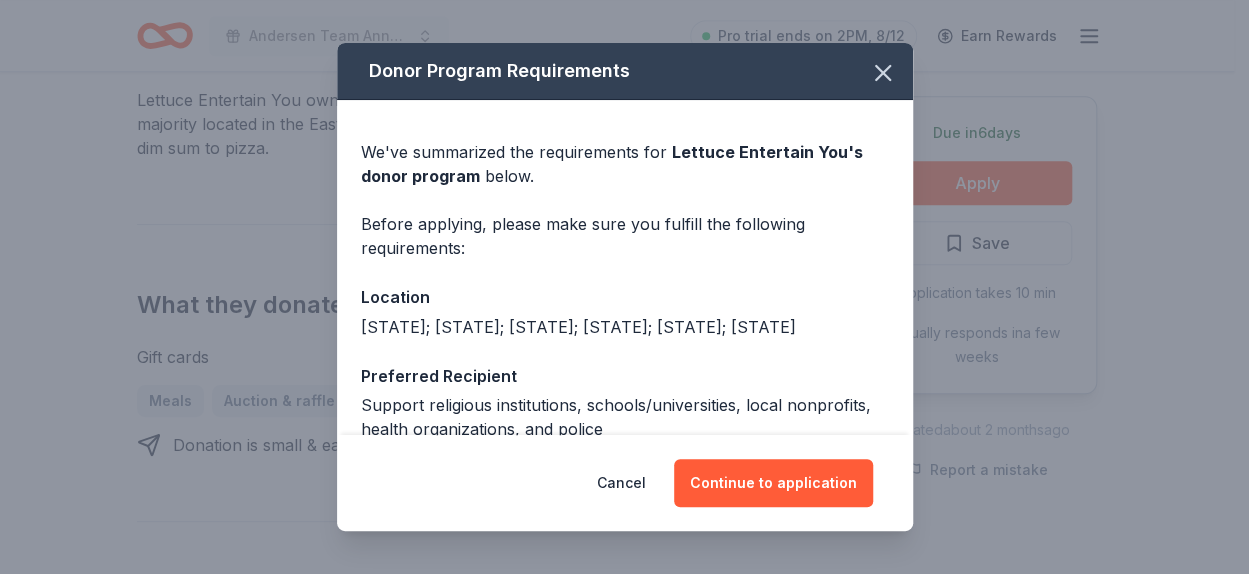 scroll, scrollTop: 190, scrollLeft: 0, axis: vertical 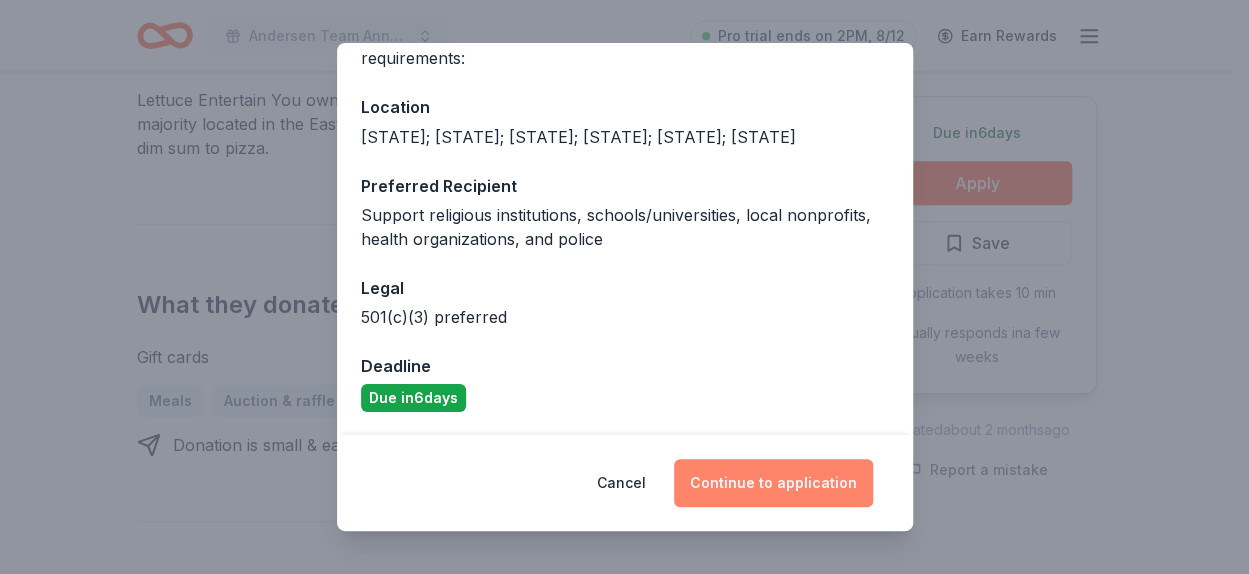 click on "Continue to application" at bounding box center [773, 483] 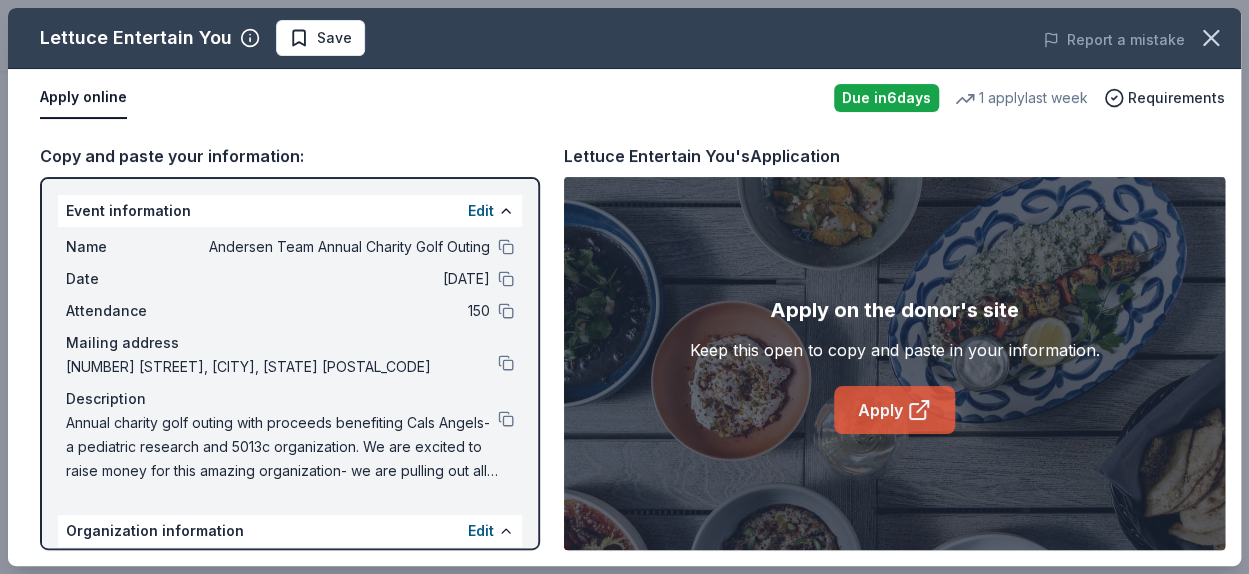 click on "Apply" at bounding box center (894, 410) 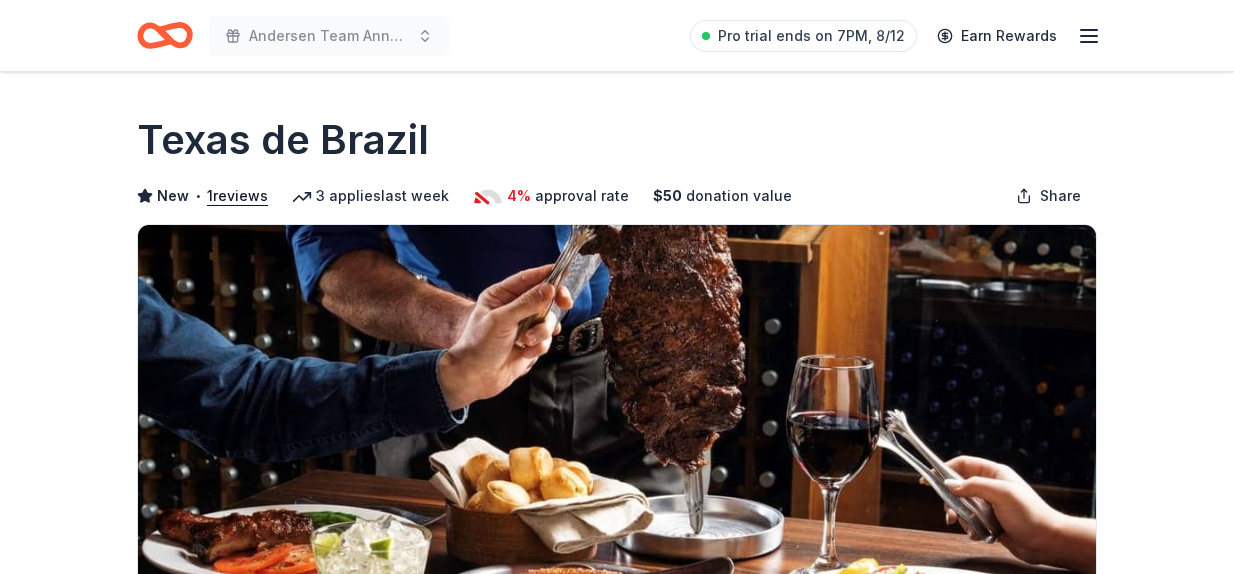 scroll, scrollTop: 0, scrollLeft: 0, axis: both 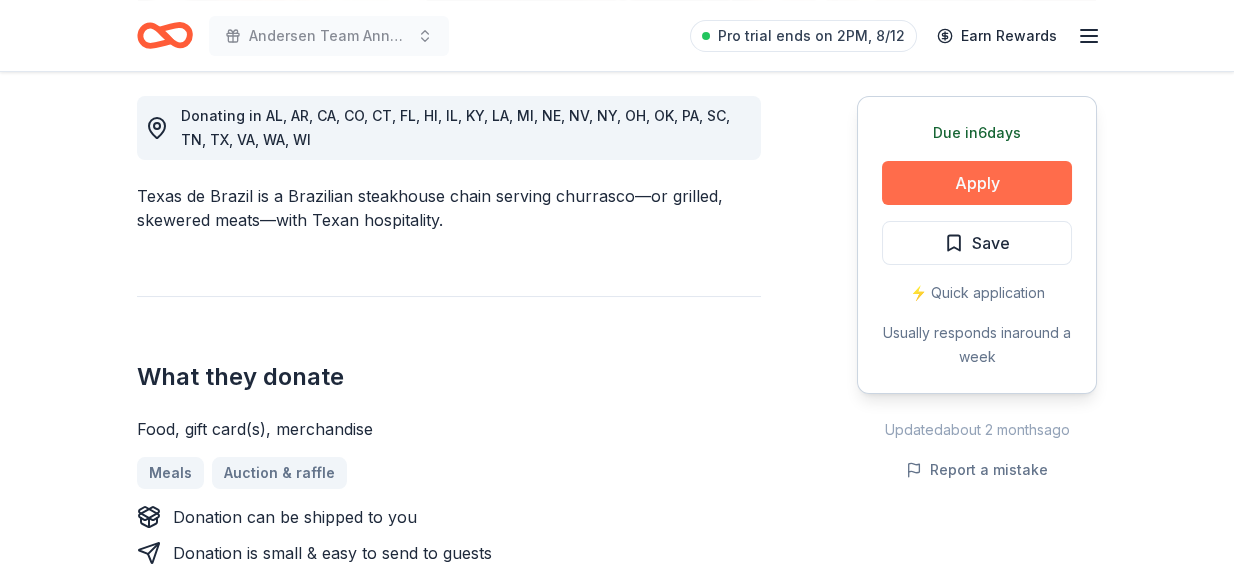click on "Apply" at bounding box center [977, 183] 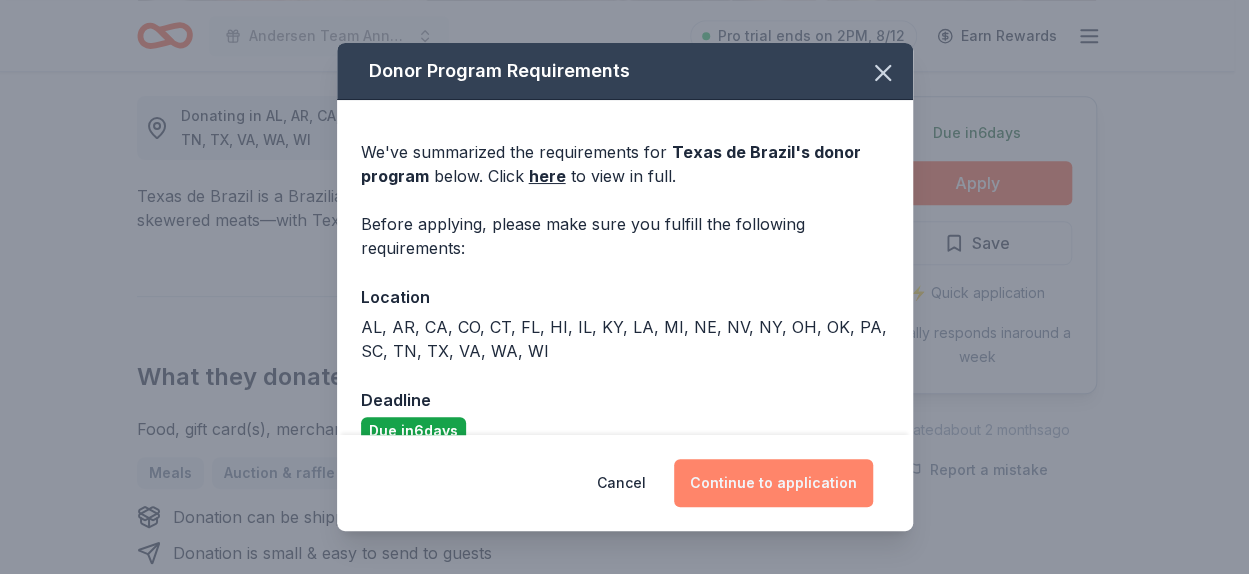 click on "Continue to application" at bounding box center [773, 483] 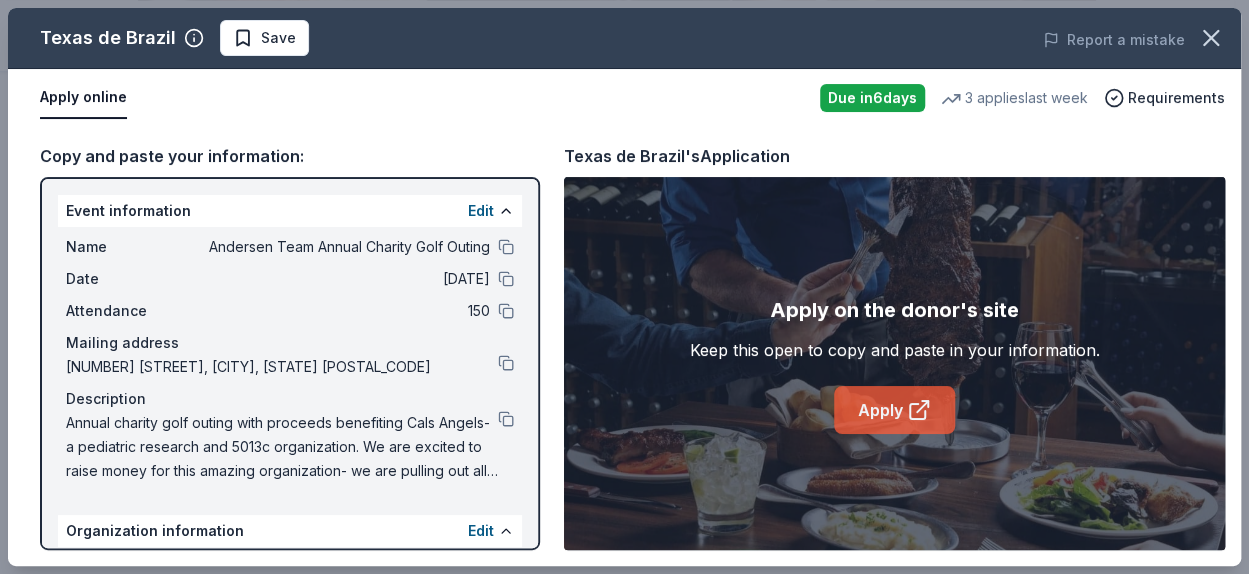 click on "Apply" at bounding box center (894, 410) 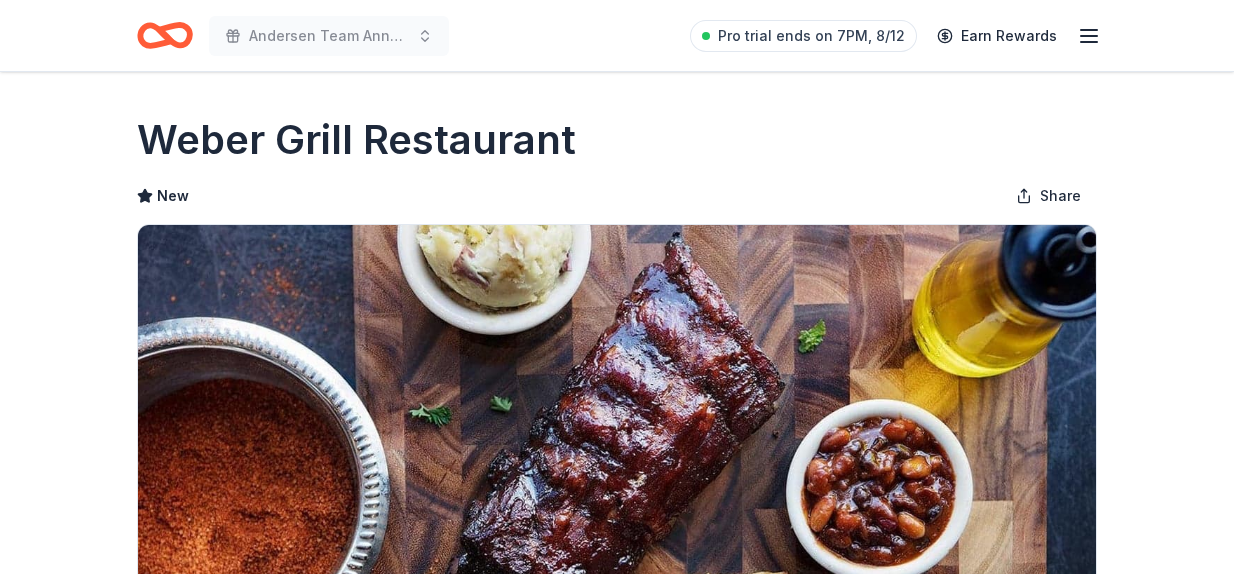 scroll, scrollTop: 0, scrollLeft: 0, axis: both 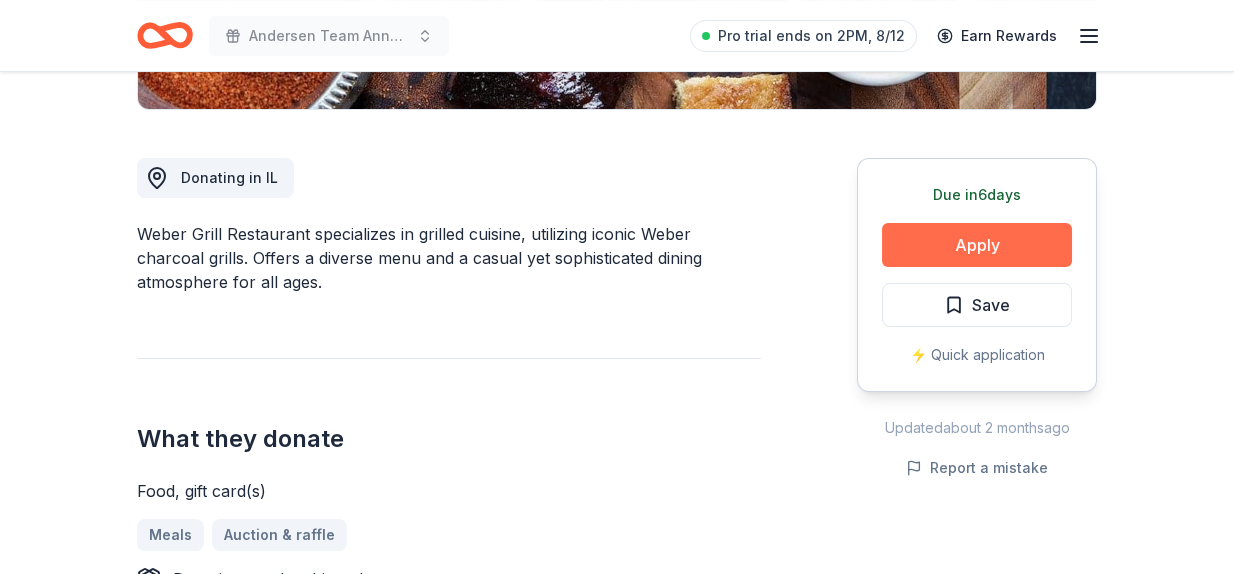 click on "Apply" at bounding box center [977, 245] 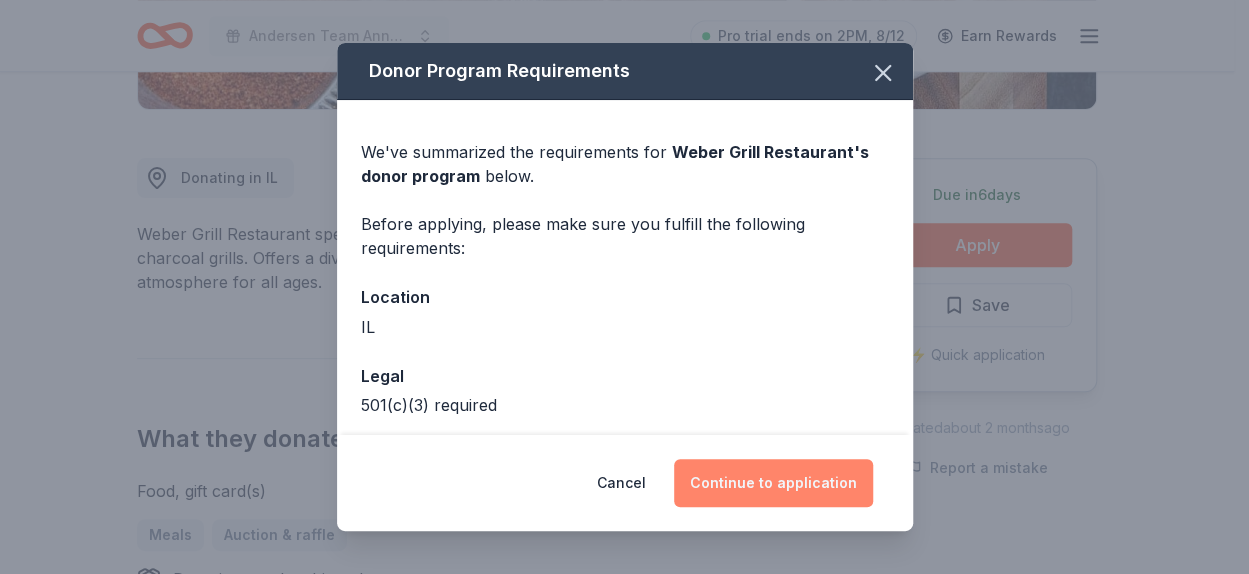 click on "Continue to application" at bounding box center [773, 483] 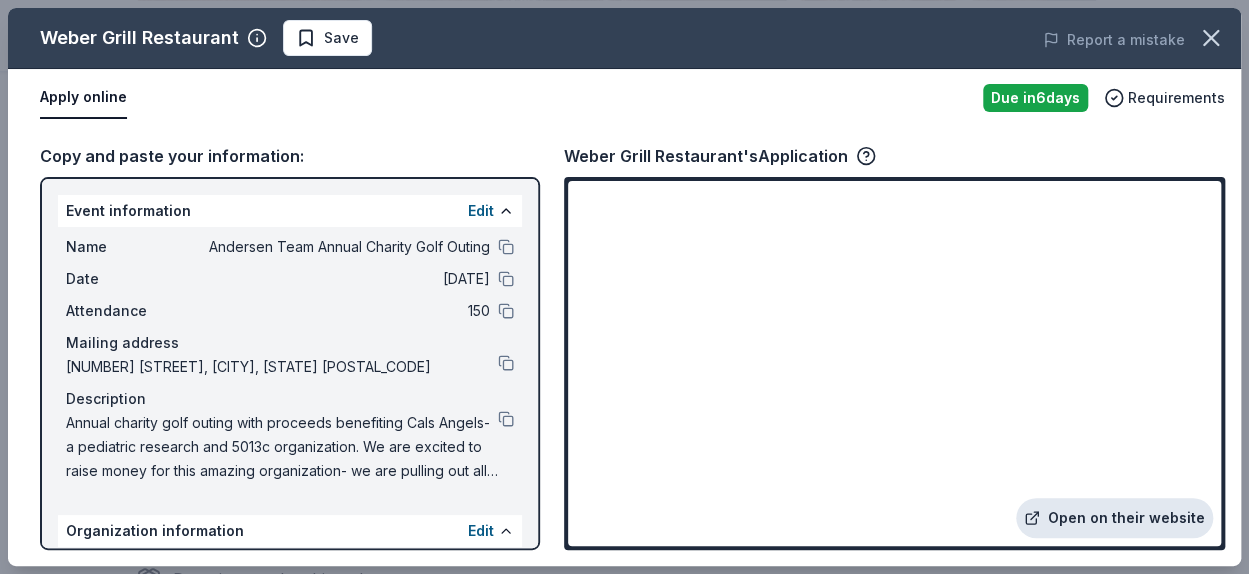 click on "Open on their website" at bounding box center [1114, 518] 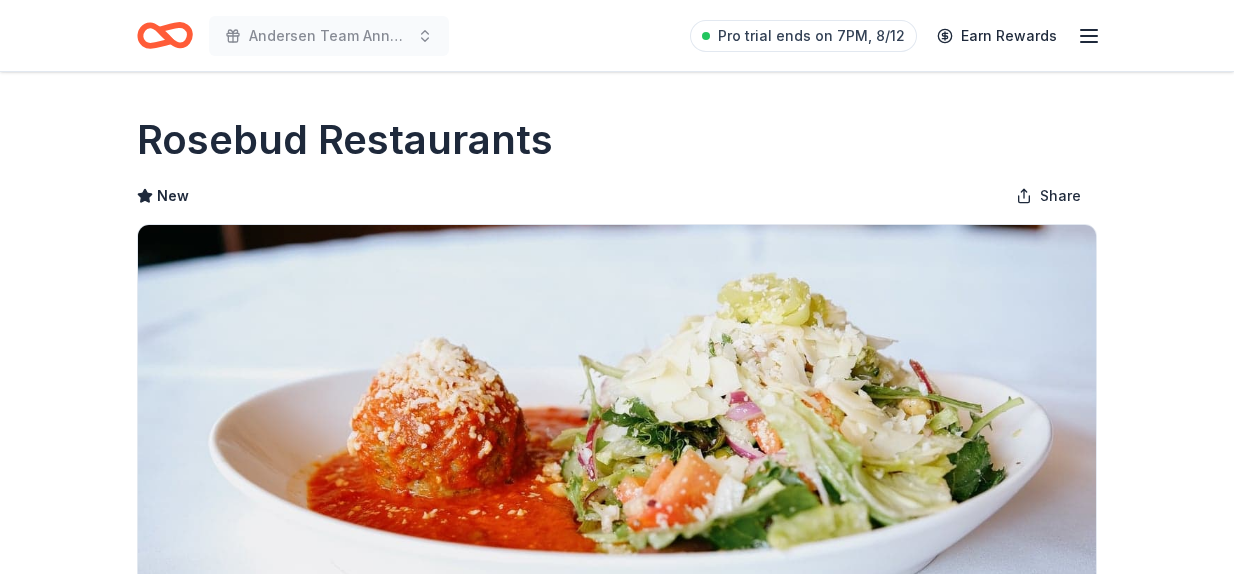 scroll, scrollTop: 0, scrollLeft: 0, axis: both 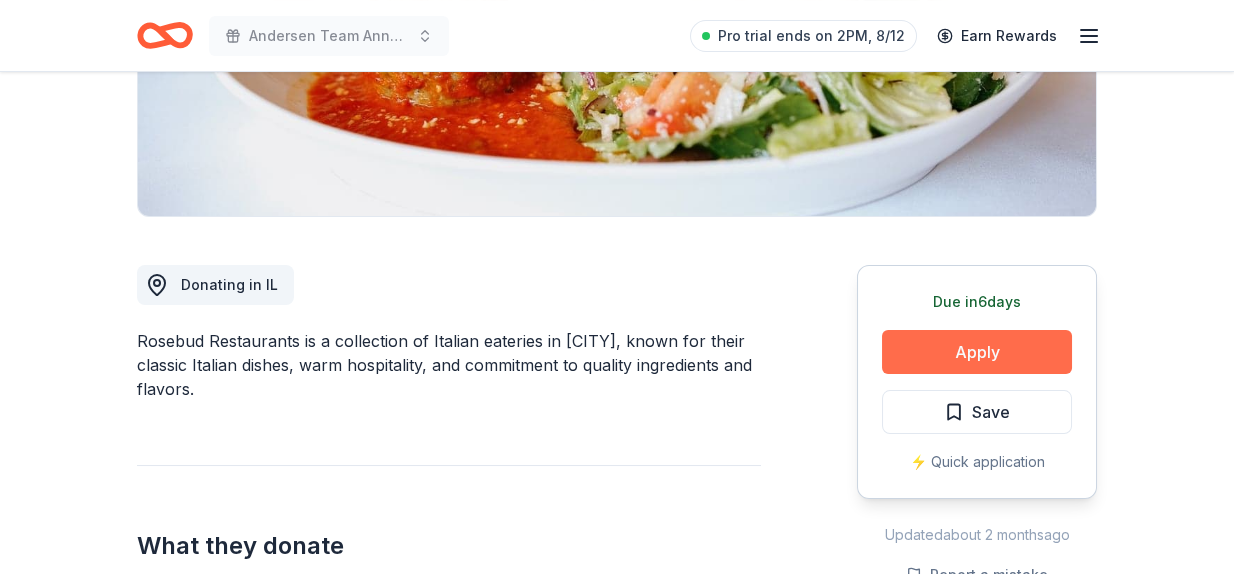 click on "Apply" at bounding box center [977, 352] 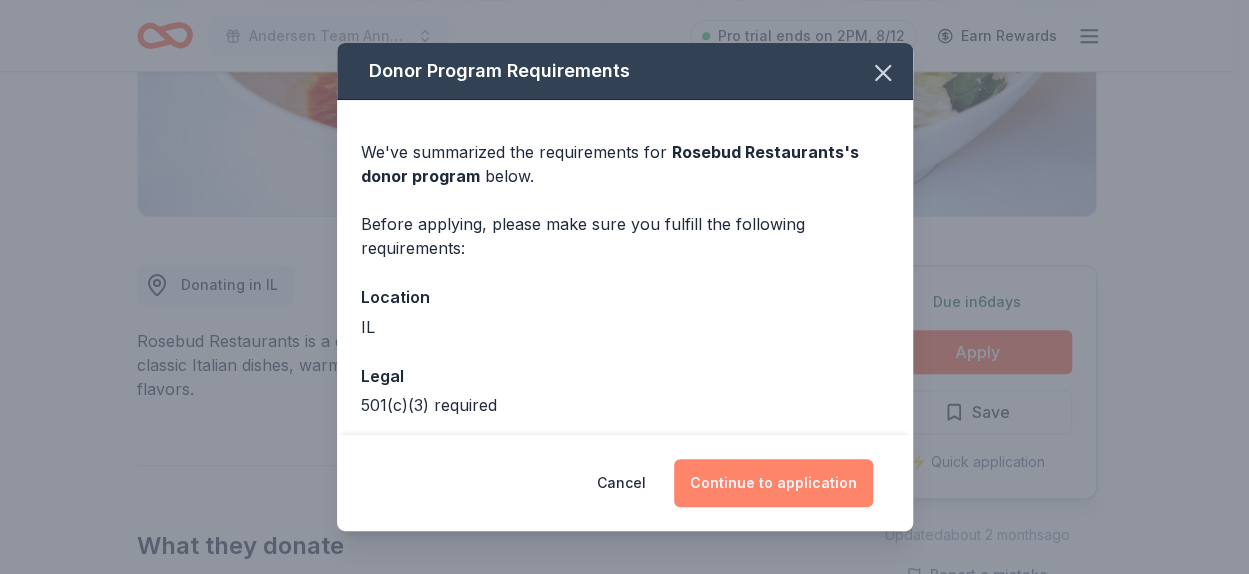 click on "Continue to application" at bounding box center [773, 483] 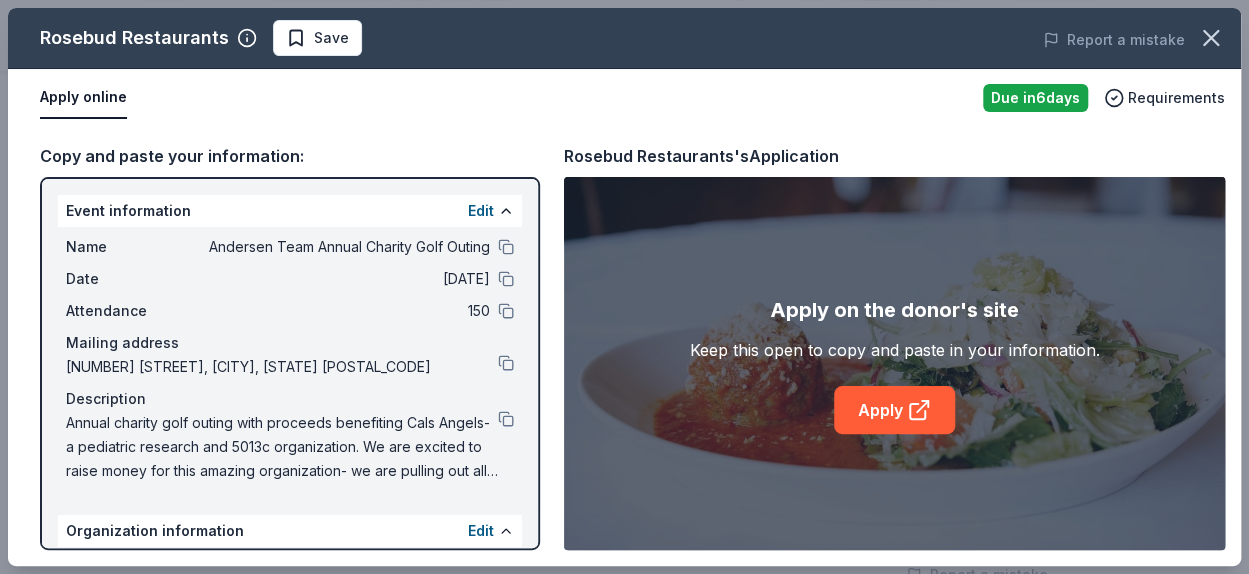 click on "Apply on the donor's site Keep this open to copy and paste in your information. Apply" at bounding box center (894, 363) 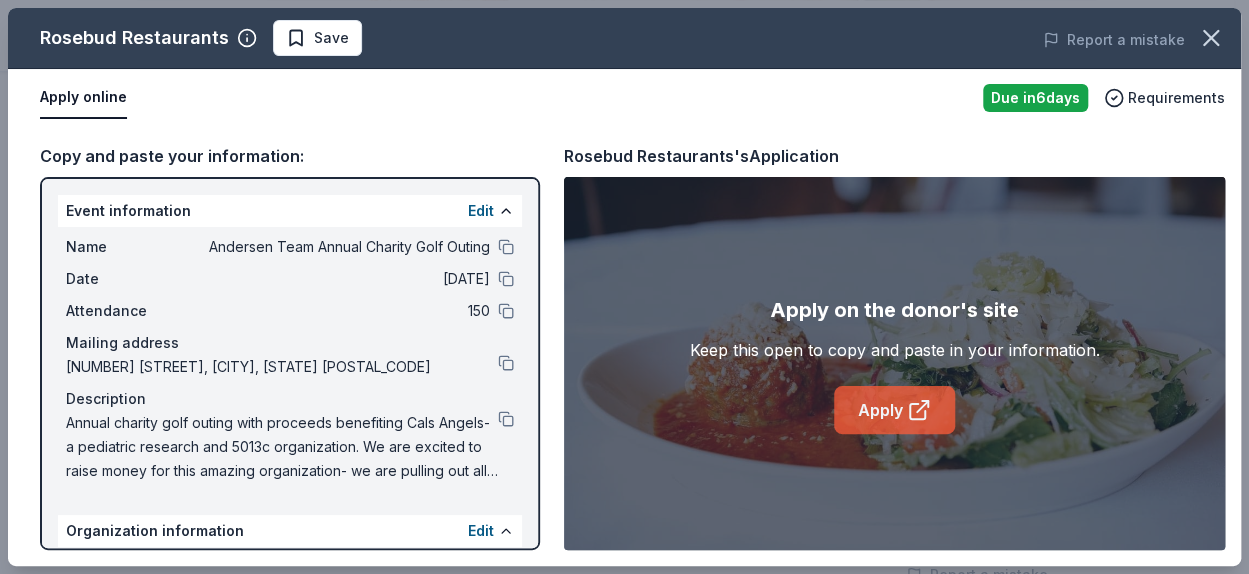 click on "Apply" at bounding box center (894, 410) 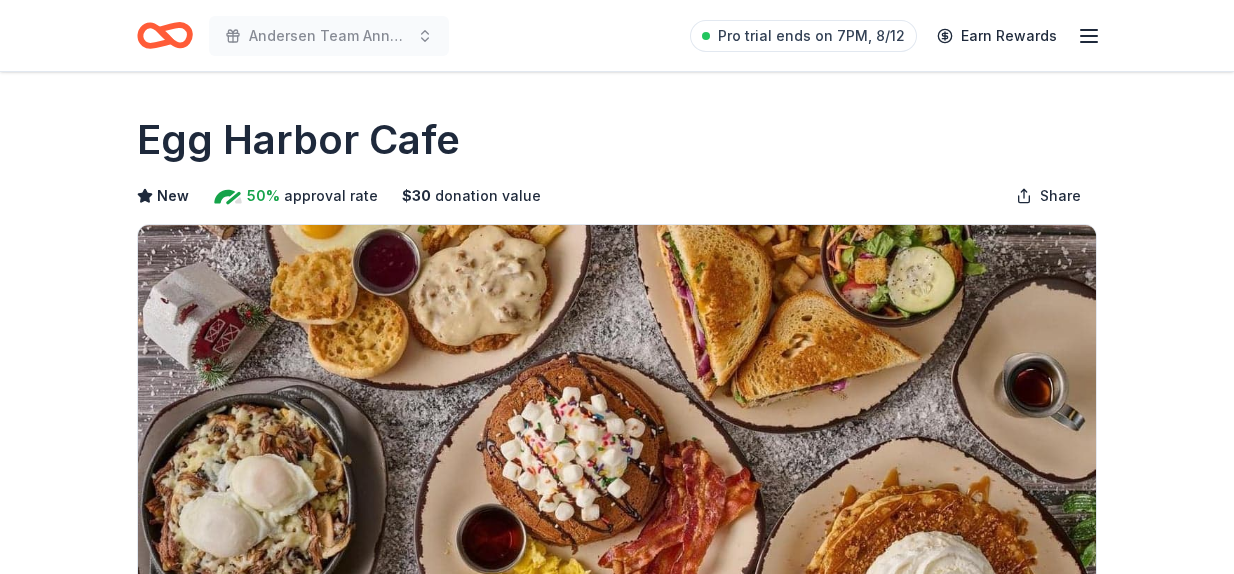 scroll, scrollTop: 0, scrollLeft: 0, axis: both 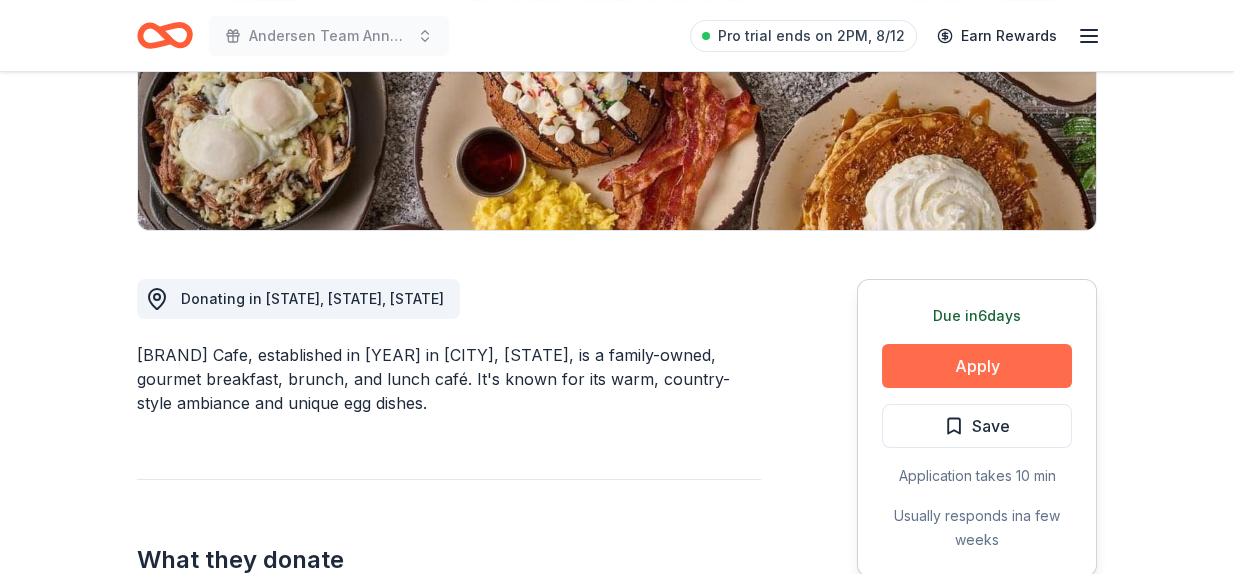 click on "Apply" at bounding box center [977, 366] 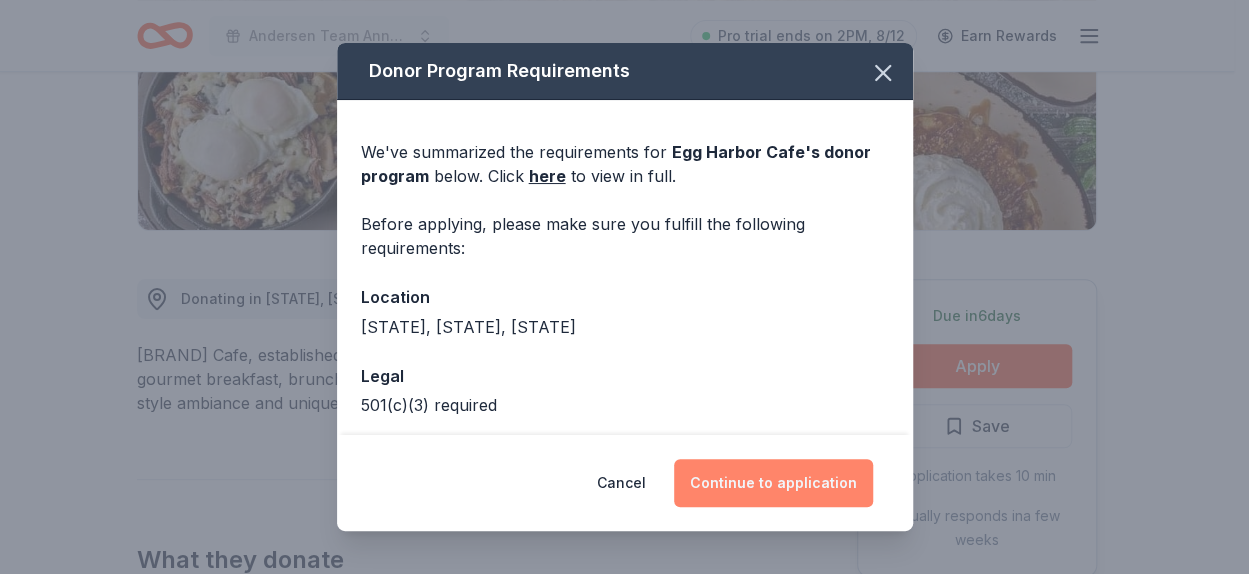 click on "Continue to application" at bounding box center [773, 483] 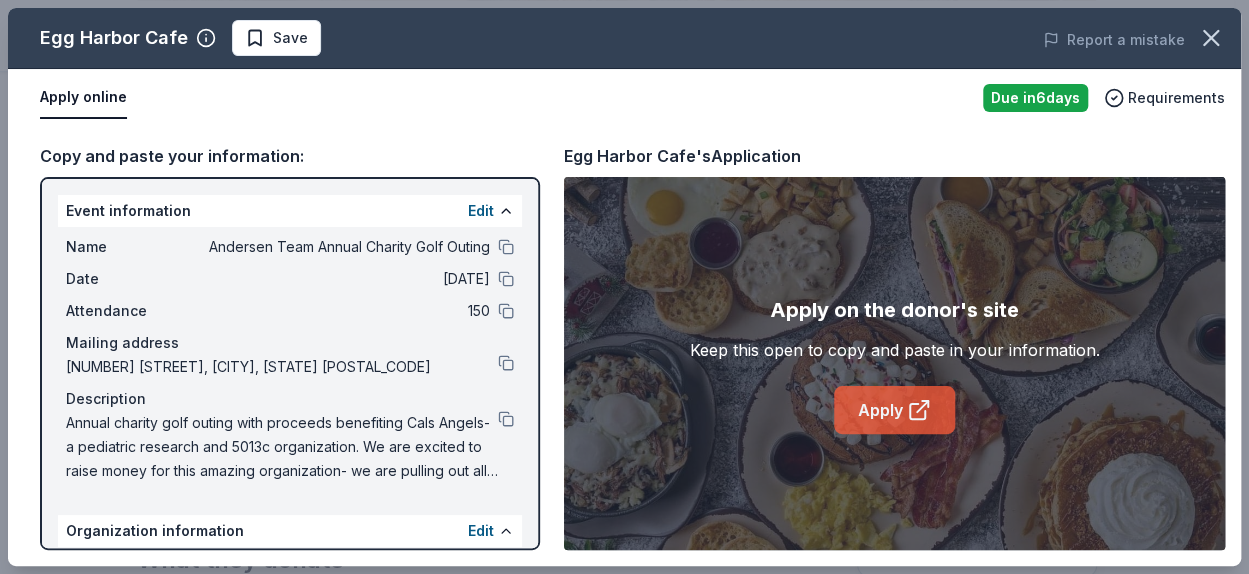click on "Apply" at bounding box center [894, 410] 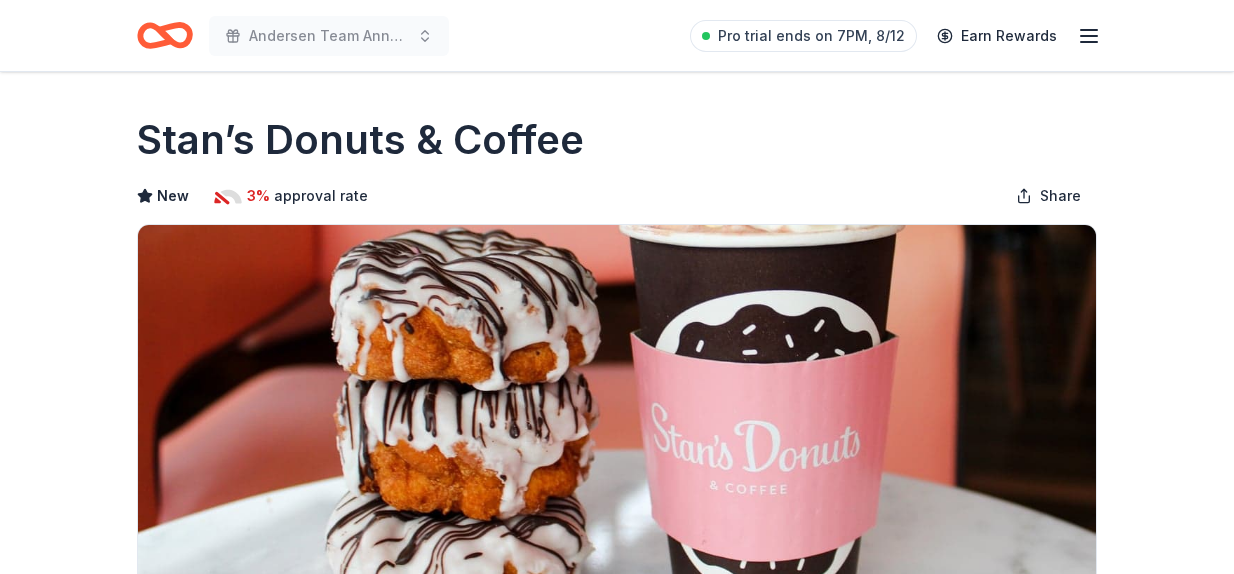scroll, scrollTop: 0, scrollLeft: 0, axis: both 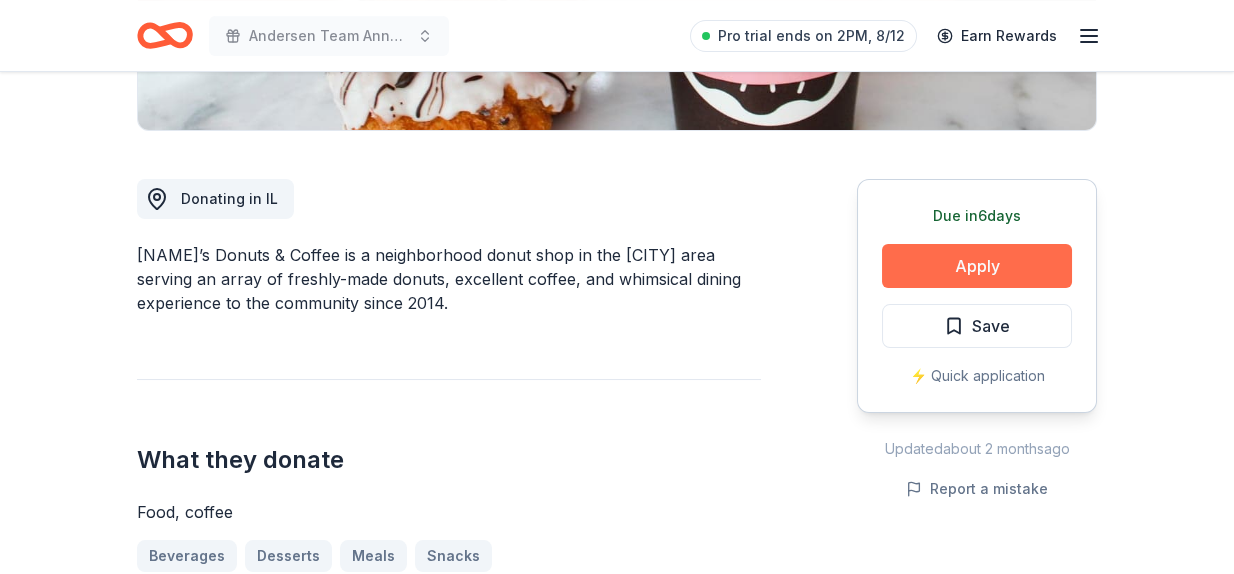 click on "Apply" at bounding box center [977, 266] 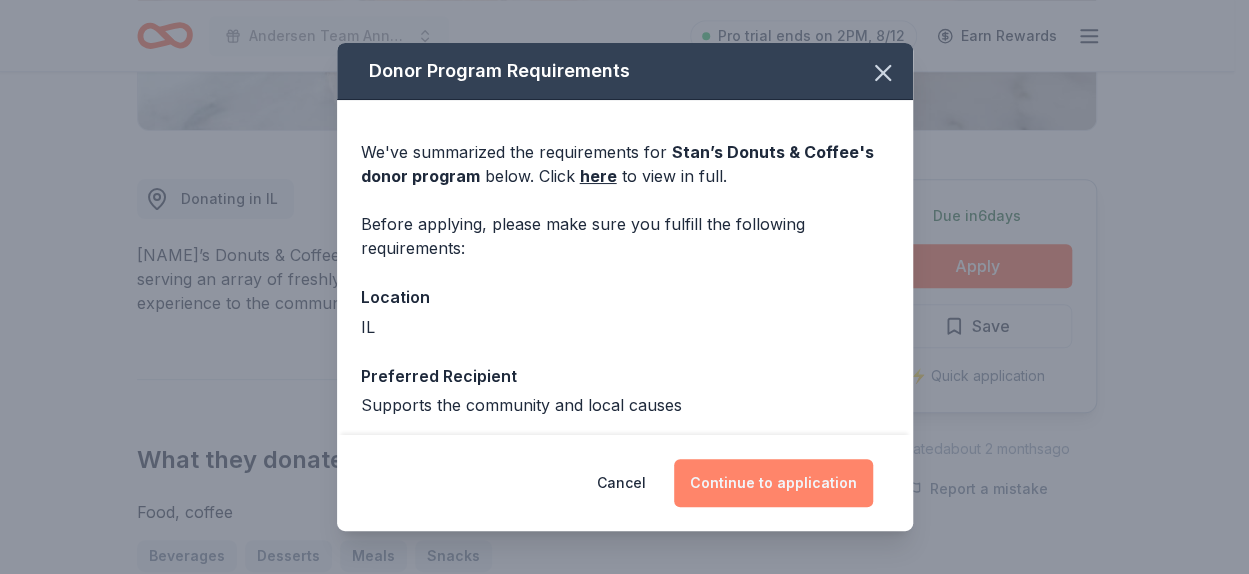 click on "Continue to application" at bounding box center [773, 483] 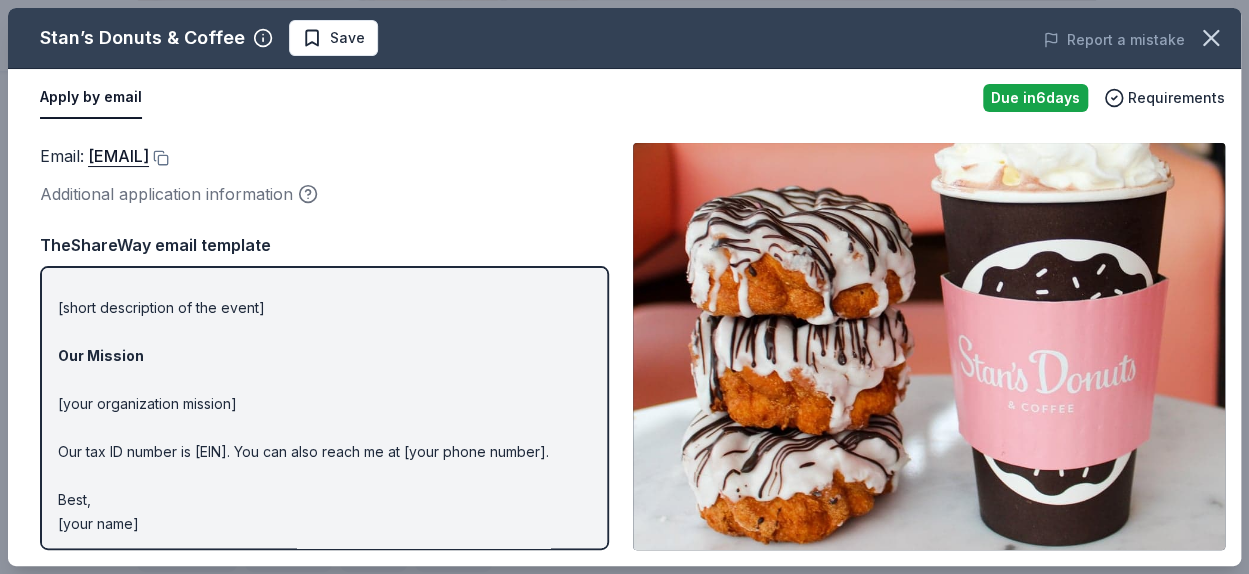 scroll, scrollTop: 278, scrollLeft: 0, axis: vertical 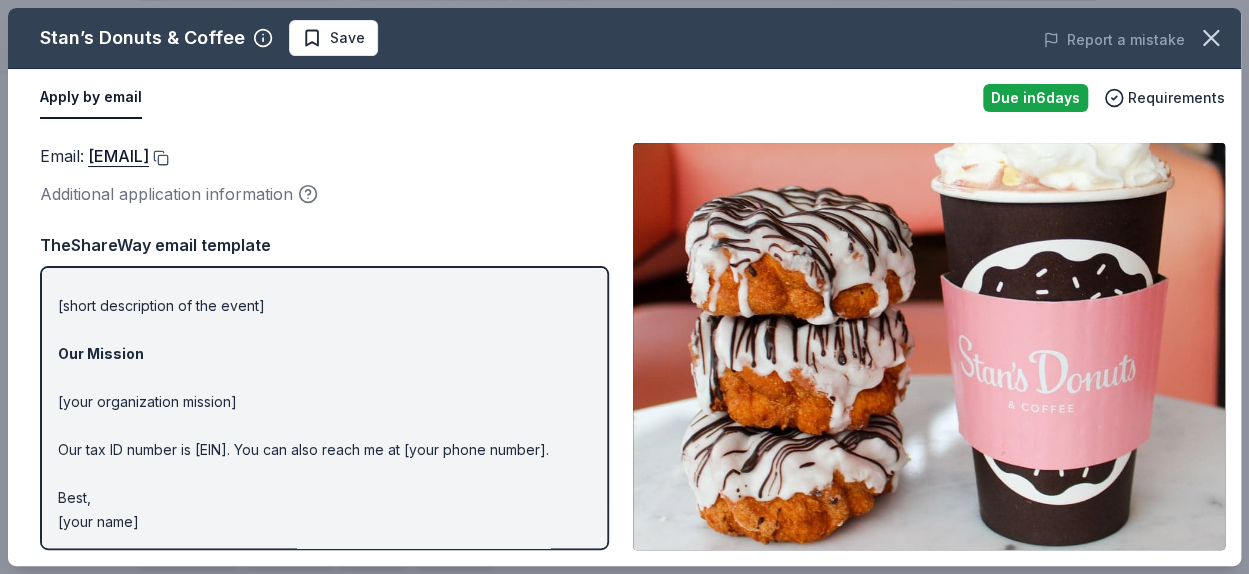 click at bounding box center (159, 158) 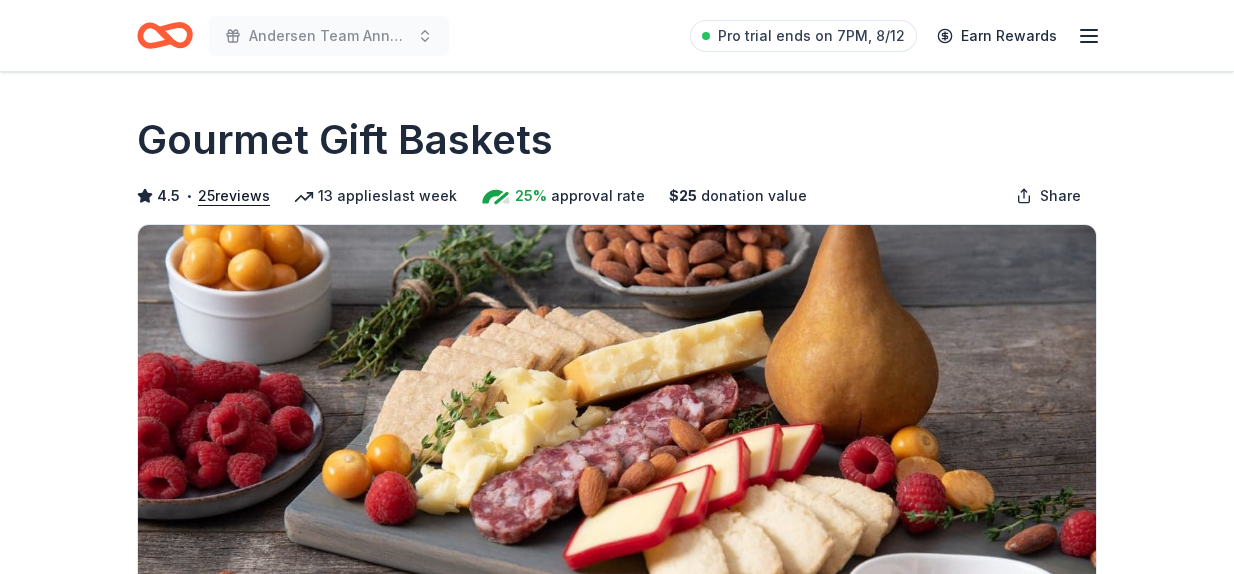 scroll, scrollTop: 0, scrollLeft: 0, axis: both 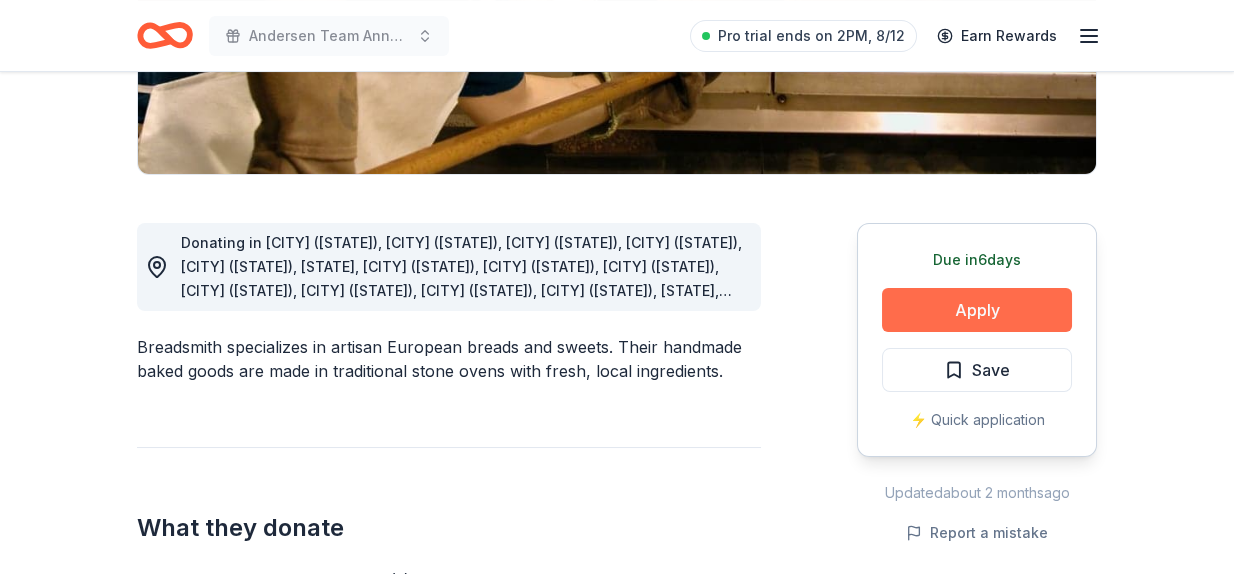 click on "Apply" at bounding box center [977, 310] 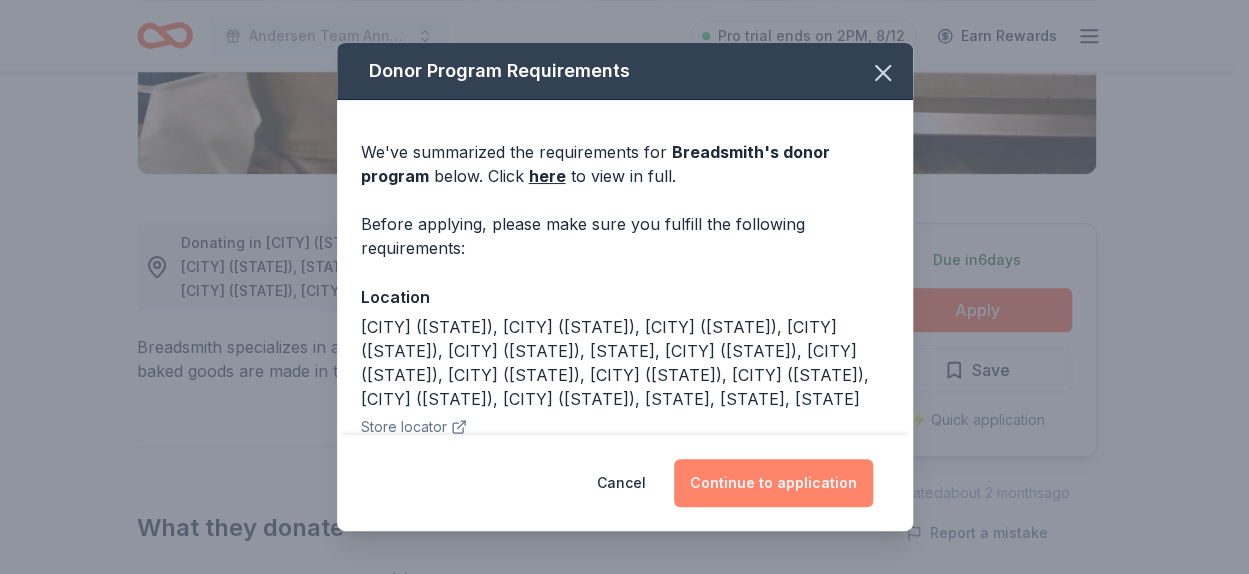click on "Continue to application" at bounding box center [773, 483] 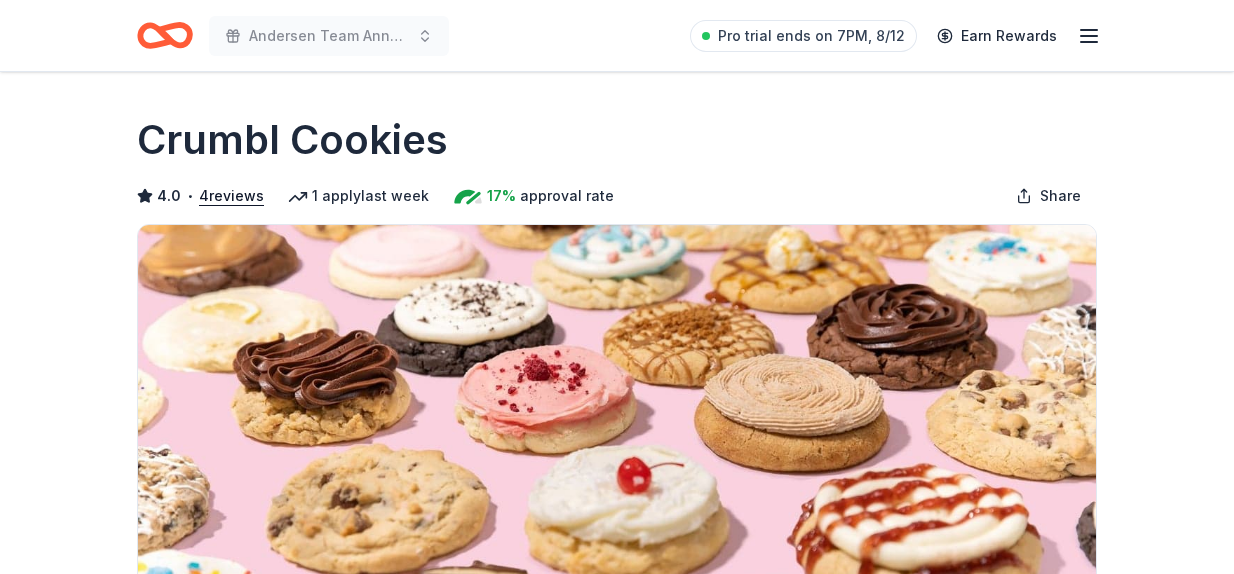 scroll, scrollTop: 0, scrollLeft: 0, axis: both 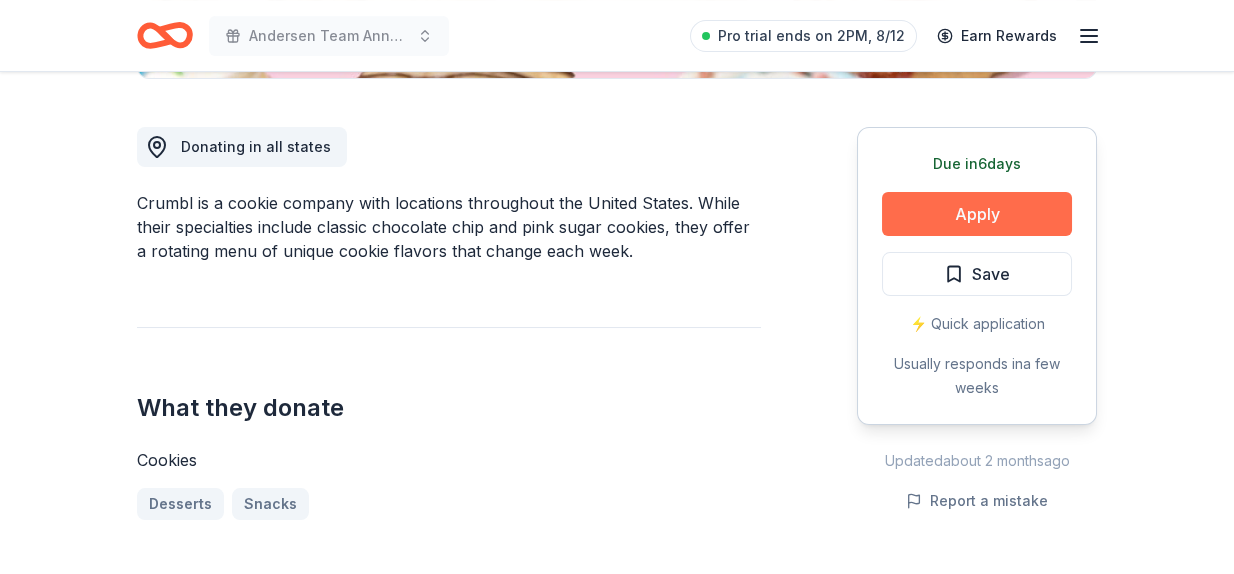click on "Apply" at bounding box center [977, 214] 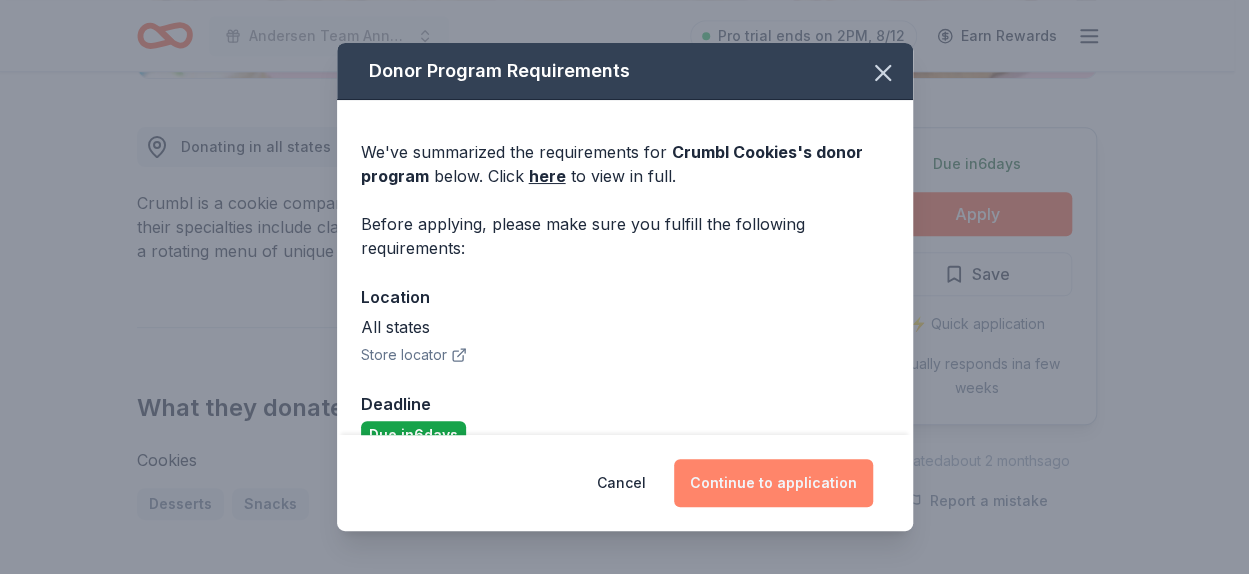 click on "Continue to application" at bounding box center [773, 483] 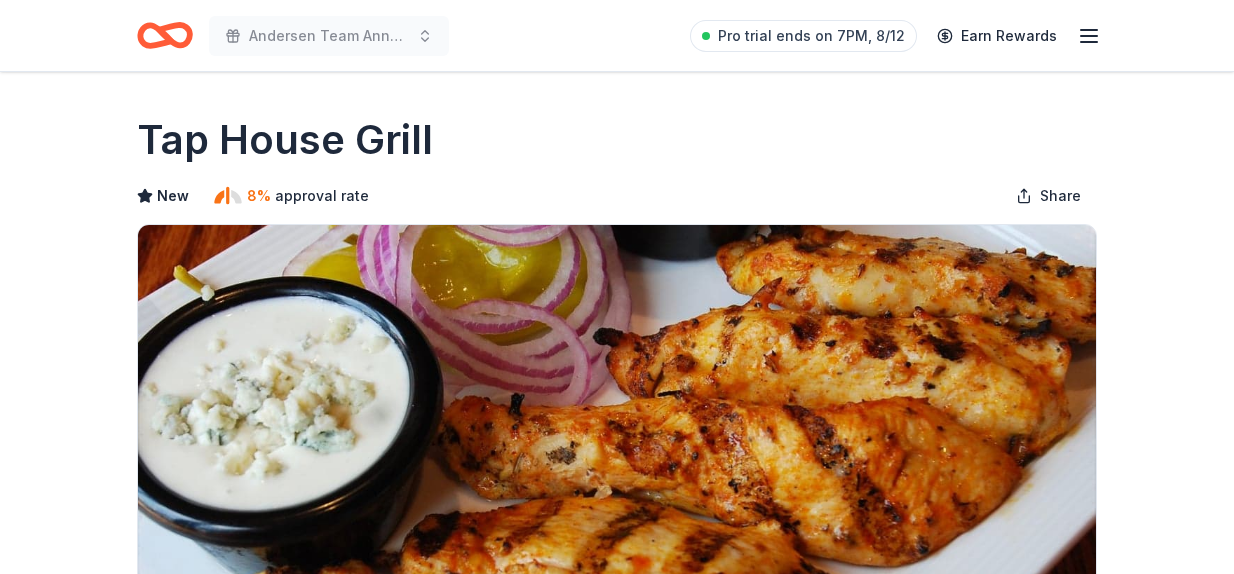 scroll, scrollTop: 0, scrollLeft: 0, axis: both 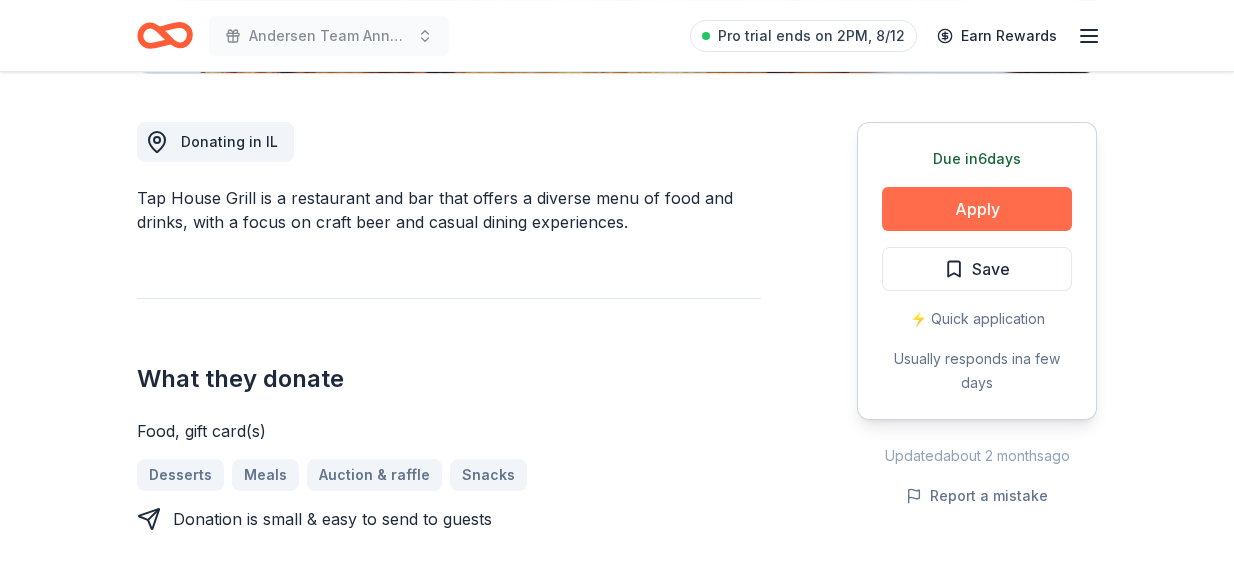 click on "Apply" at bounding box center (977, 209) 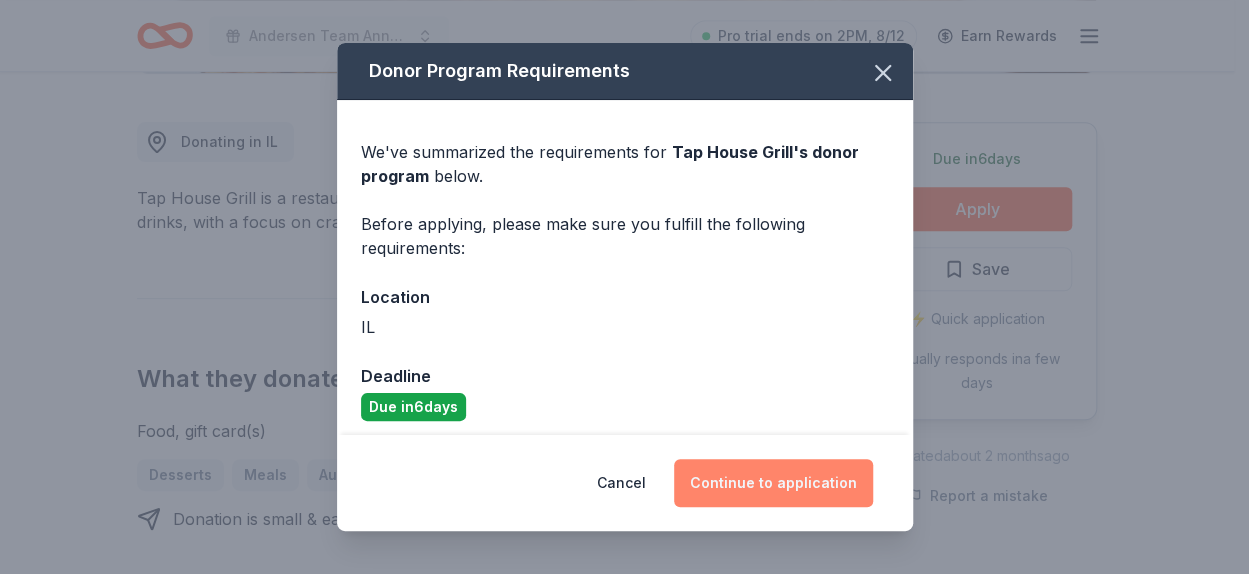 click on "Continue to application" at bounding box center (773, 483) 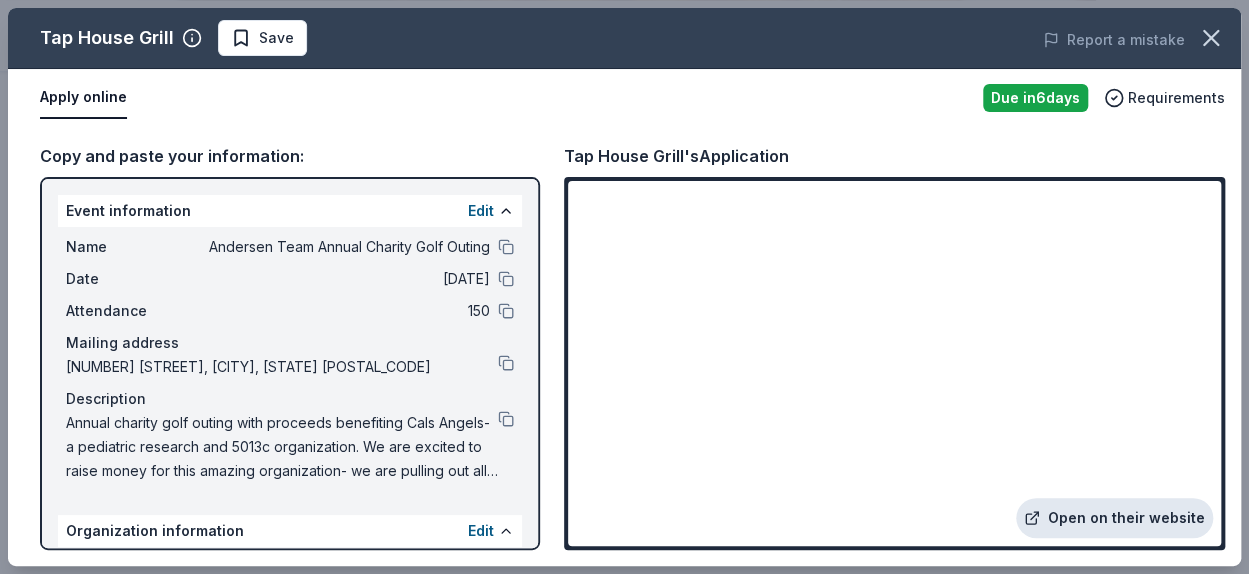 click on "Open on their website" at bounding box center (1114, 518) 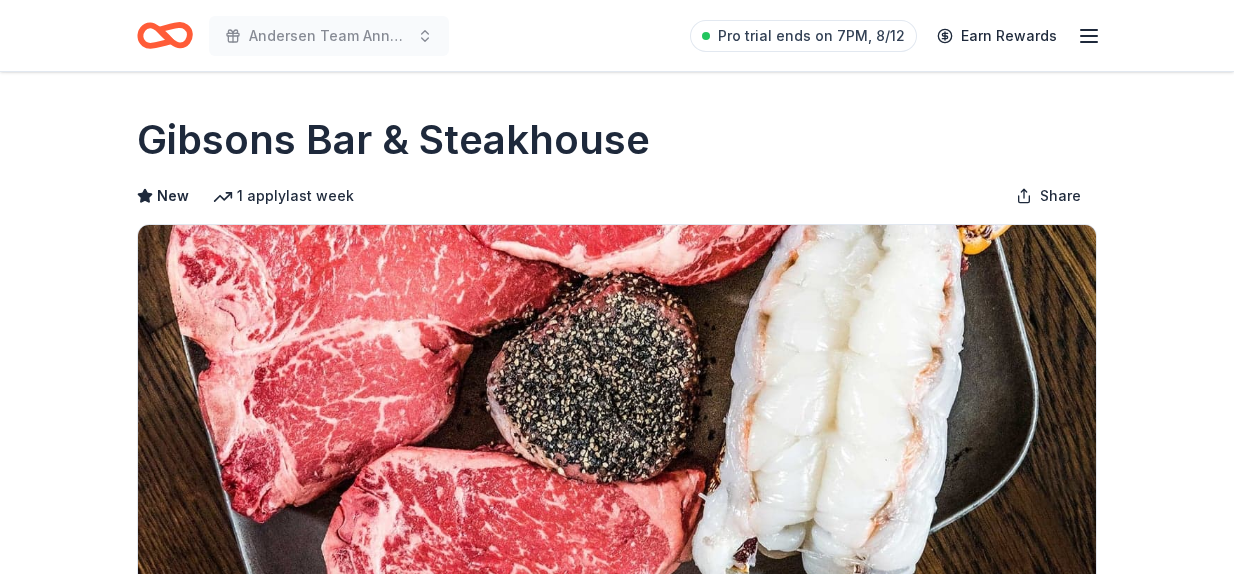 scroll, scrollTop: 0, scrollLeft: 0, axis: both 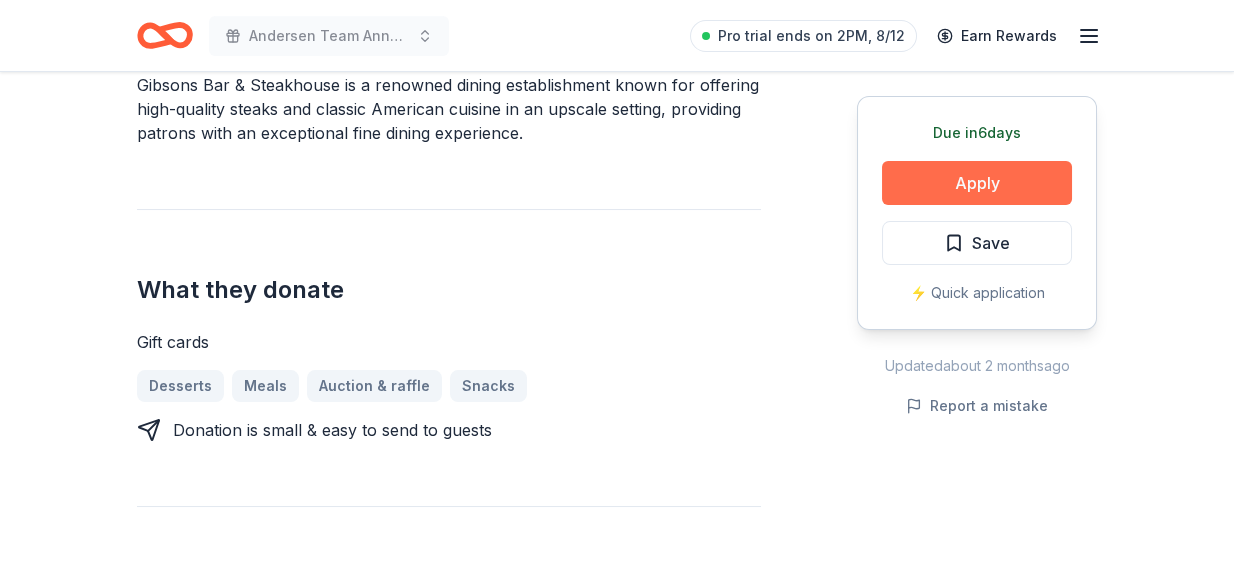 click on "Apply" at bounding box center [977, 183] 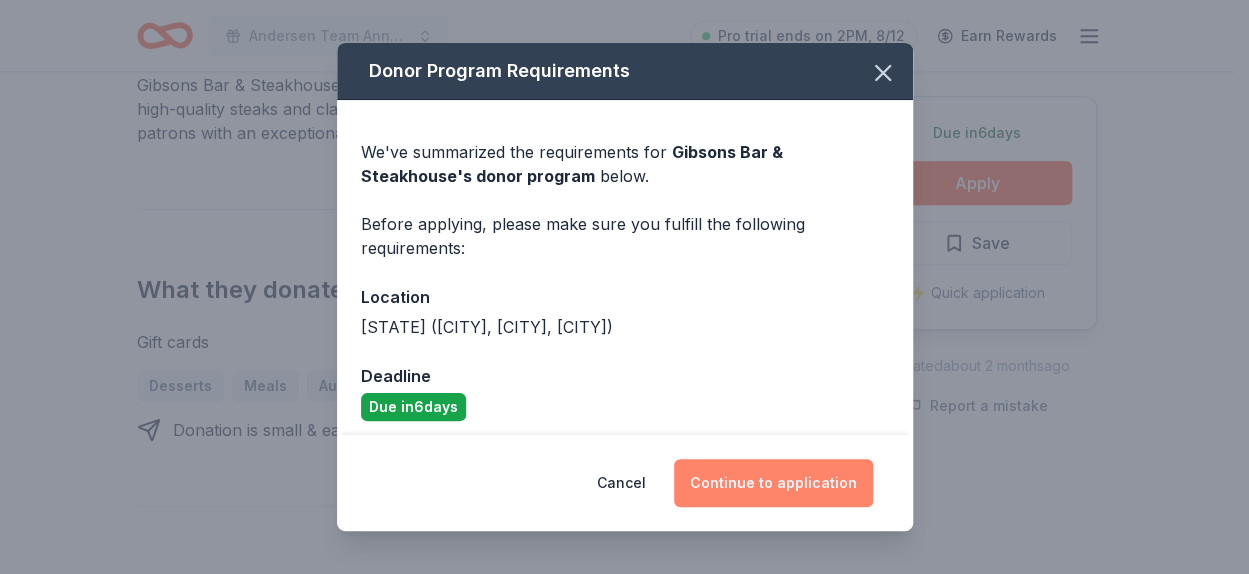 click on "Continue to application" at bounding box center [773, 483] 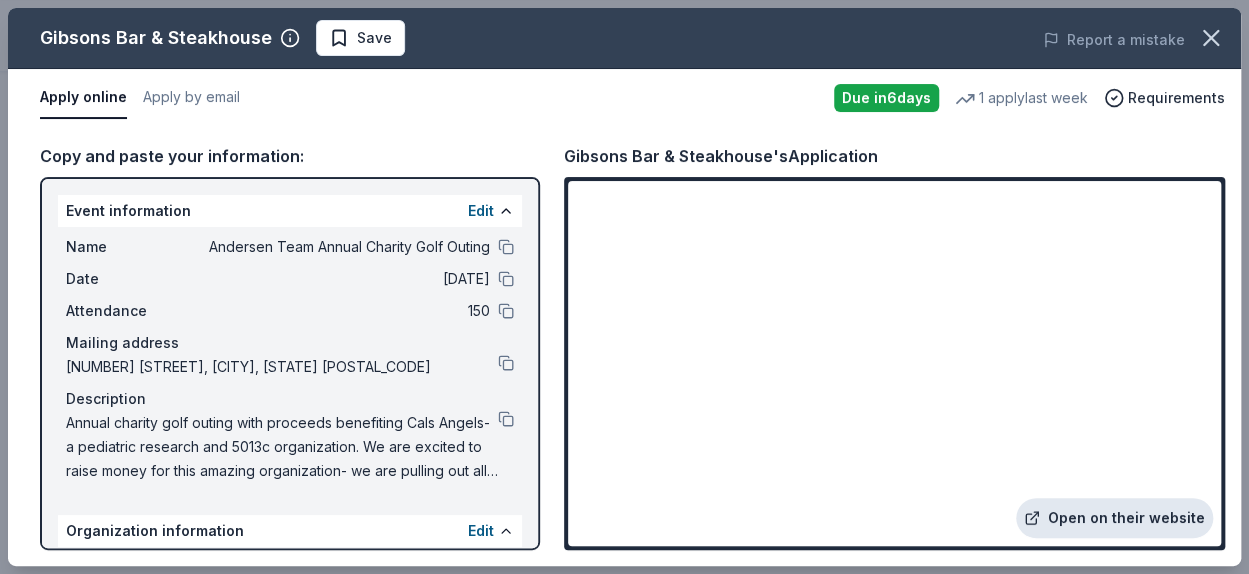click on "Open on their website" at bounding box center (1114, 518) 